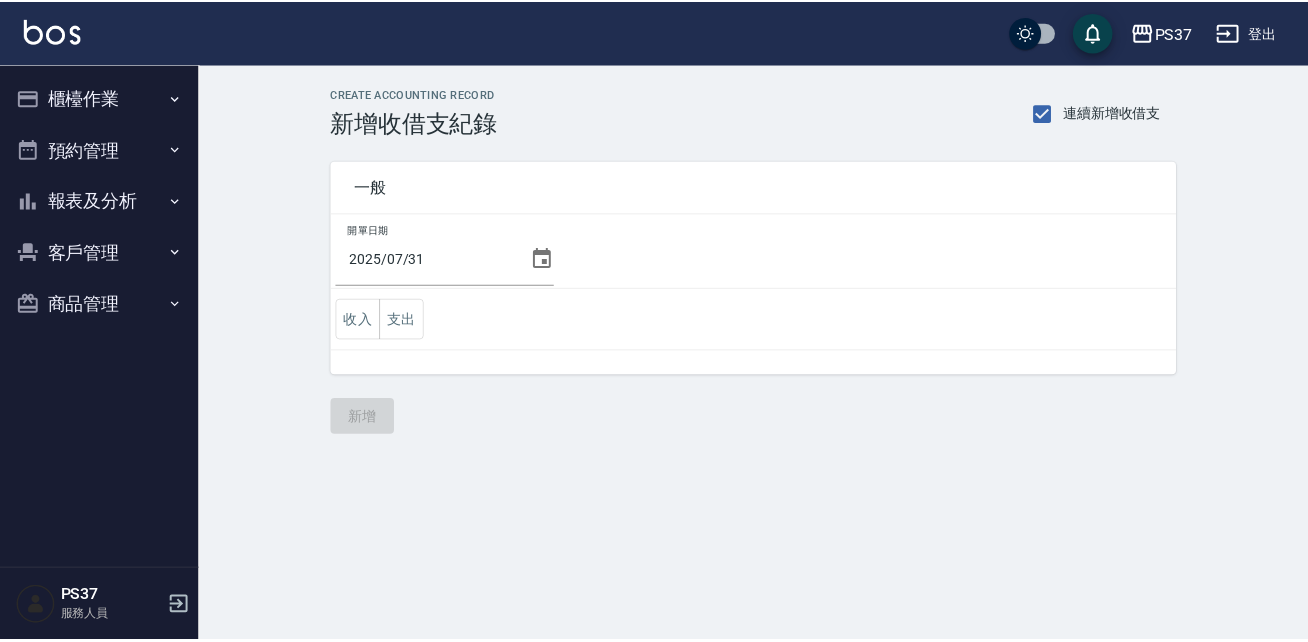scroll, scrollTop: 0, scrollLeft: 0, axis: both 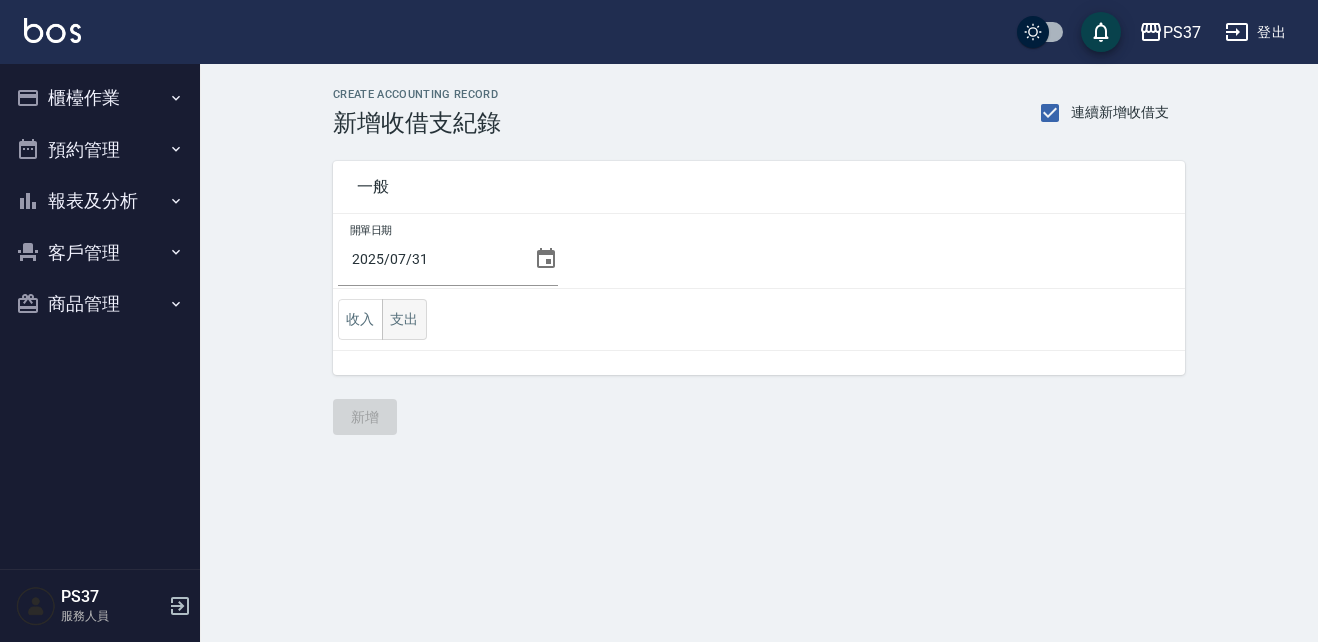 click on "支出" at bounding box center [404, 319] 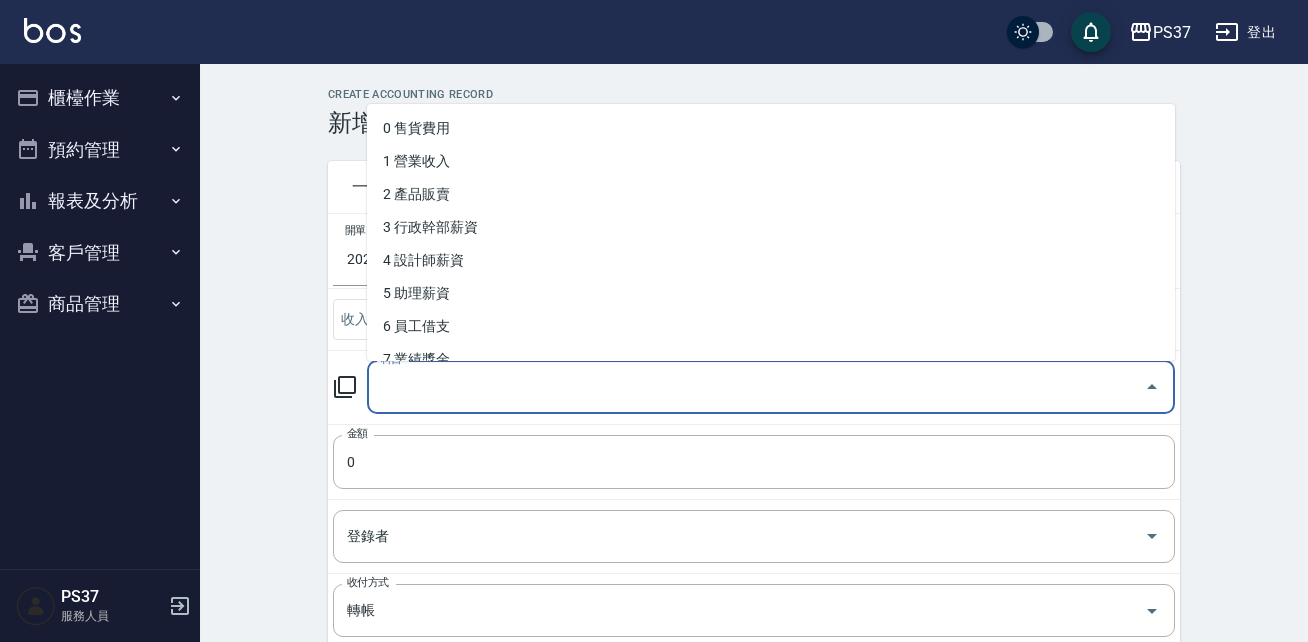 click on "科目" at bounding box center (756, 387) 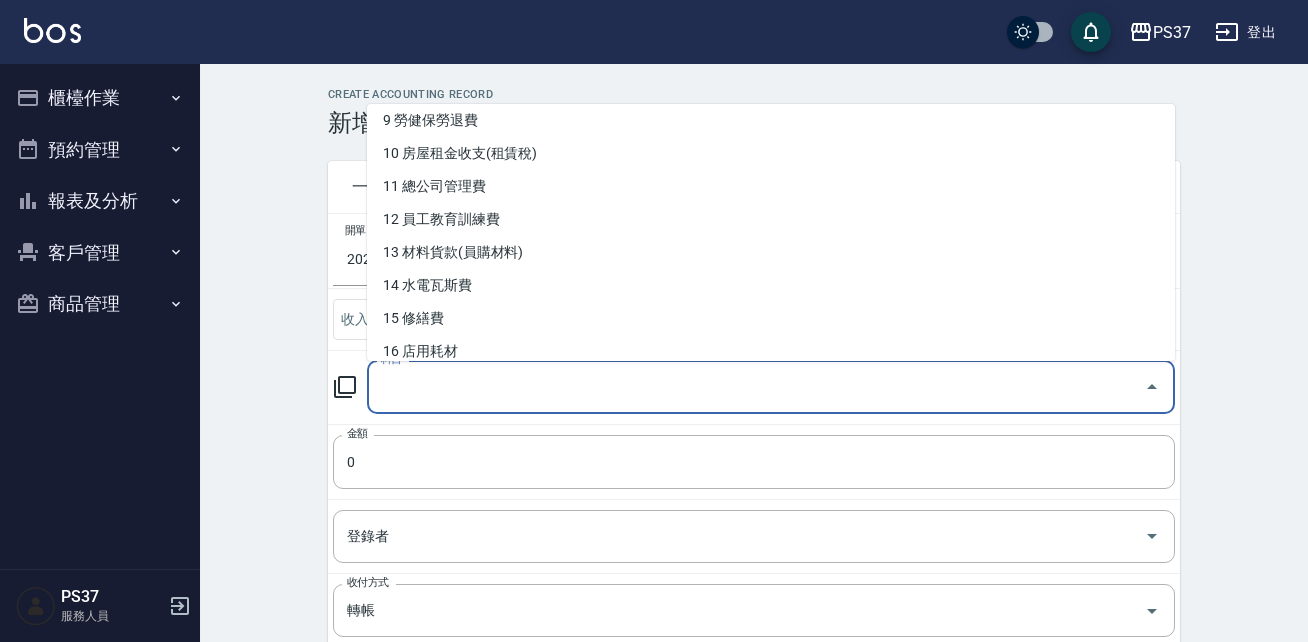 scroll, scrollTop: 239, scrollLeft: 0, axis: vertical 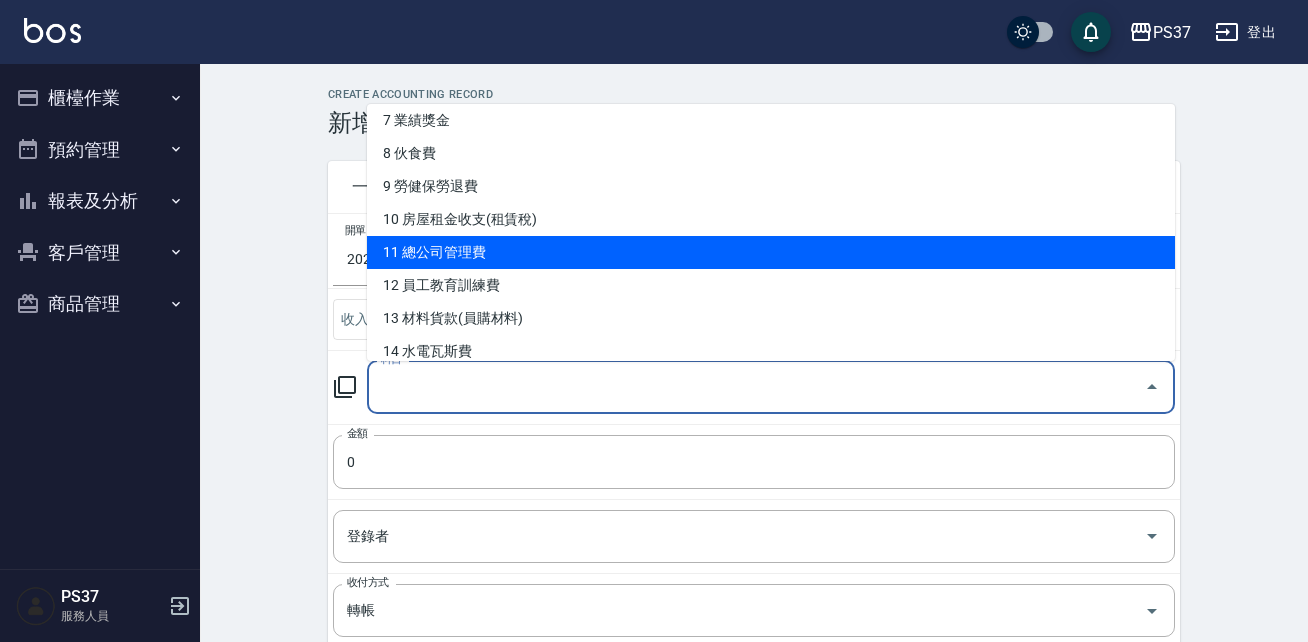 type on "11 總公司管理費" 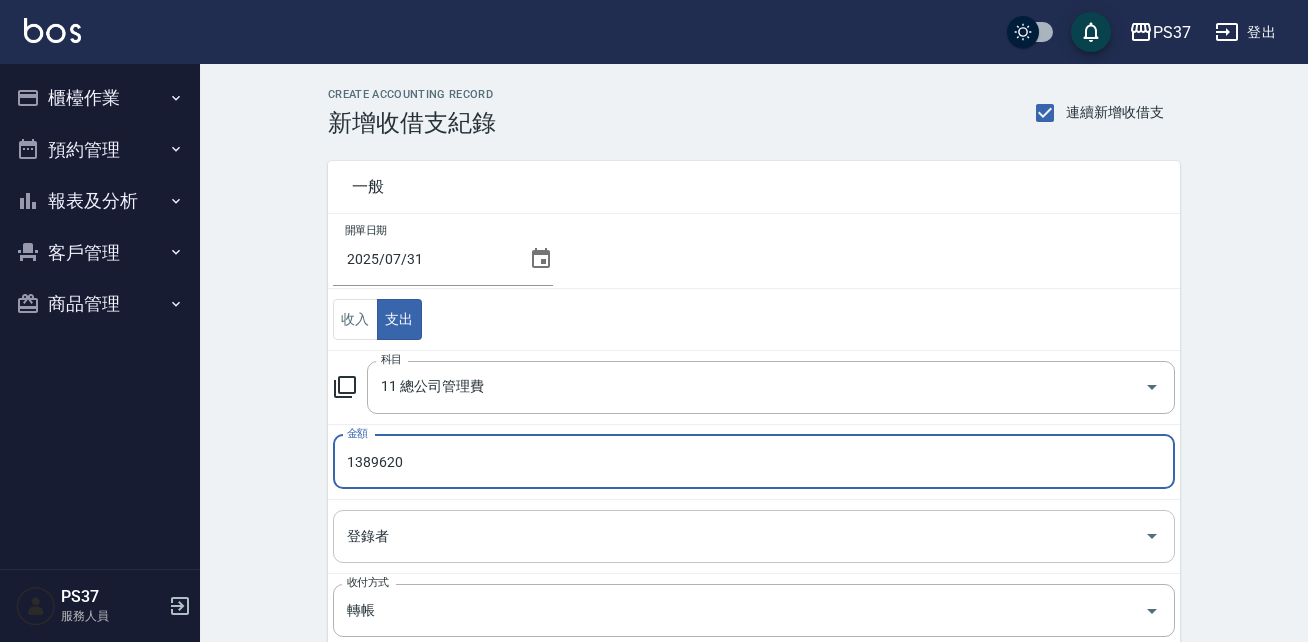 type on "1389620" 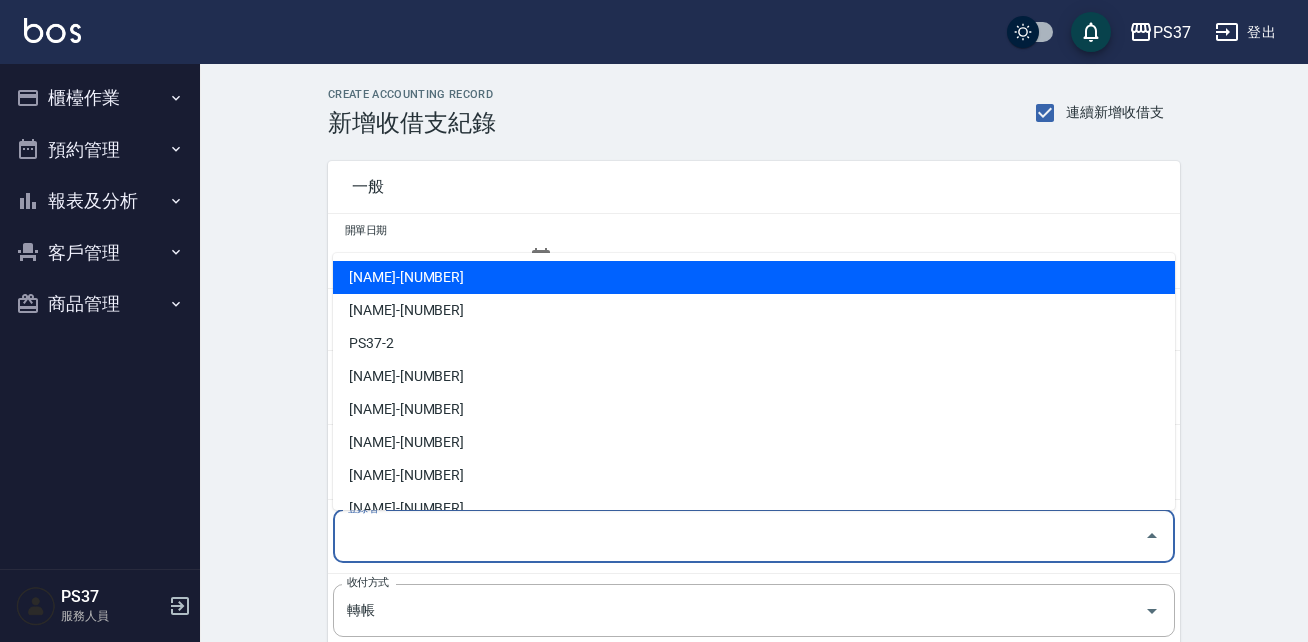 click on "登錄者" at bounding box center (739, 536) 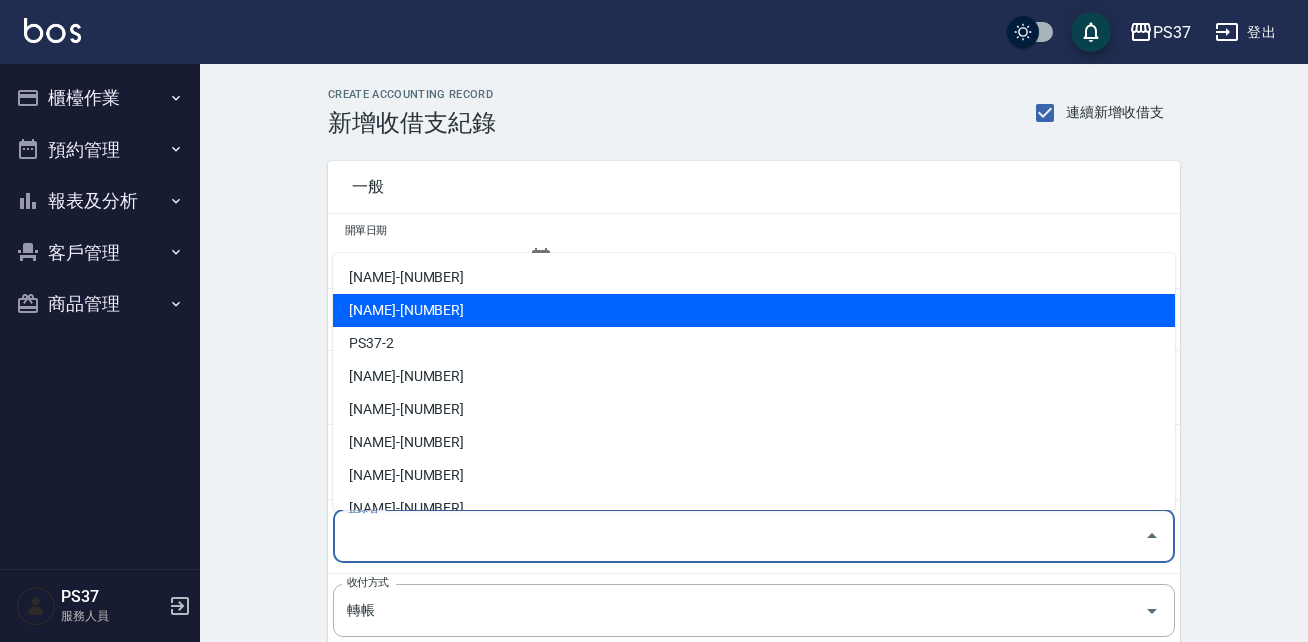 click on "[NAME] [LASTNAME]-2" at bounding box center (754, 310) 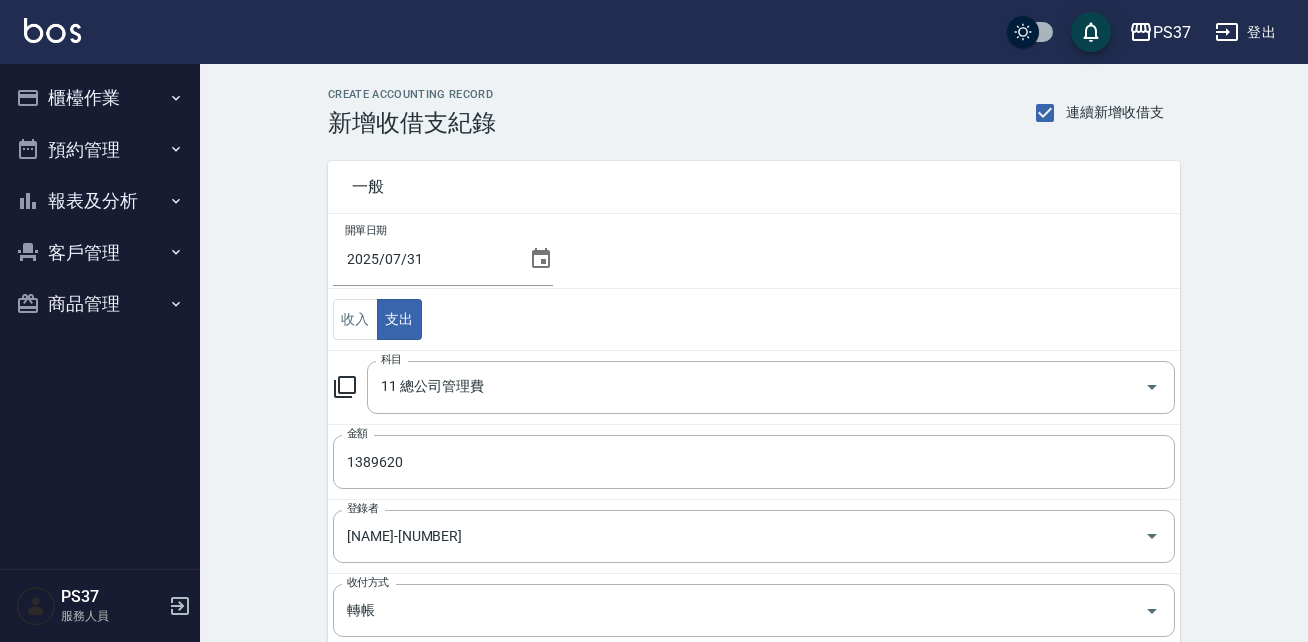 click on "CREATE ACCOUNTING RECORD 新增收借支紀錄 連續新增收借支 一般 開單日期 2025/07/31 收入 支出 科目 11 總公司管理費 科目 金額 1389620 金額 登錄者 劉晨志-2 登錄者 收付方式 轉帳 收付方式 備註快捷鍵 ​ 備註快捷鍵 備註 x 備註 新增" at bounding box center [754, 509] 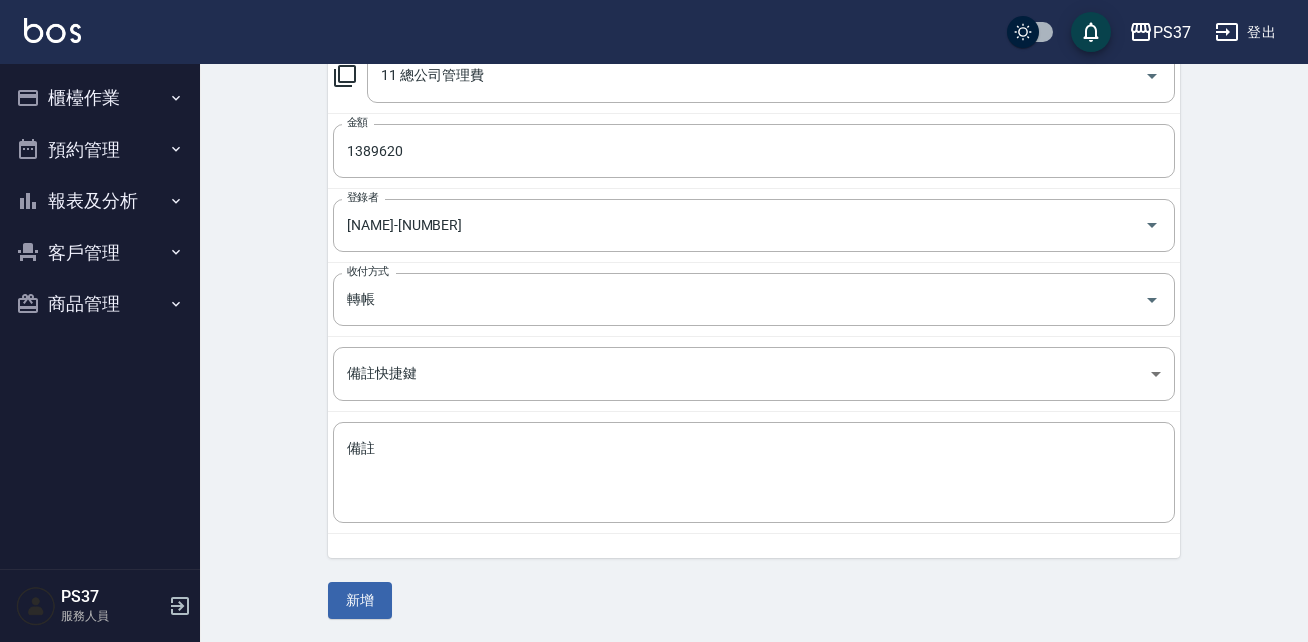 scroll, scrollTop: 312, scrollLeft: 0, axis: vertical 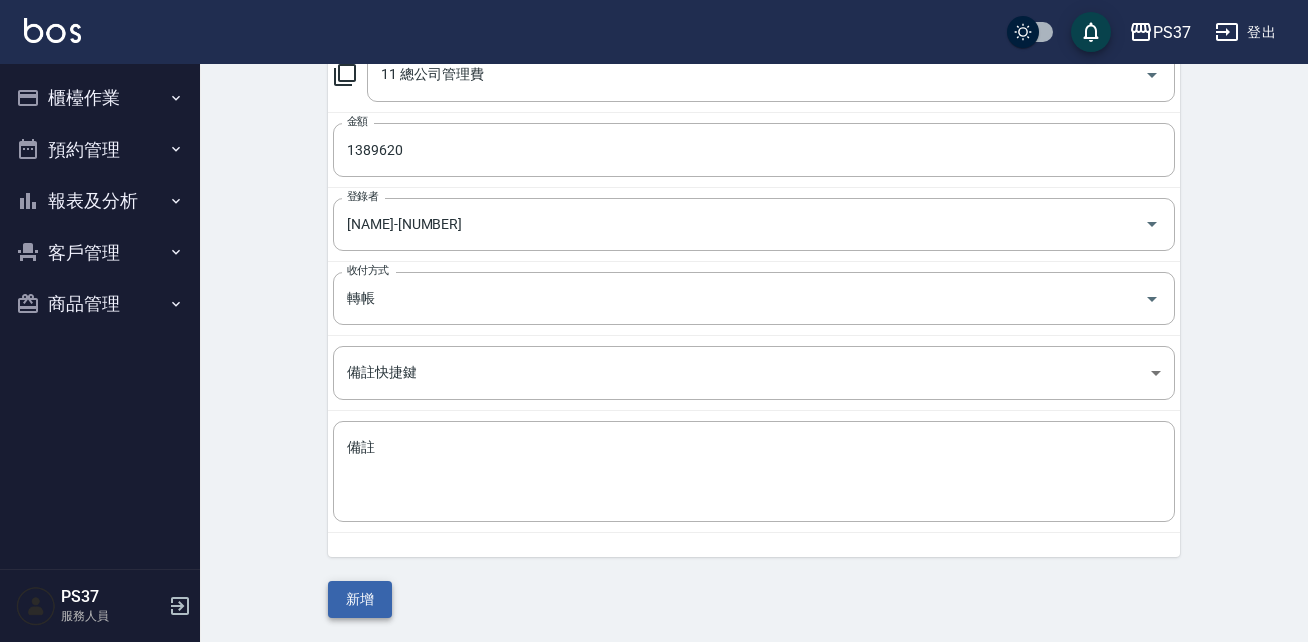 click on "新增" at bounding box center [360, 599] 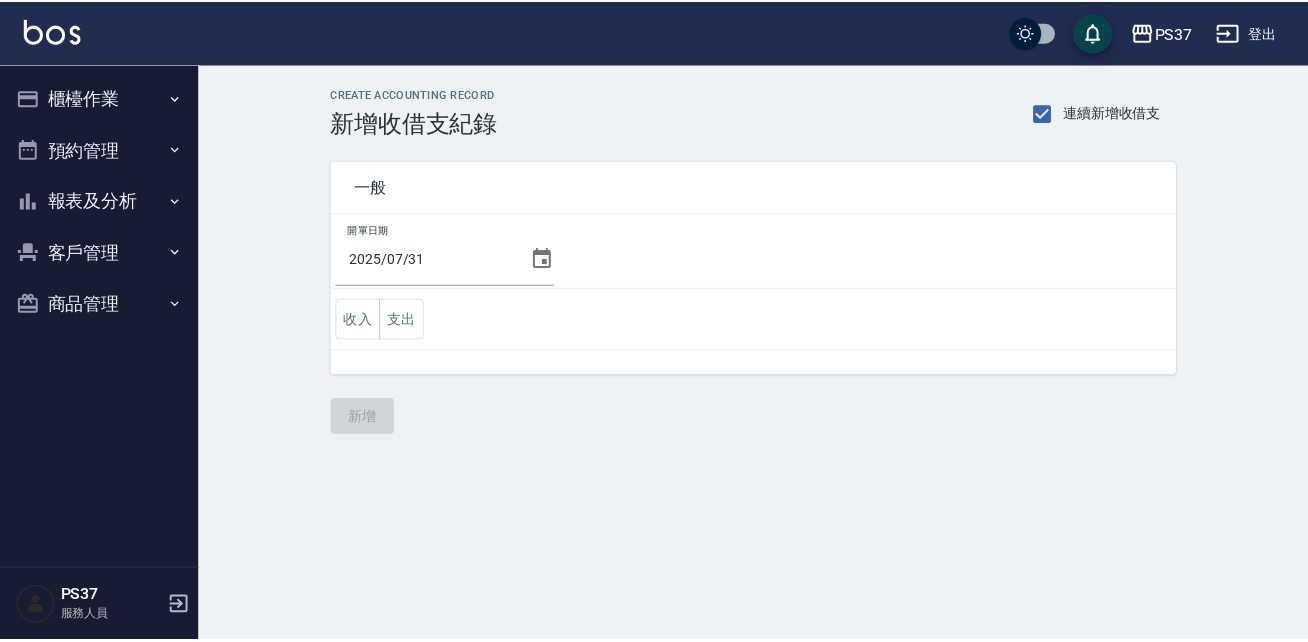 scroll, scrollTop: 0, scrollLeft: 0, axis: both 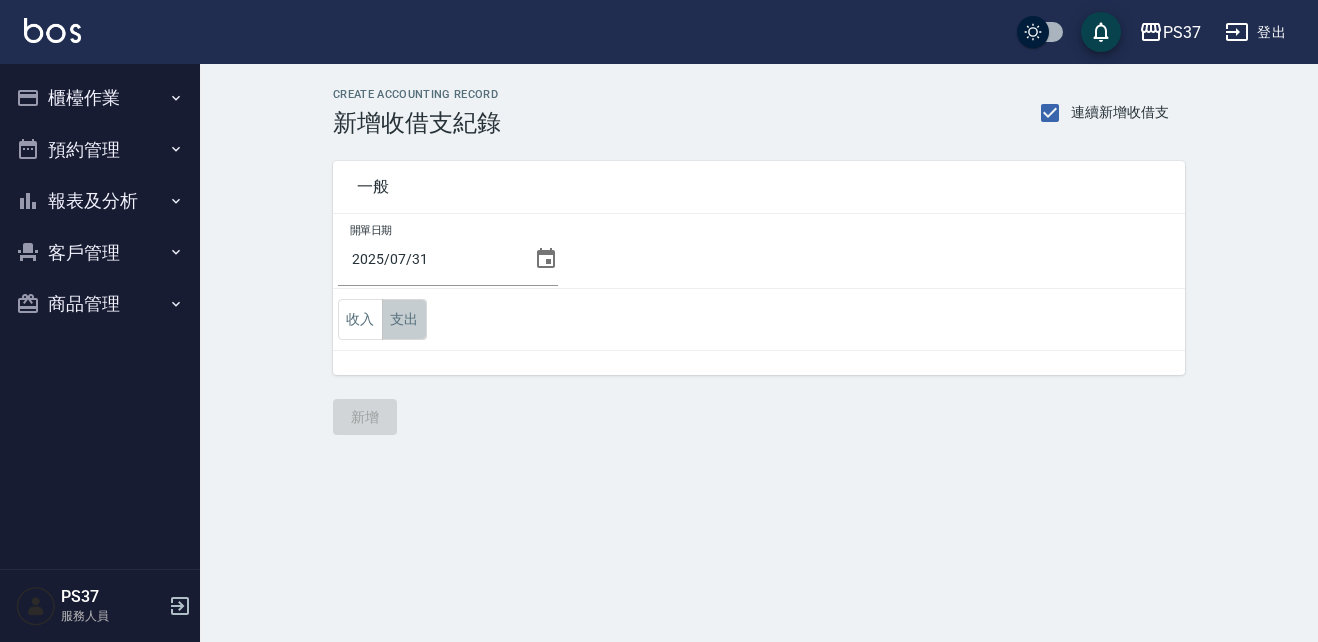 click on "支出" at bounding box center [404, 319] 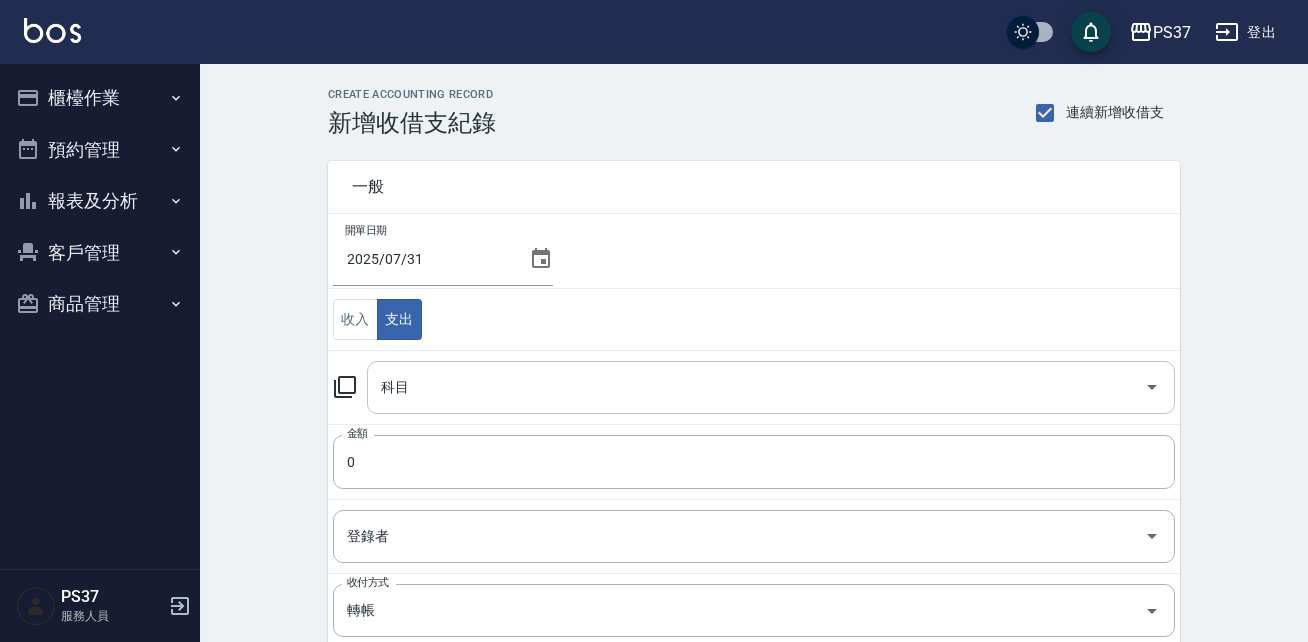 click on "科目" at bounding box center (771, 387) 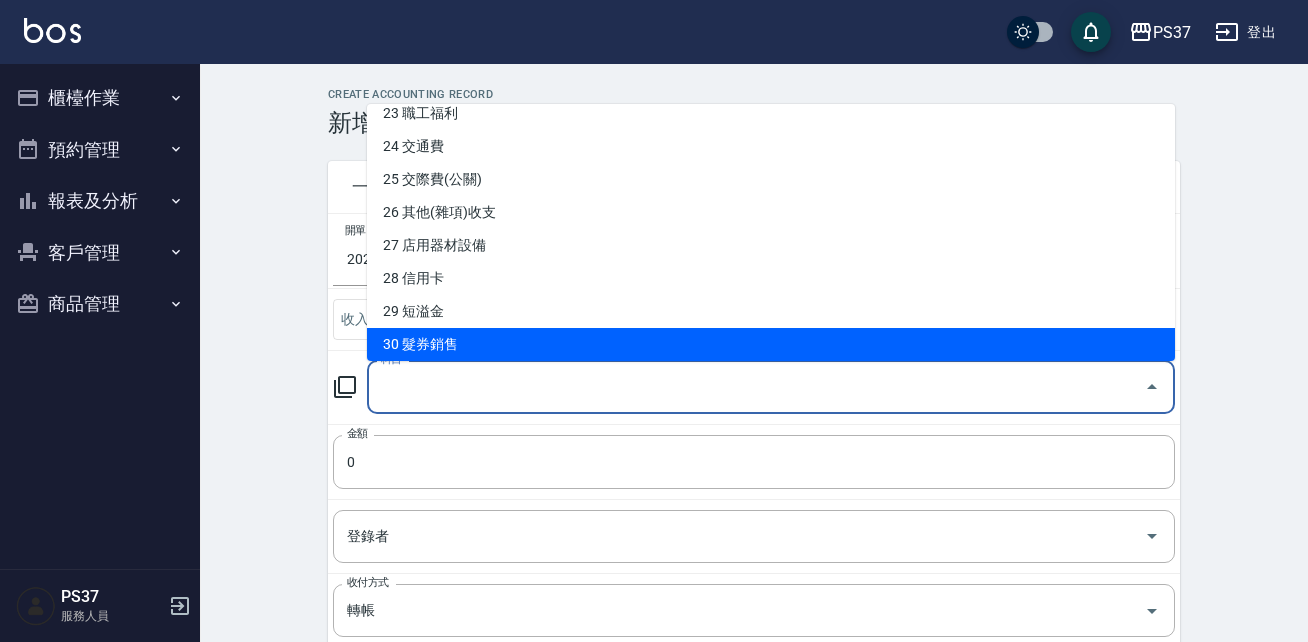 scroll, scrollTop: 807, scrollLeft: 0, axis: vertical 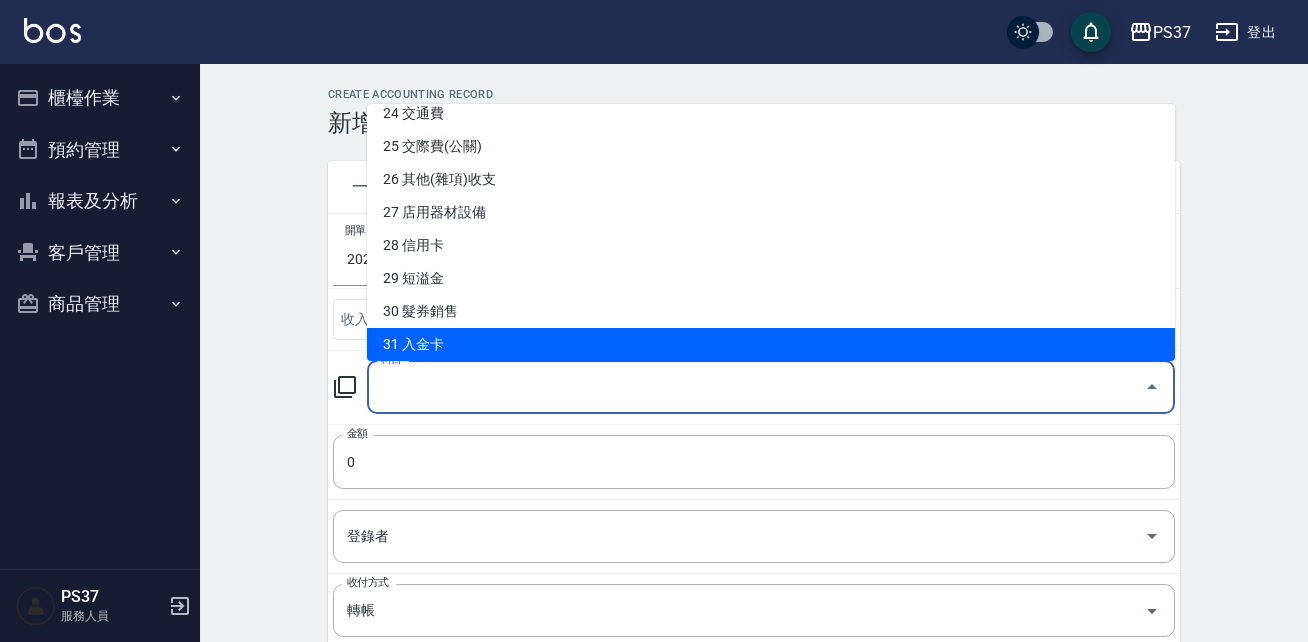click on "31 入金卡" at bounding box center [771, 344] 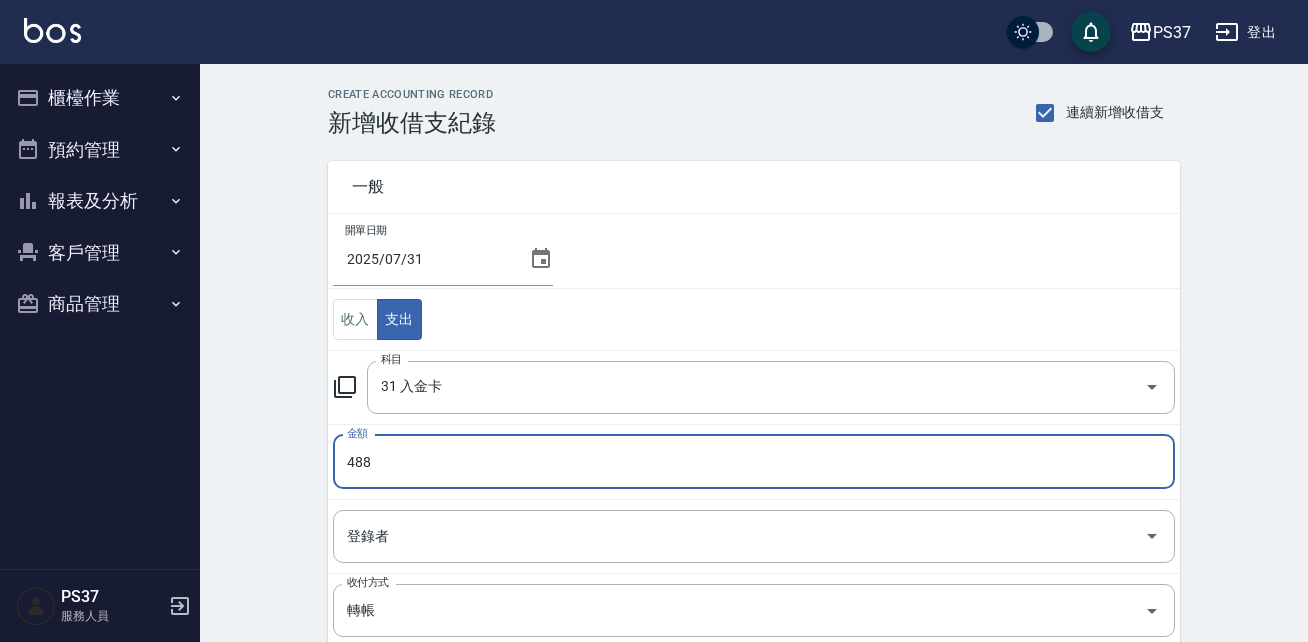 click on "登錄者" at bounding box center (754, 536) 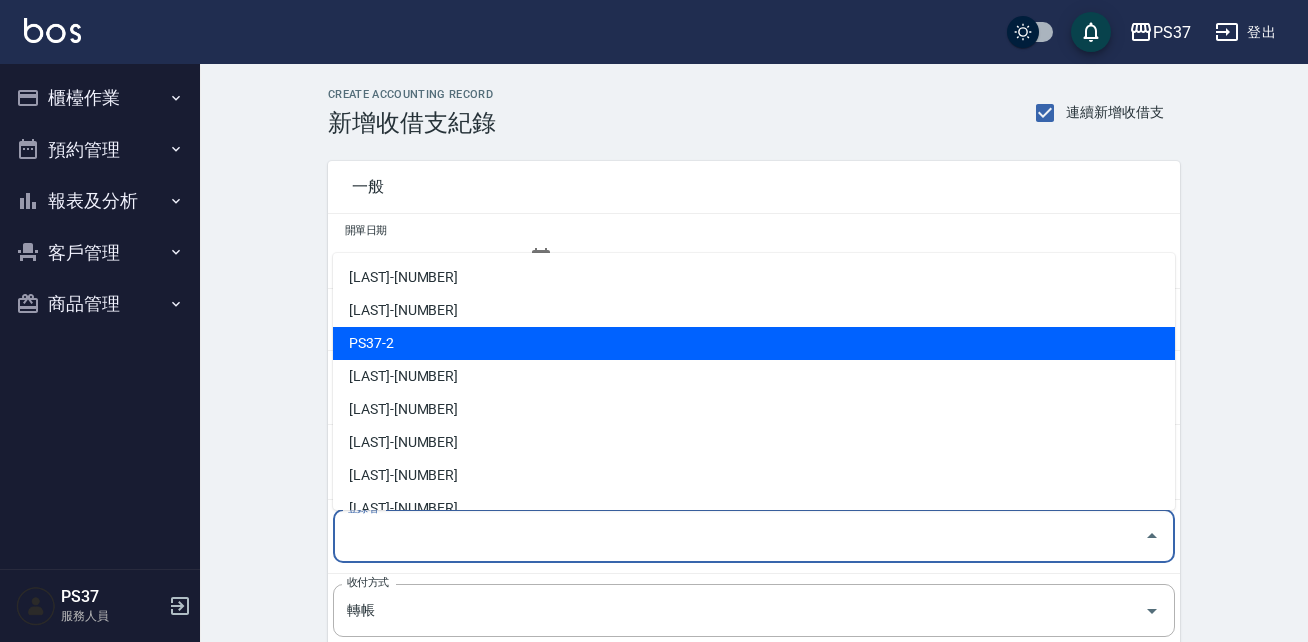 click on "PS37-2" at bounding box center [754, 343] 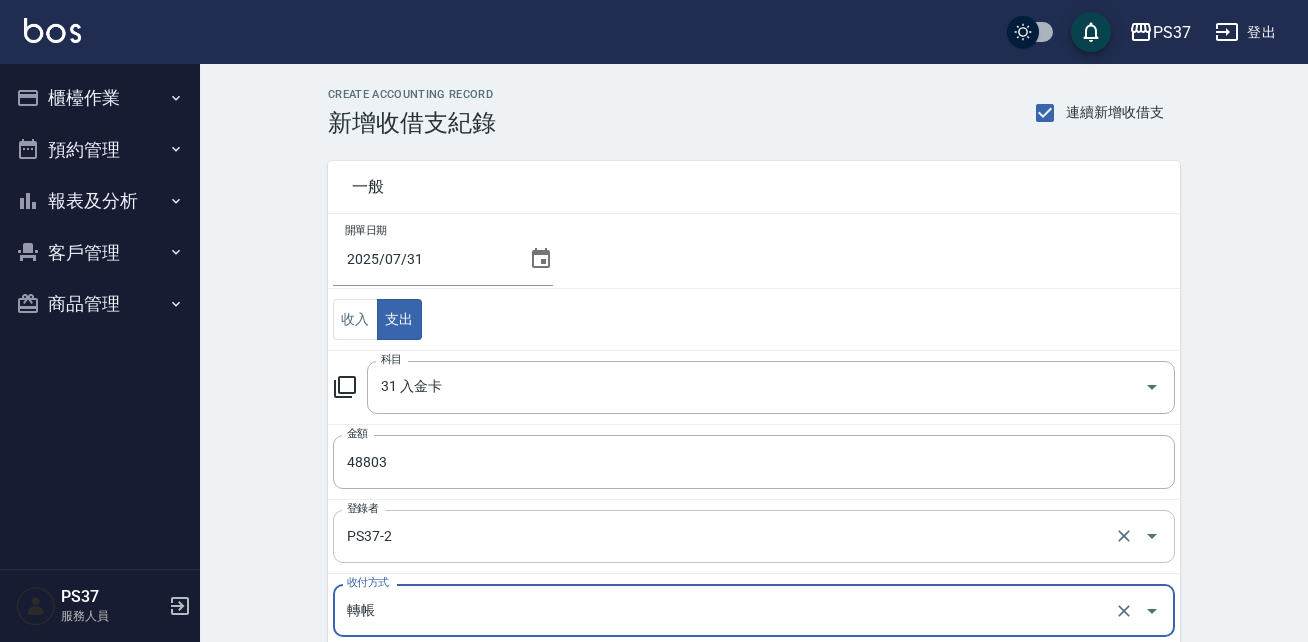 click on "PS37-2" at bounding box center (726, 536) 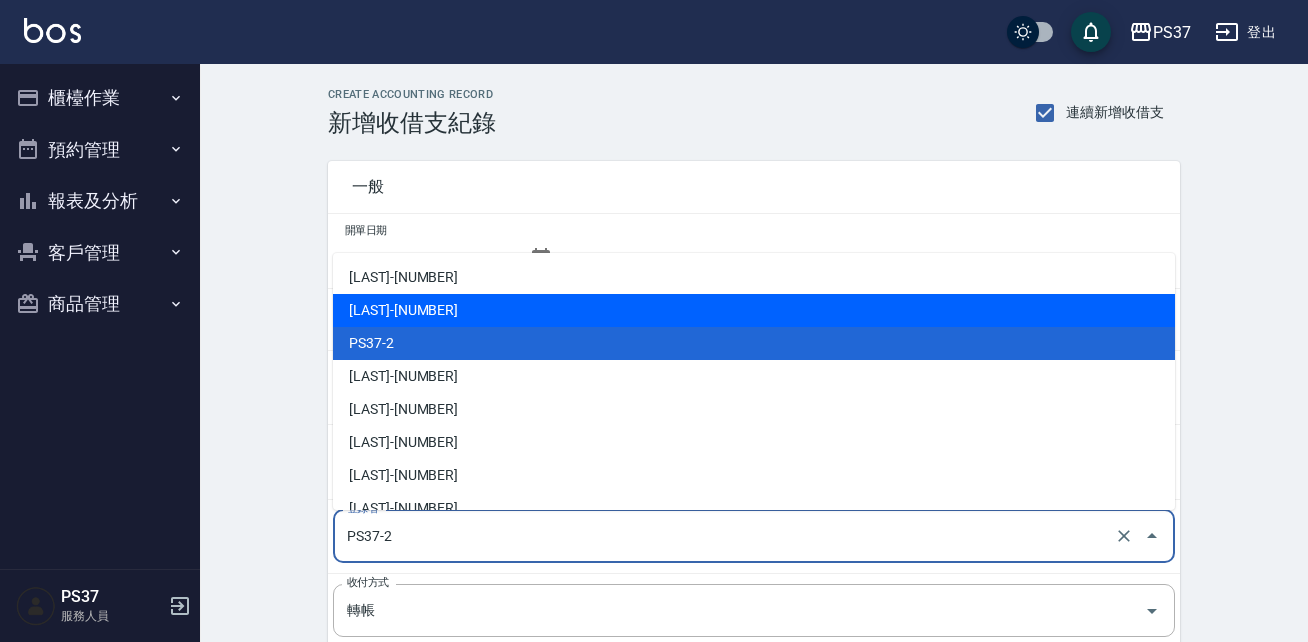 click on "[NAME] [LASTNAME]-2" at bounding box center (754, 310) 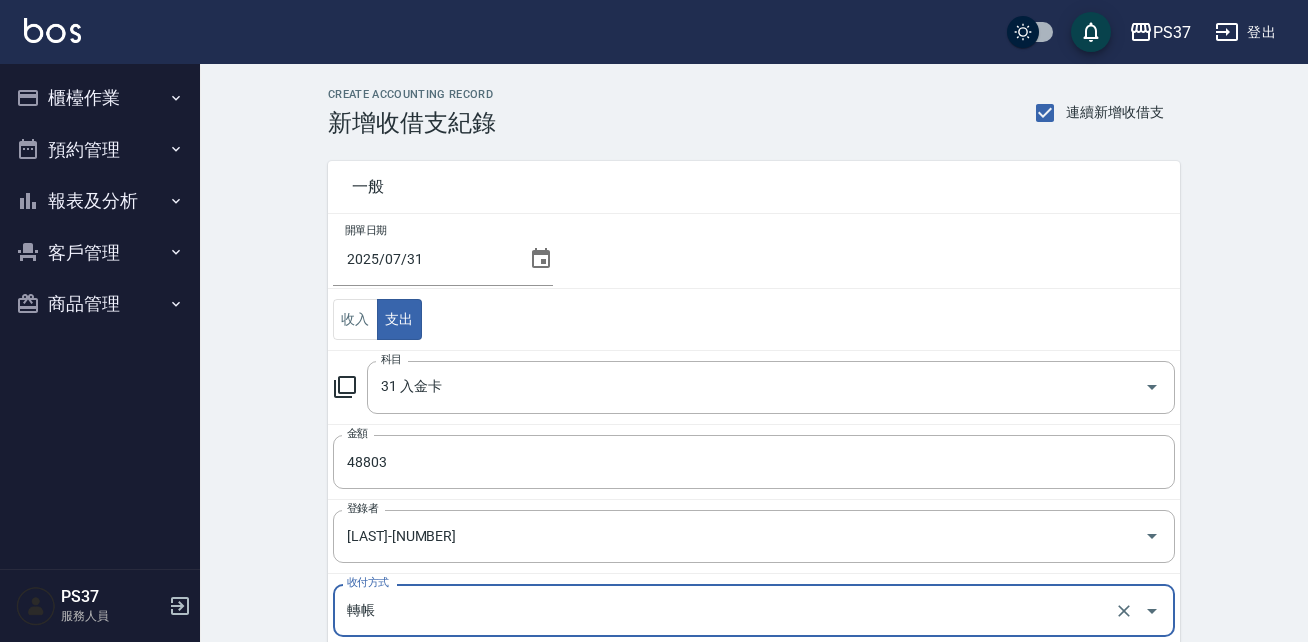 click on "CREATE ACCOUNTING RECORD 新增收借支紀錄 連續新增收借支 一般 開單日期 2025/07/31 收入 支出 科目 31 入金卡 科目 金額 48803 金額 登錄者 劉晨志-2 登錄者 收付方式 轉帳 收付方式 備註快捷鍵 ​ 備註快捷鍵 備註 x 備註 新增" at bounding box center [754, 509] 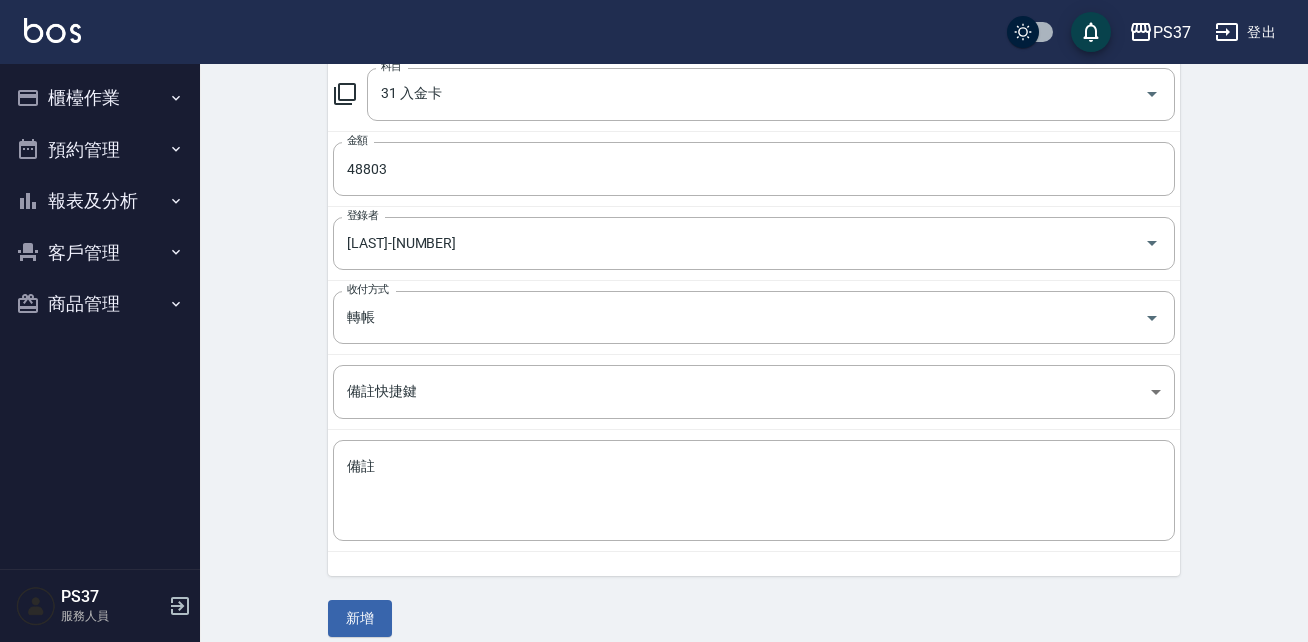scroll, scrollTop: 312, scrollLeft: 0, axis: vertical 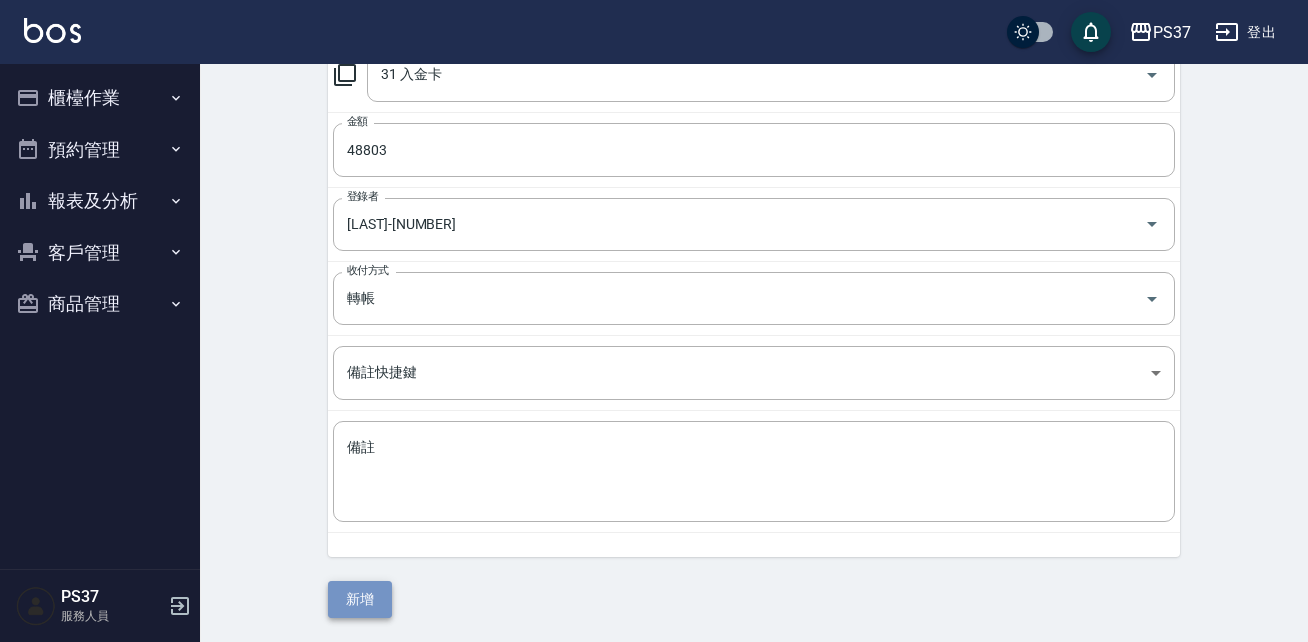 click on "新增" at bounding box center (360, 599) 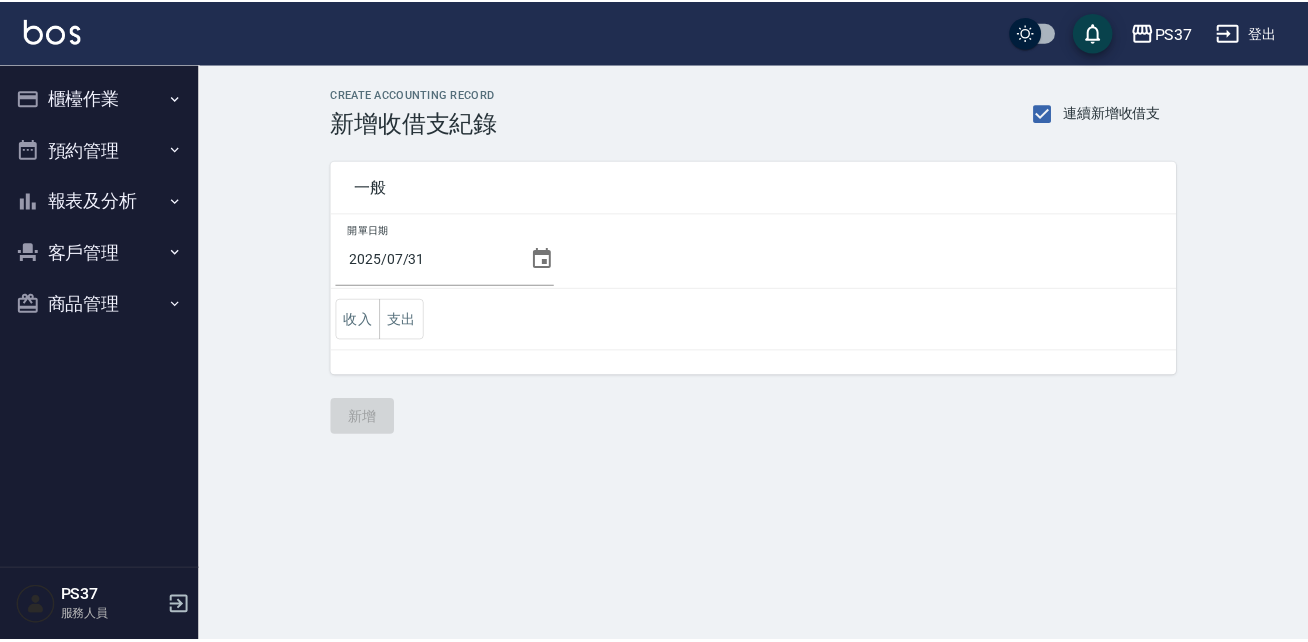 scroll, scrollTop: 0, scrollLeft: 0, axis: both 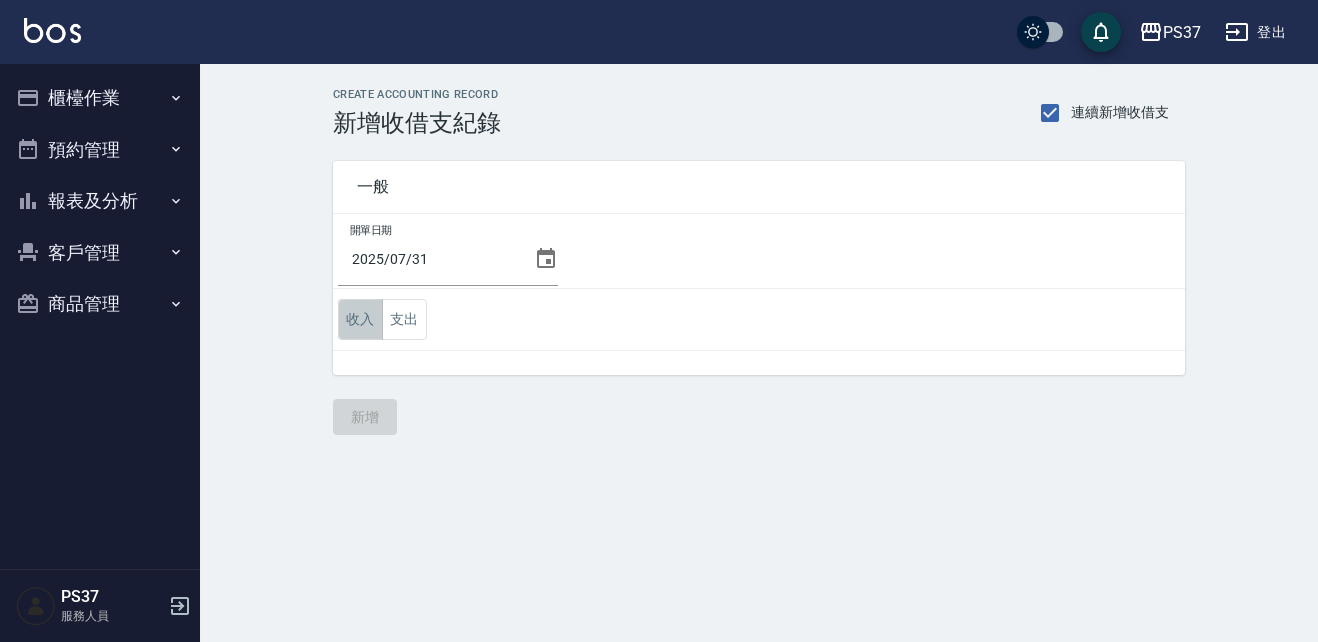 click on "收入" at bounding box center (360, 319) 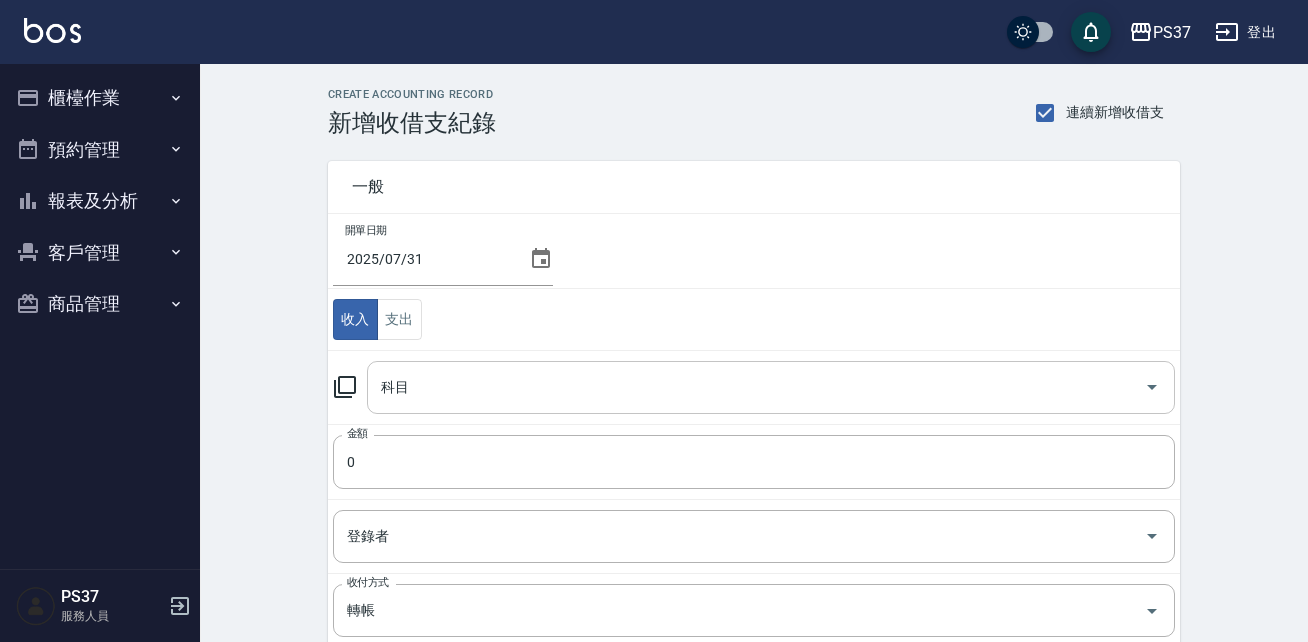 click on "科目" at bounding box center [756, 387] 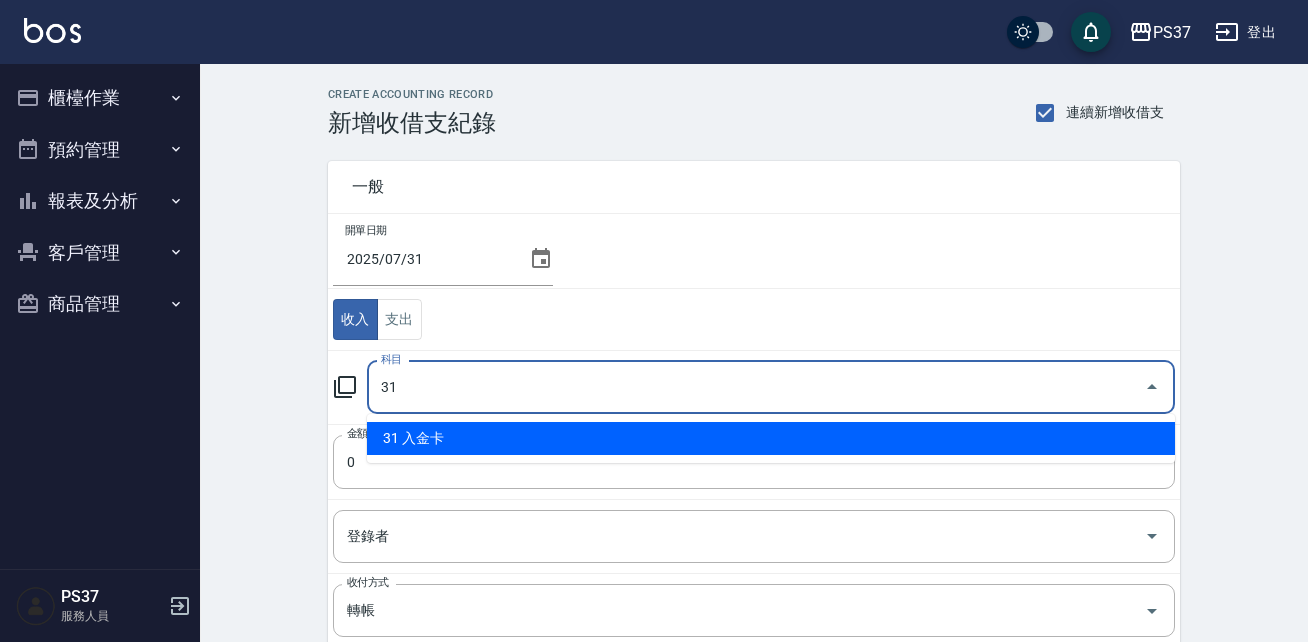 click on "31 入金卡" at bounding box center (771, 438) 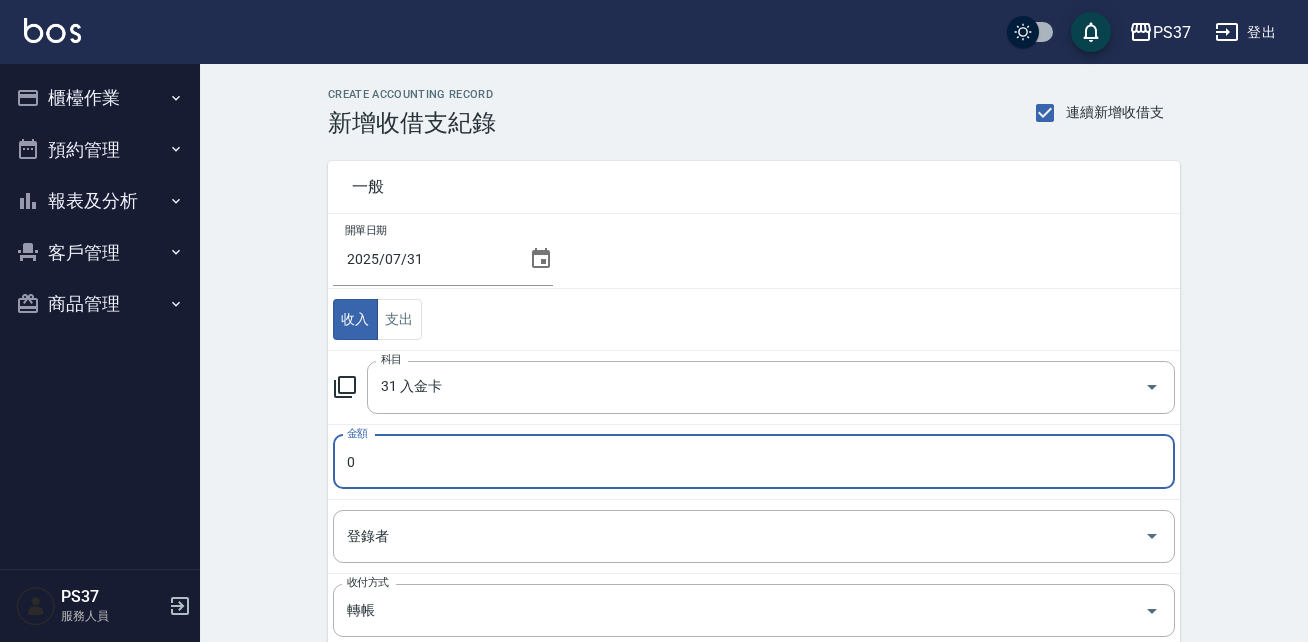 drag, startPoint x: 426, startPoint y: 446, endPoint x: 388, endPoint y: 478, distance: 49.67897 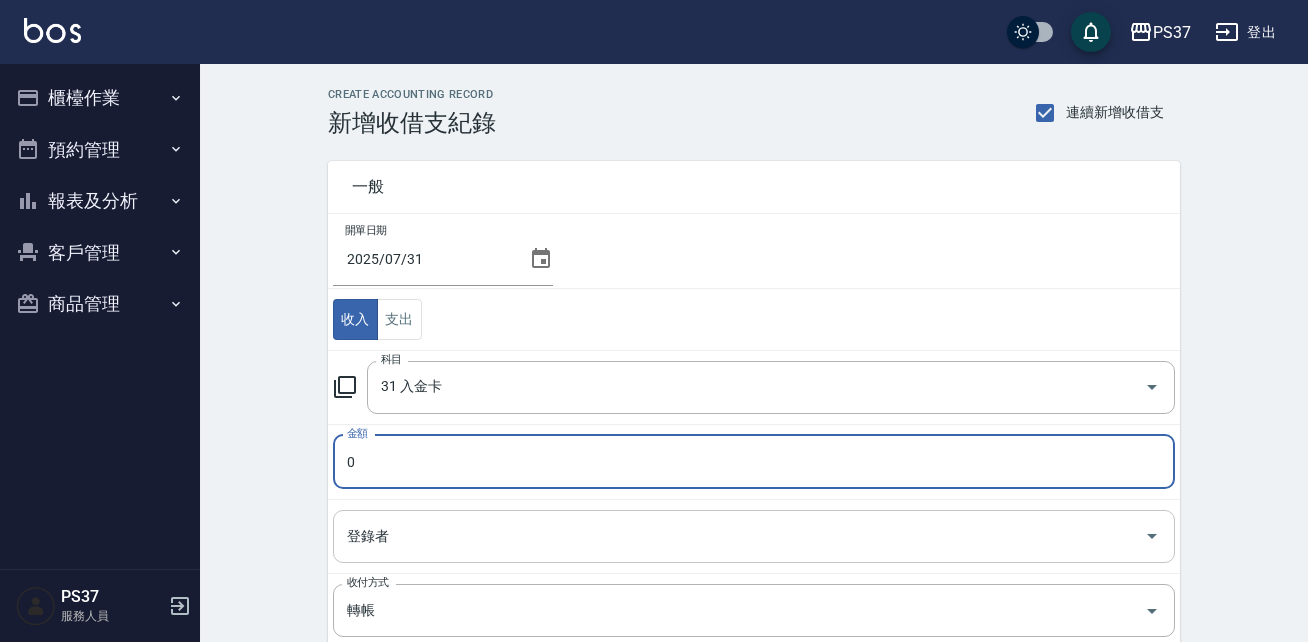 type on "249361" 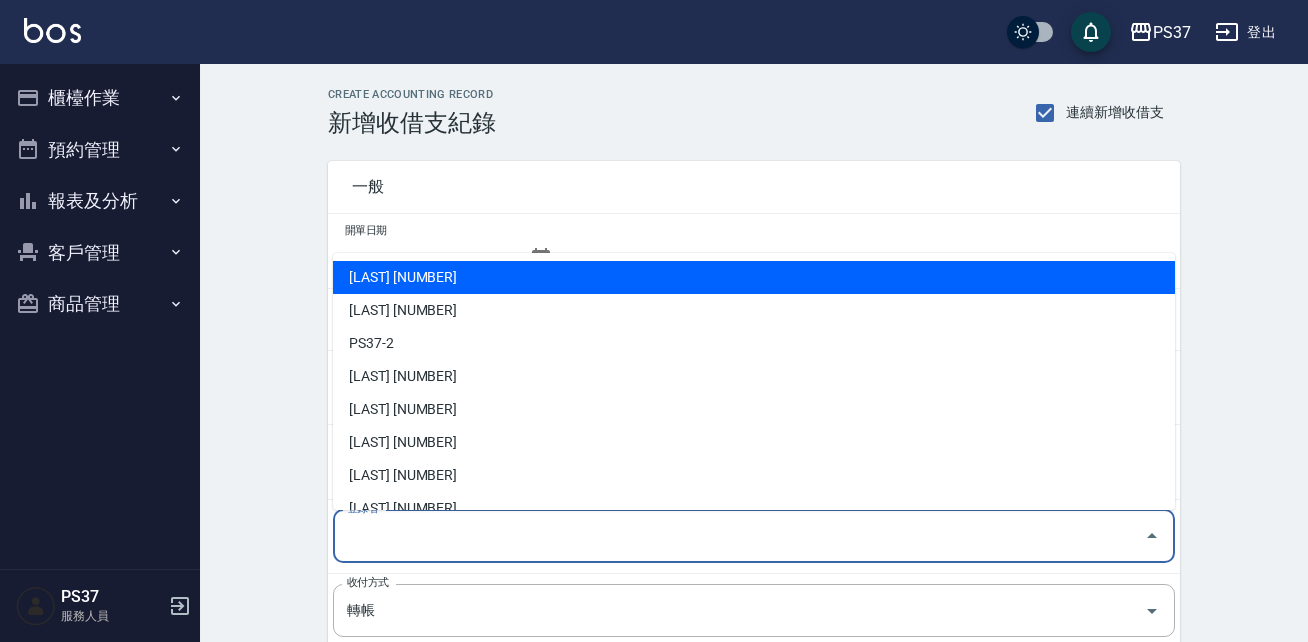 click on "登錄者" at bounding box center (739, 536) 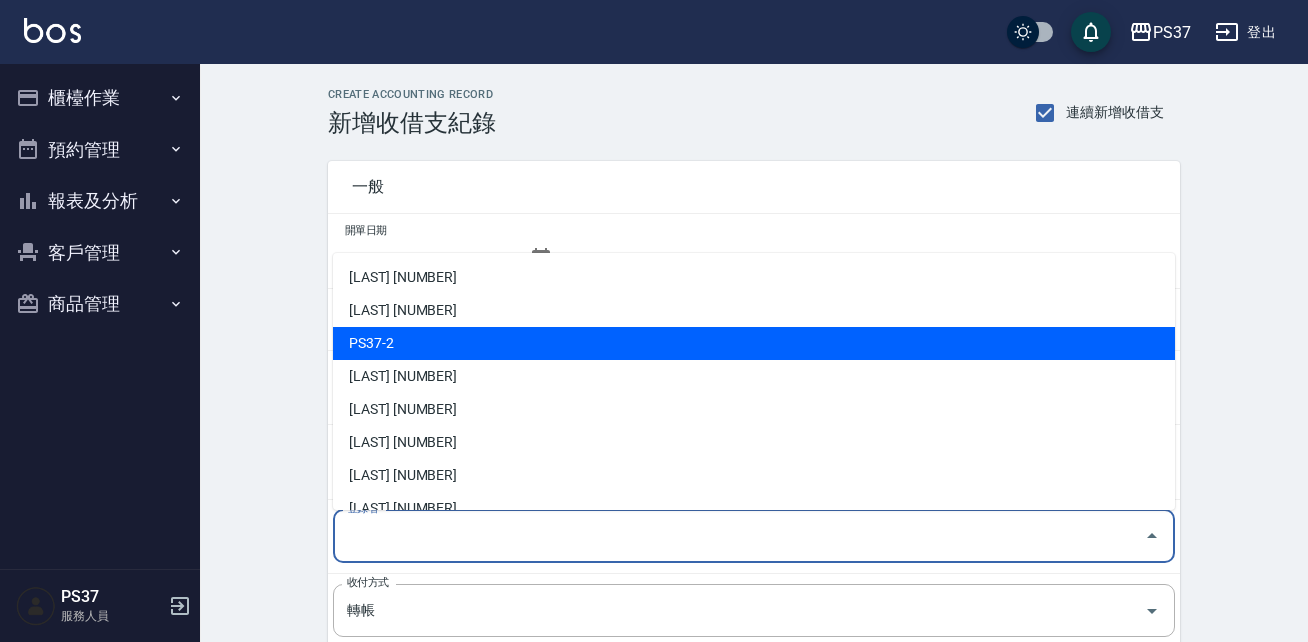click on "PS37-2" at bounding box center (754, 343) 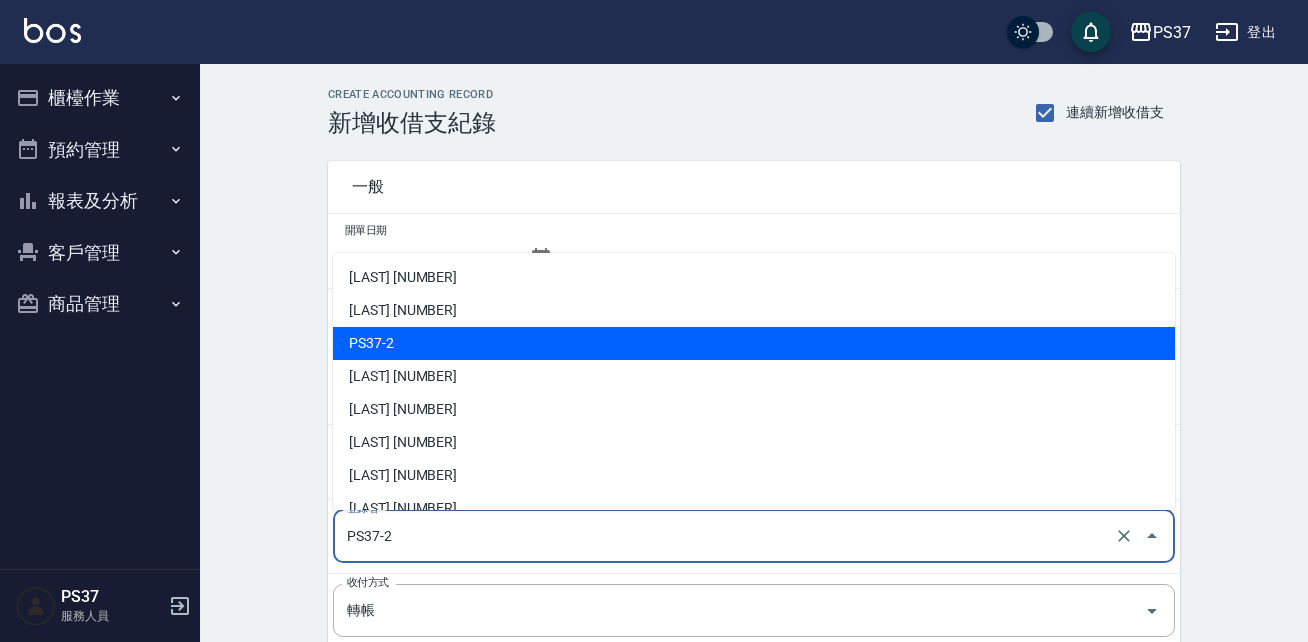 click on "PS37-2" at bounding box center (726, 536) 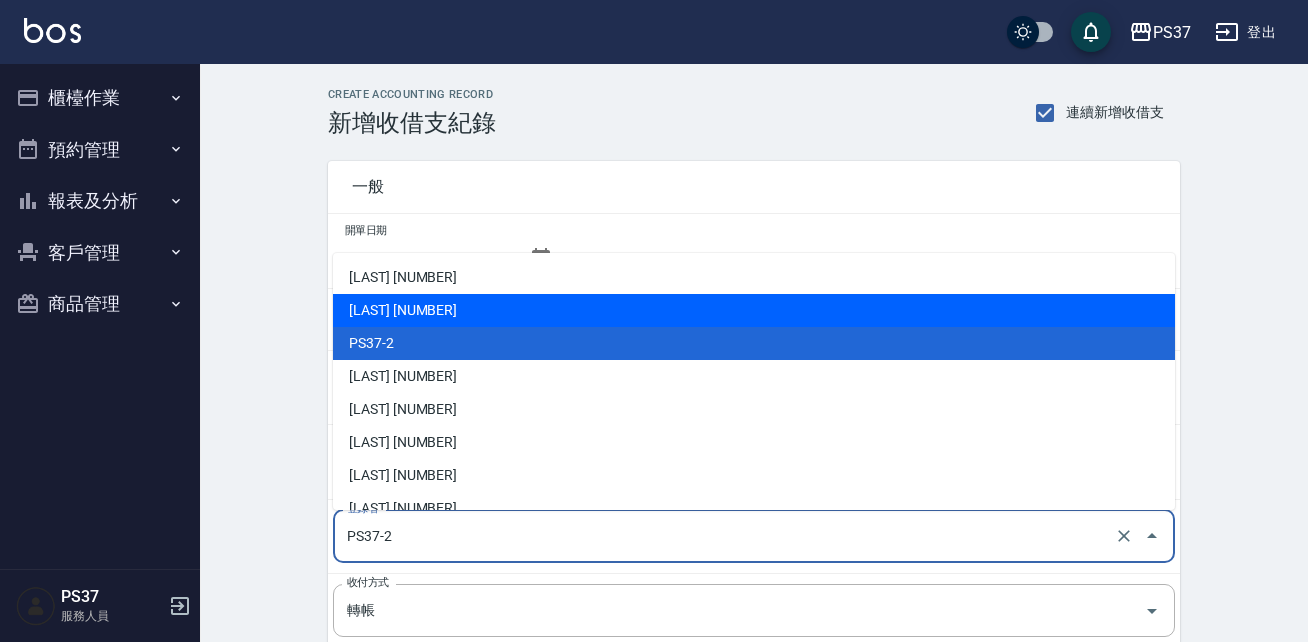 click on "[NAME] [LASTNAME]-2" at bounding box center (754, 310) 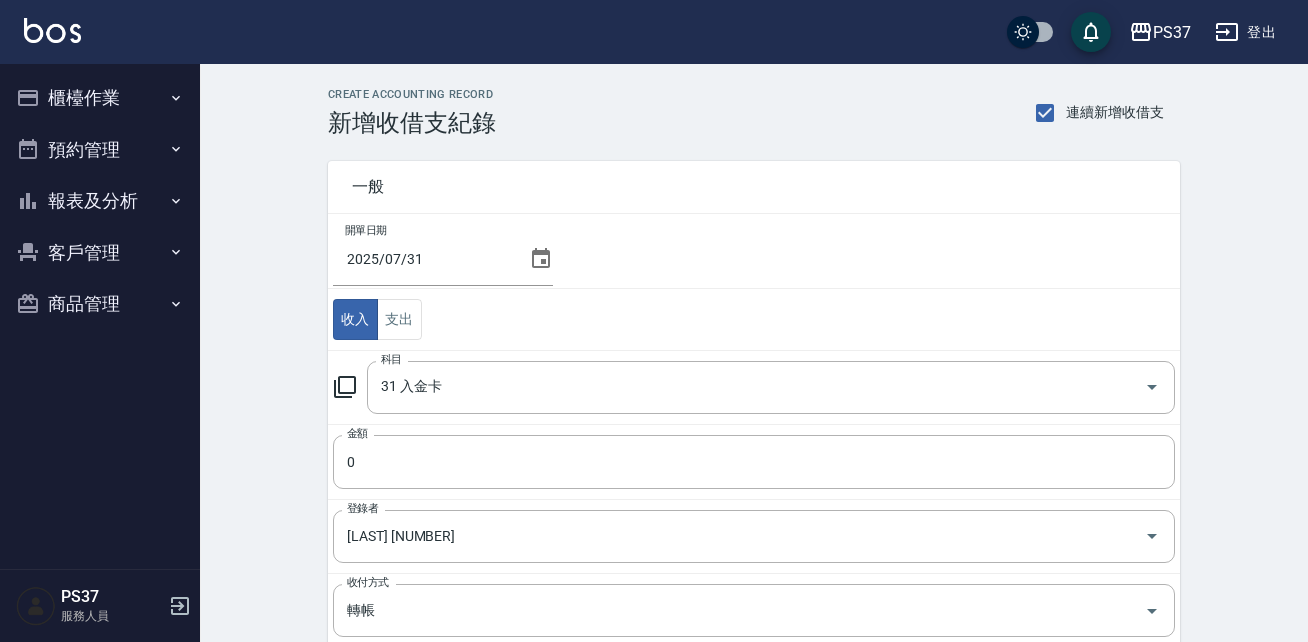 click on "CREATE ACCOUNTING RECORD 新增收借支紀錄 連續新增收借支 一般 開單日期 2025/07/31 收入 支出 科目 31 入金卡 科目 金額 249361 金額 登錄者 劉晨志-2 登錄者 收付方式 轉帳 收付方式 備註快捷鍵 ​ 備註快捷鍵 備註 x 備註 新增" at bounding box center (754, 509) 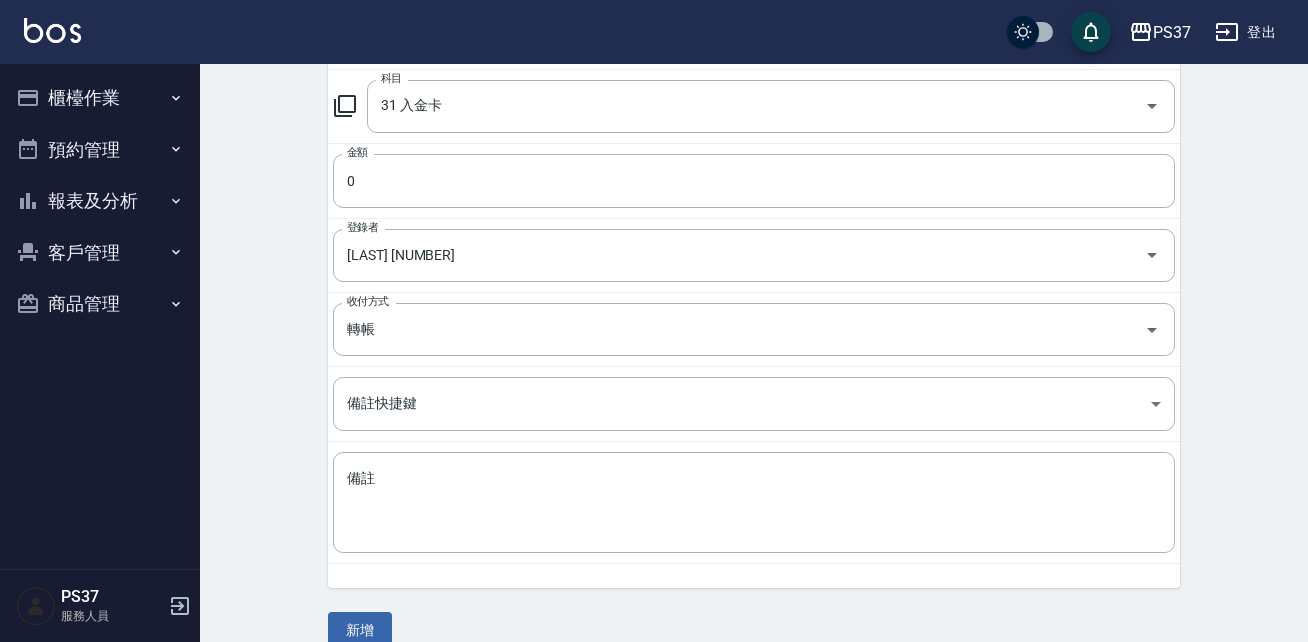scroll, scrollTop: 273, scrollLeft: 0, axis: vertical 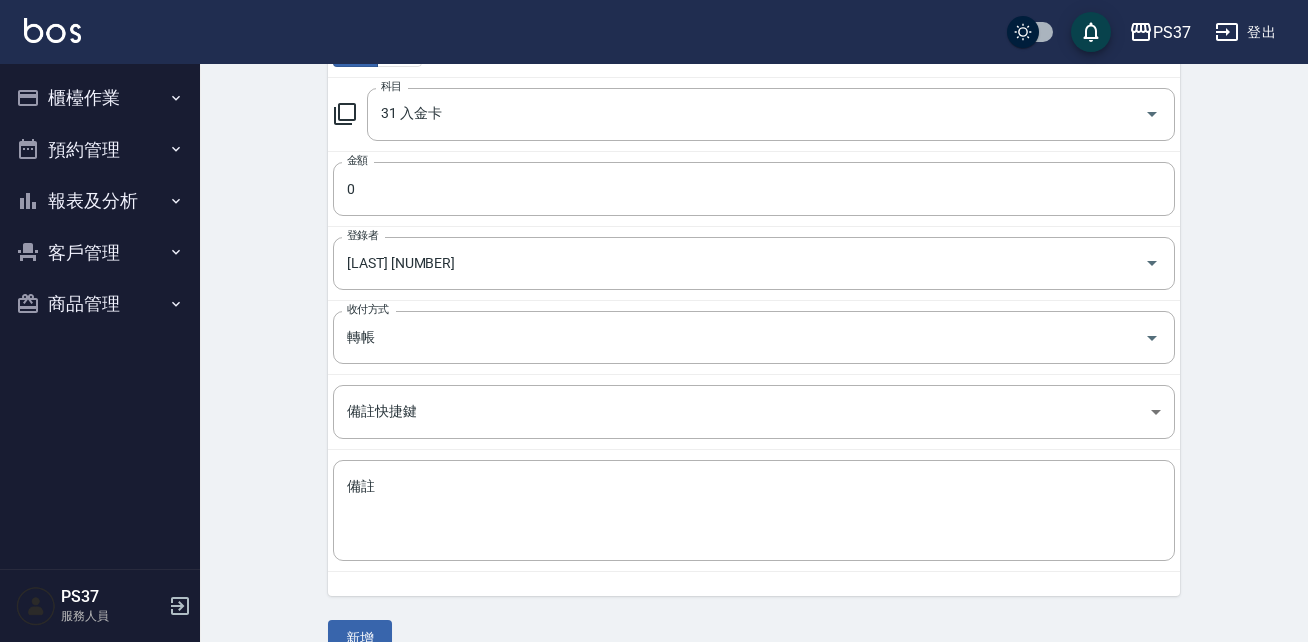 click on "CREATE ACCOUNTING RECORD 新增收借支紀錄 連續新增收借支 一般 開單日期 2025/07/31 收入 支出 科目 31 入金卡 科目 金額 249361 金額 登錄者 劉晨志-2 登錄者 收付方式 轉帳 收付方式 備註快捷鍵 ​ 備註快捷鍵 備註 x 備註 新增" at bounding box center [754, 236] 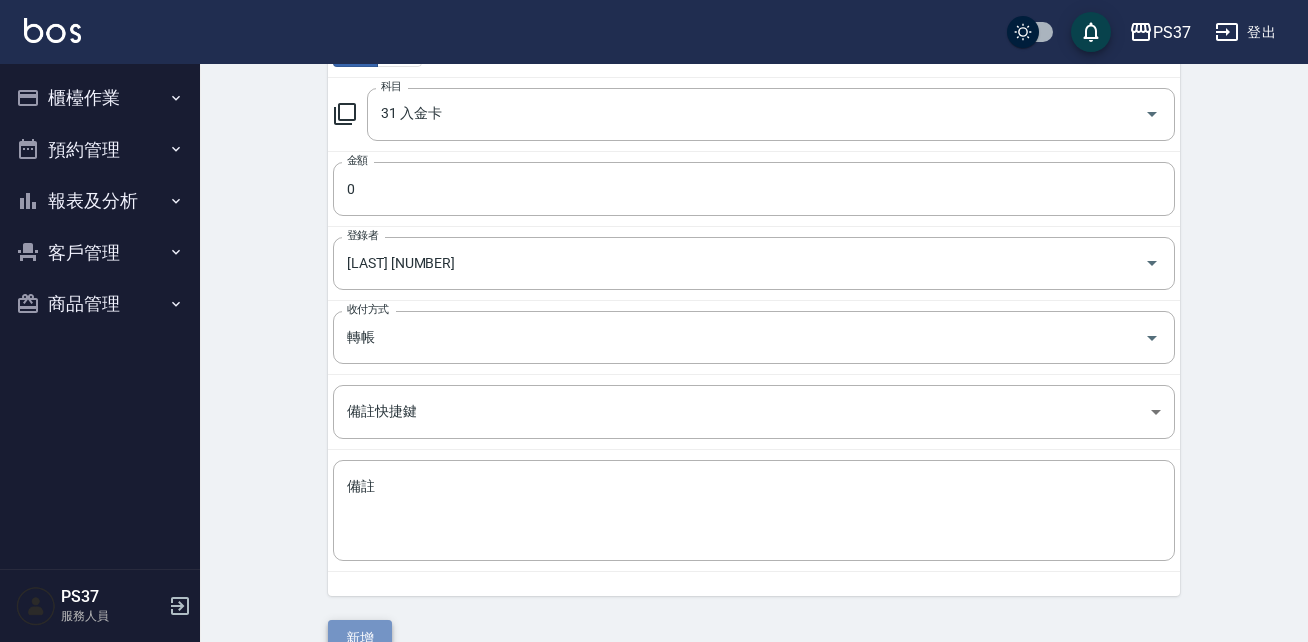 click on "新增" at bounding box center [360, 638] 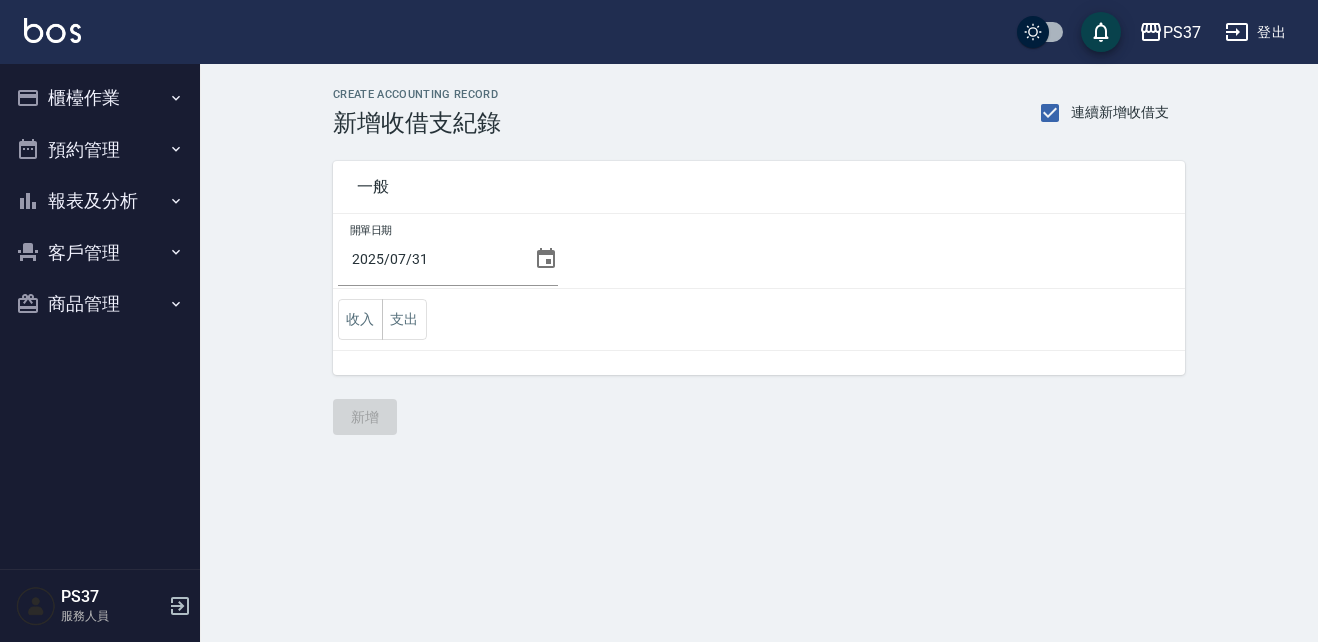 scroll, scrollTop: 0, scrollLeft: 0, axis: both 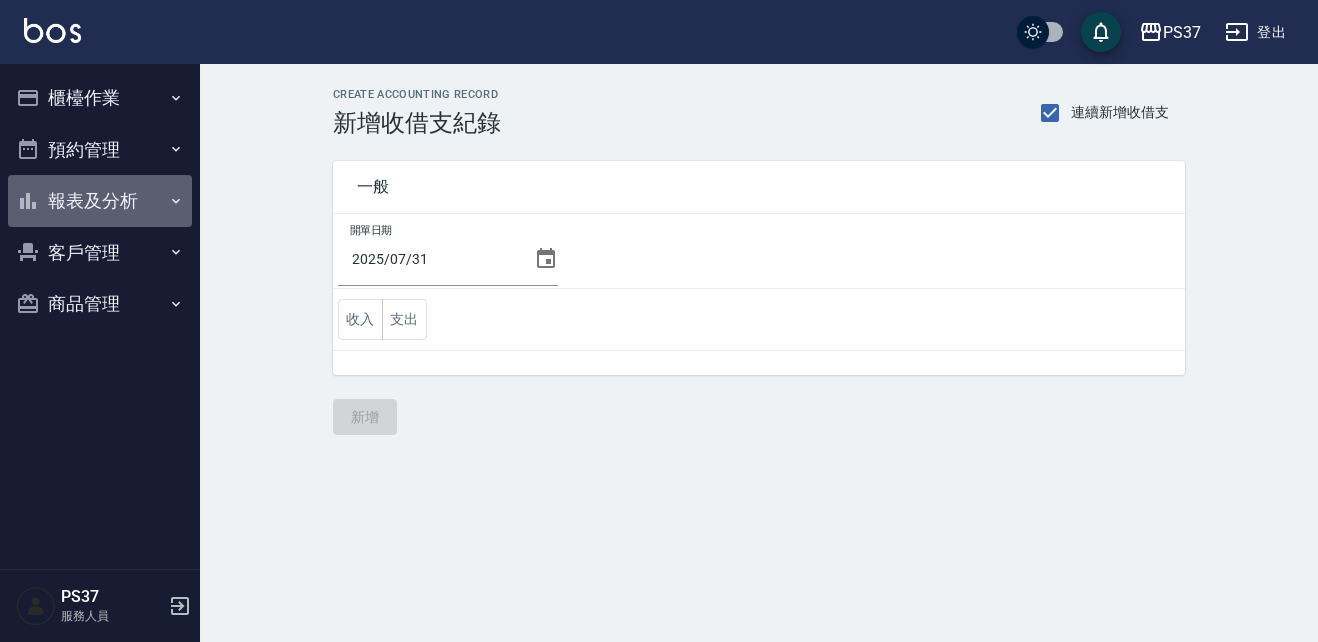 click on "報表及分析" at bounding box center [100, 201] 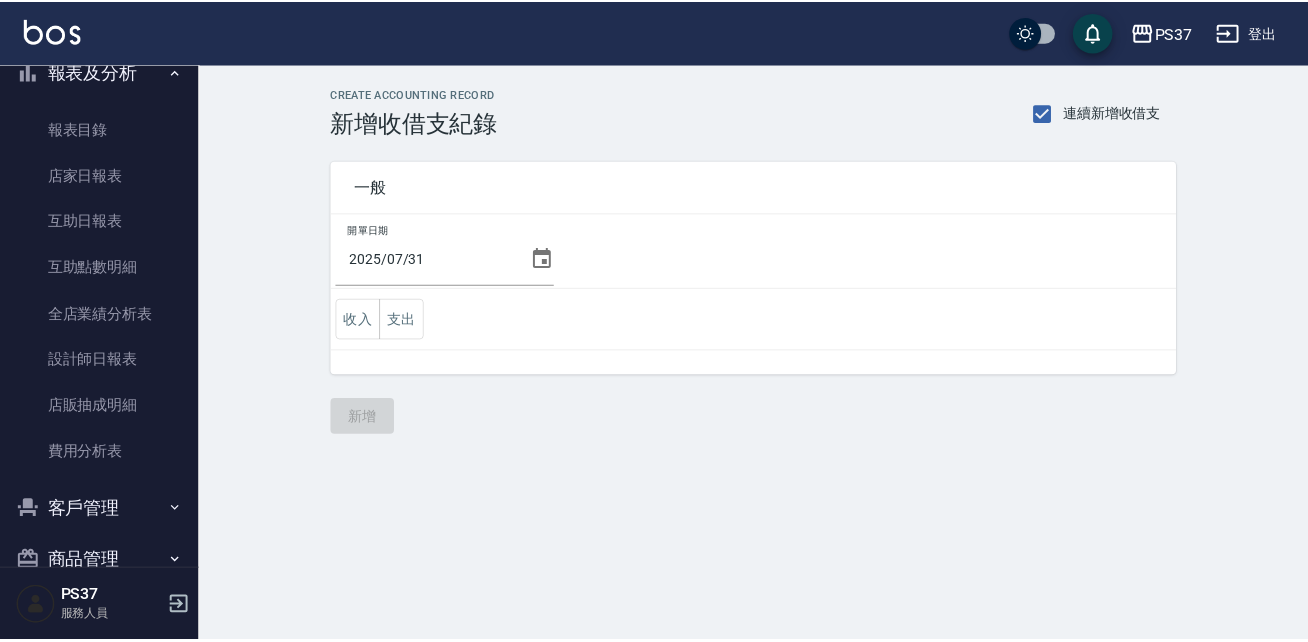 scroll, scrollTop: 171, scrollLeft: 0, axis: vertical 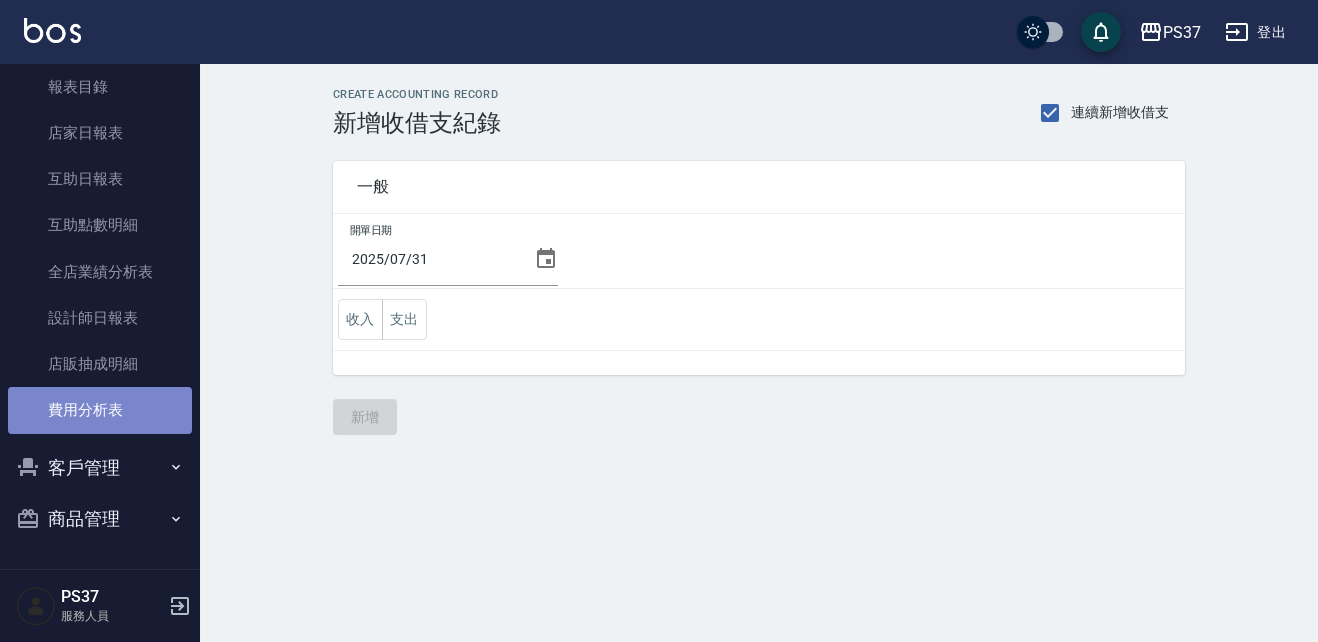 click on "費用分析表" at bounding box center (100, 410) 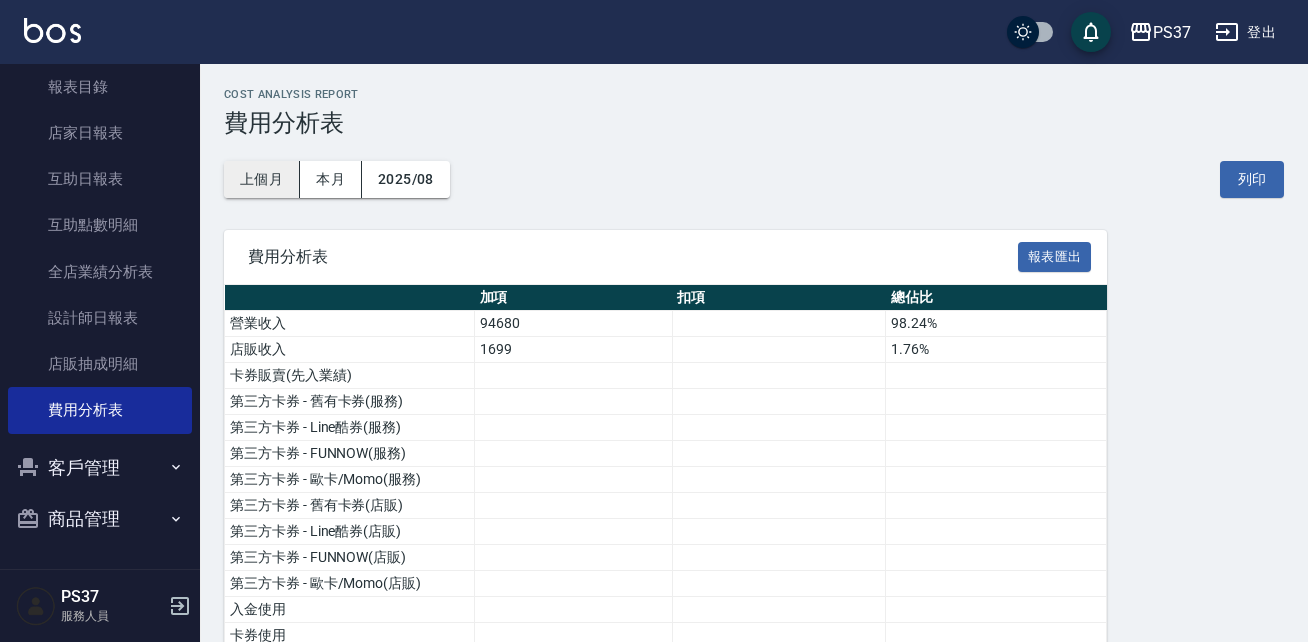 click on "上個月" at bounding box center (262, 179) 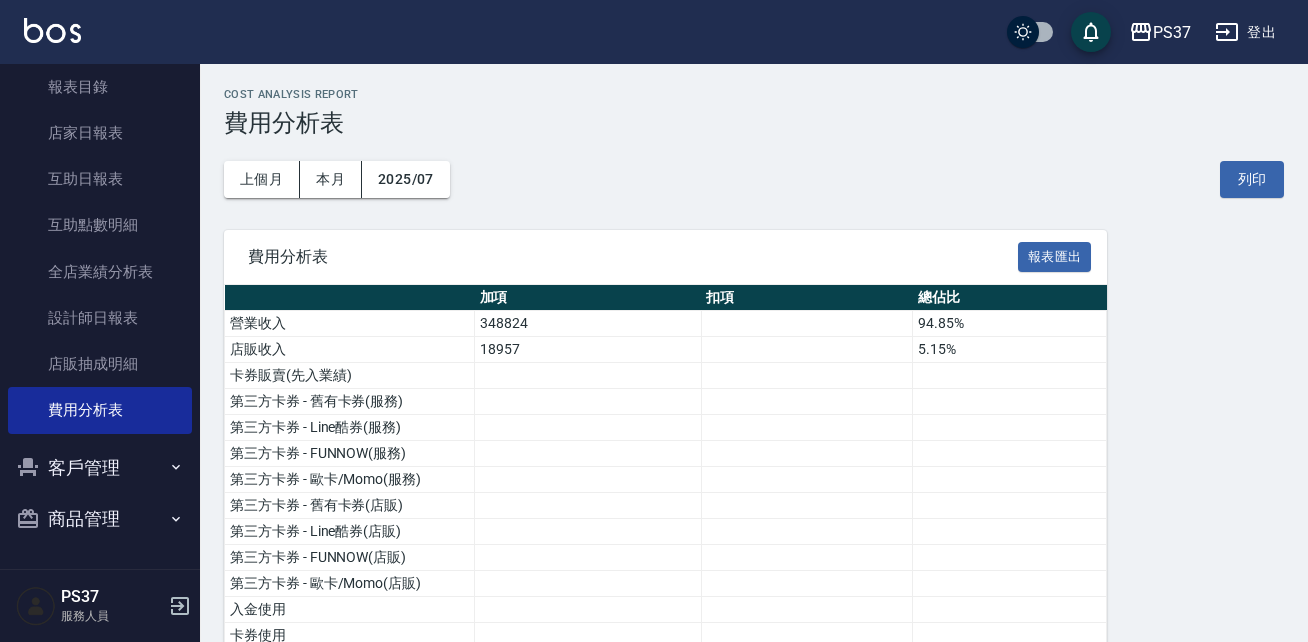 type 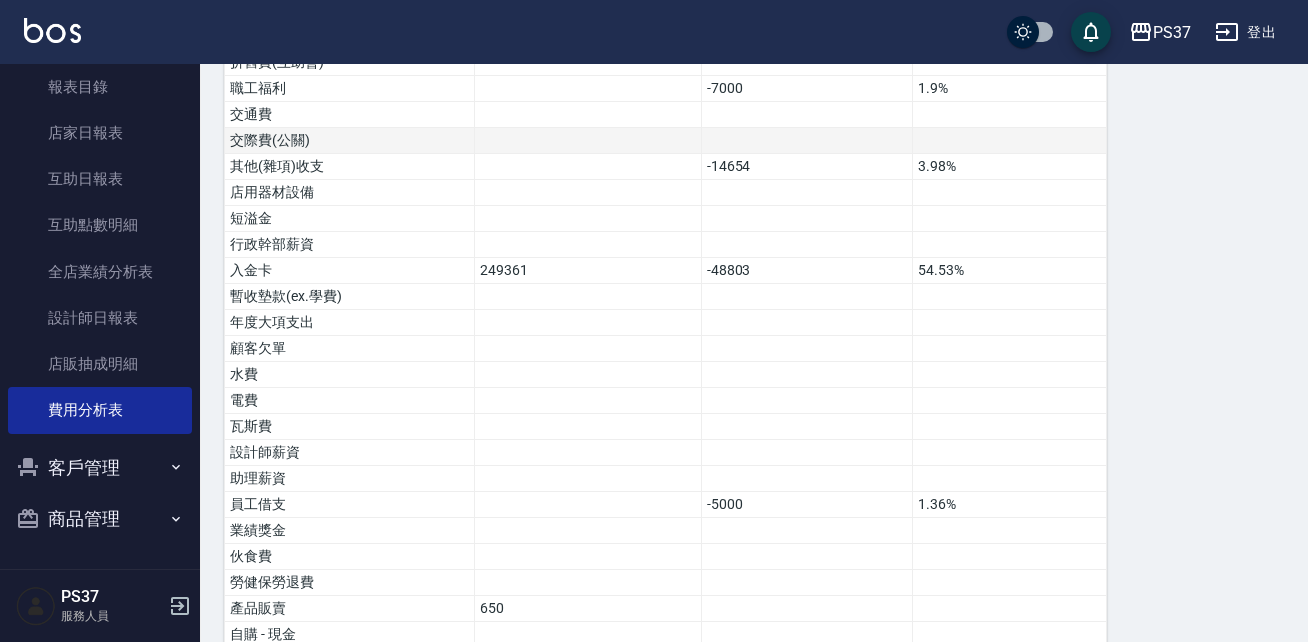 scroll, scrollTop: 1277, scrollLeft: 0, axis: vertical 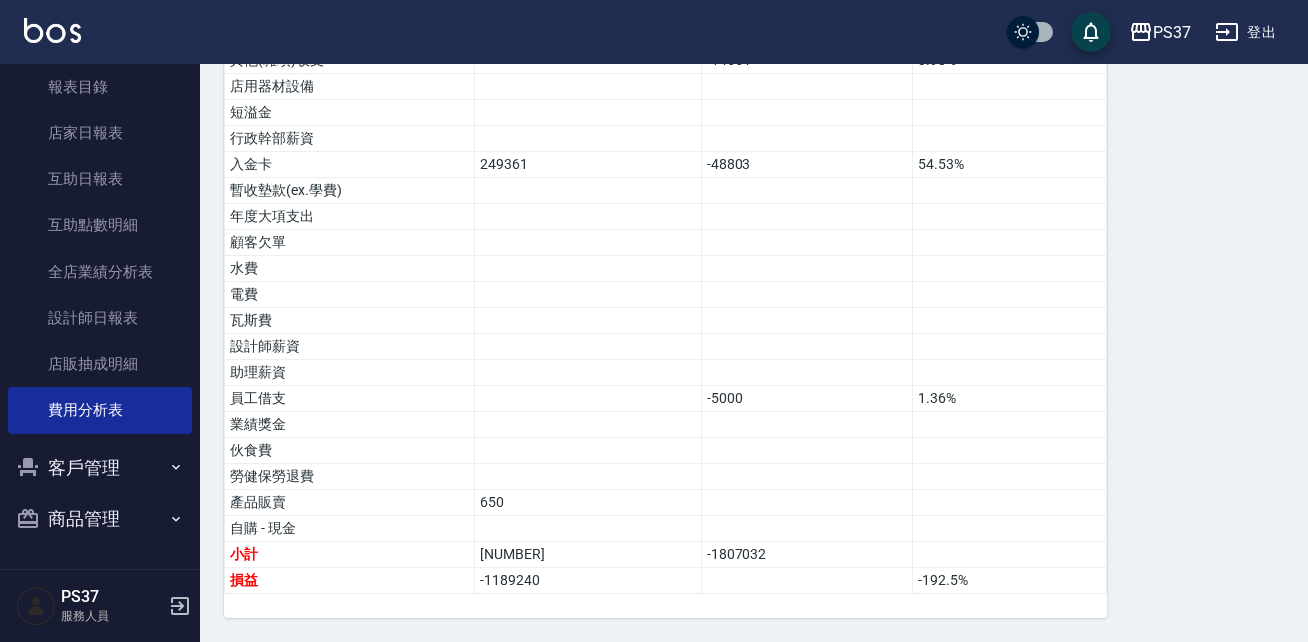 click on "櫃檯作業 打帳單 帳單列表 現金收支登錄 高階收支登錄 材料自購登錄 每日結帳 排班表 現場電腦打卡 預約管理 預約管理 單日預約紀錄 單週預約紀錄 報表及分析 報表目錄 店家日報表 互助日報表 互助點數明細 全店業績分析表 設計師日報表 店販抽成明細 費用分析表 客戶管理 客戶列表 卡券管理 入金管理 商品管理 商品分類設定 商品列表" at bounding box center [100, 316] 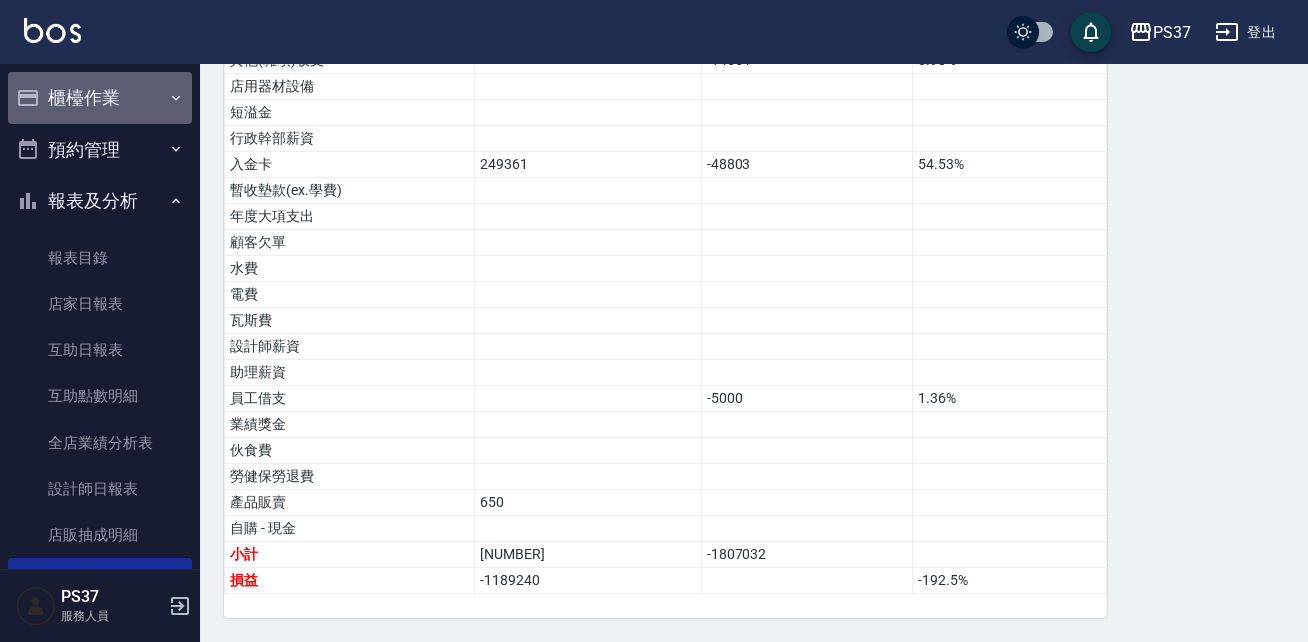 click on "櫃檯作業" at bounding box center (100, 98) 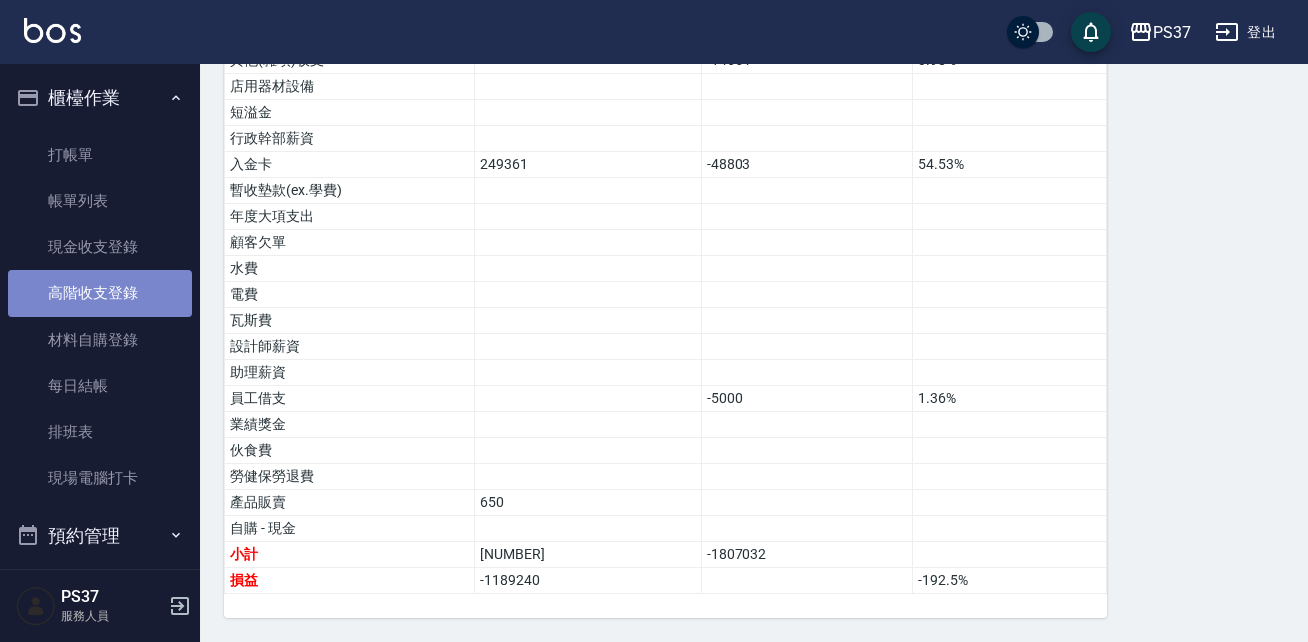 click on "高階收支登錄" at bounding box center [100, 293] 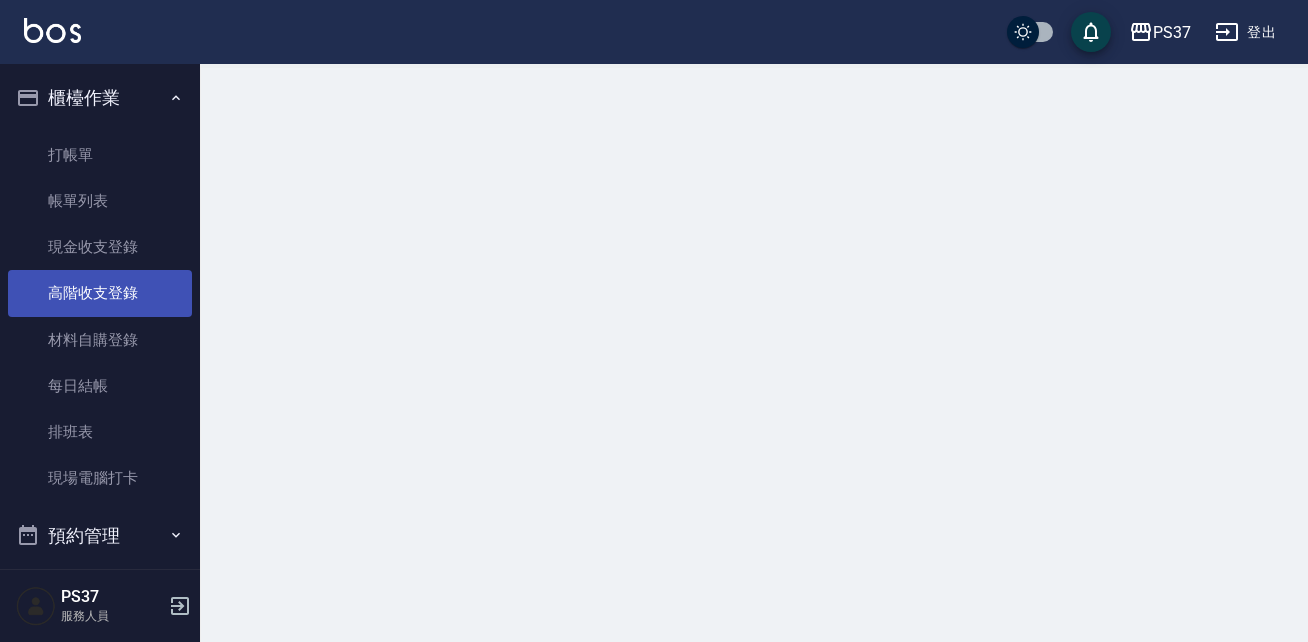 scroll, scrollTop: 0, scrollLeft: 0, axis: both 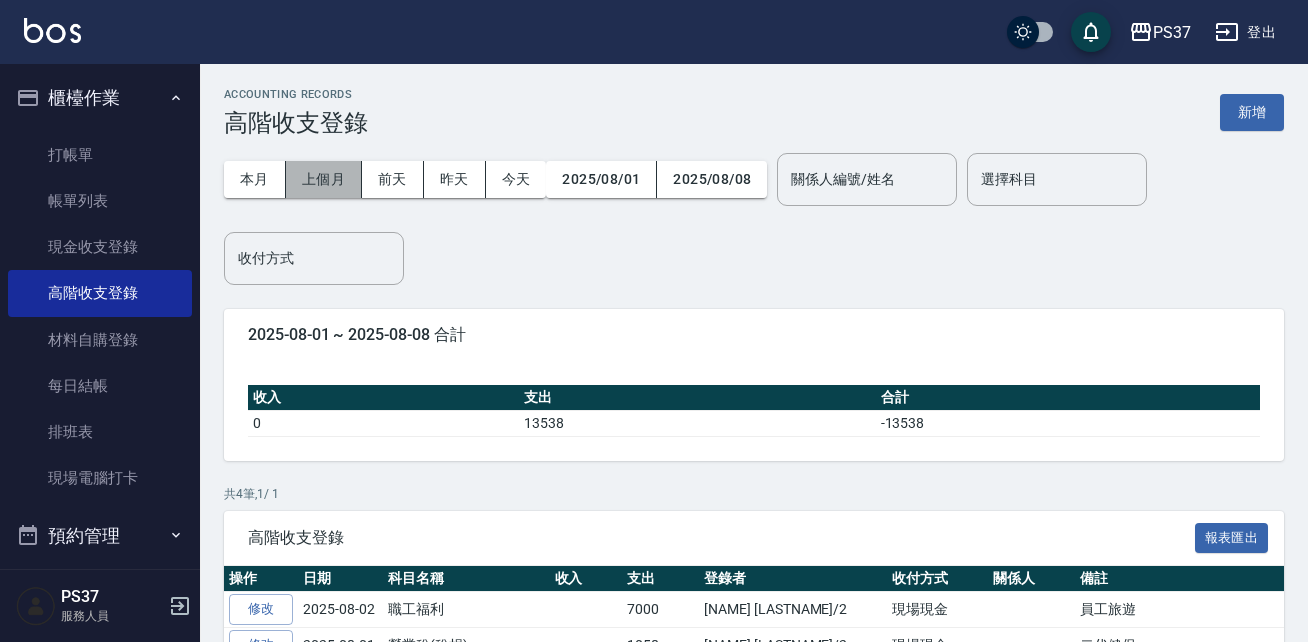 click on "上個月" at bounding box center [324, 179] 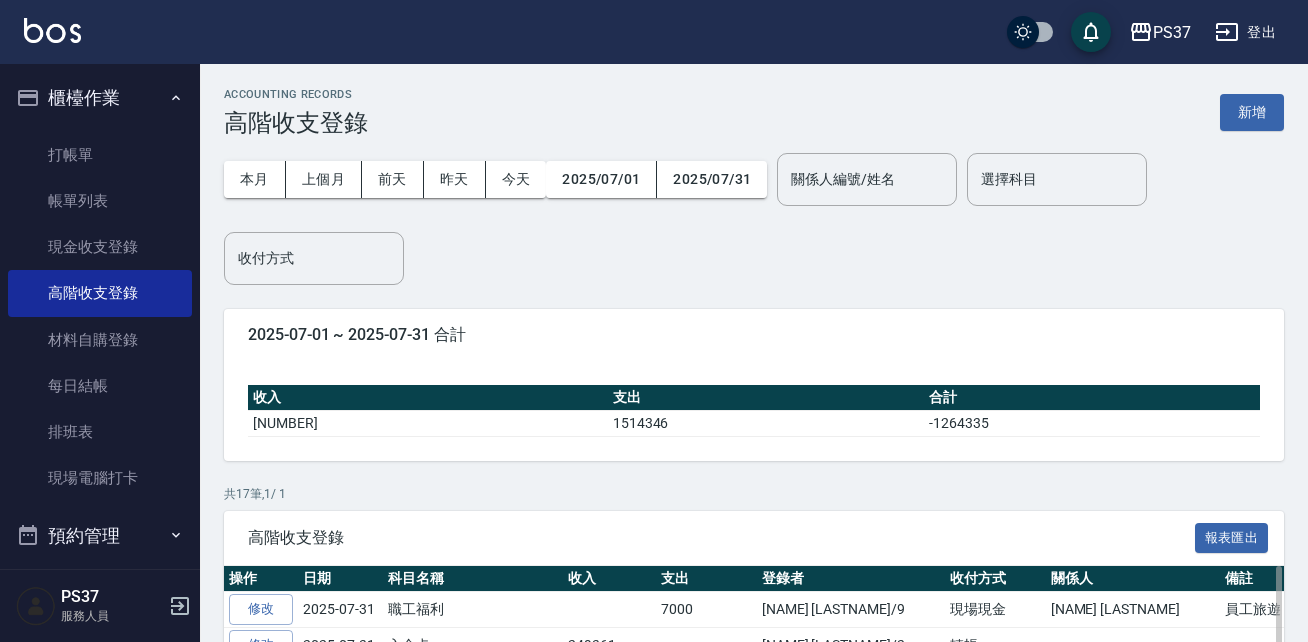 type 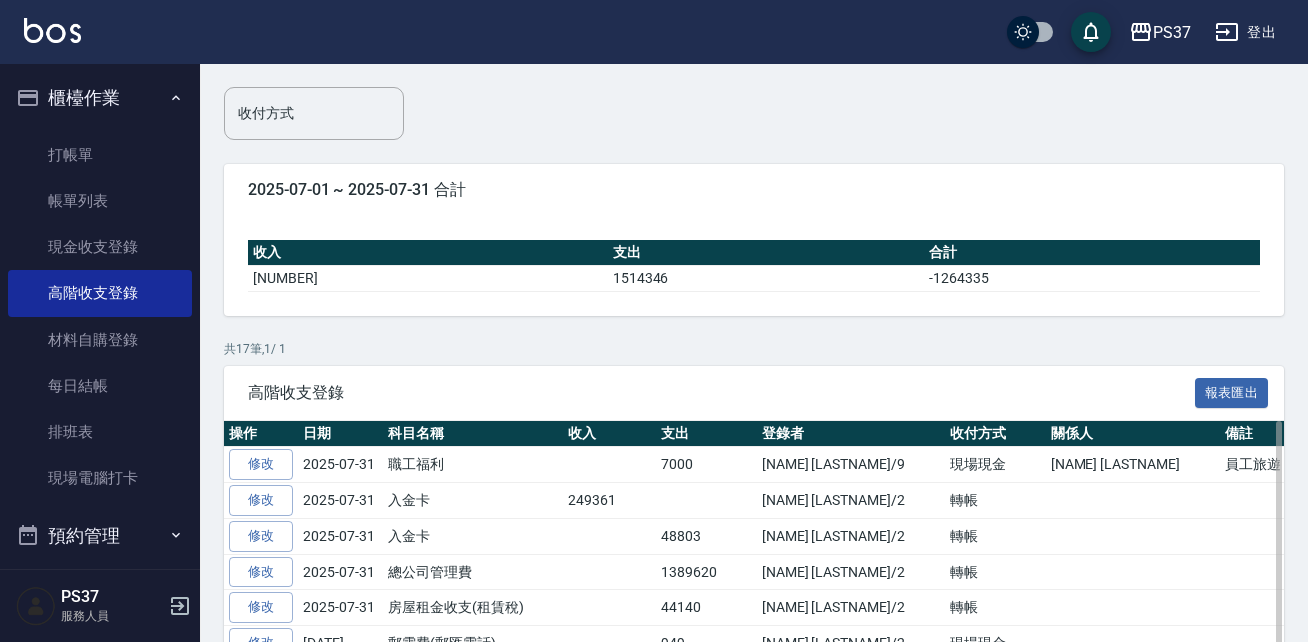 scroll, scrollTop: 160, scrollLeft: 0, axis: vertical 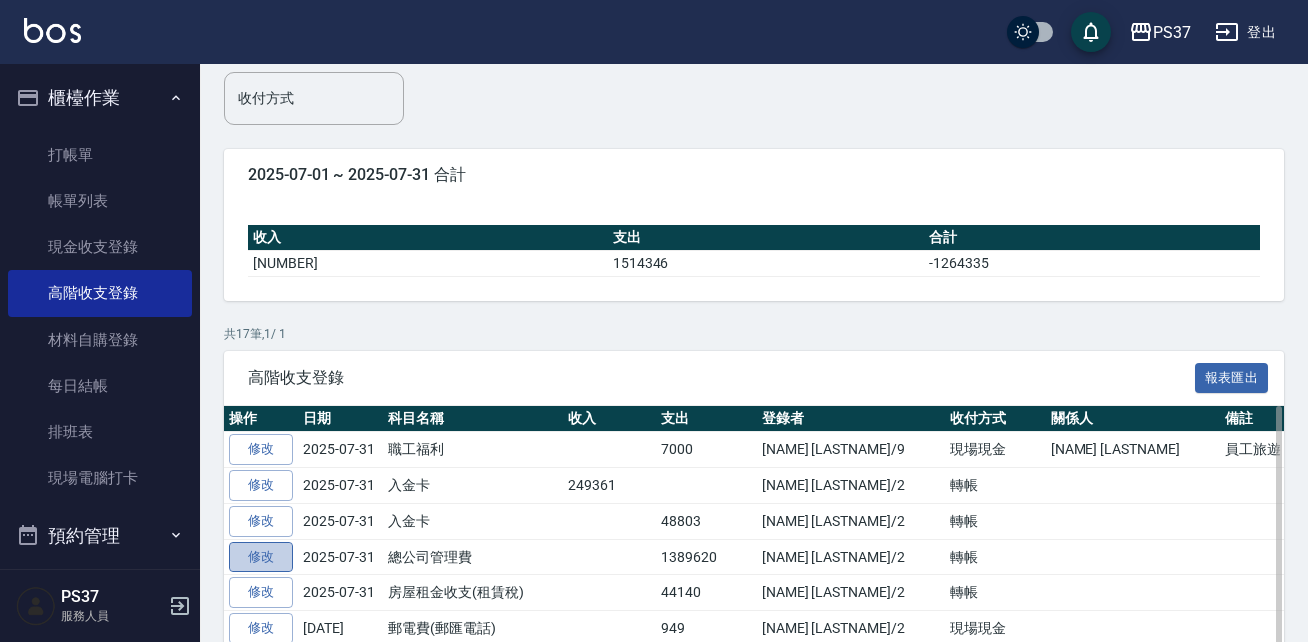 click on "修改" at bounding box center (261, 557) 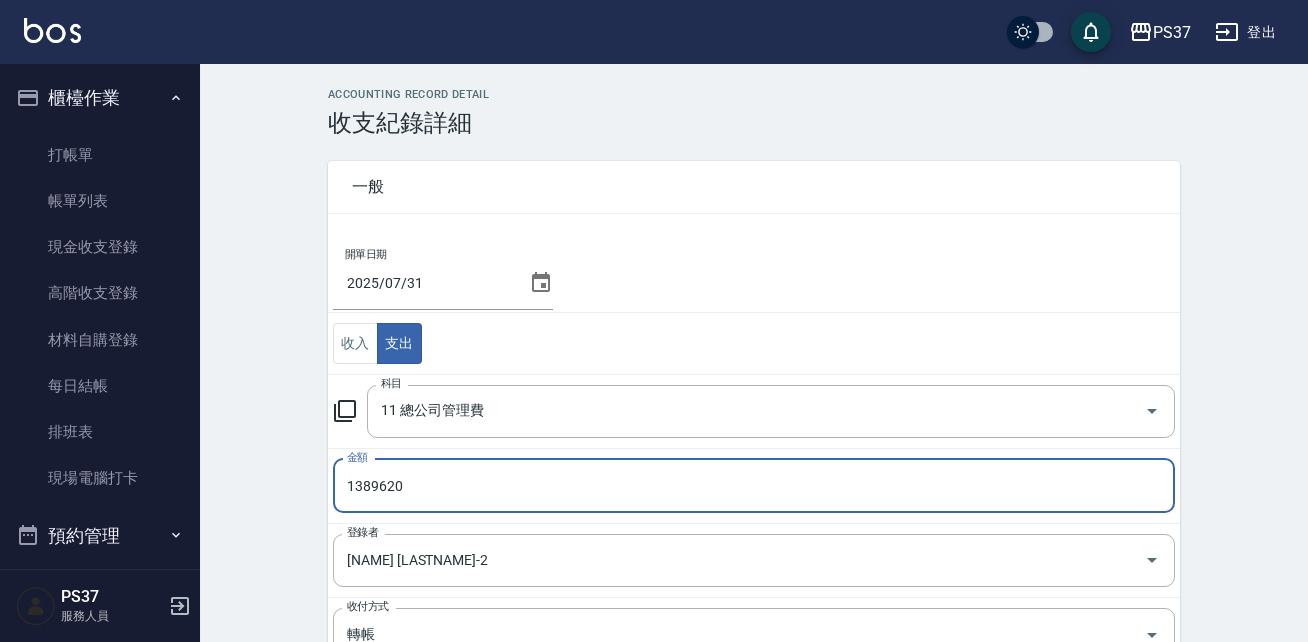 click on "1389620" at bounding box center [754, 486] 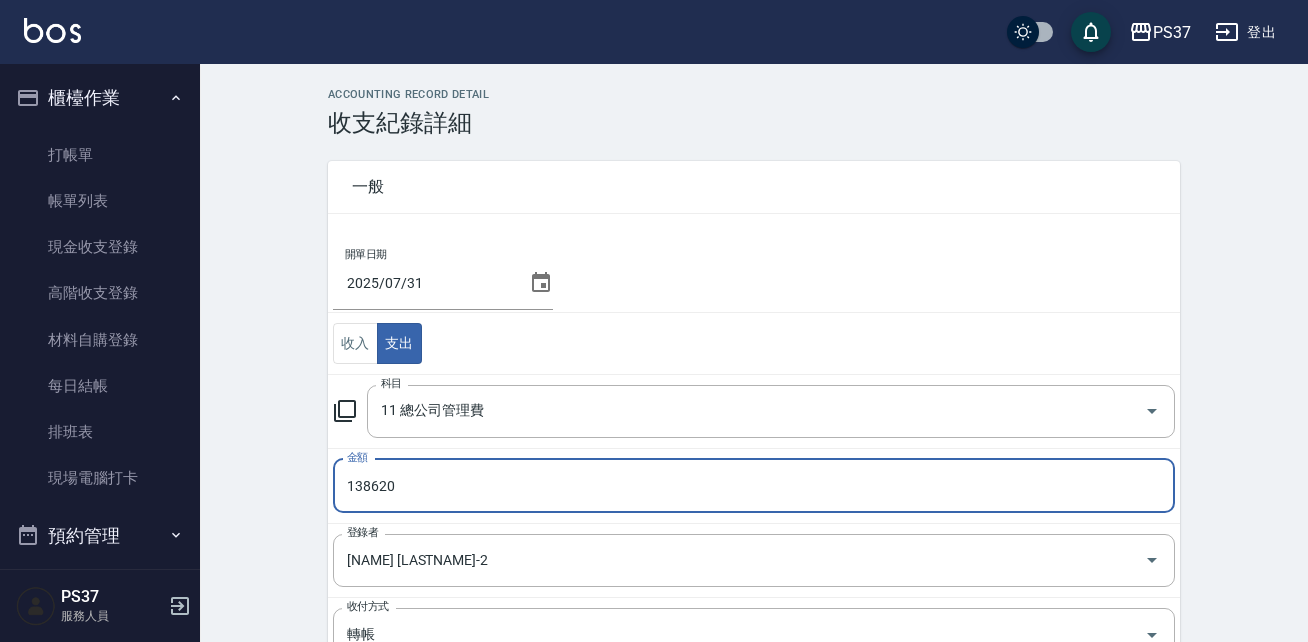 type on "138620" 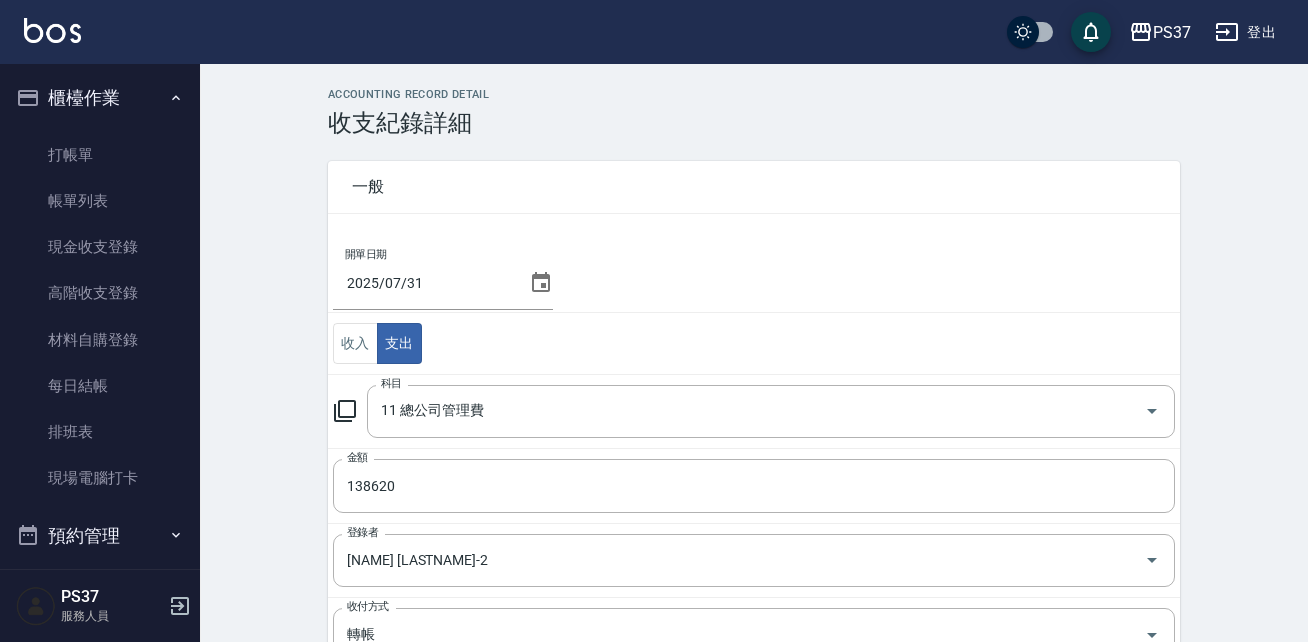 click on "ACCOUNTING RECORD DETAIL 收支紀錄詳細 一般 開單日期 2025/07/31 收入 支出 科目 11 總公司管理費 科目 金額 138620 金額 登錄者 劉晨志-2 登錄者 收付方式 轉帳 收付方式 備註快捷鍵 ​ 備註快捷鍵 備註 x 備註 儲存 刪除" at bounding box center (754, 533) 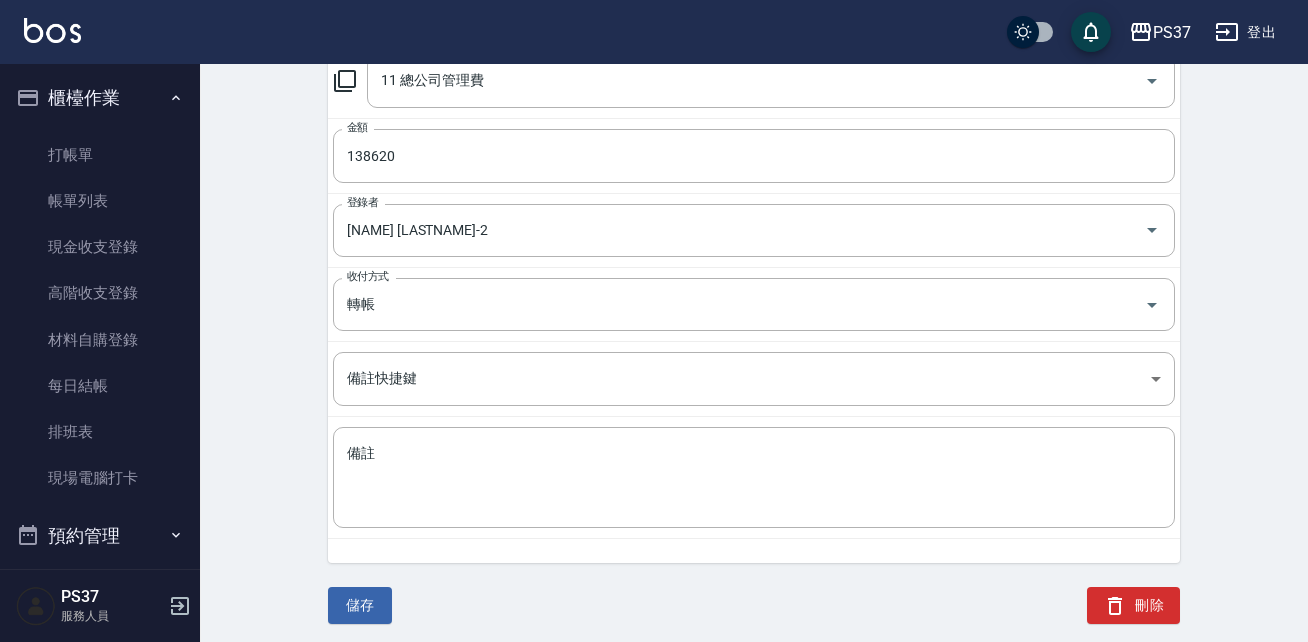 scroll, scrollTop: 336, scrollLeft: 0, axis: vertical 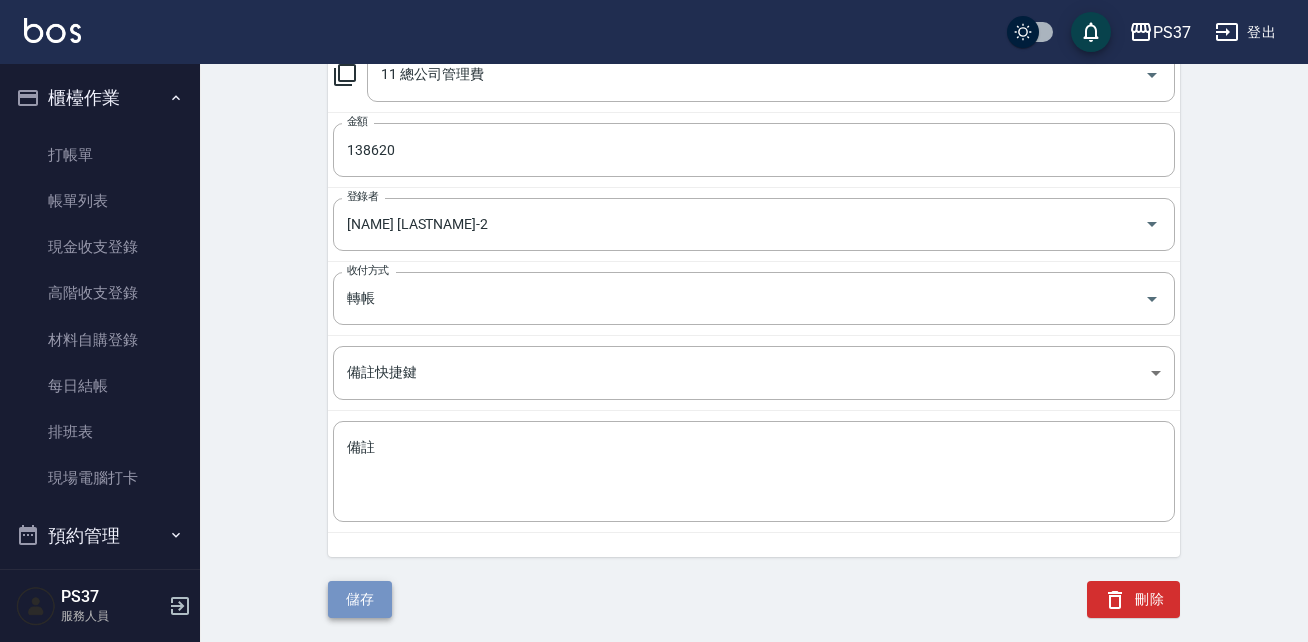 click on "儲存" at bounding box center (360, 599) 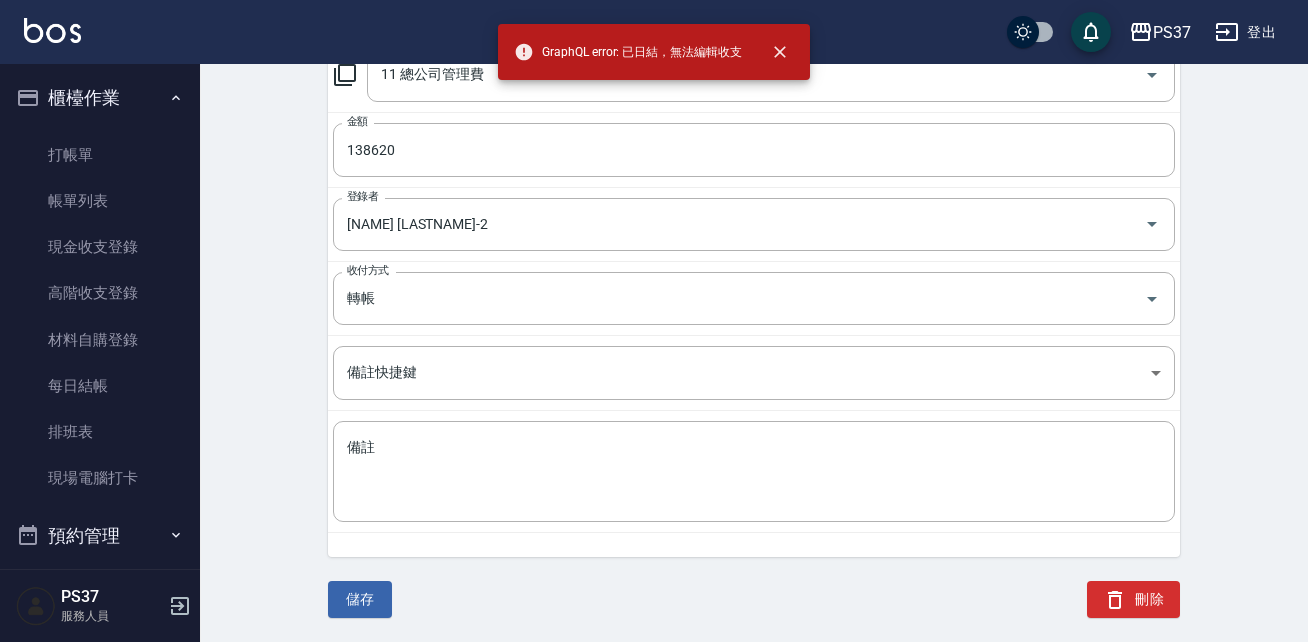 click on "ACCOUNTING RECORD DETAIL 收支紀錄詳細 一般 開單日期 2025/07/31 收入 支出 科目 11 總公司管理費 科目 金額 138620 金額 登錄者 劉晨志-2 登錄者 收付方式 轉帳 收付方式 備註快捷鍵 ​ 備註快捷鍵 備註 x 備註 儲存 刪除" at bounding box center (754, 197) 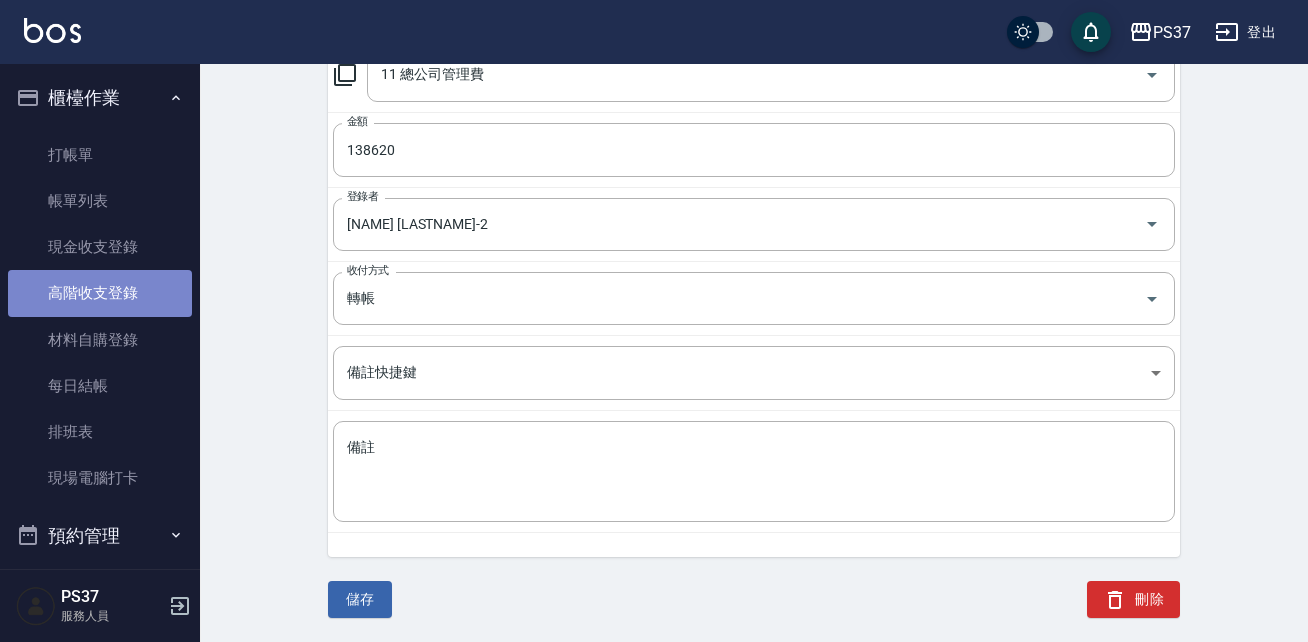 click on "高階收支登錄" at bounding box center (100, 293) 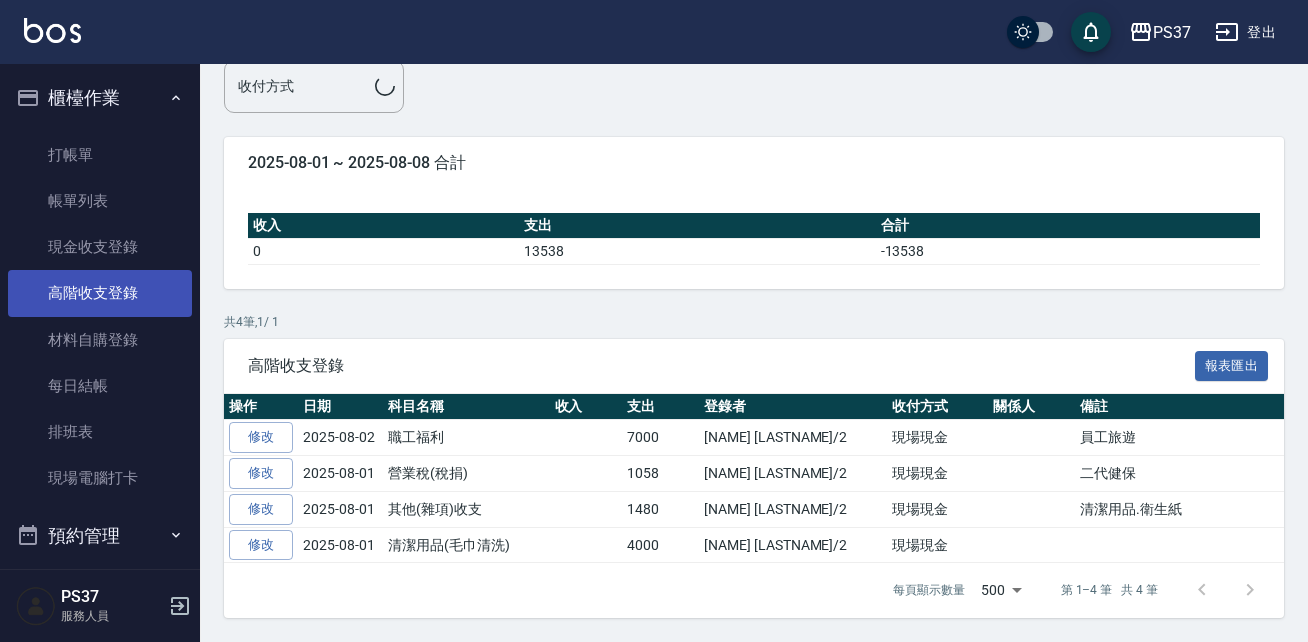 scroll, scrollTop: 0, scrollLeft: 0, axis: both 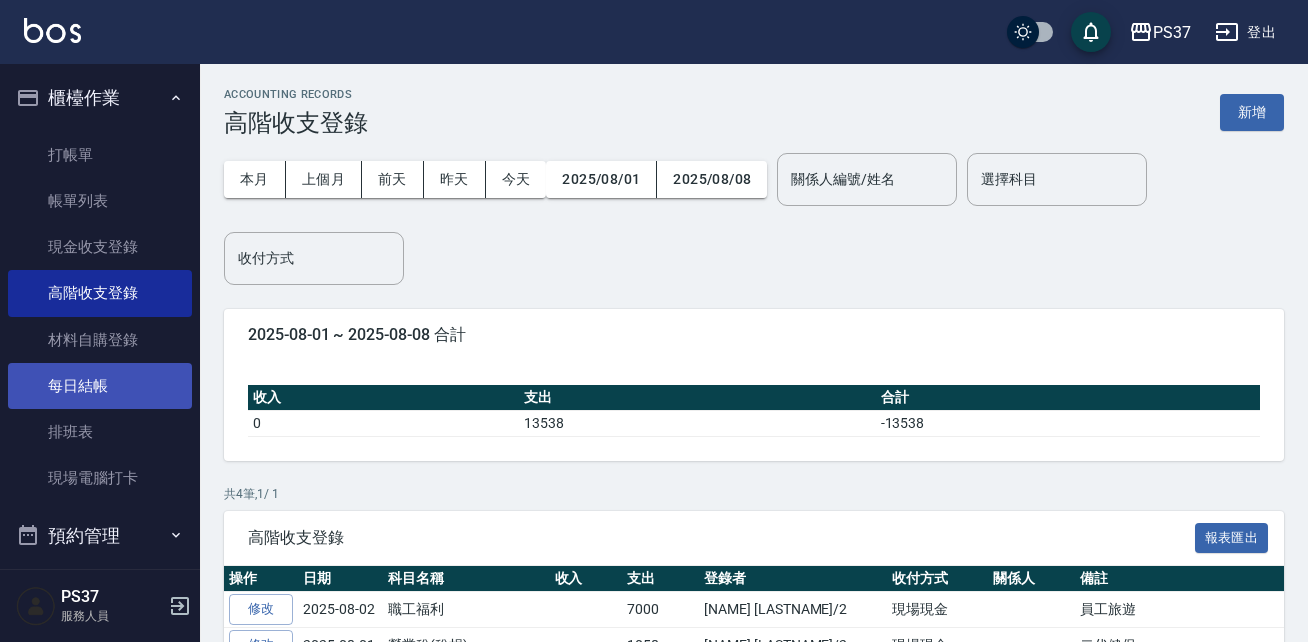 click on "每日結帳" at bounding box center (100, 386) 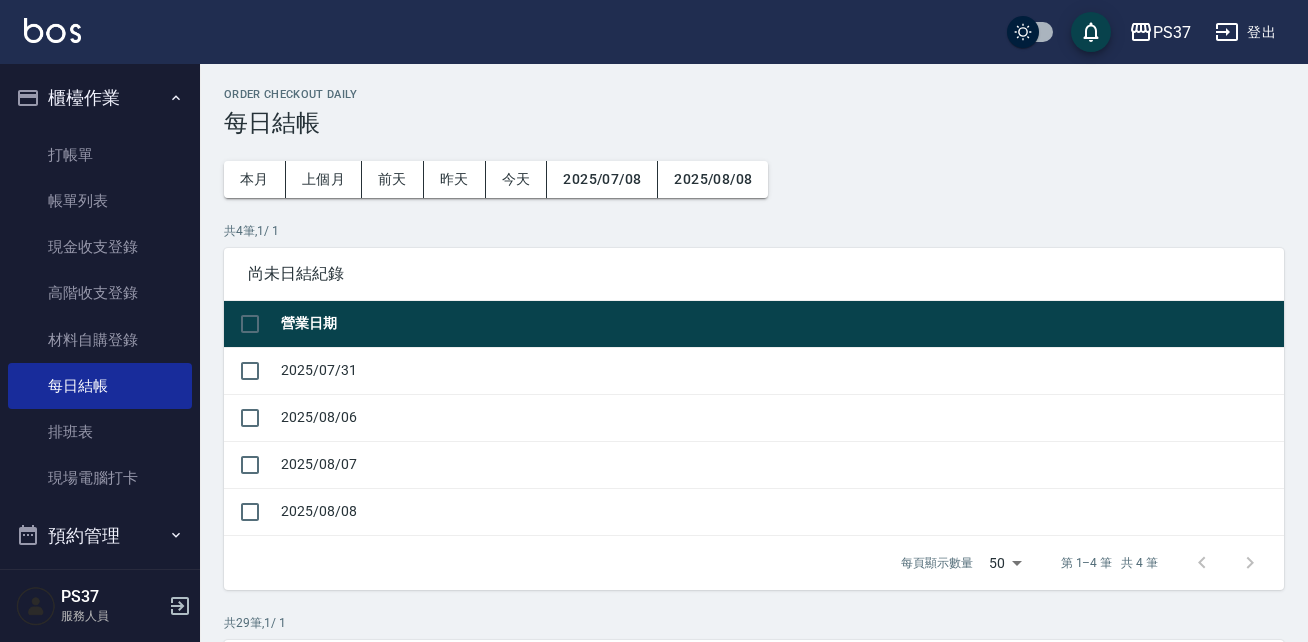 click on "Order checkout daily 每日結帳 本月 上個月 前天 昨天 今天 2025/07/08 2025/08/08 共  4  筆,  1  /   1 尚未日結紀錄 營業日期 2025/07/31 2025/08/06 2025/08/07 2025/08/08 每頁顯示數量 50 50 第 1–4 筆   共 4 筆 0  selected 結帳 共  29  筆,  1  /   1 日結紀錄 報表匯出 解除日結 營業日期 現金結存 服務消費 店販消費 卡券使用(入業績) 卡券販賣(入業績) 業績收入 卡券販賣(不入業績) 入金儲值(不入業績) 卡券使用(-) 第三方卡券(-) 其他付款方式(-) 入金使用(-) 營業現金應收 現金收支收入 現金收支支出(-) 現金自購收入 最後結帳日期 結帳人 解除 2025/08/05 10143 10143 0 0 0 10143 0 0 0 0 0 0 10143 0 0 0 2025/08/05 解除 2025/08/04 8957 7258 1699 0 0 8957 0 0 0 0 0 0 8957 0 0 0 2025/08/05 解除 2025/08/03 18270 18270 0 0 0 18270 0 0 0 0 0 0 18270 0 0 0 2025/08/05 解除 2025/08/02 7992 14992 0 0 0 14992 0 0 0 0 0 0 14992 0 -7000 0 2025/08/03 解除 2025/08/01 8586 15124 0 0 0" at bounding box center [754, 963] 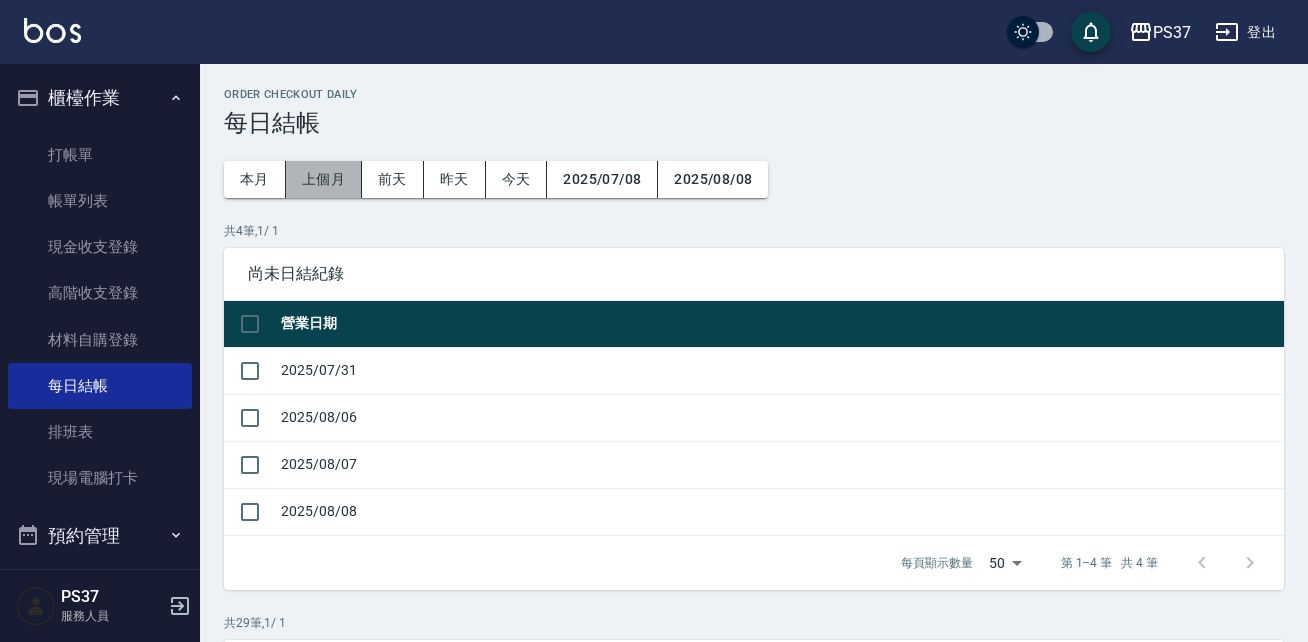 click on "上個月" at bounding box center (324, 179) 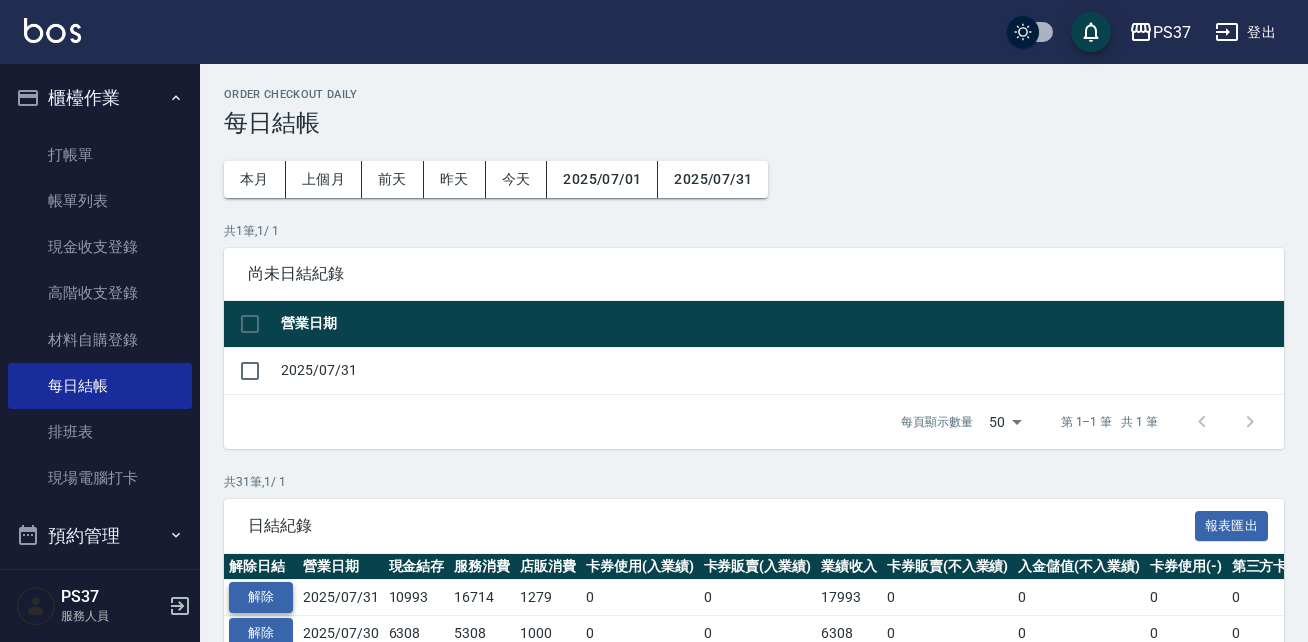click on "解除" at bounding box center (261, 597) 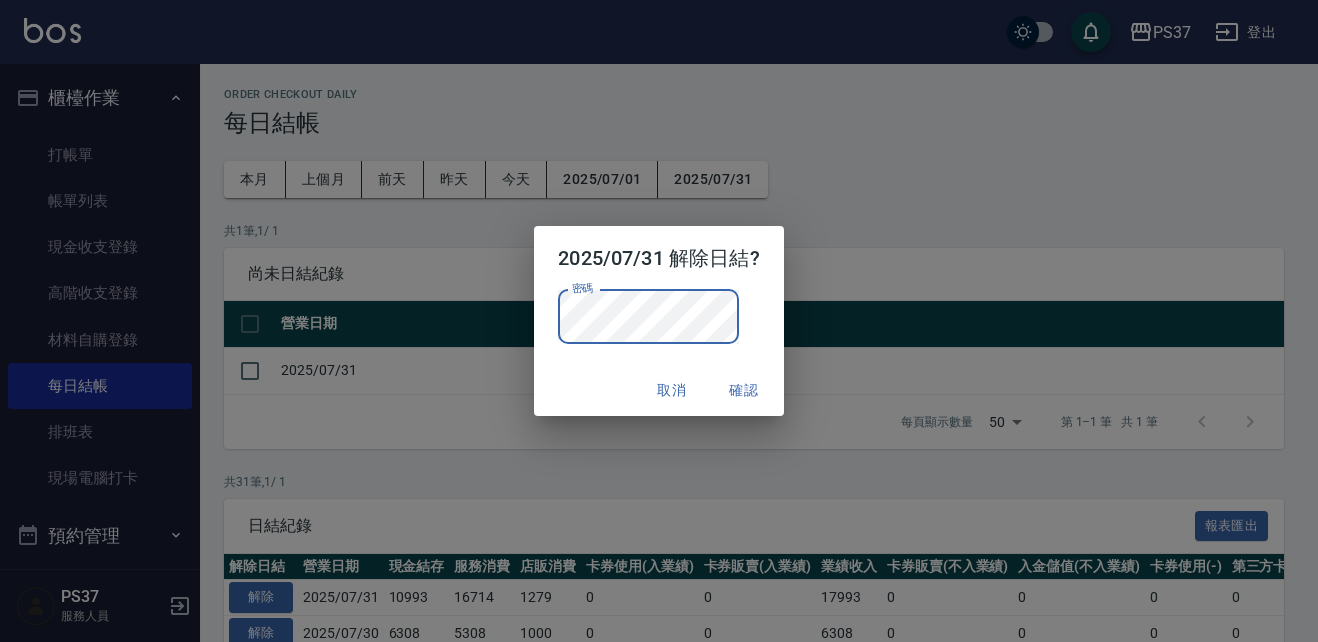 click on "確認" at bounding box center [744, 390] 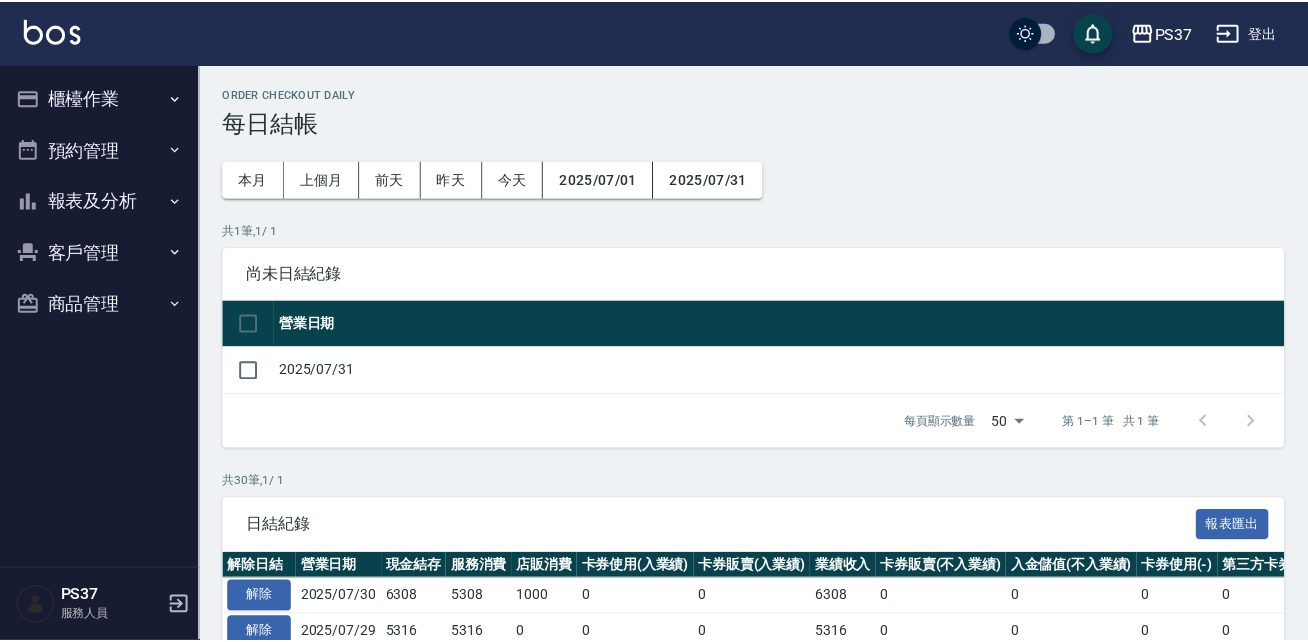 scroll, scrollTop: 0, scrollLeft: 0, axis: both 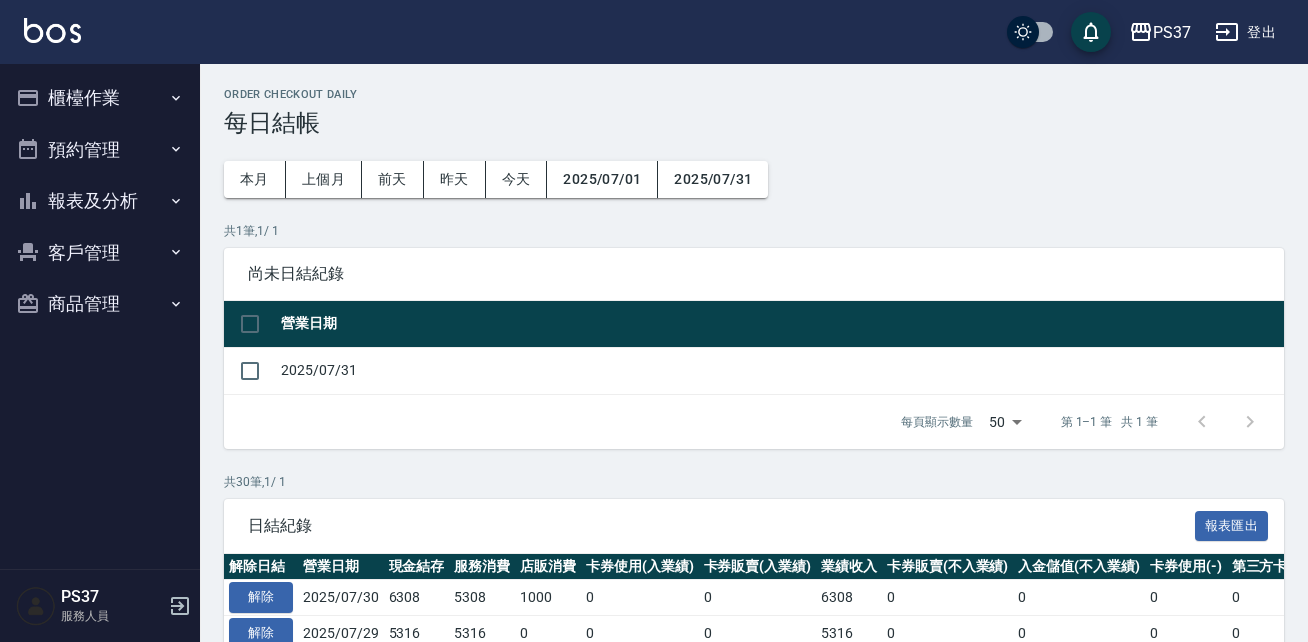 click on "尚未日結紀錄" at bounding box center (754, 274) 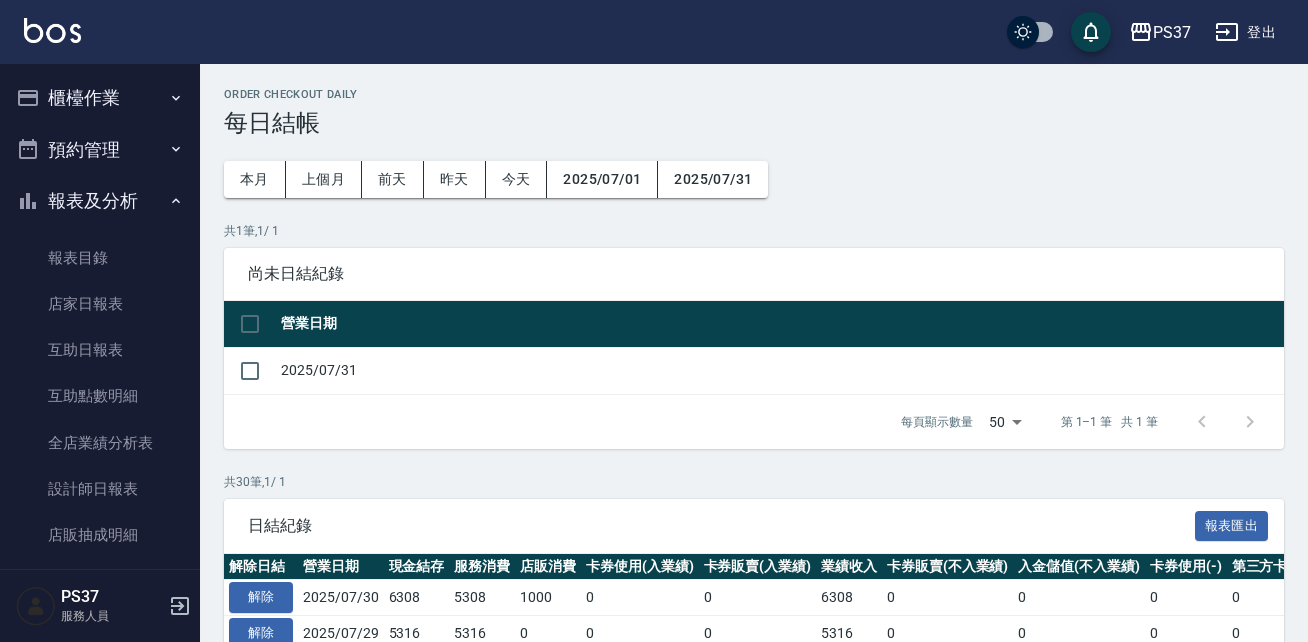 click on "預約管理" at bounding box center [100, 150] 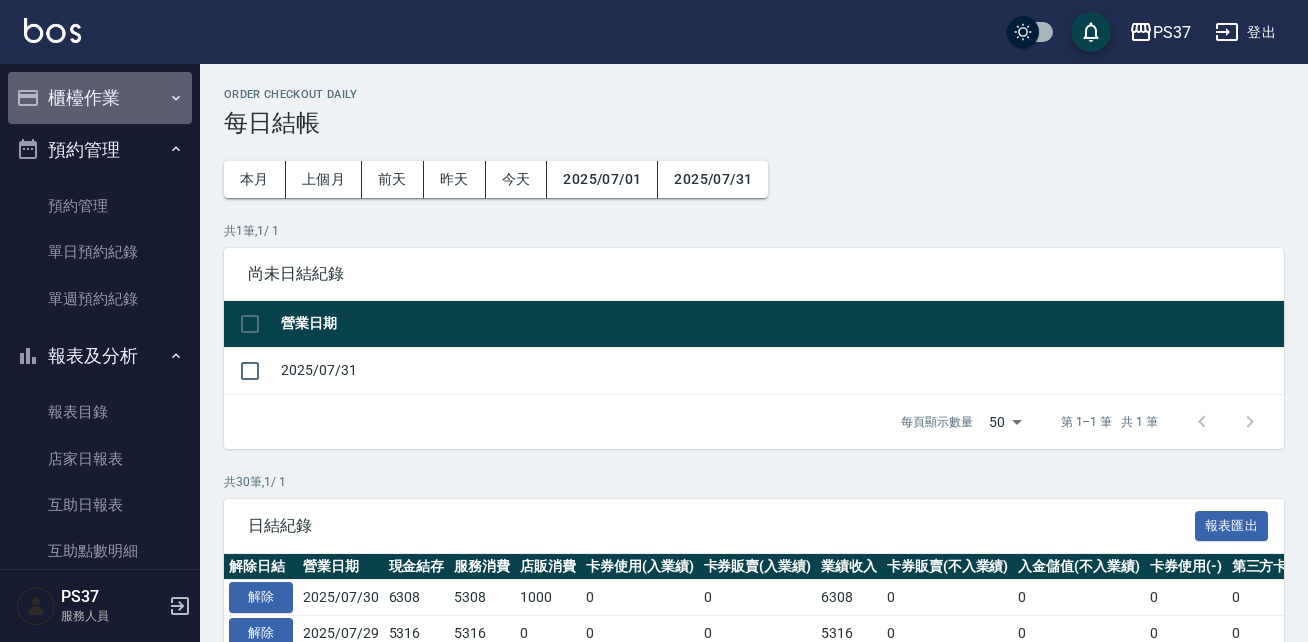 click on "櫃檯作業" at bounding box center (100, 98) 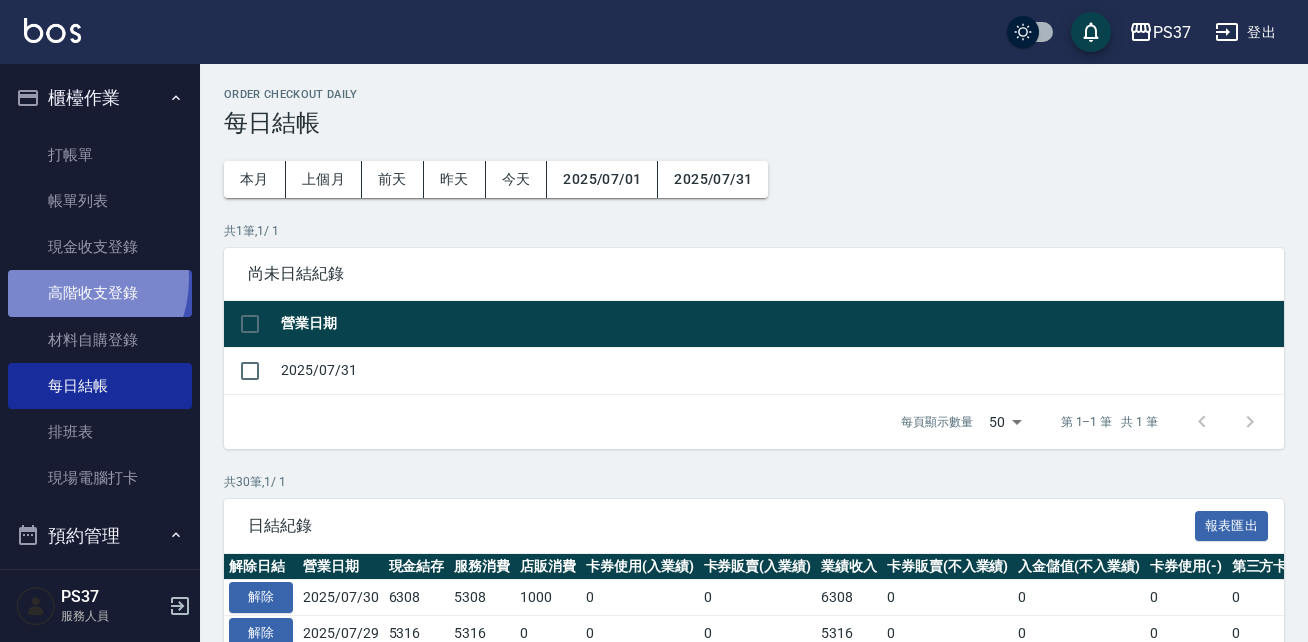 click on "高階收支登錄" at bounding box center (100, 293) 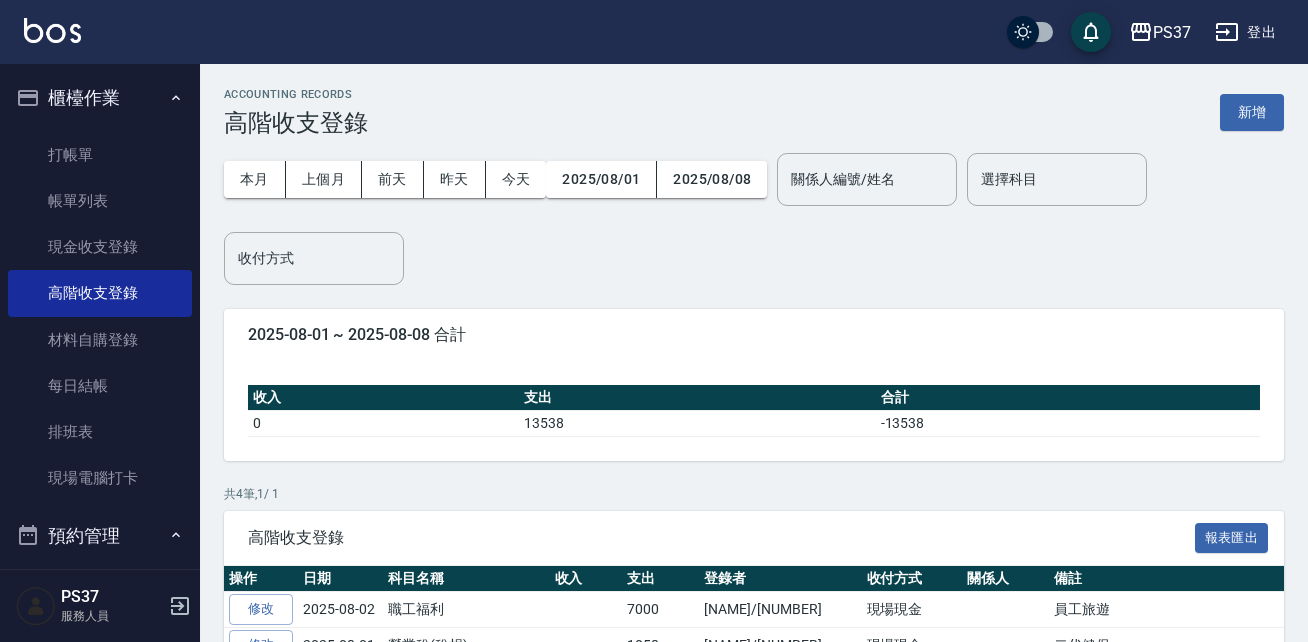 click on "本月 上個月 前天 昨天 今天 2025/08/01 2025/08/08" at bounding box center (495, 179) 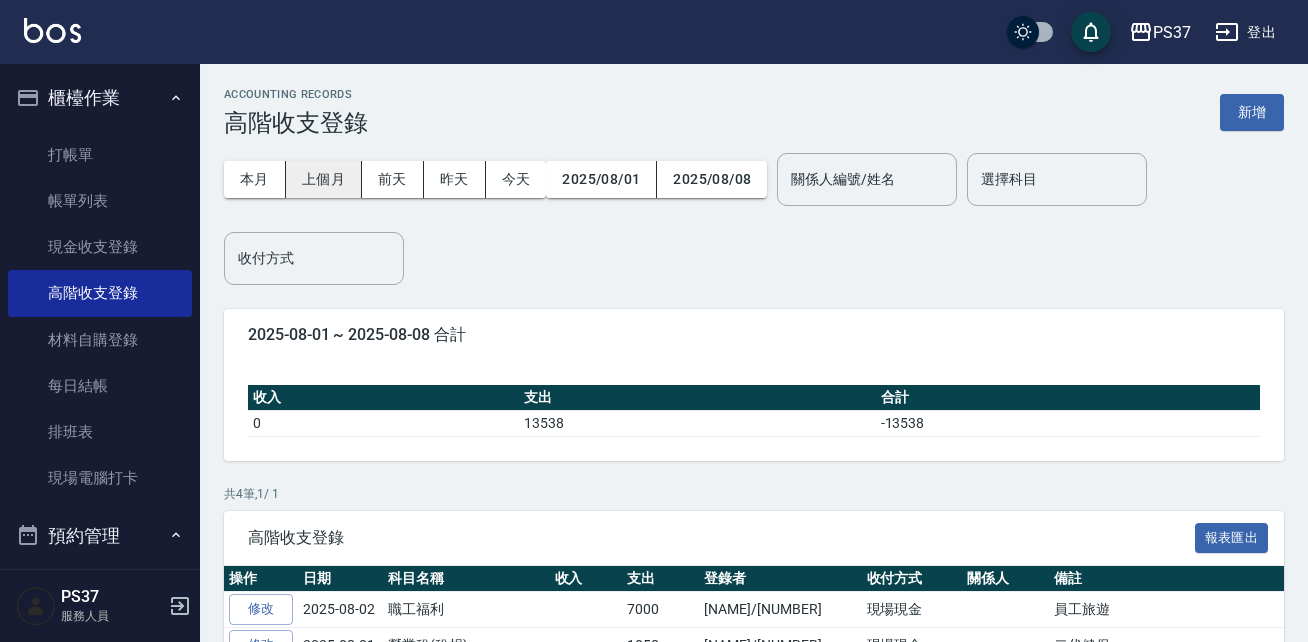 click on "上個月" at bounding box center (324, 179) 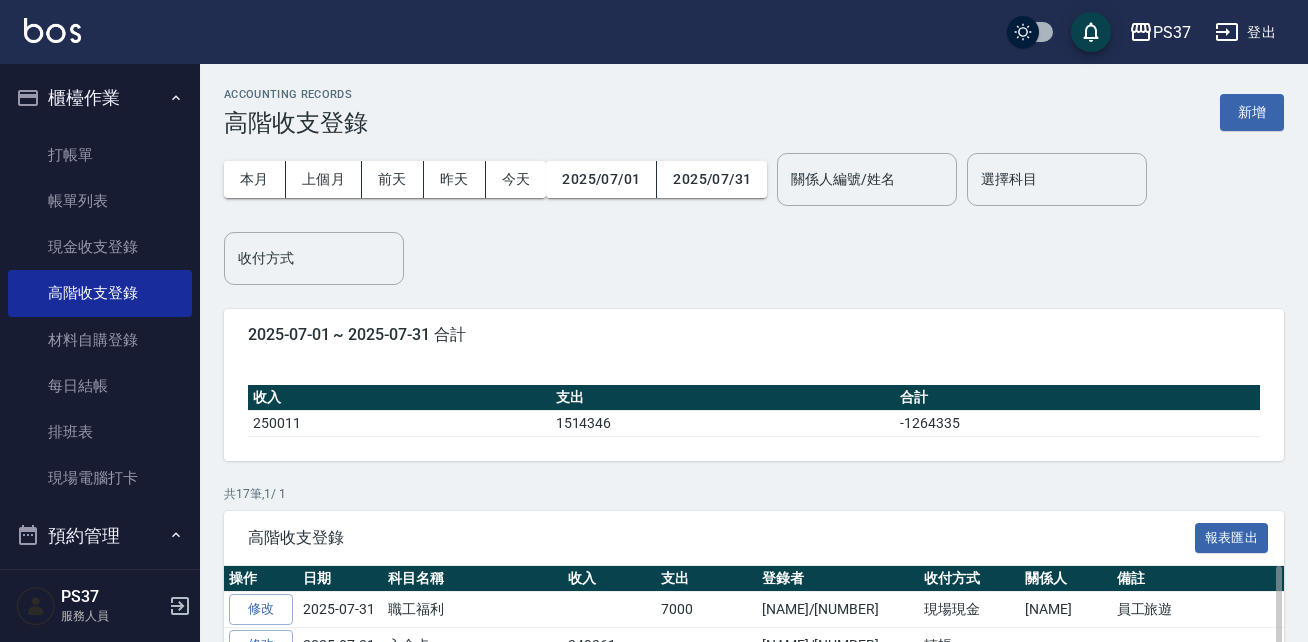 type 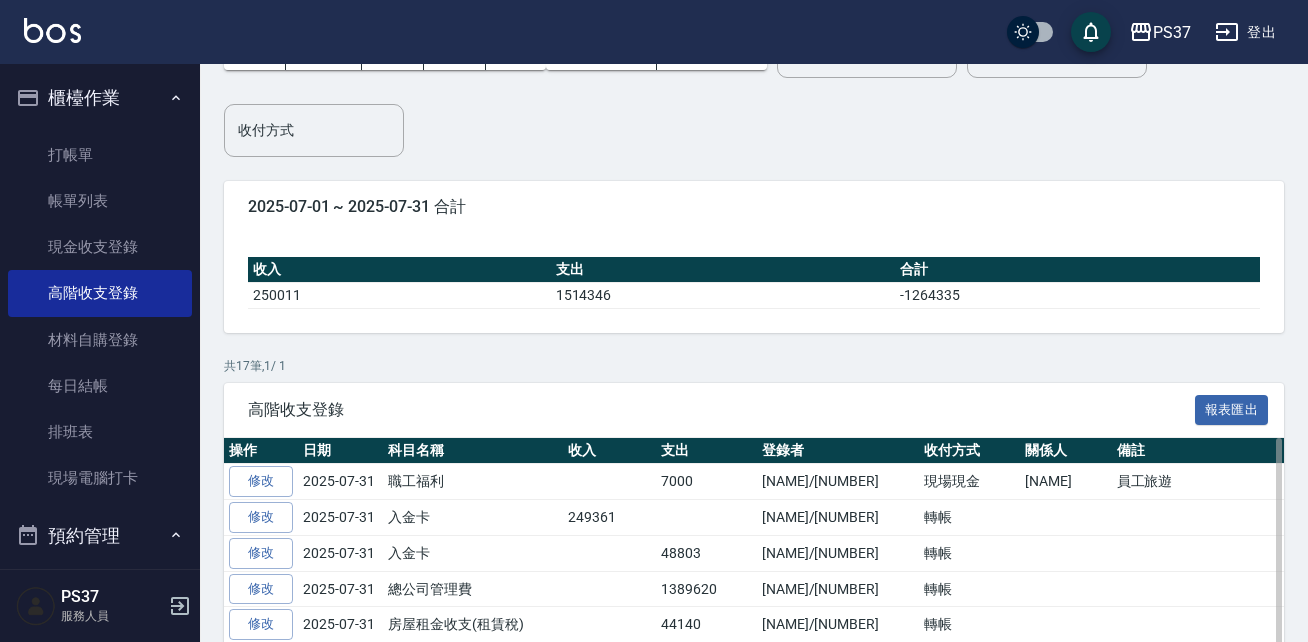 scroll, scrollTop: 160, scrollLeft: 0, axis: vertical 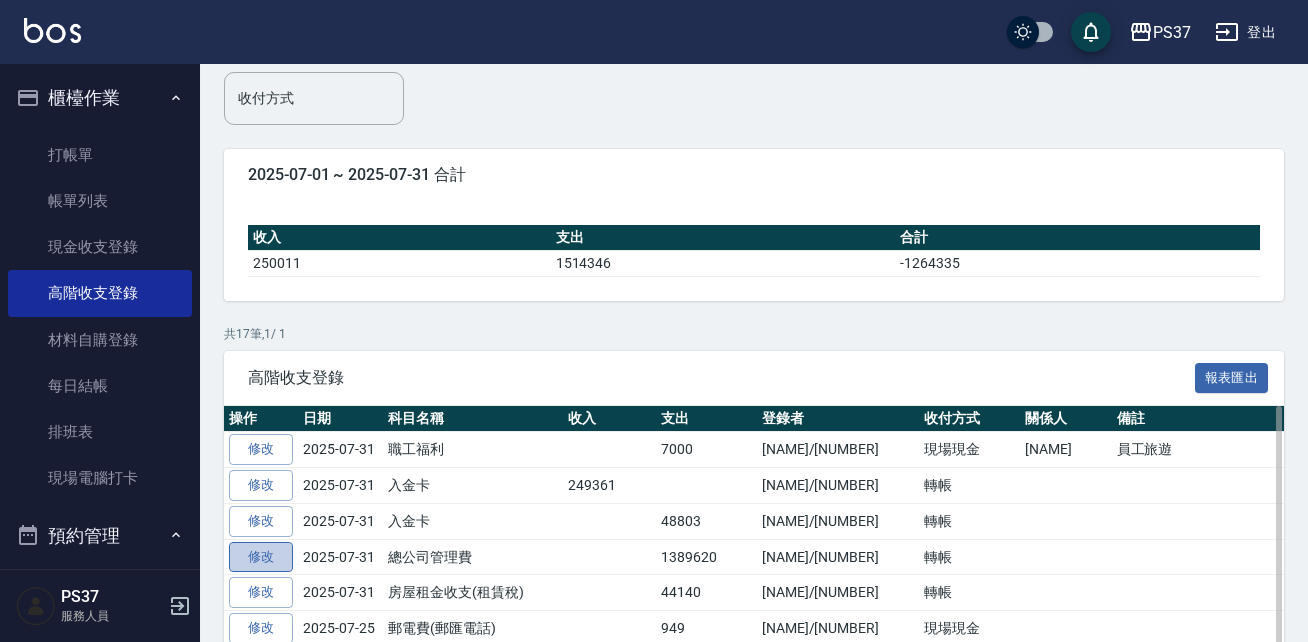click on "修改" at bounding box center [261, 557] 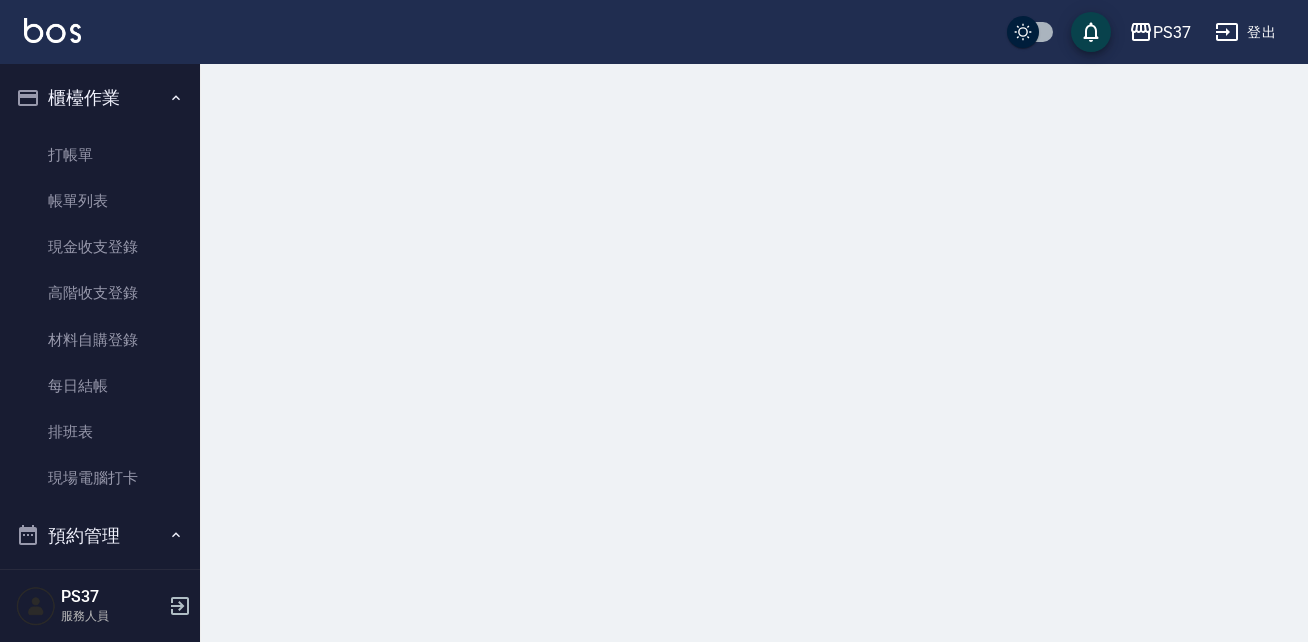 scroll, scrollTop: 0, scrollLeft: 0, axis: both 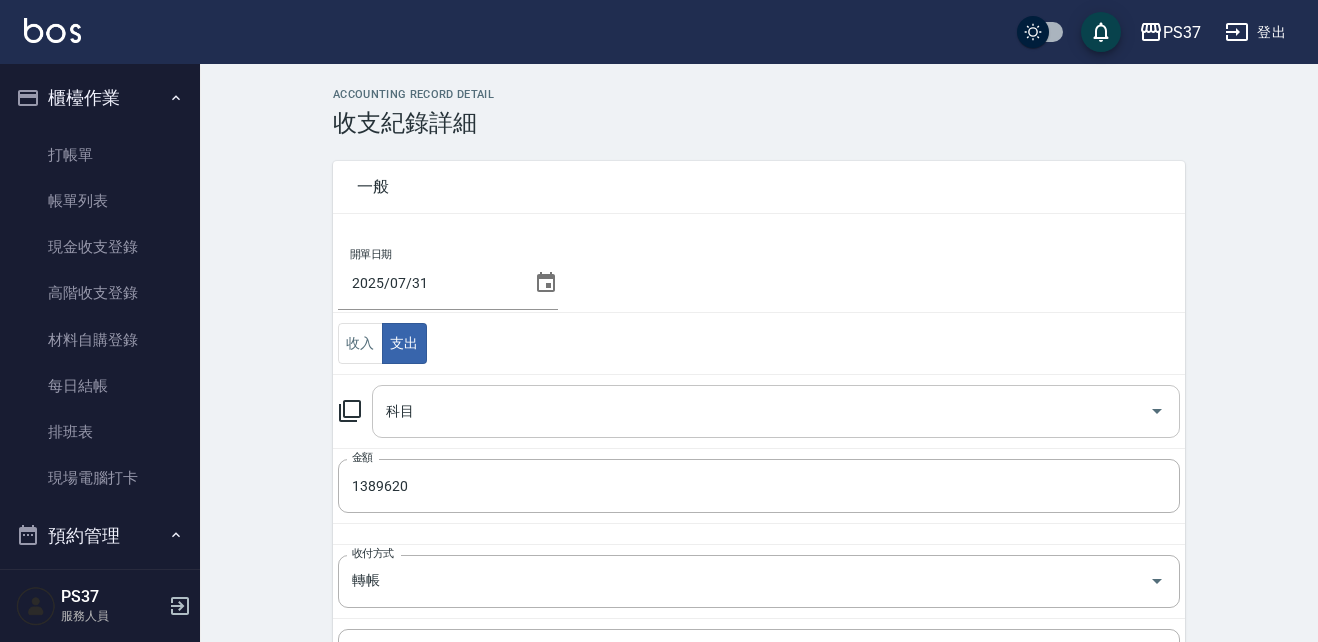 type on "11 總公司管理費" 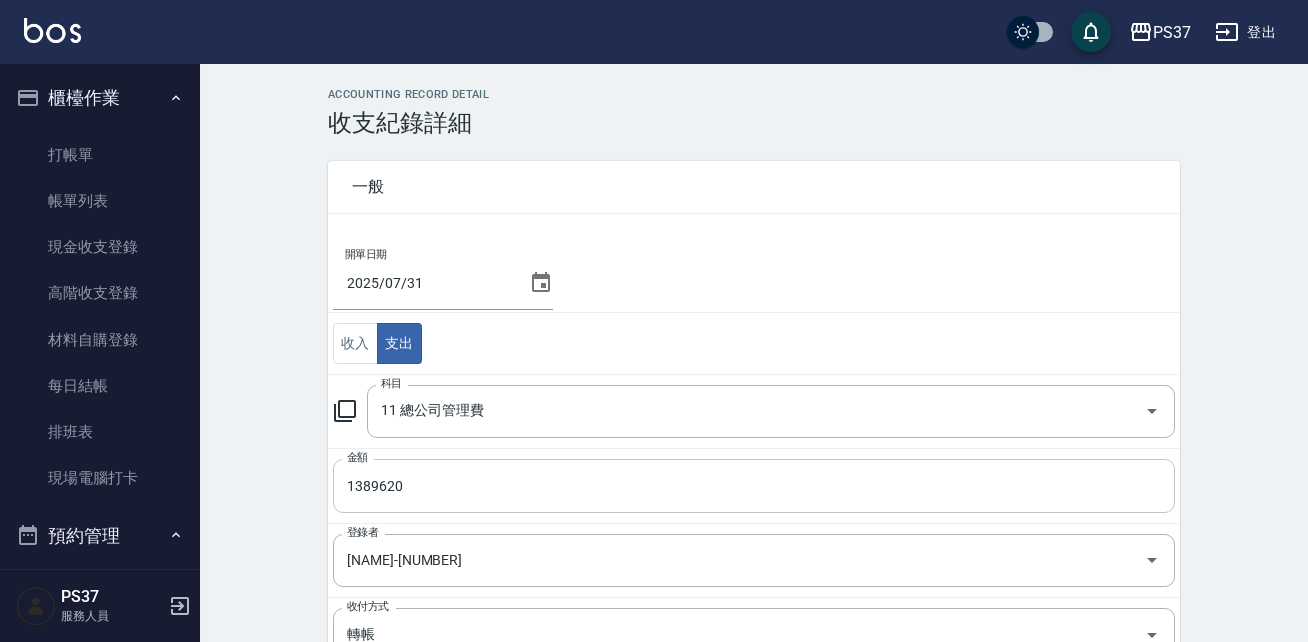 click on "11 總公司管理費 科目" at bounding box center [771, 411] 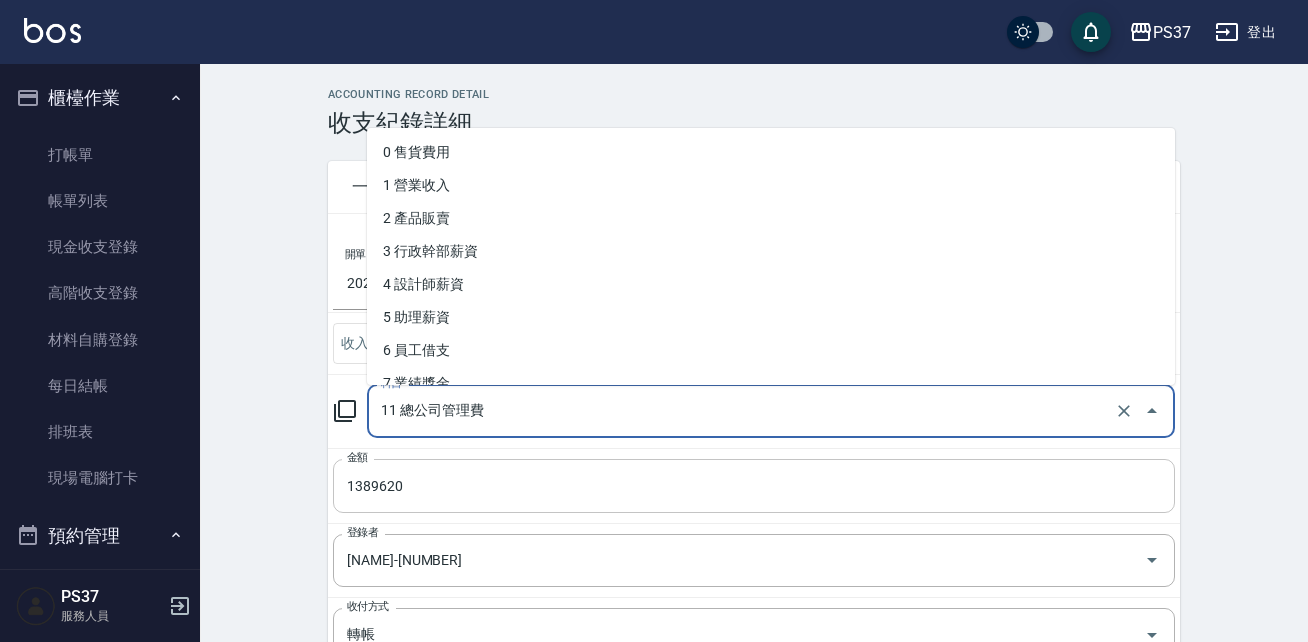 click on "1389620" at bounding box center [754, 486] 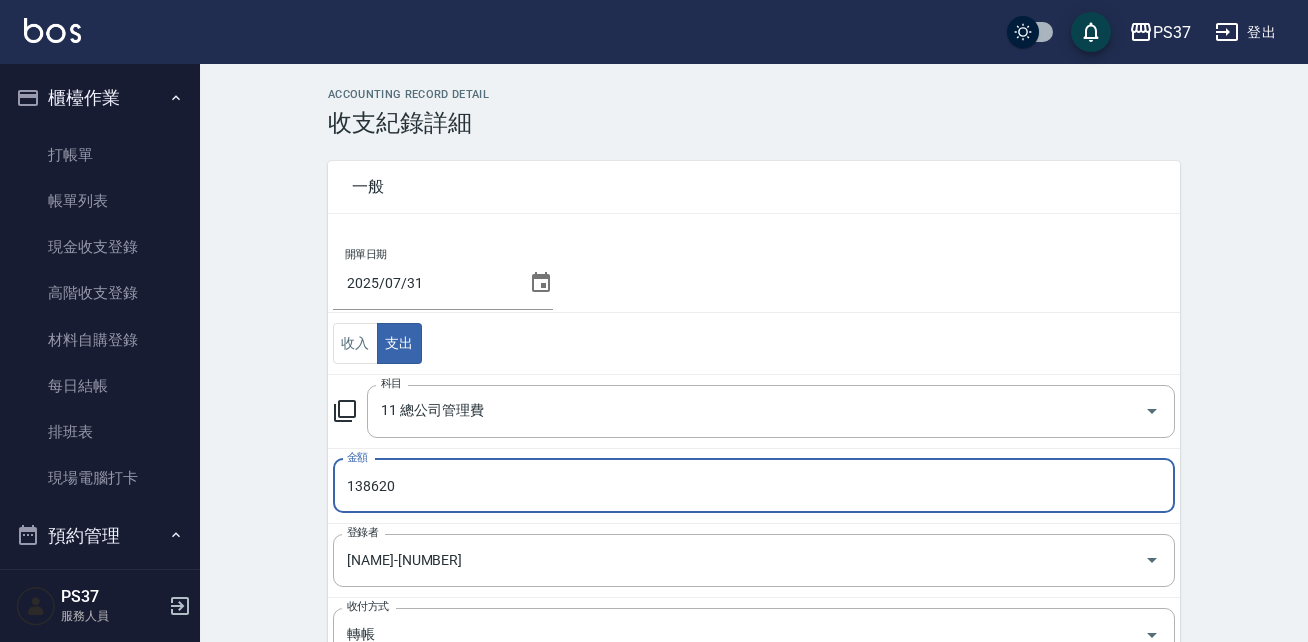 type on "138620" 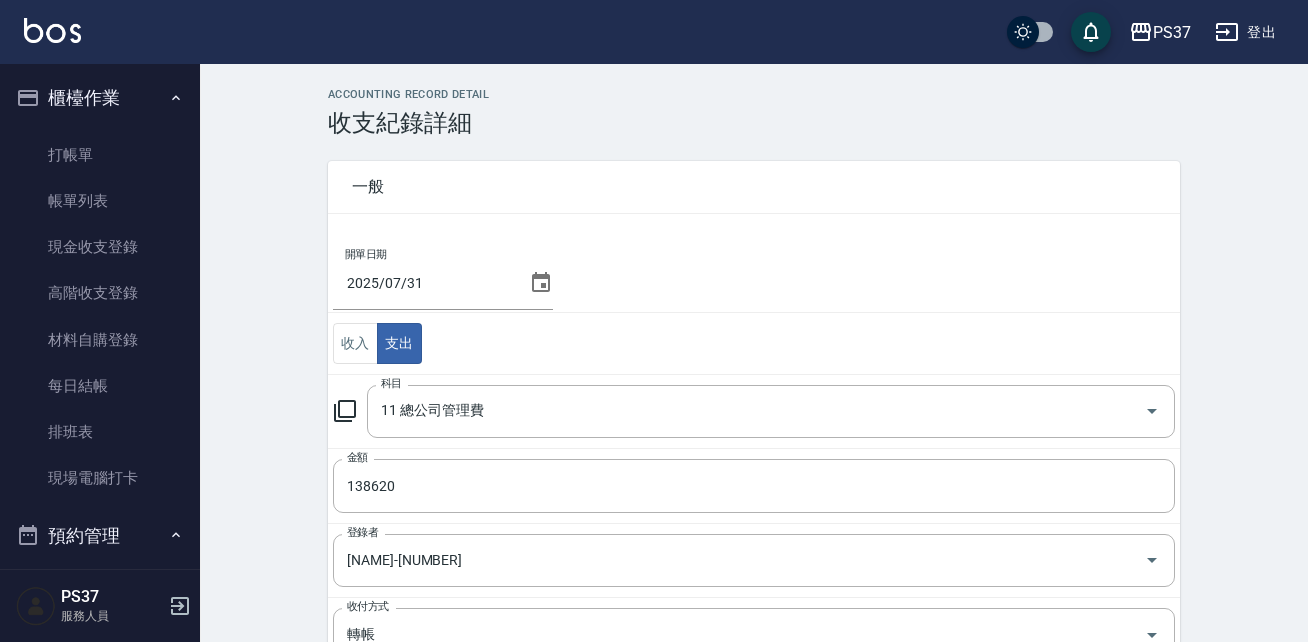 click on "ACCOUNTING RECORD DETAIL 收支紀錄詳細 一般 開單日期 2025/07/31 收入 支出 科目 11 總公司管理費 科目 金額 138620 金額 登錄者 劉晨志-2 登錄者 收付方式 轉帳 收付方式 備註快捷鍵 ​ 備註快捷鍵 備註 x 備註 儲存 刪除" at bounding box center [754, 533] 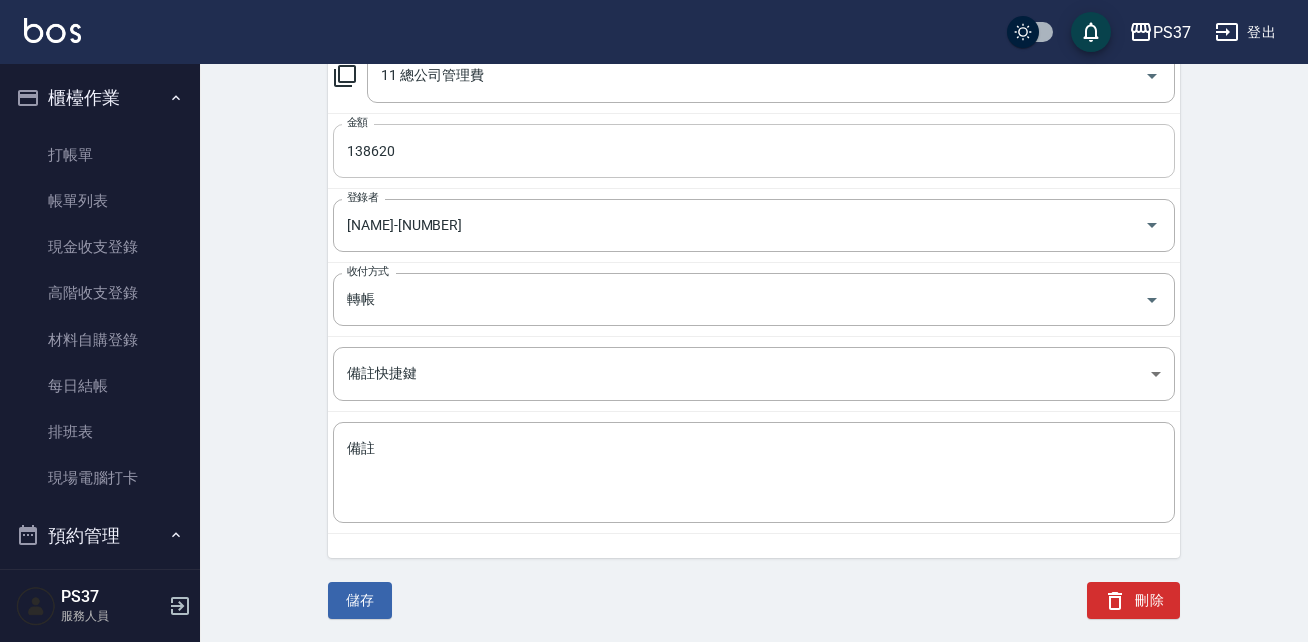 scroll, scrollTop: 336, scrollLeft: 0, axis: vertical 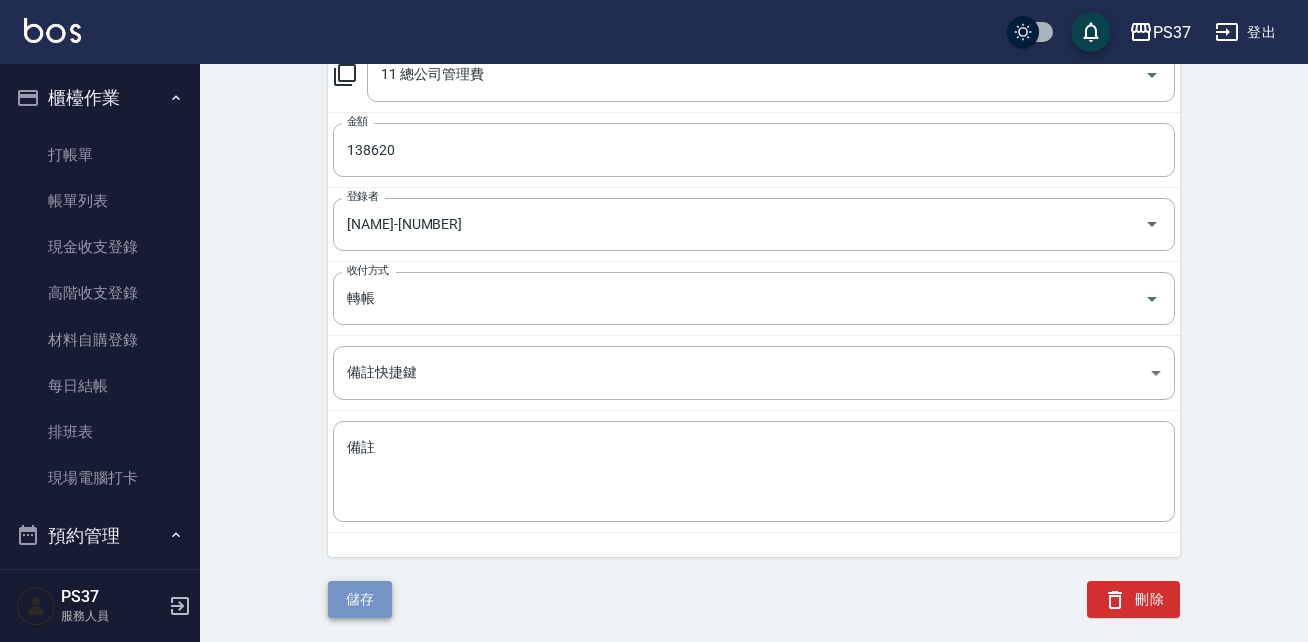 click on "儲存" at bounding box center (360, 599) 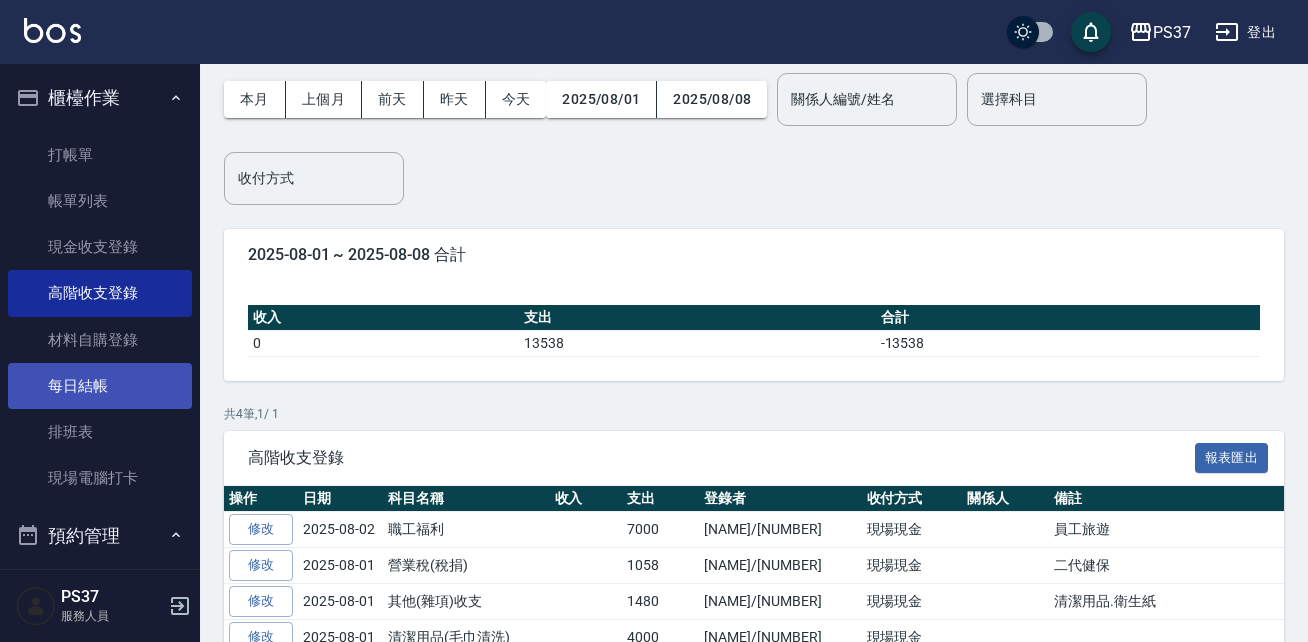 scroll, scrollTop: 120, scrollLeft: 0, axis: vertical 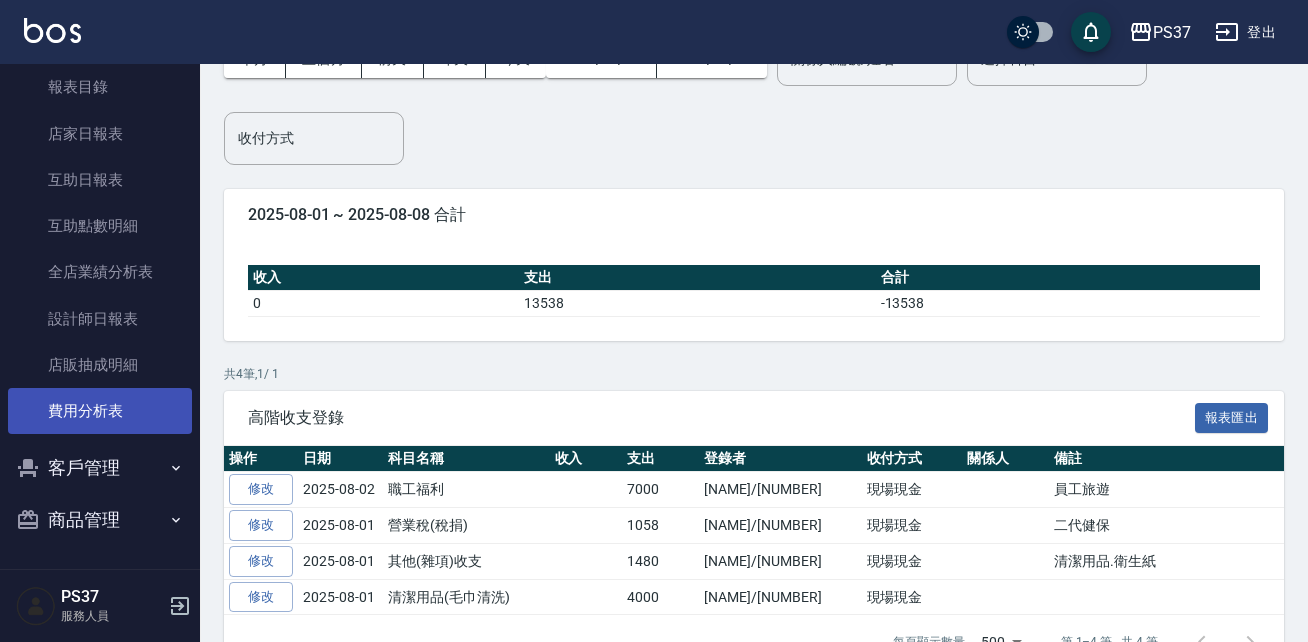click on "費用分析表" at bounding box center (100, 411) 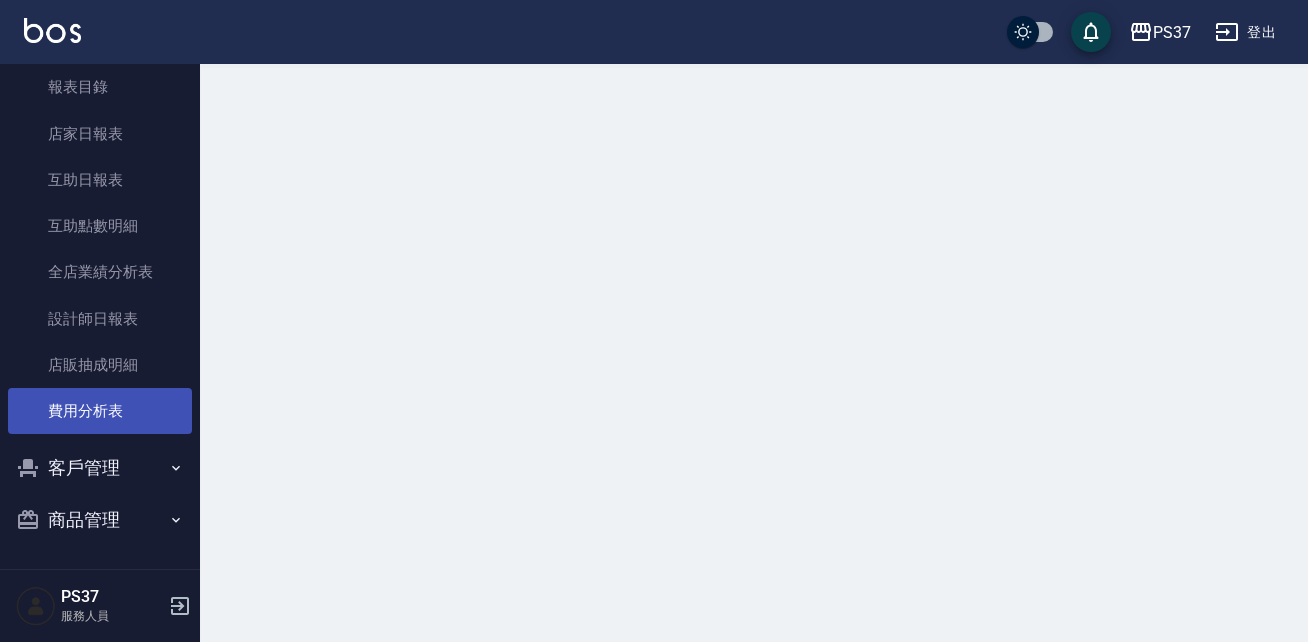 scroll, scrollTop: 0, scrollLeft: 0, axis: both 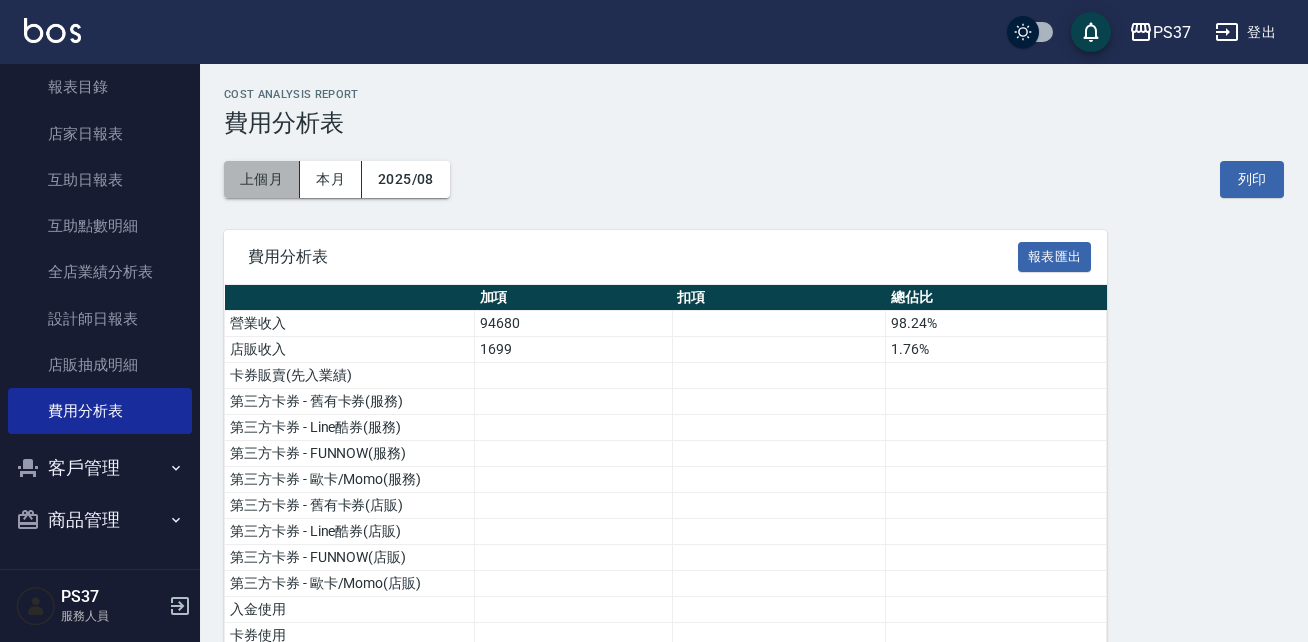 click on "上個月" at bounding box center [262, 179] 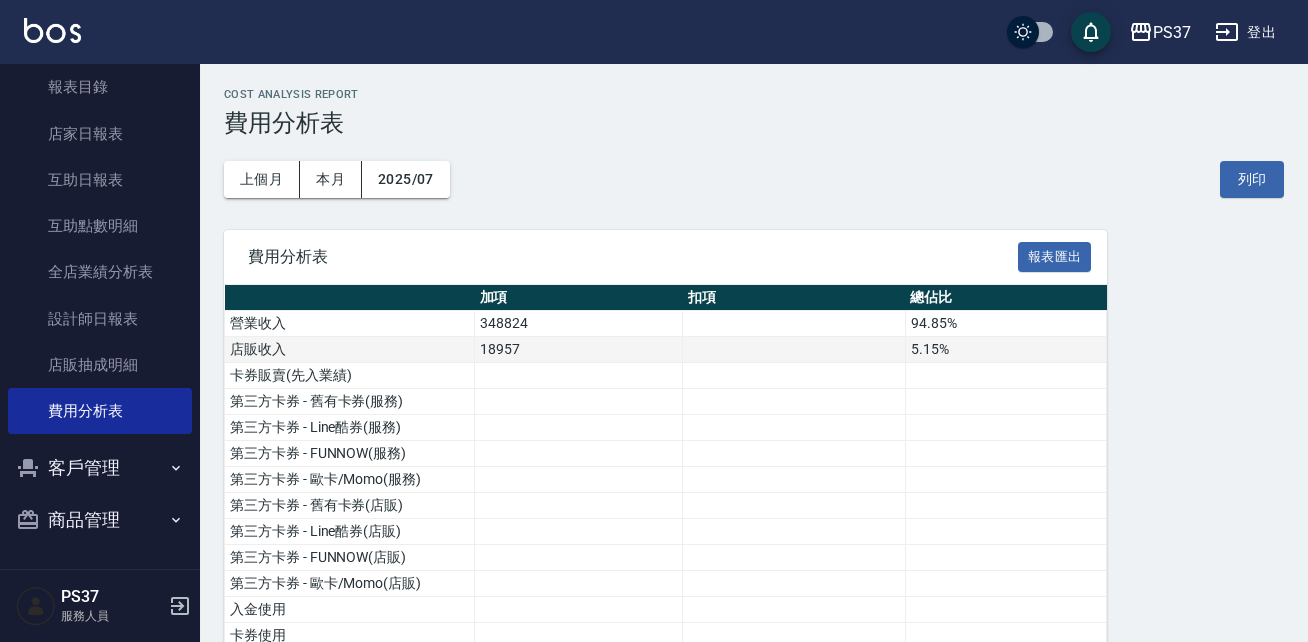 type 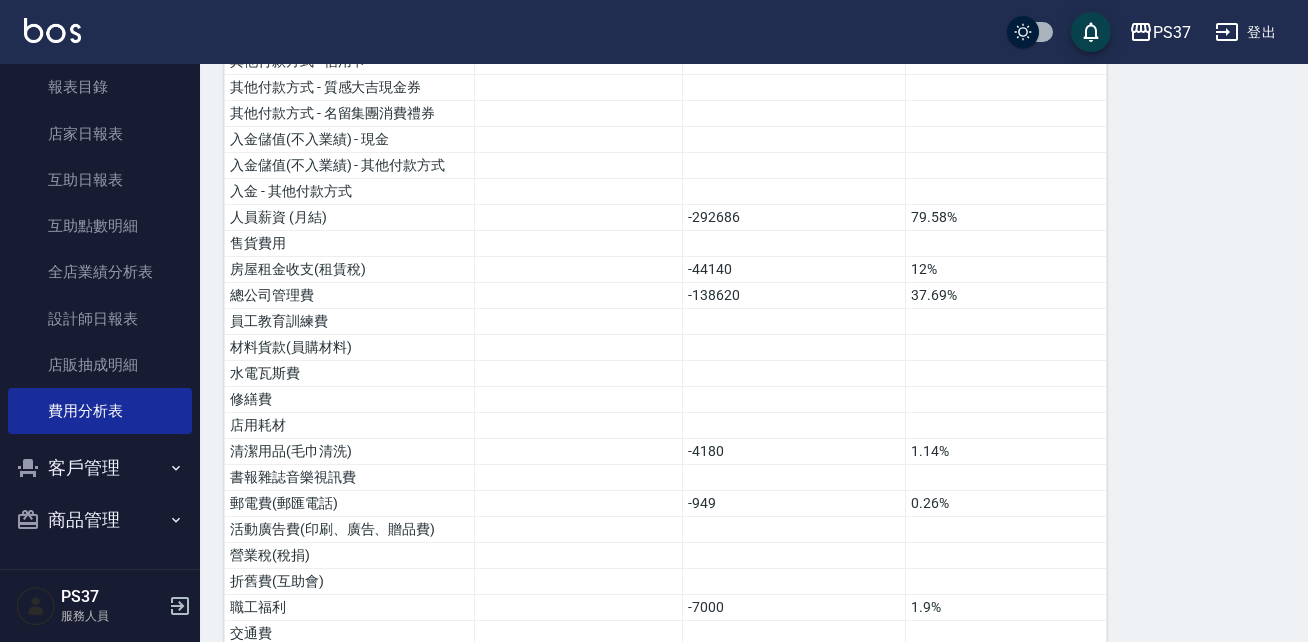 scroll, scrollTop: 637, scrollLeft: 0, axis: vertical 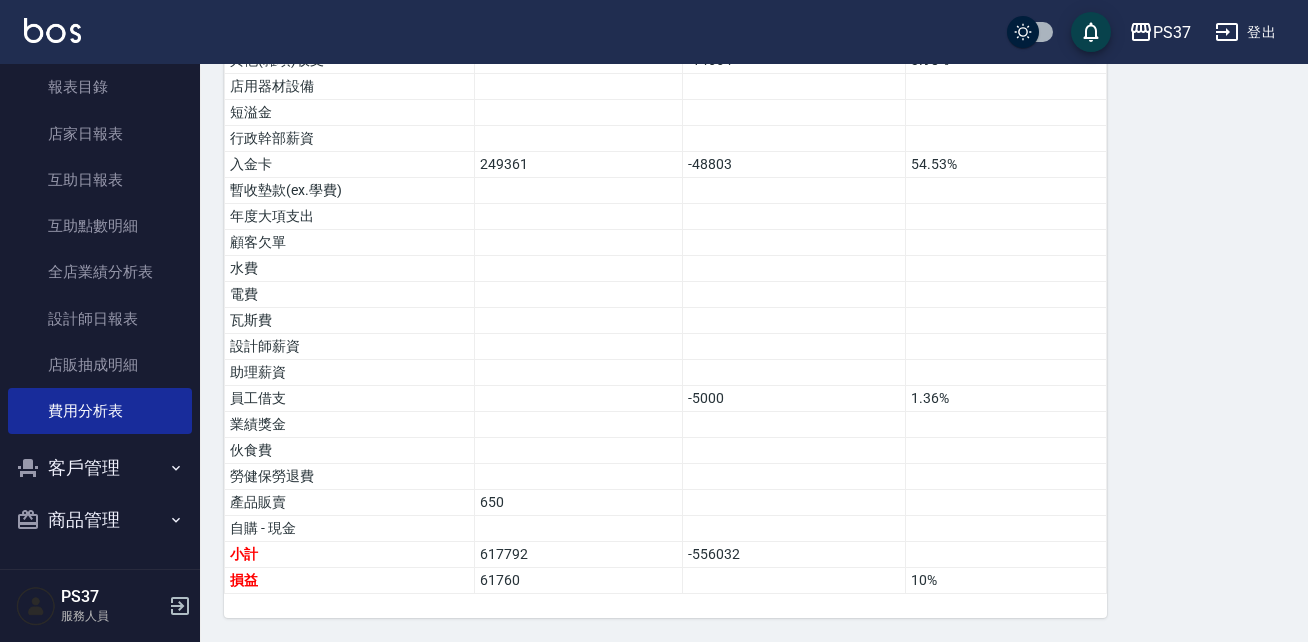 click on "登出" at bounding box center [1245, 32] 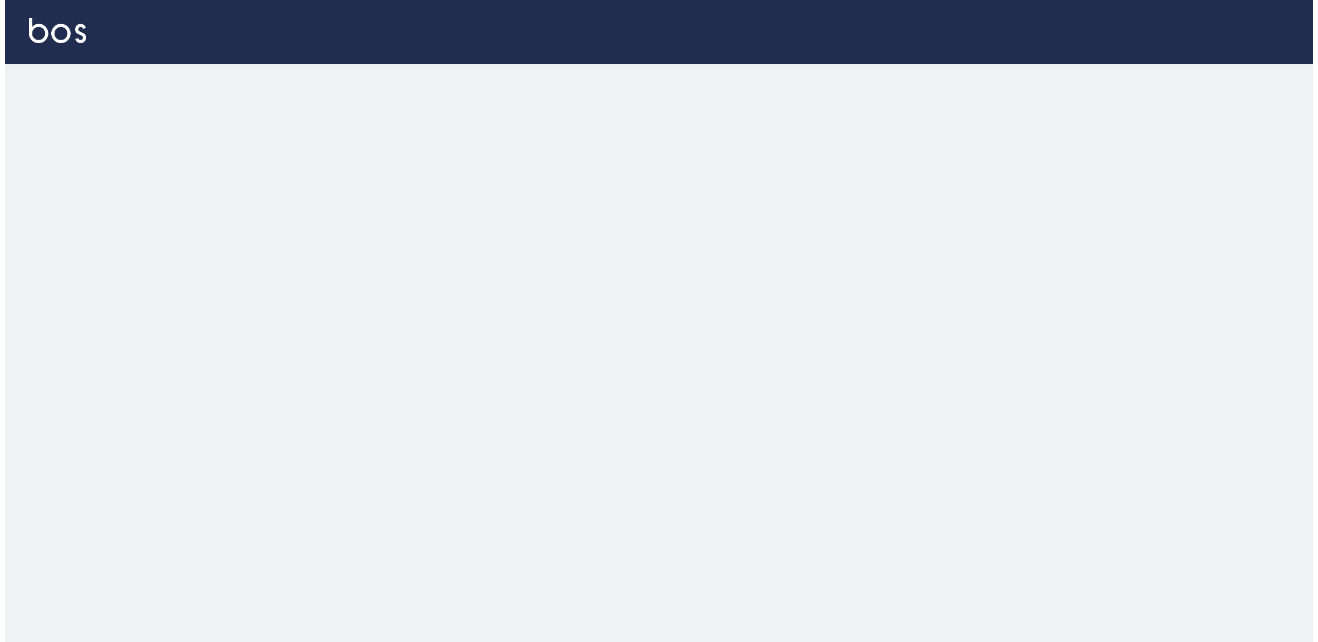 scroll, scrollTop: 0, scrollLeft: 0, axis: both 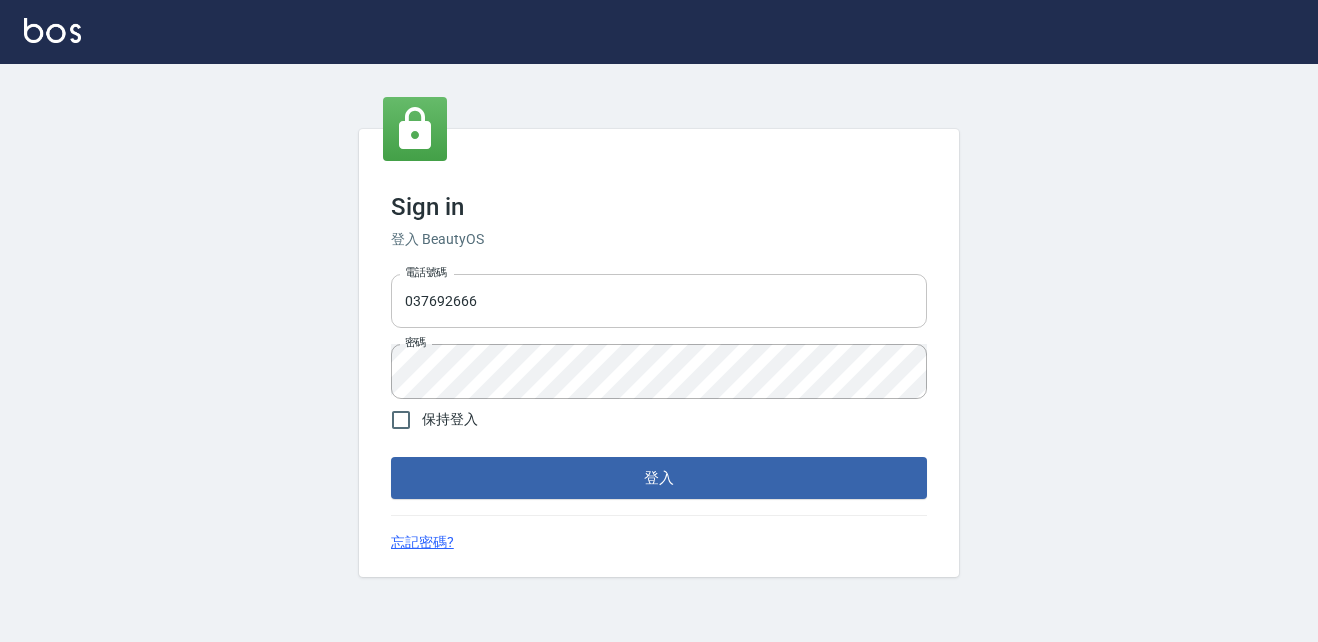 click on "037692666" at bounding box center [659, 301] 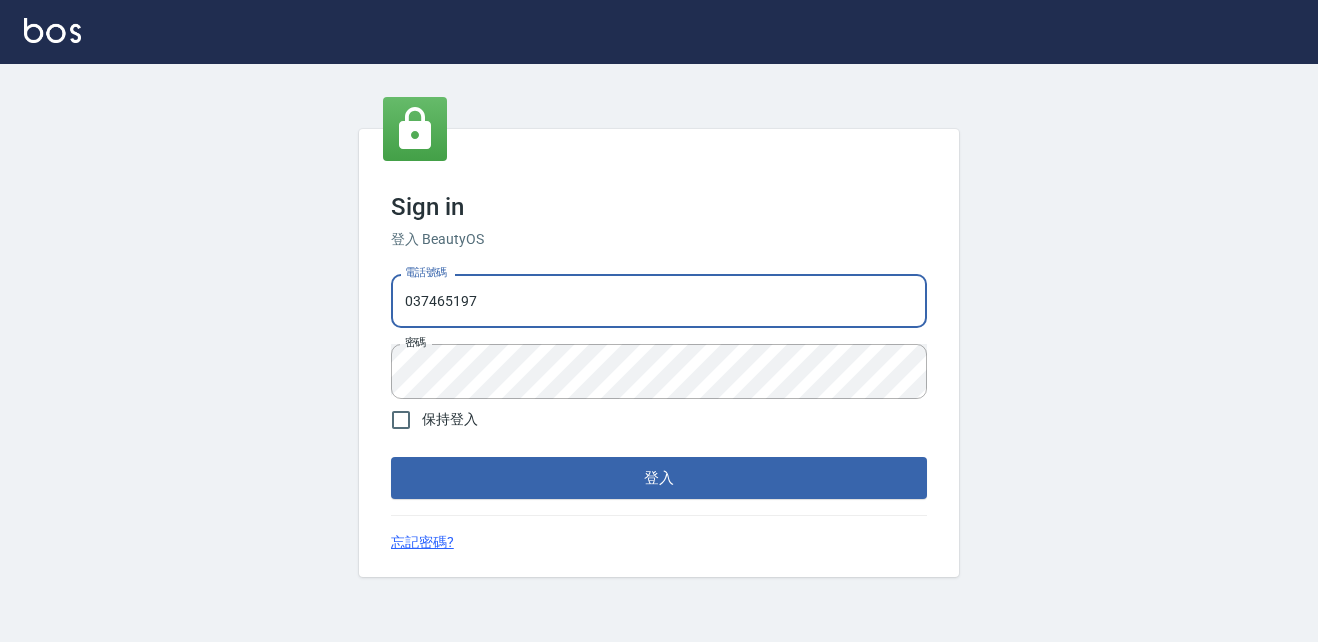 type on "037465197" 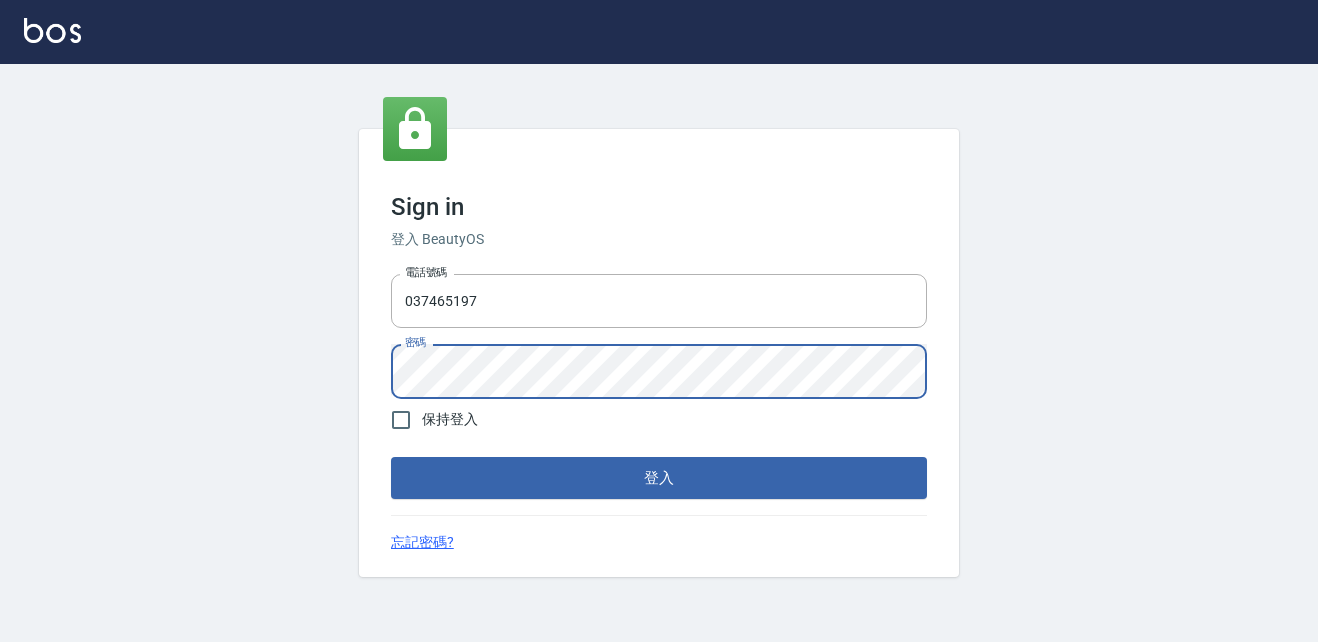click on "登入" at bounding box center [659, 478] 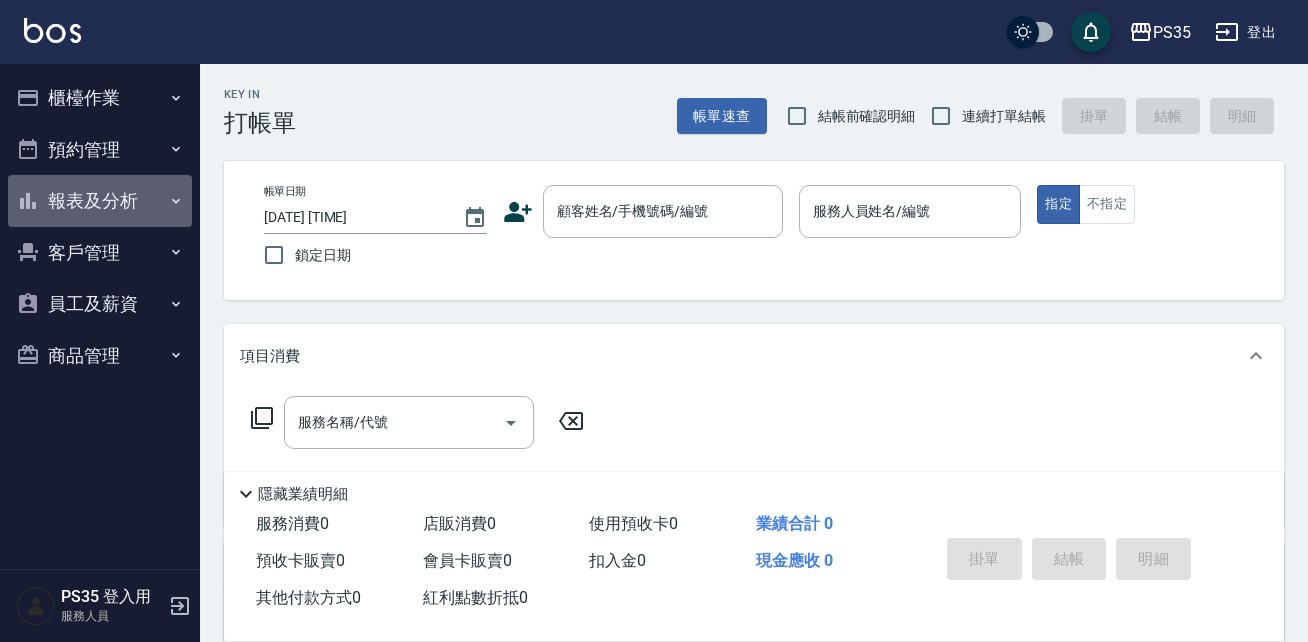 click on "報表及分析" at bounding box center (100, 201) 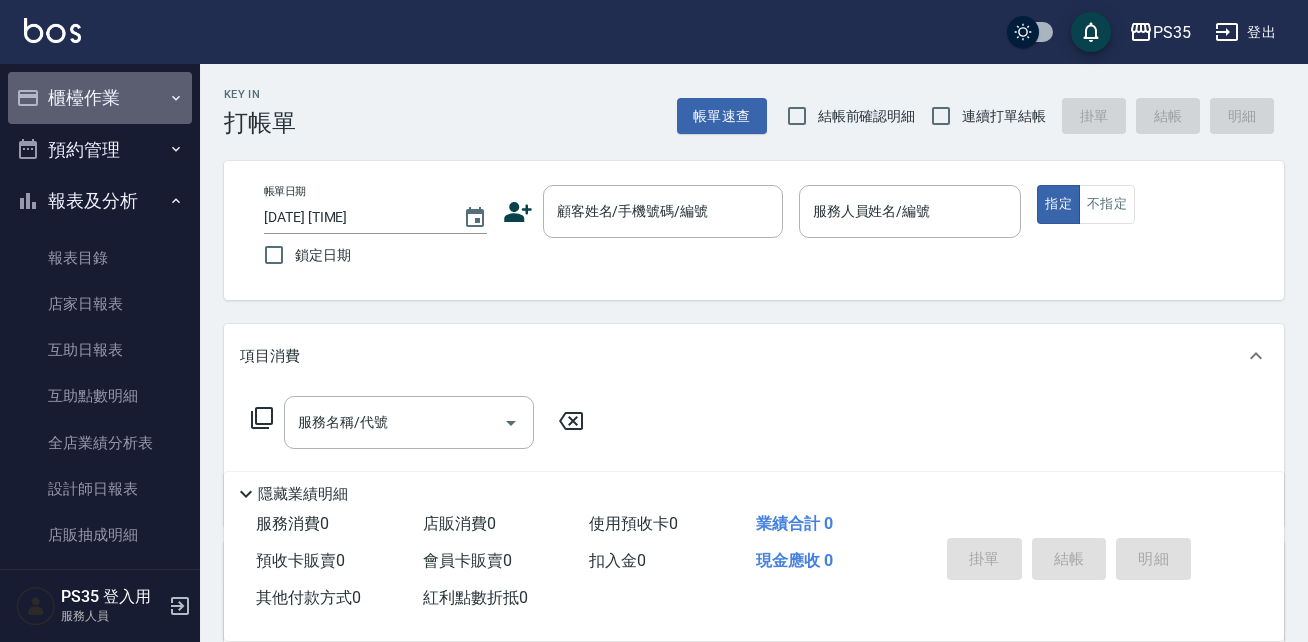 click on "櫃檯作業" at bounding box center (100, 98) 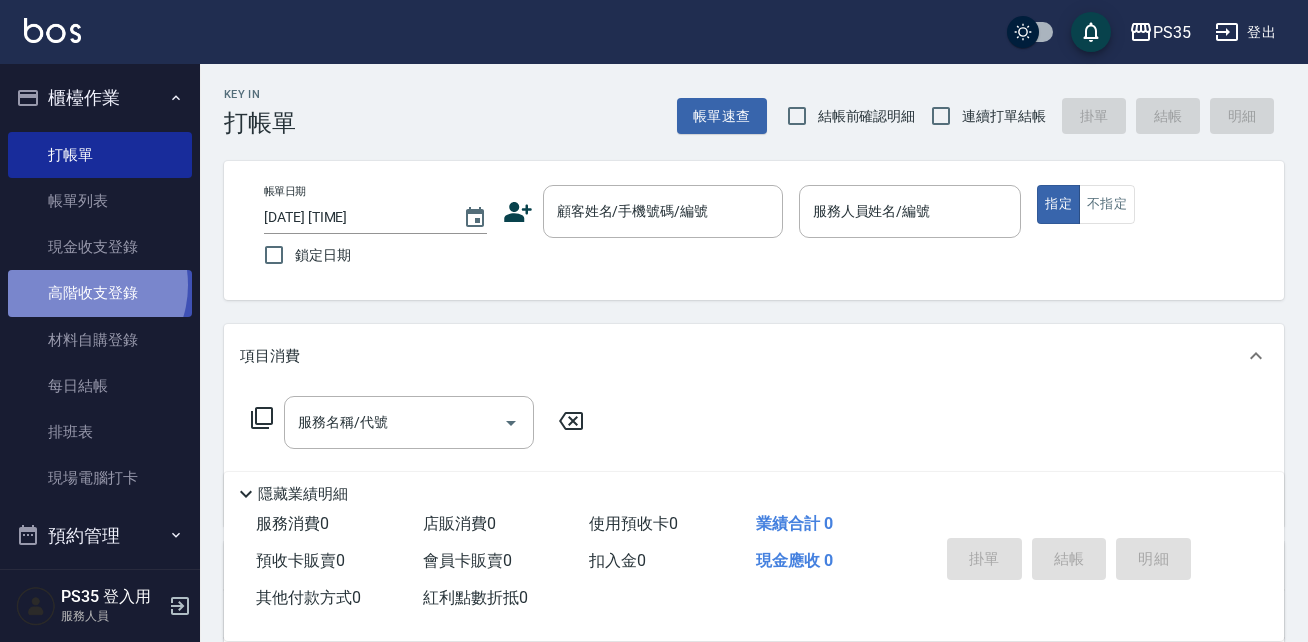 click on "高階收支登錄" at bounding box center (100, 293) 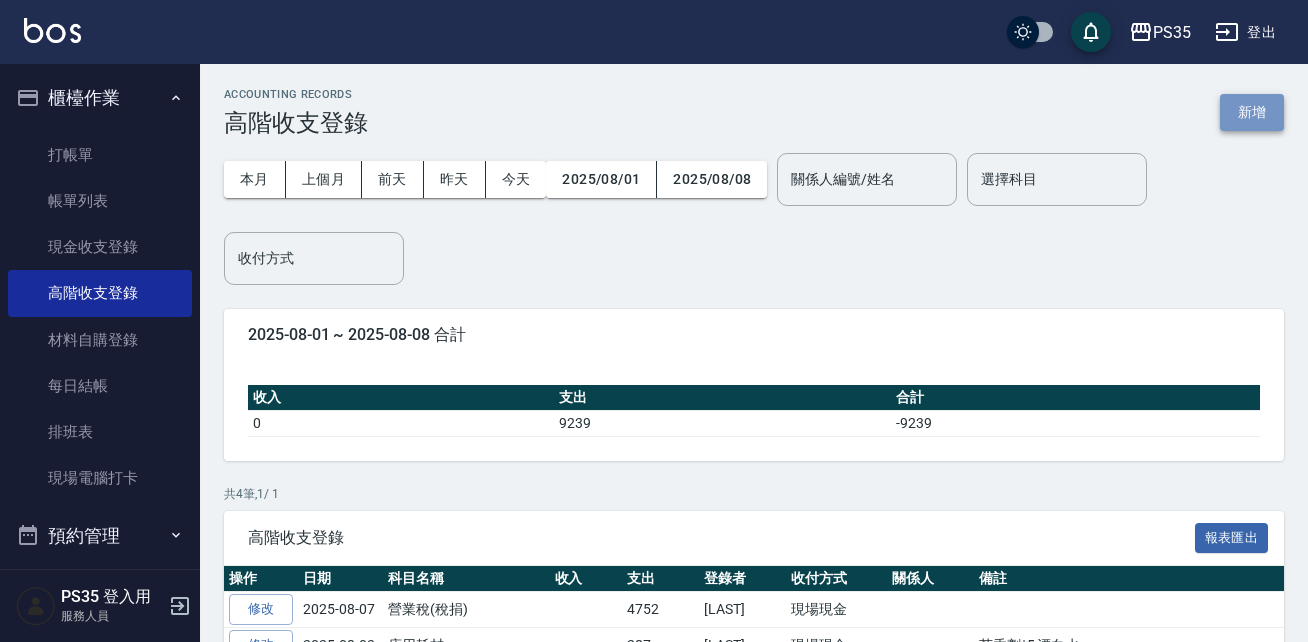 click on "新增" at bounding box center (1252, 112) 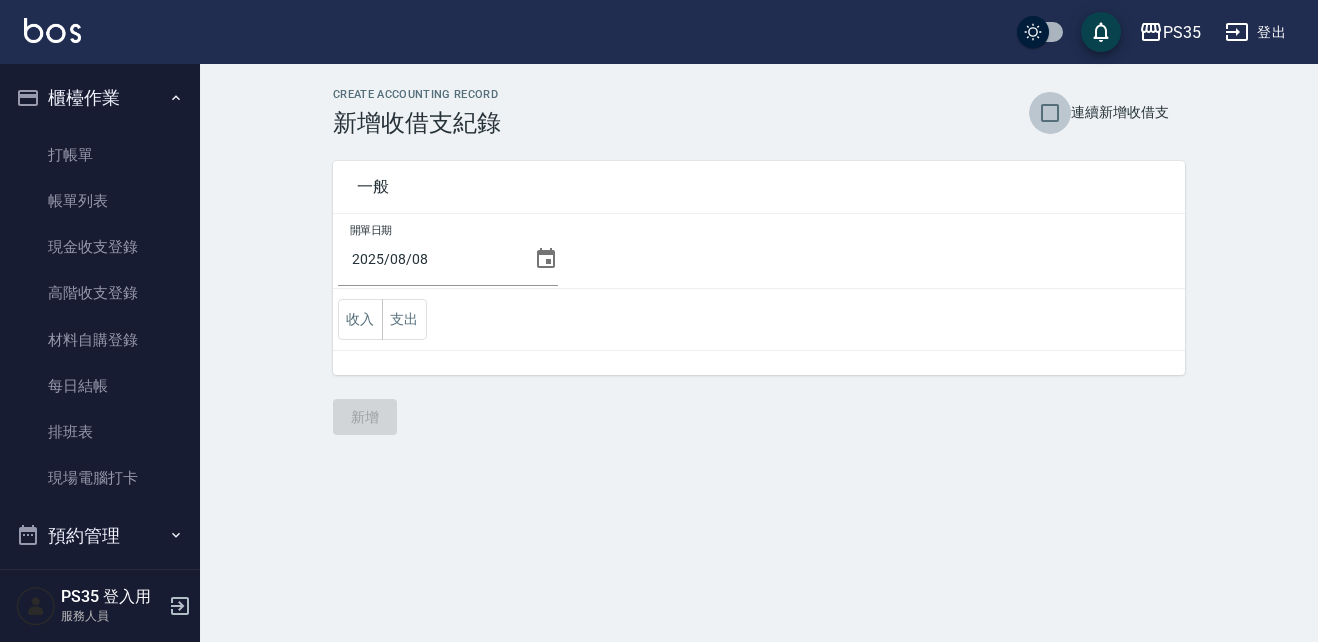 click on "連續新增收借支" at bounding box center (1050, 113) 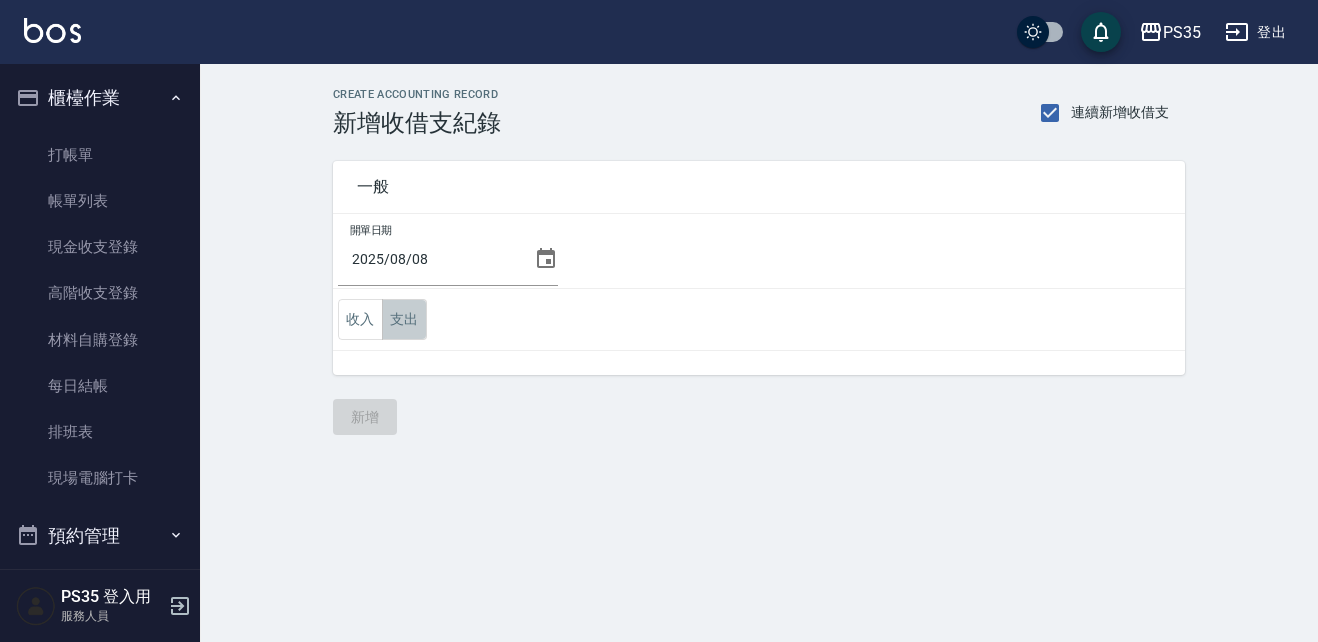 click on "支出" at bounding box center (404, 319) 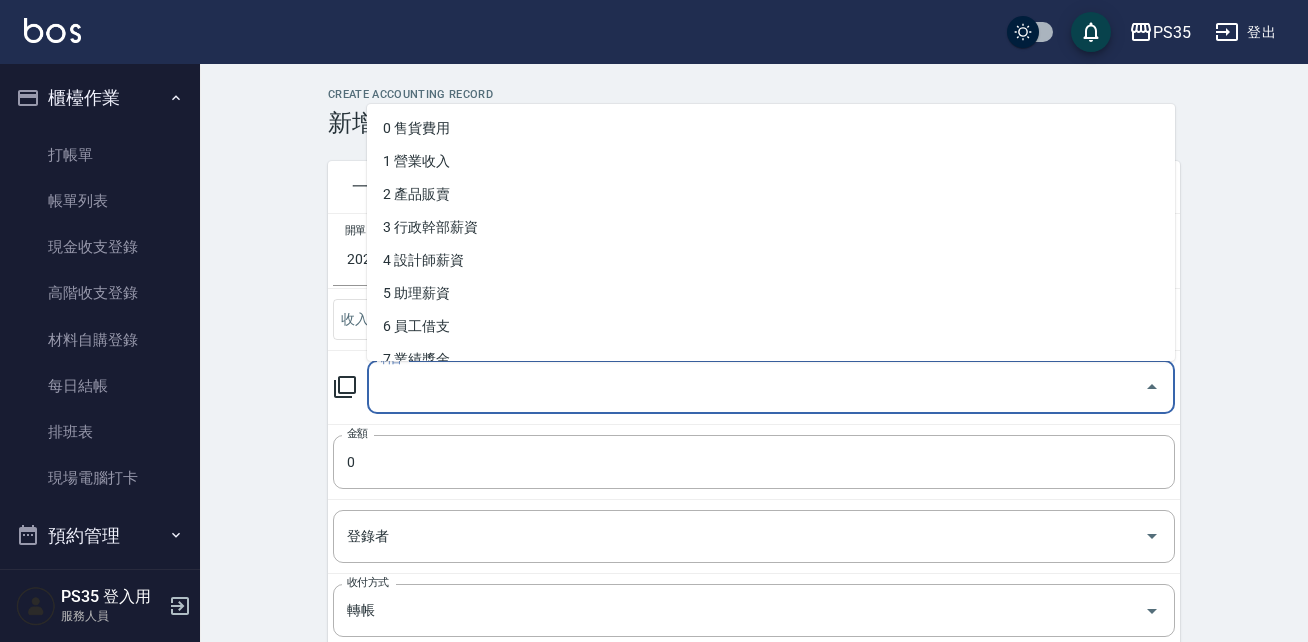 click on "科目" at bounding box center [756, 387] 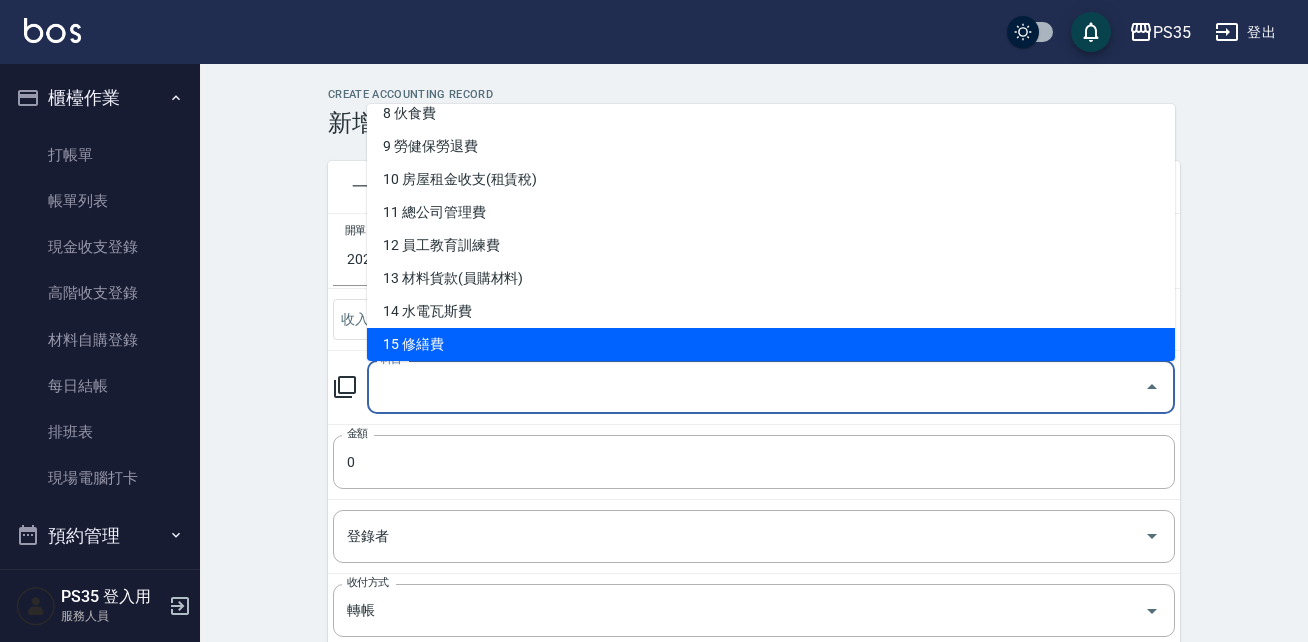 scroll, scrollTop: 312, scrollLeft: 0, axis: vertical 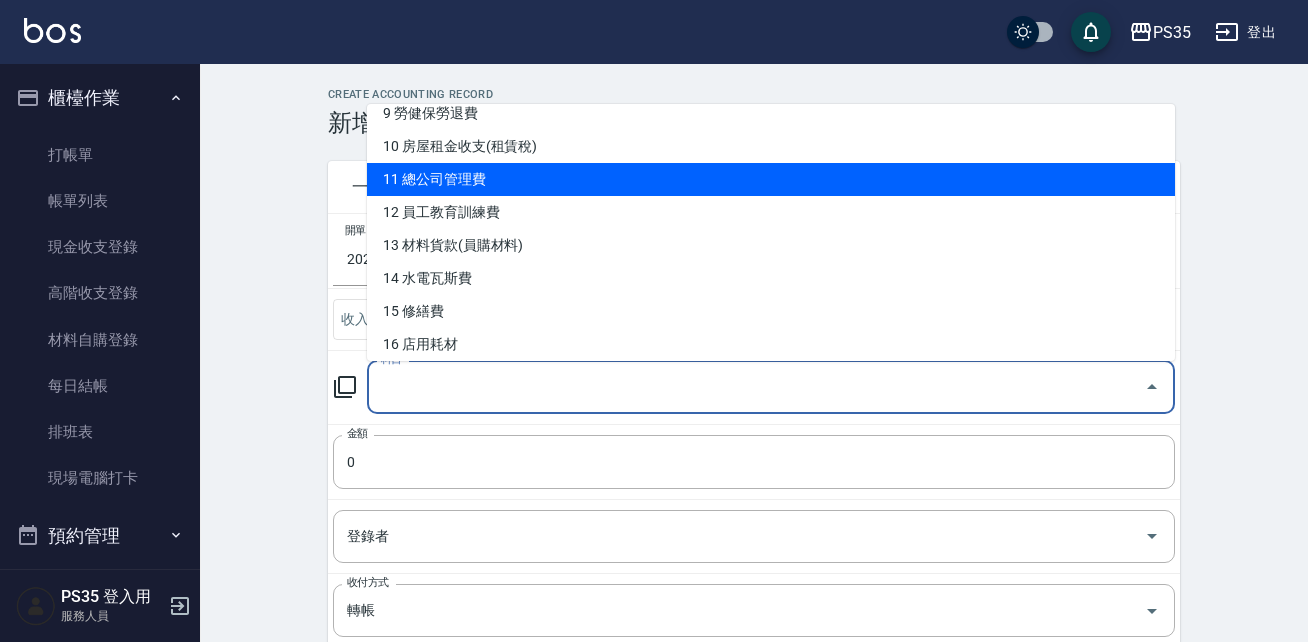 click on "11 總公司管理費" at bounding box center (771, 179) 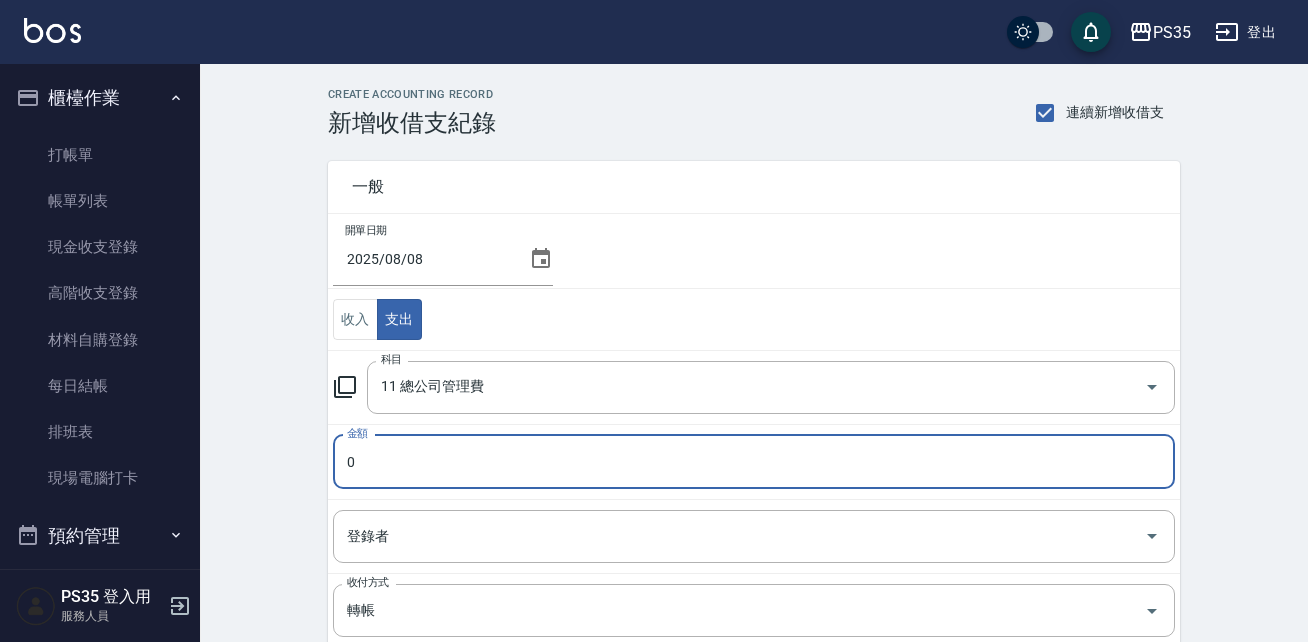 click on "0" at bounding box center [754, 462] 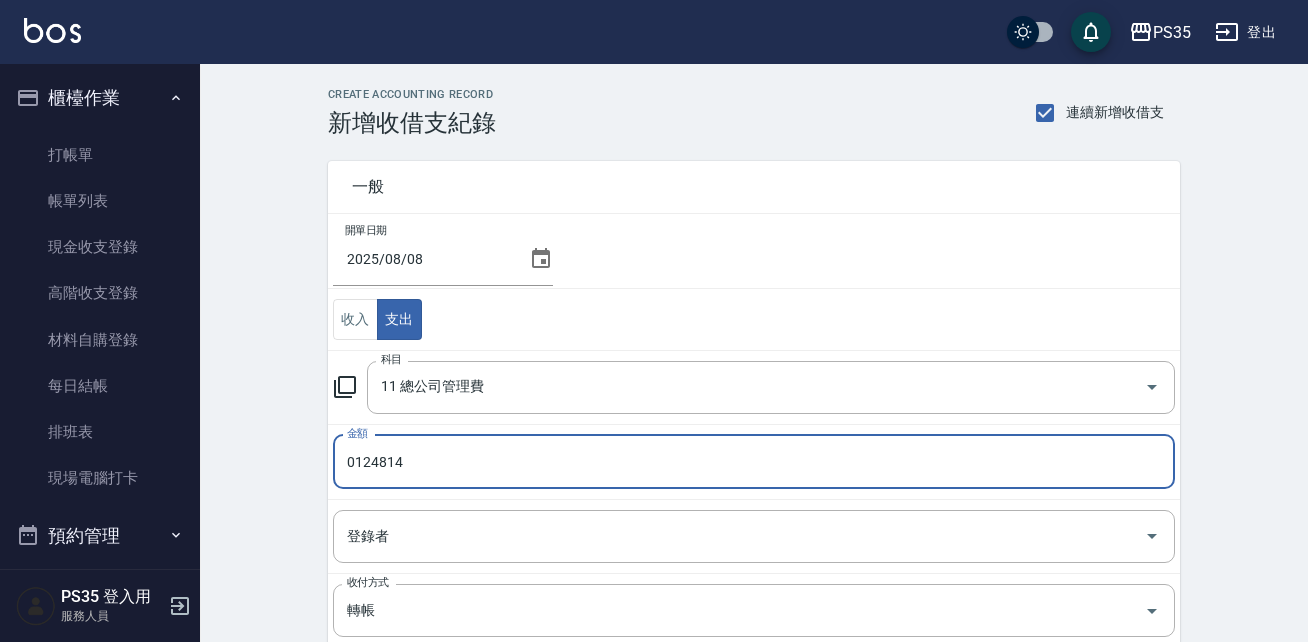 click on "0124814" at bounding box center (754, 462) 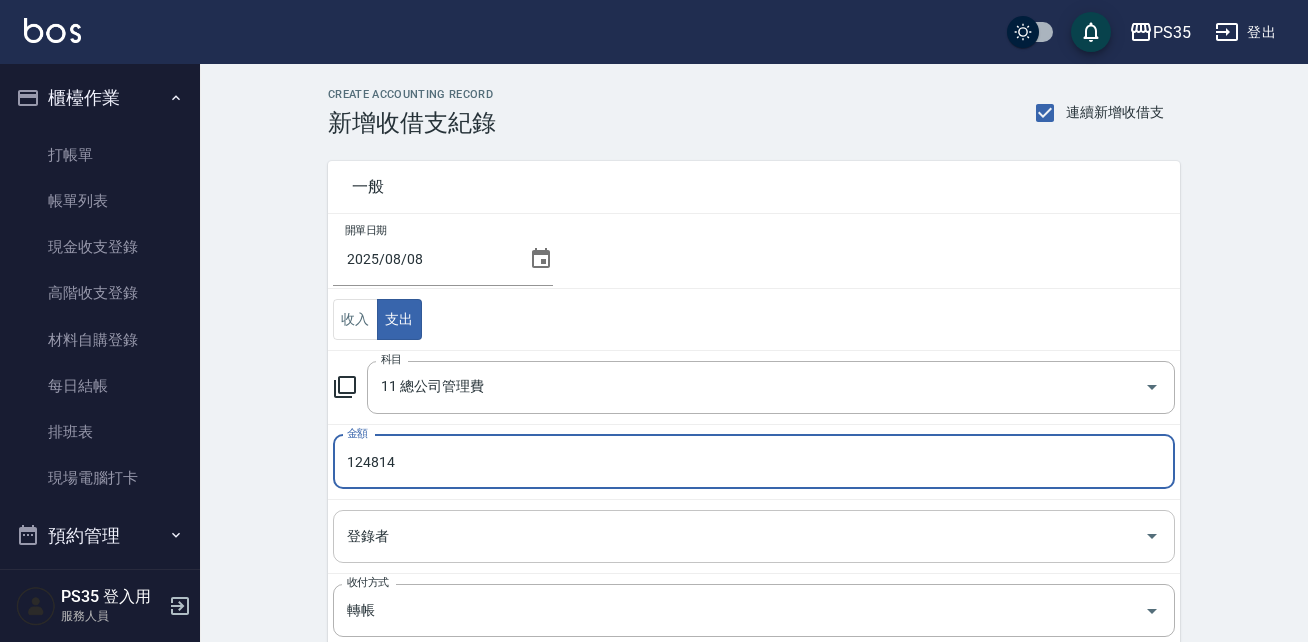 type on "124814" 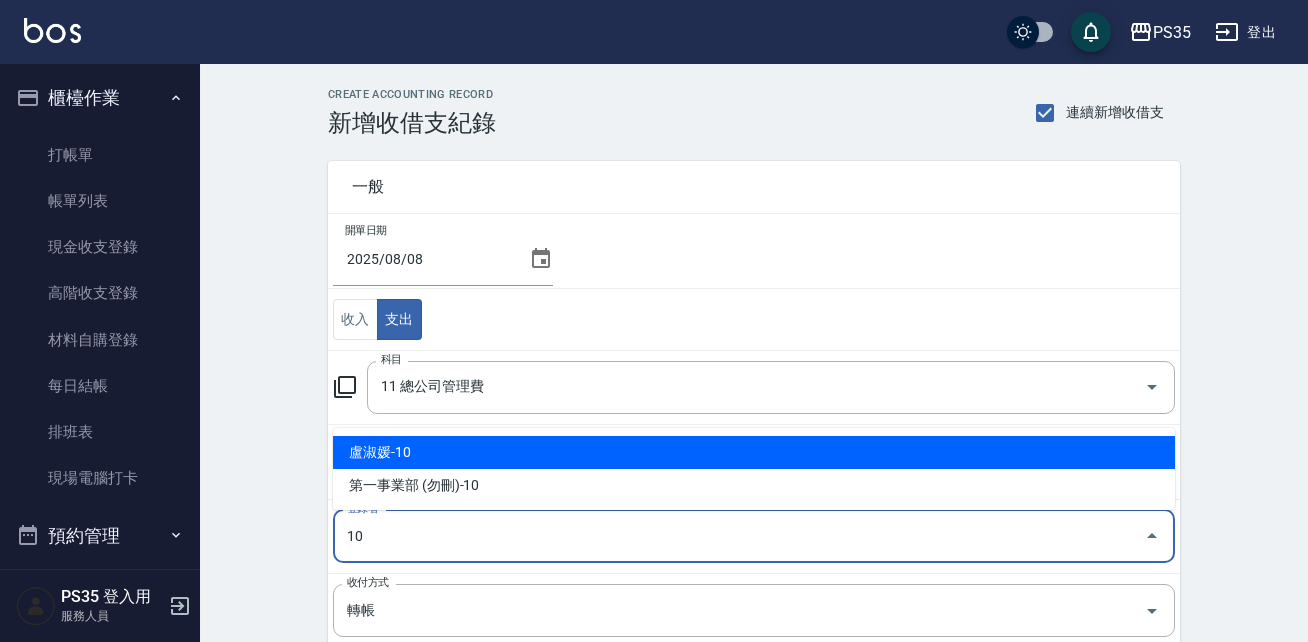 click on "盧淑媛-10" at bounding box center (754, 452) 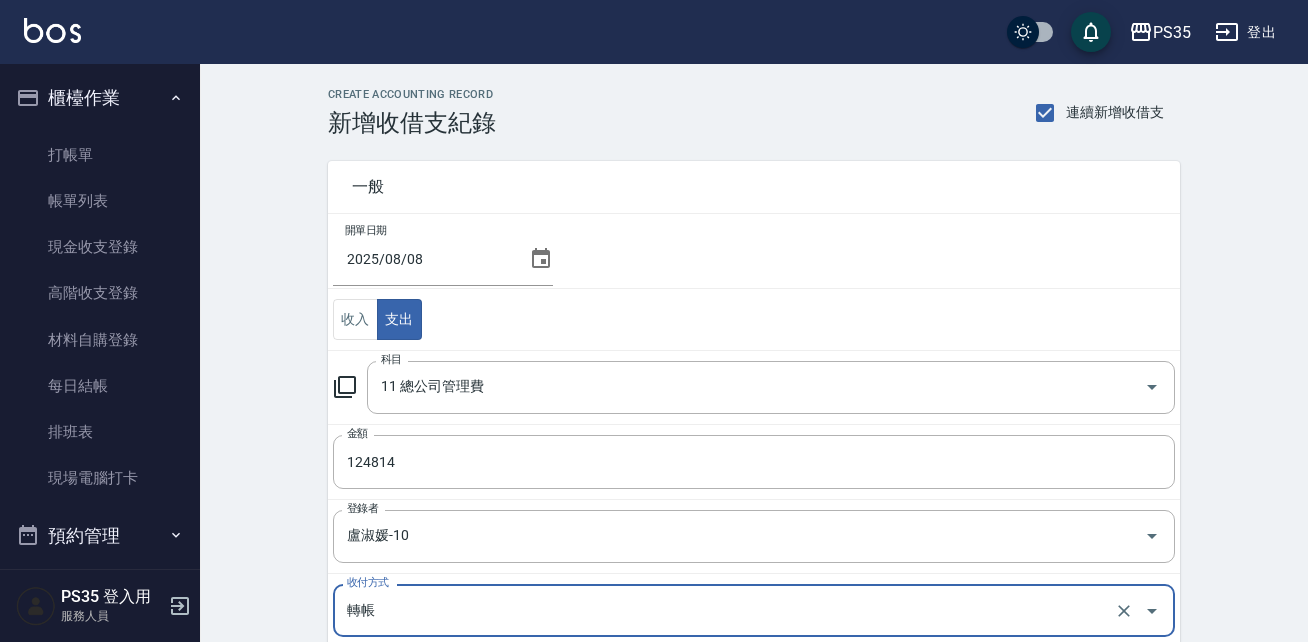 click on "CREATE ACCOUNTING RECORD 新增收借支紀錄 連續新增收借支 一般 開單日期 2025/08/08 收入 支出 科目 11 總公司管理費 科目 金額 124814 金額 登錄者 盧淑媛-10 登錄者 收付方式 轉帳 收付方式 備註快捷鍵 ​ 備註快捷鍵 備註 x 備註 新增" at bounding box center (754, 509) 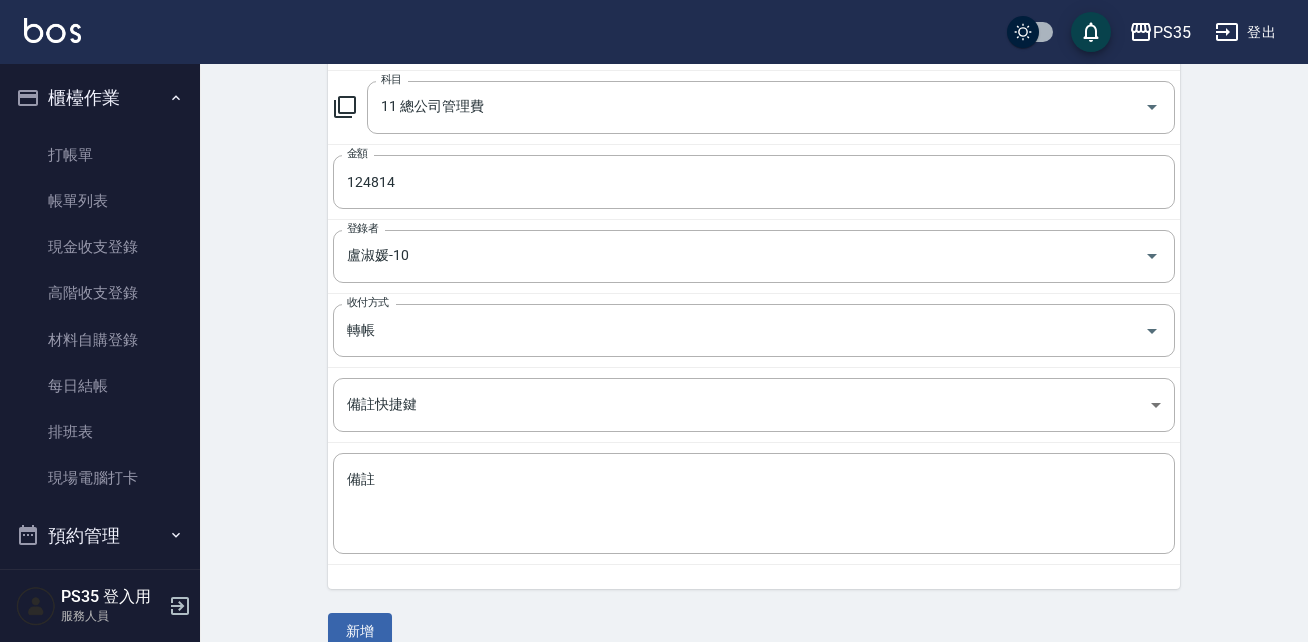 scroll, scrollTop: 312, scrollLeft: 0, axis: vertical 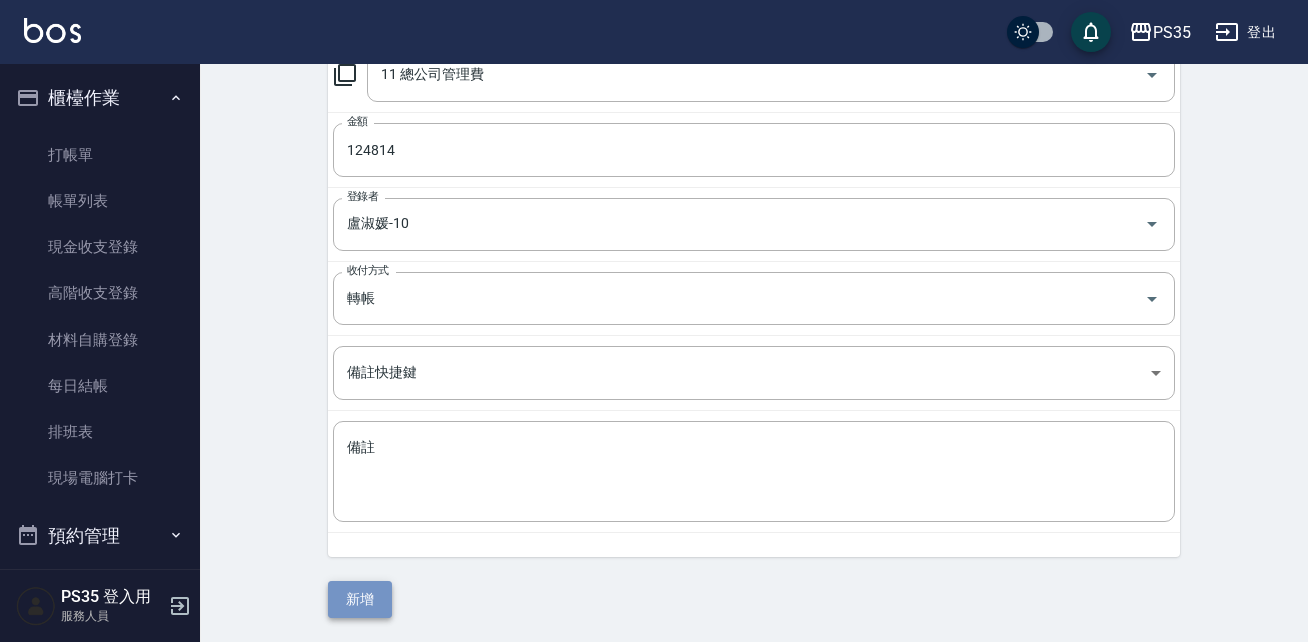click on "新增" at bounding box center (360, 599) 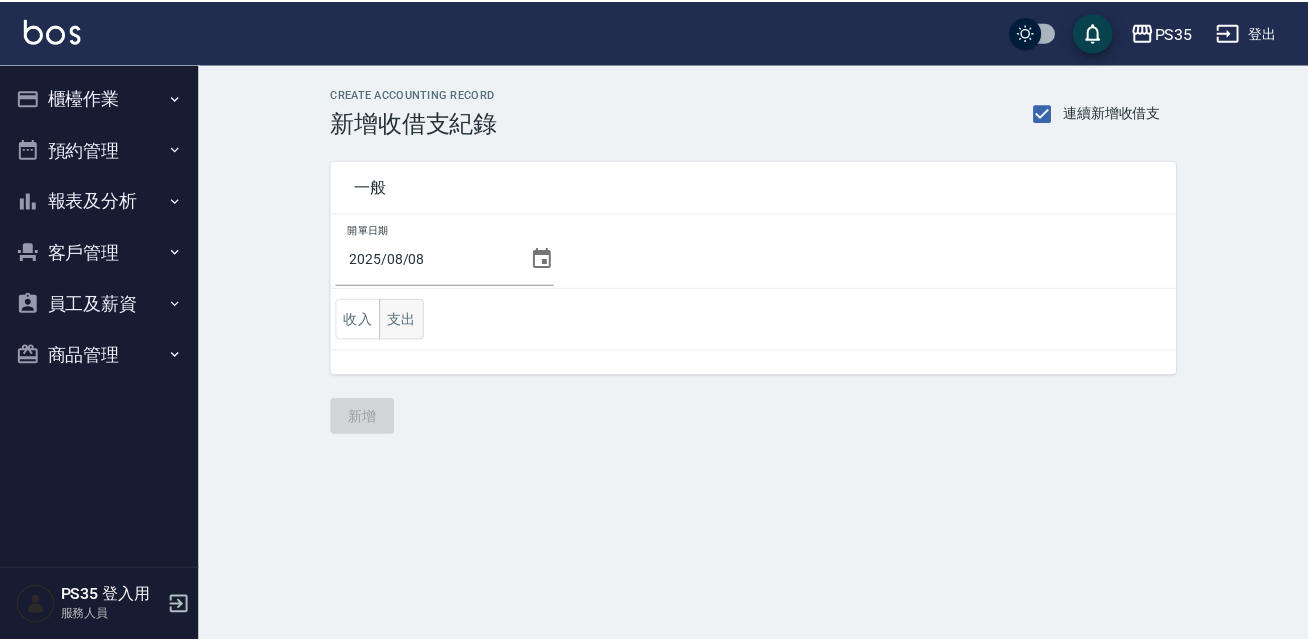 scroll, scrollTop: 0, scrollLeft: 0, axis: both 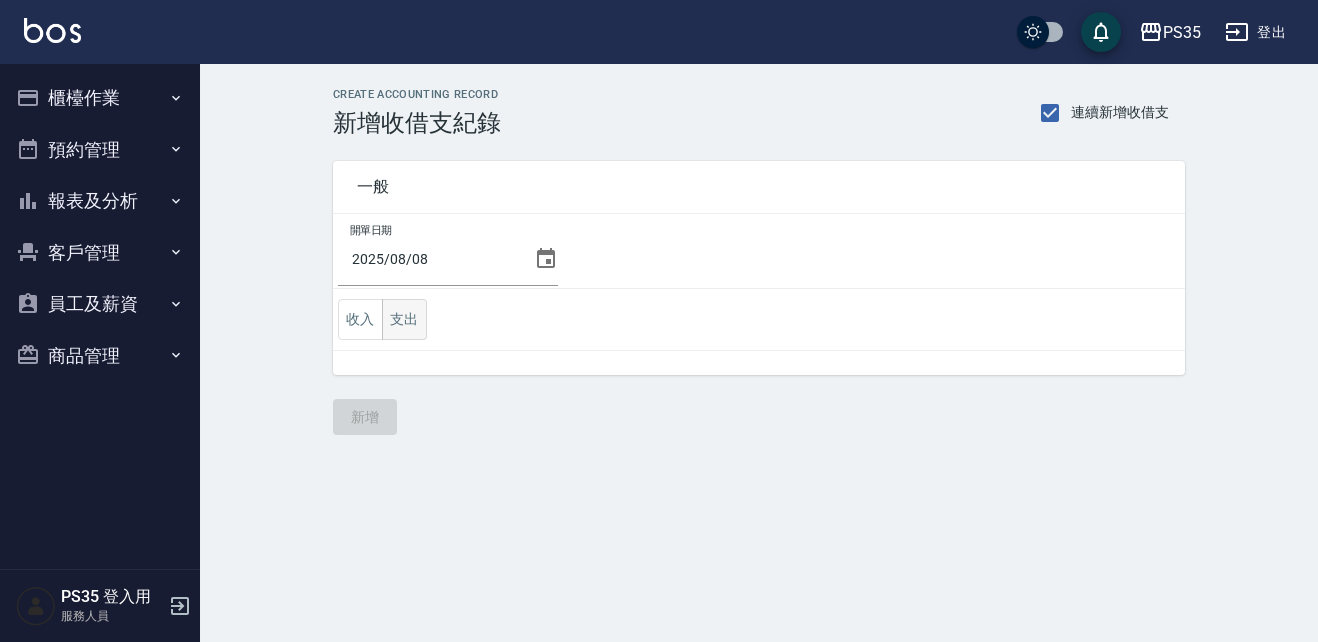 click on "支出" at bounding box center (404, 319) 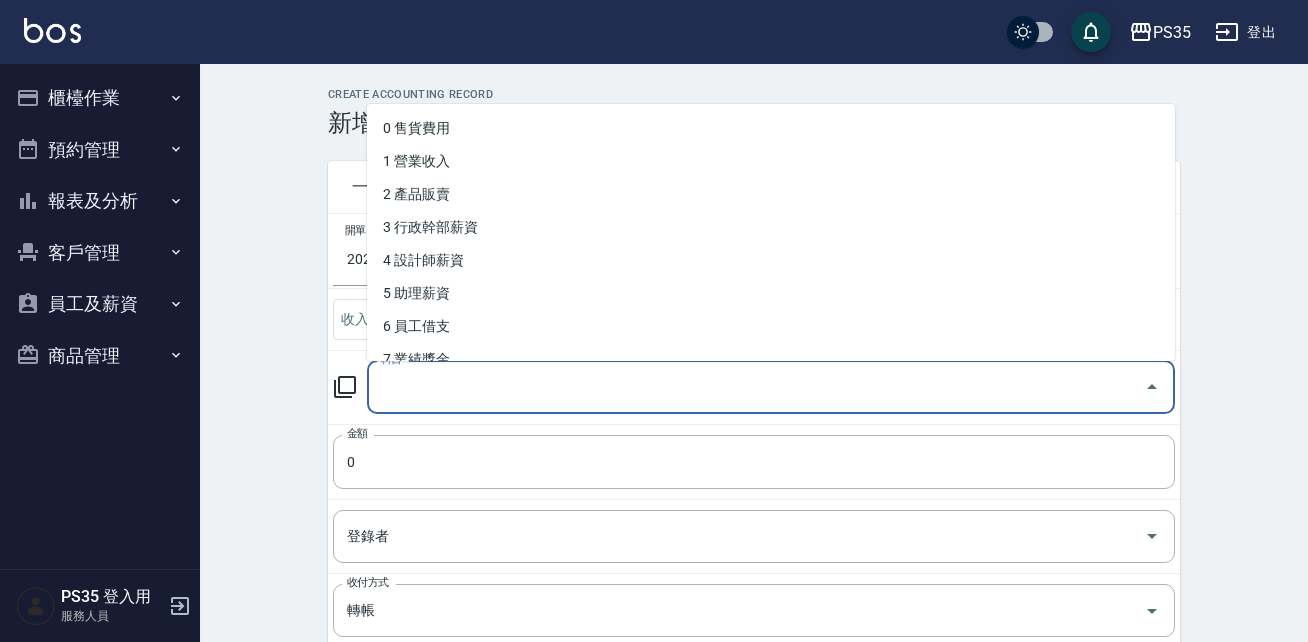 click on "科目" at bounding box center (756, 387) 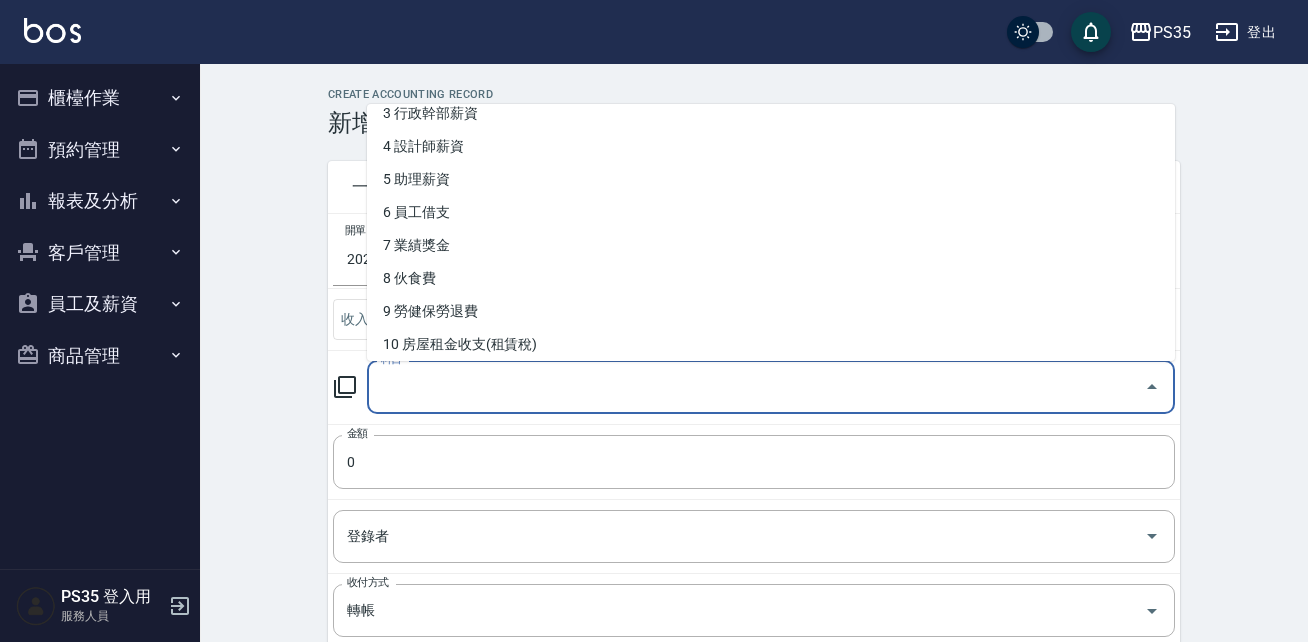 scroll, scrollTop: 180, scrollLeft: 0, axis: vertical 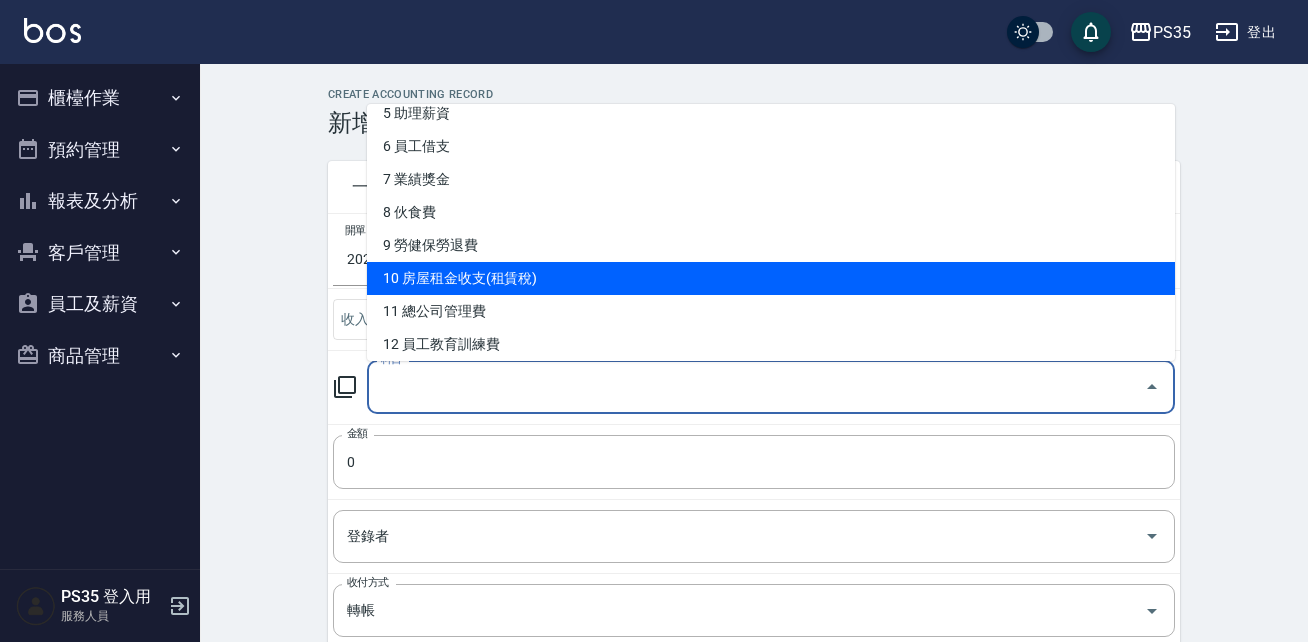 click on "10 房屋租金收支(租賃稅)" at bounding box center (771, 278) 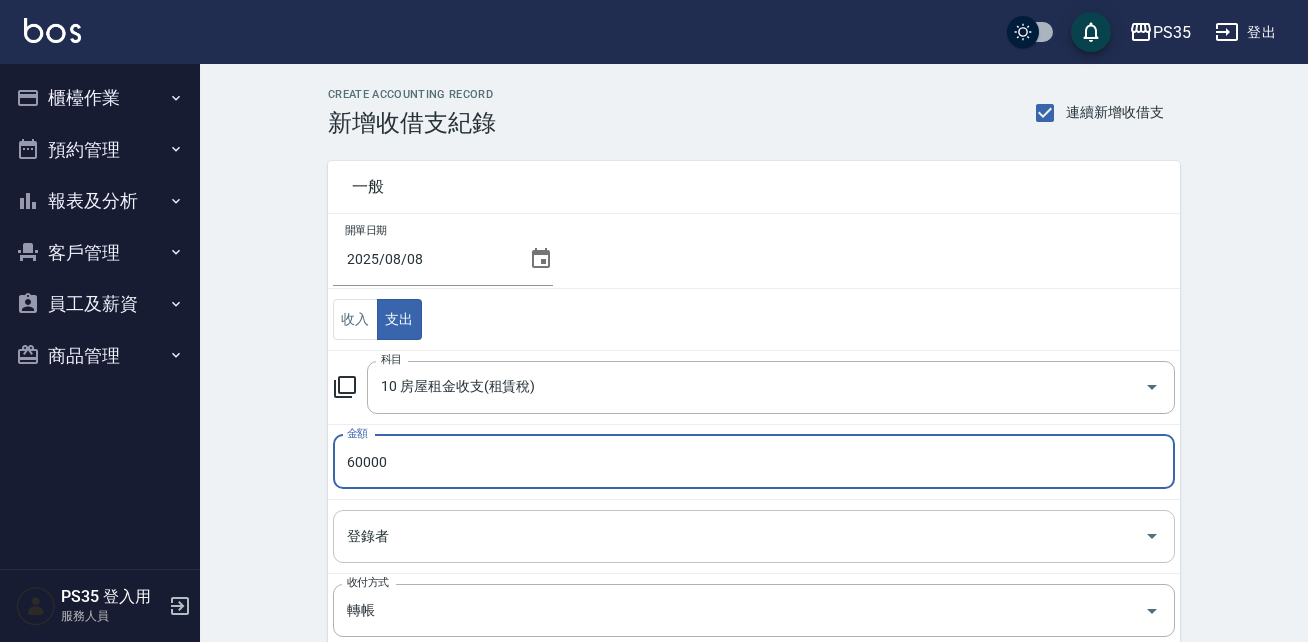 type on "60000" 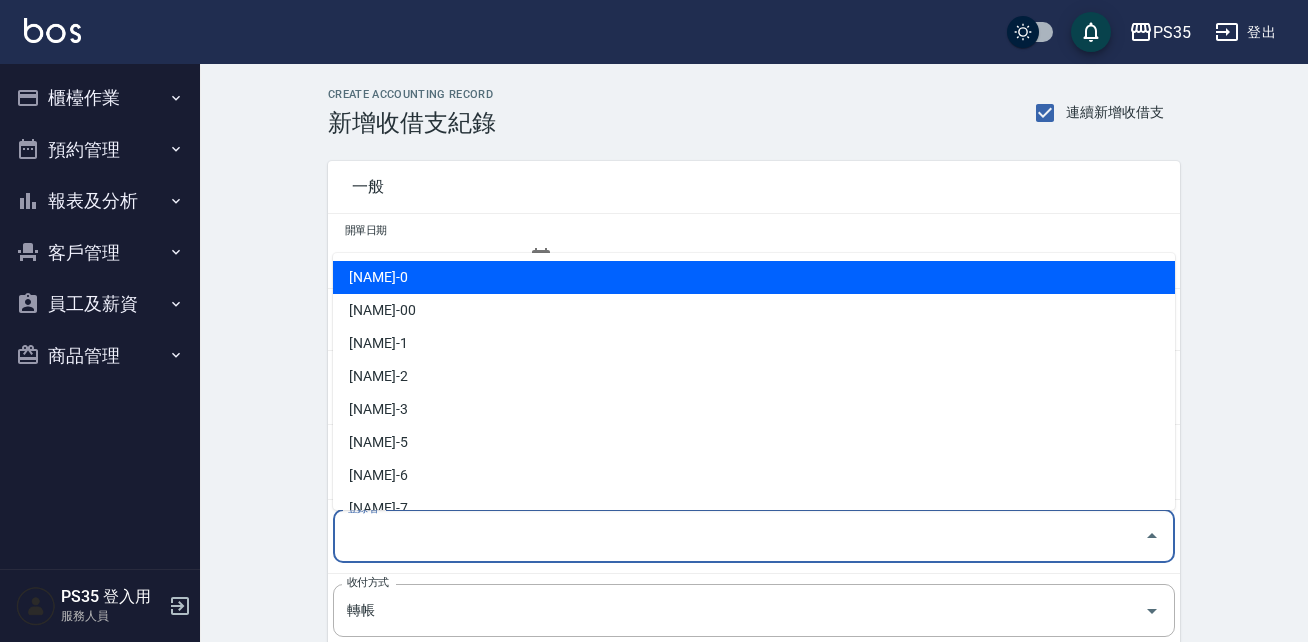 click on "登錄者" at bounding box center [739, 536] 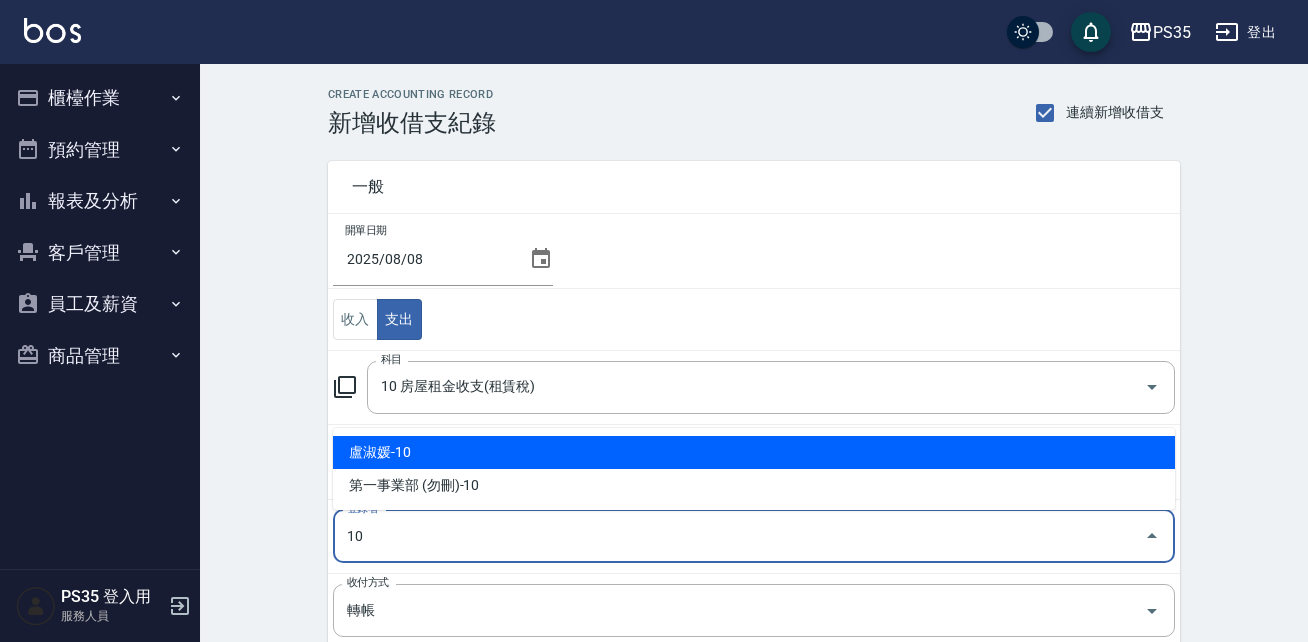 click on "盧淑媛-10" at bounding box center (754, 452) 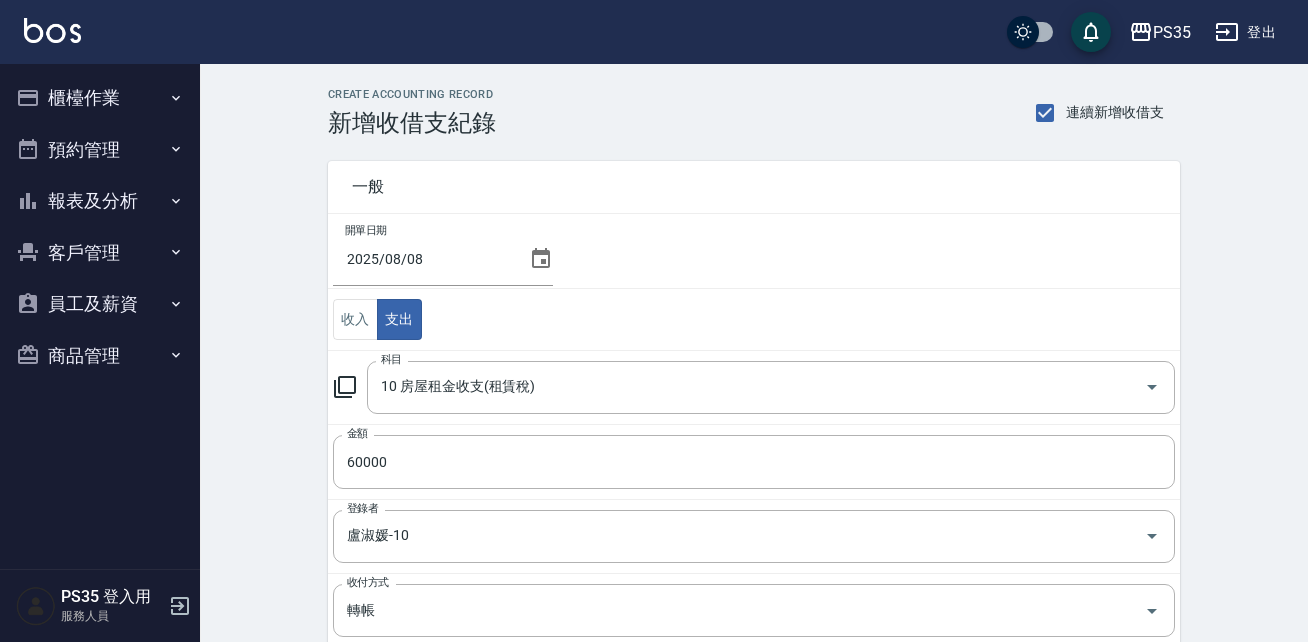 click on "一般 開單日期 [DATE] 收入 支出 科目 10 房屋租金收支(租賃稅) 科目 金額 60000 金額 登錄者 [NAME]-10 登錄者 收付方式 轉帳 收付方式 備註快捷鍵 ​ 備註快捷鍵 備註 x 備註" at bounding box center [742, 503] 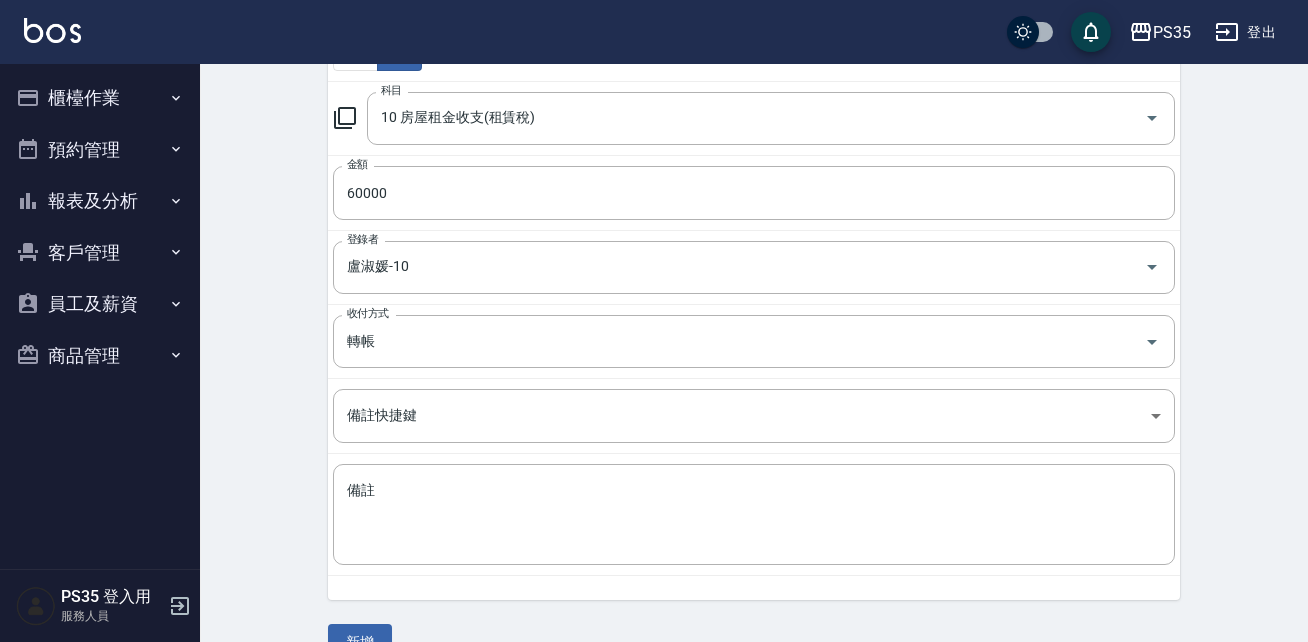 scroll, scrollTop: 312, scrollLeft: 0, axis: vertical 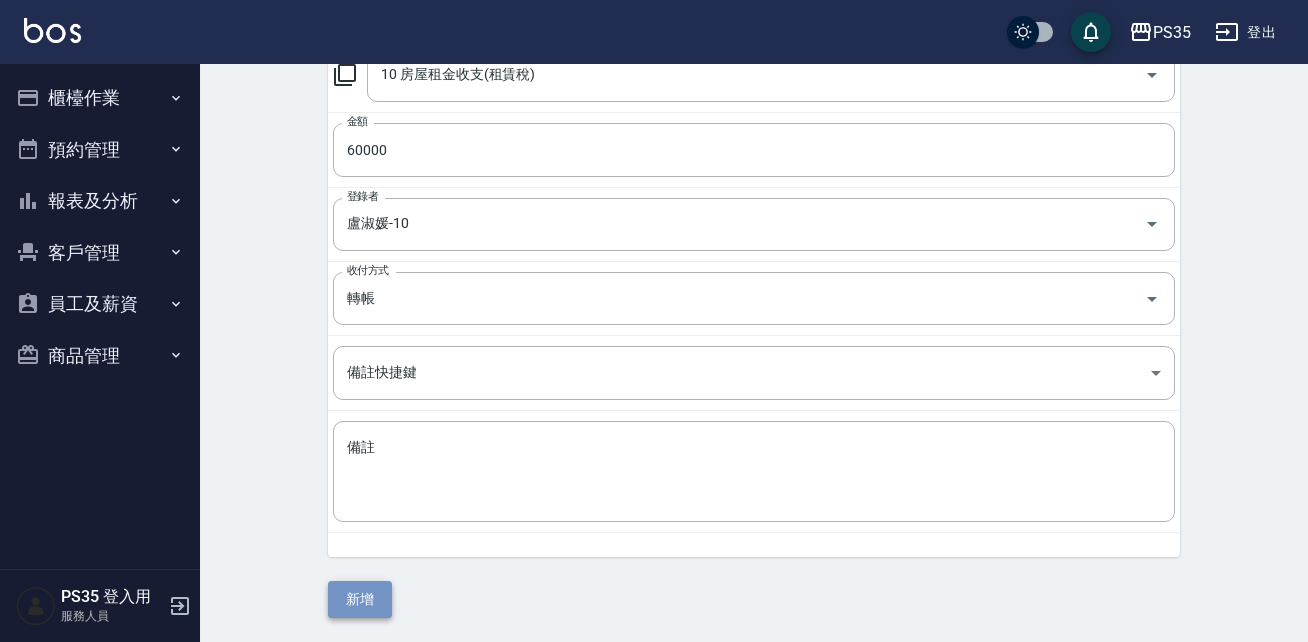 click on "新增" at bounding box center (360, 599) 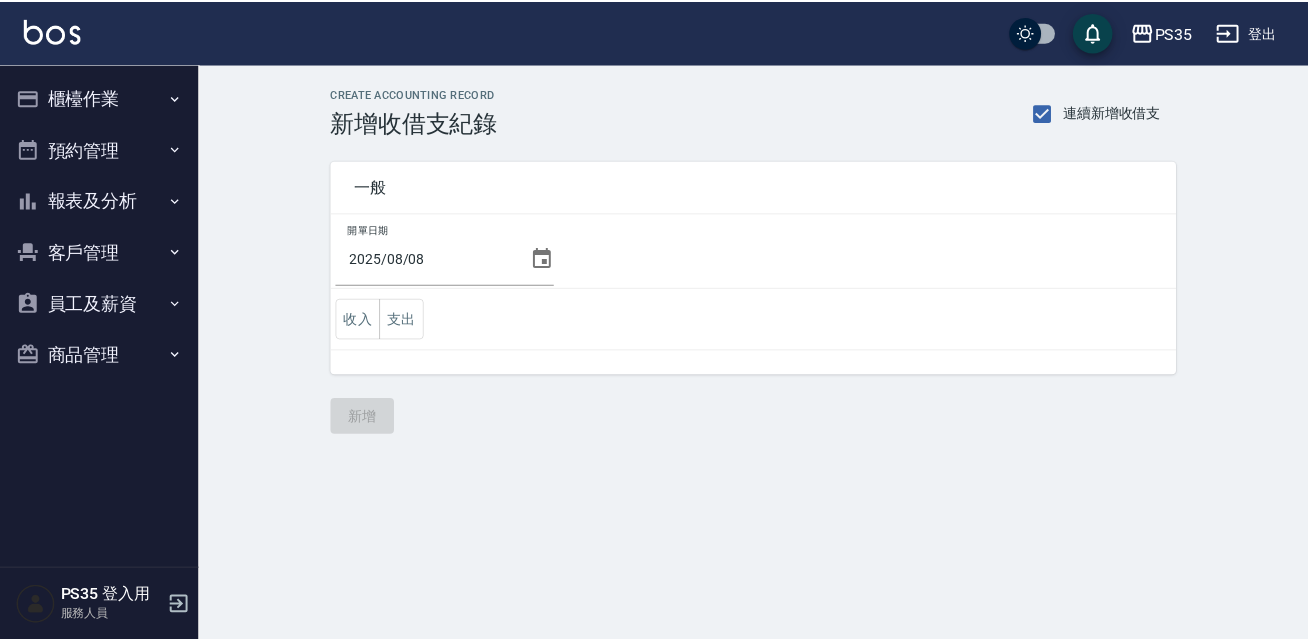 scroll, scrollTop: 0, scrollLeft: 0, axis: both 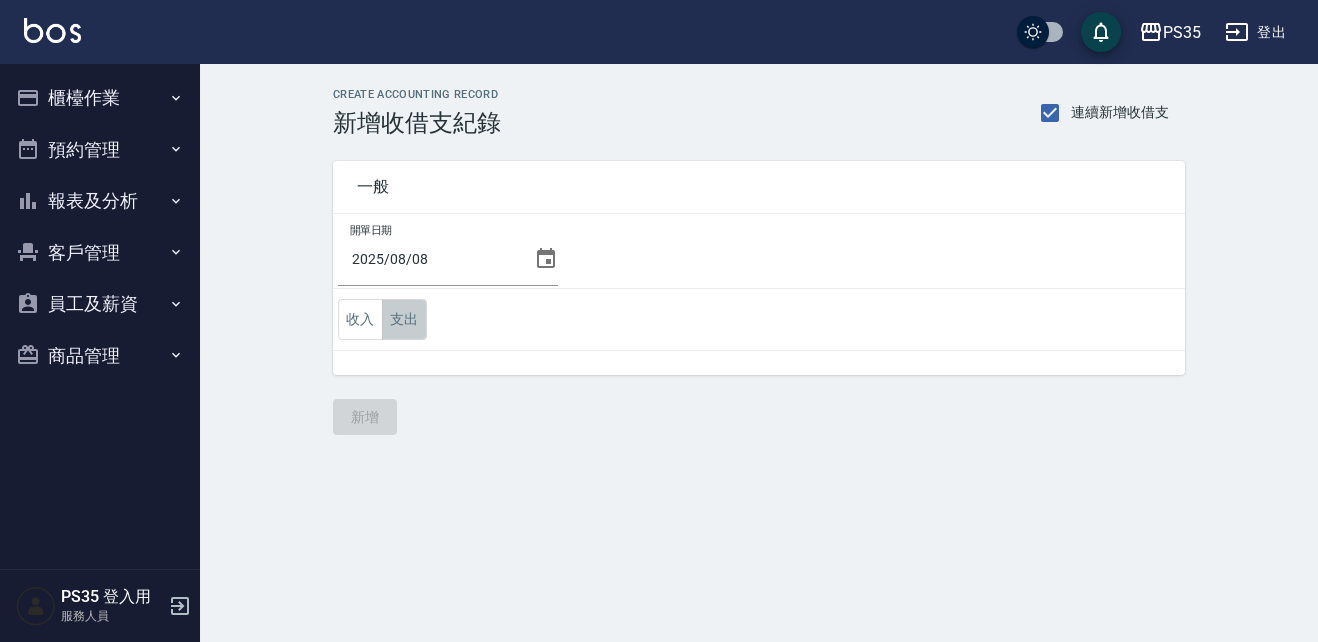 click on "支出" at bounding box center (404, 319) 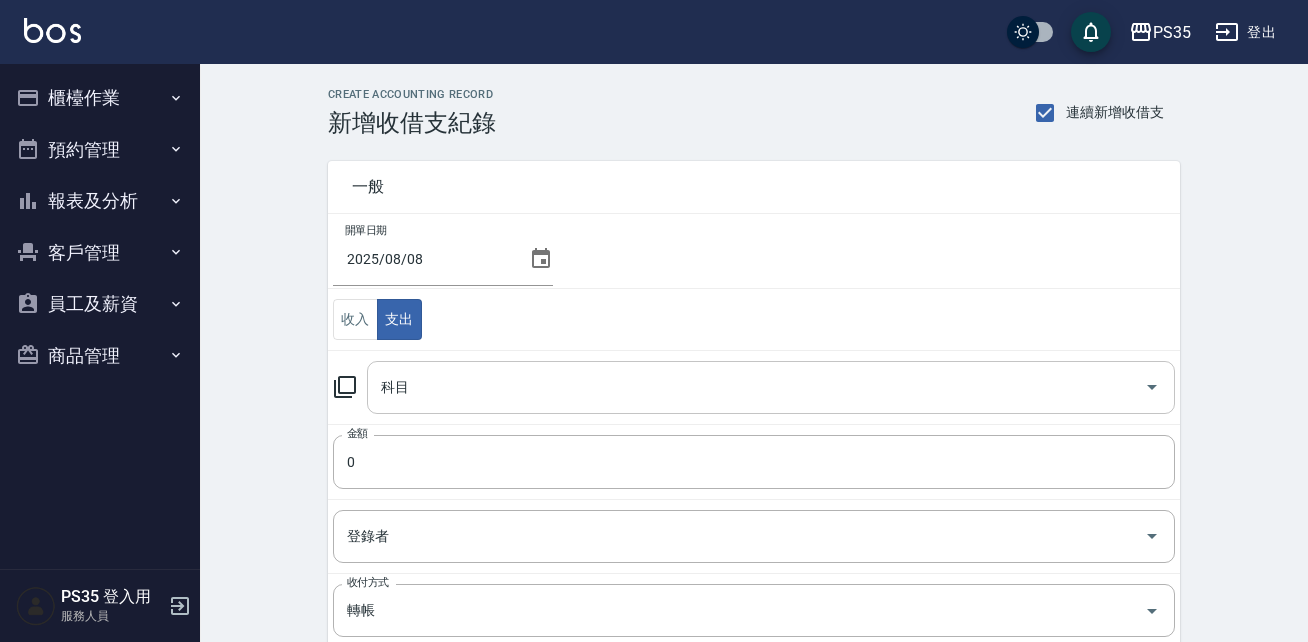 click on "科目" at bounding box center [771, 387] 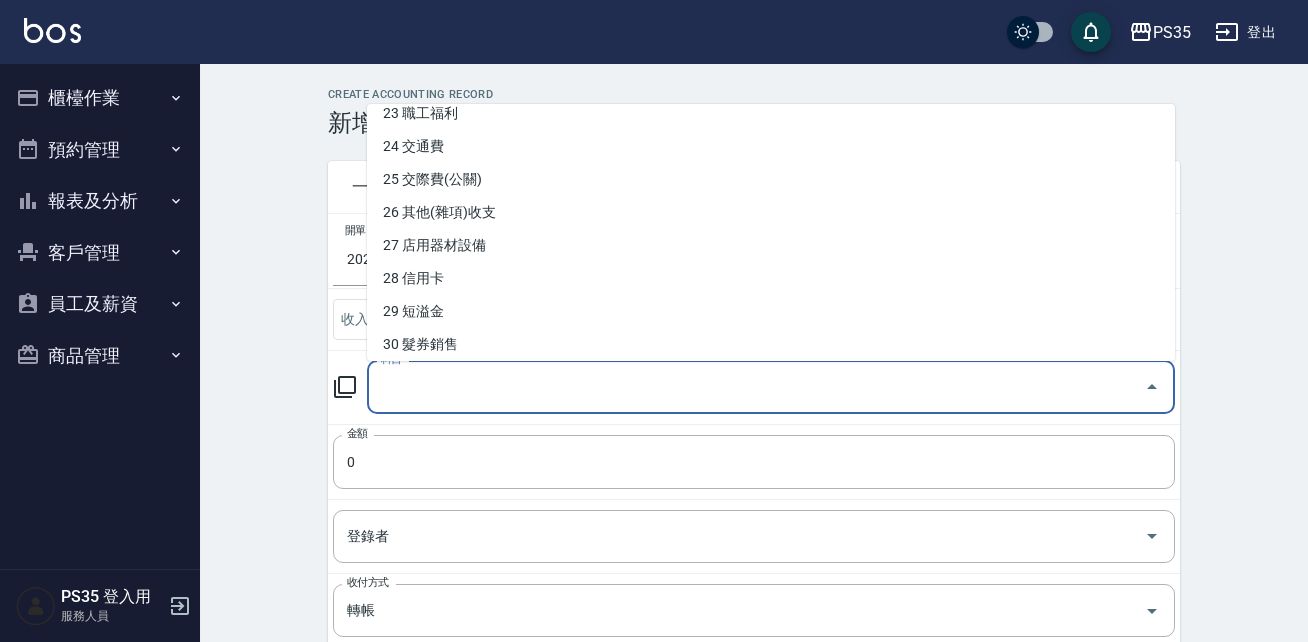 scroll, scrollTop: 807, scrollLeft: 0, axis: vertical 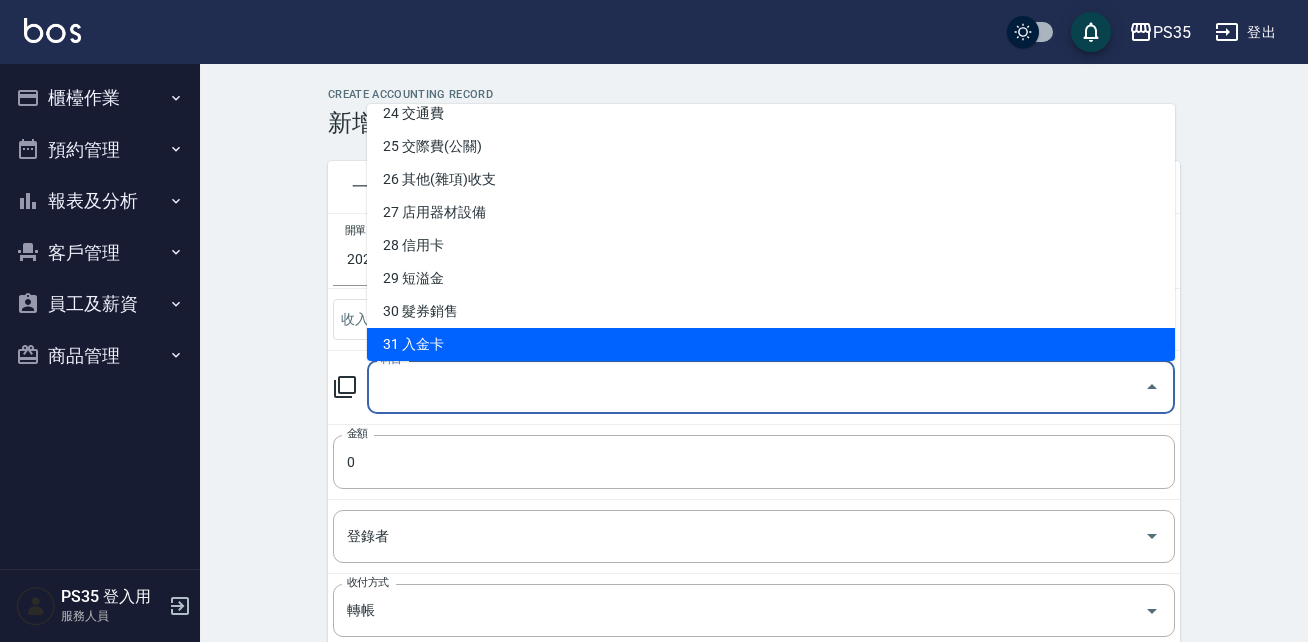 type on "31 入金卡" 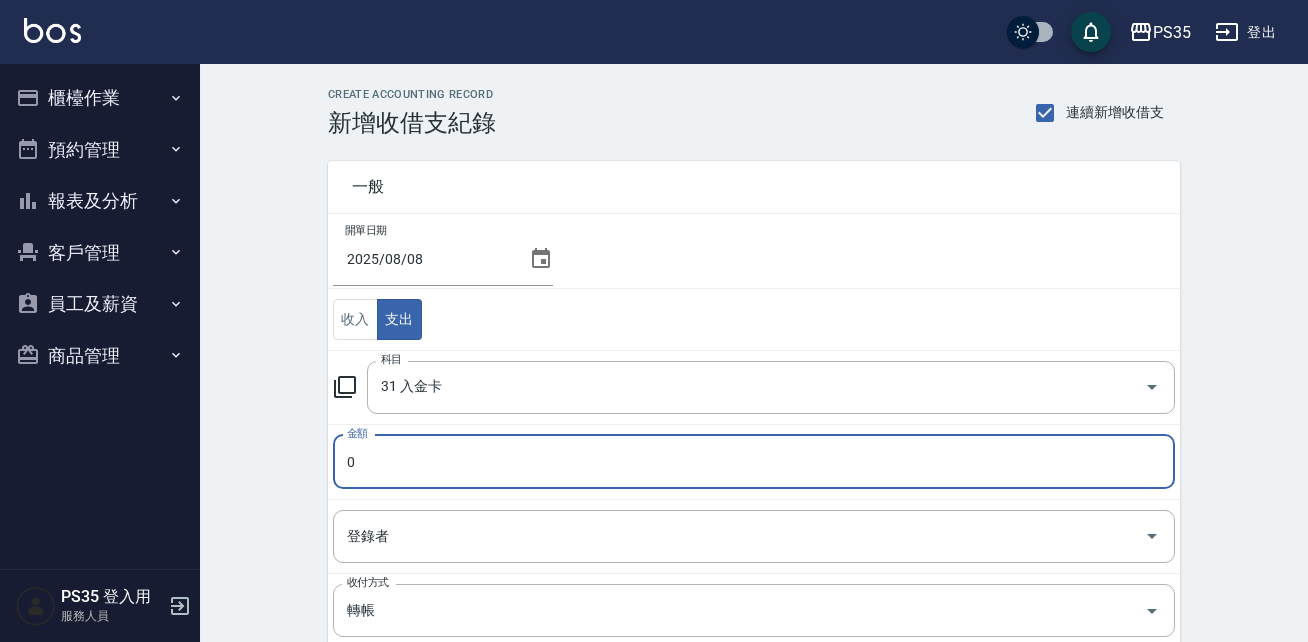 click on "0" at bounding box center [754, 462] 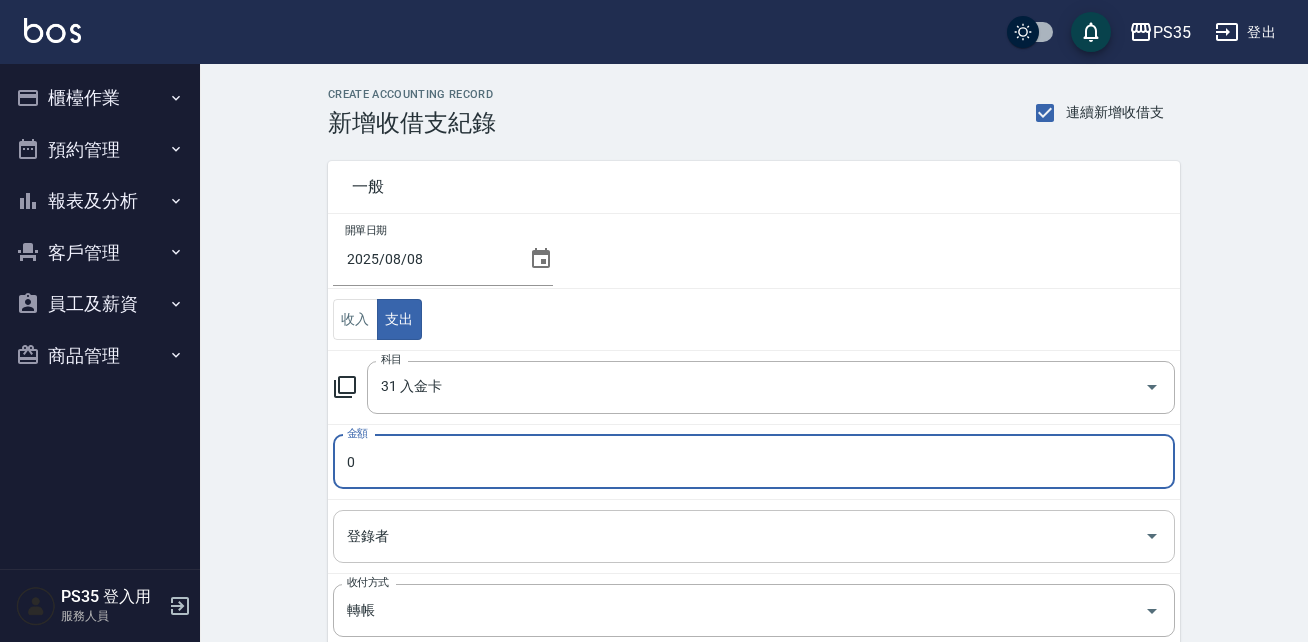 type on "67748" 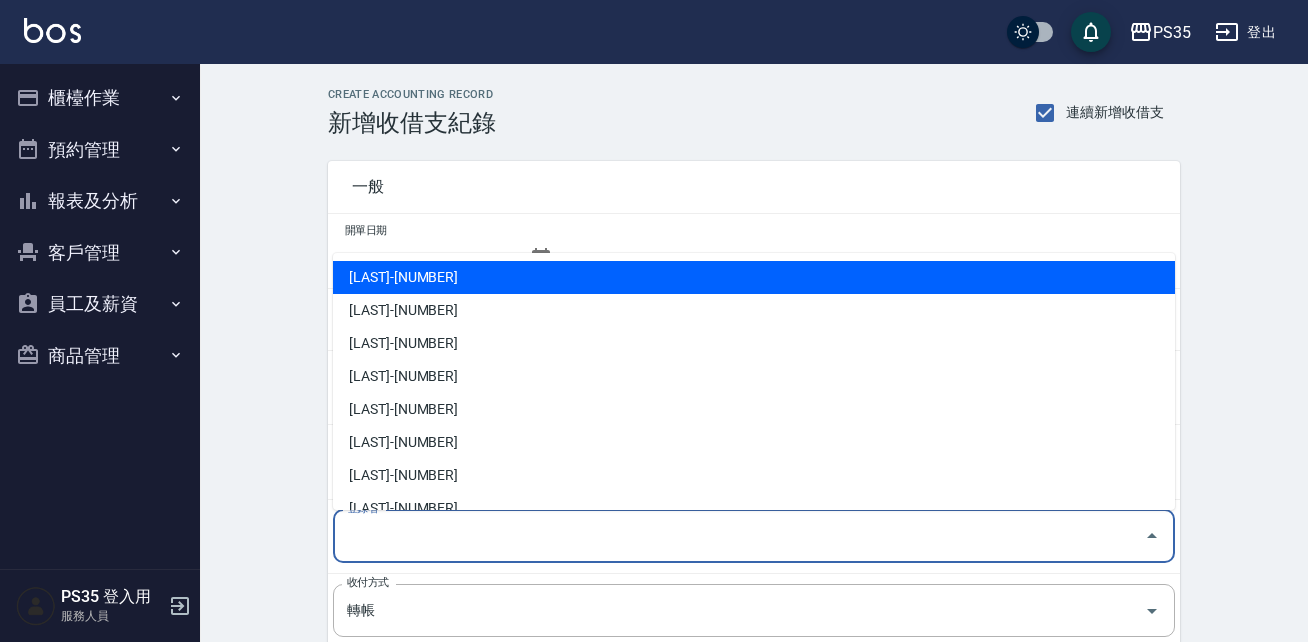 click on "登錄者" at bounding box center [739, 536] 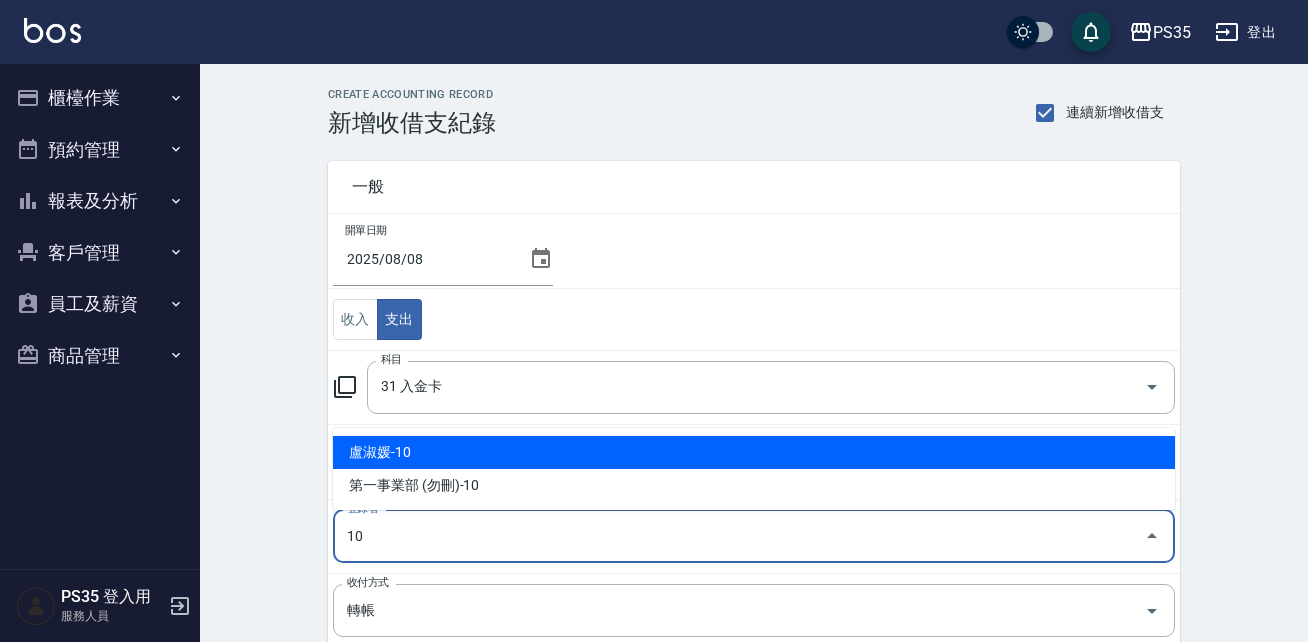 click on "盧淑媛-10" at bounding box center (754, 452) 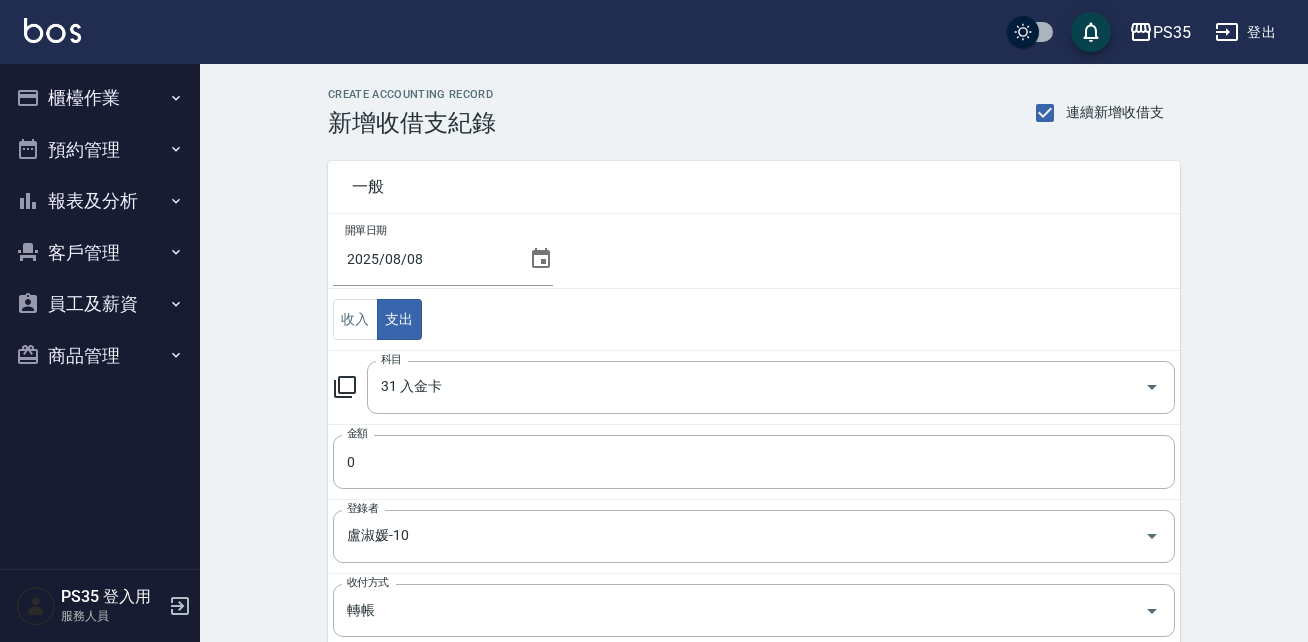 click on "CREATE ACCOUNTING RECORD 新增收借支紀錄 連續新增收借支 一般 開單日期 2025/08/08 收入 支出 科目 31 入金卡 科目 金額 67748 金額 登錄者 盧淑媛-10 登錄者 收付方式 轉帳 收付方式 備註快捷鍵 ​ 備註快捷鍵 備註 x 備註 新增" at bounding box center (754, 509) 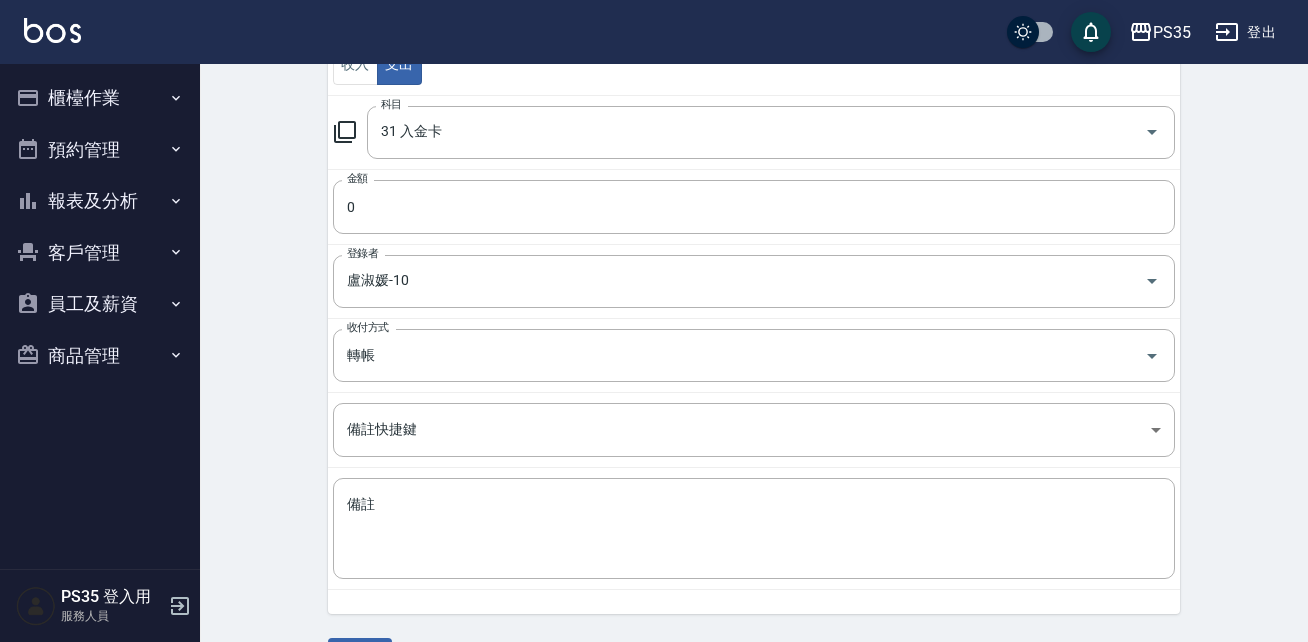scroll, scrollTop: 312, scrollLeft: 0, axis: vertical 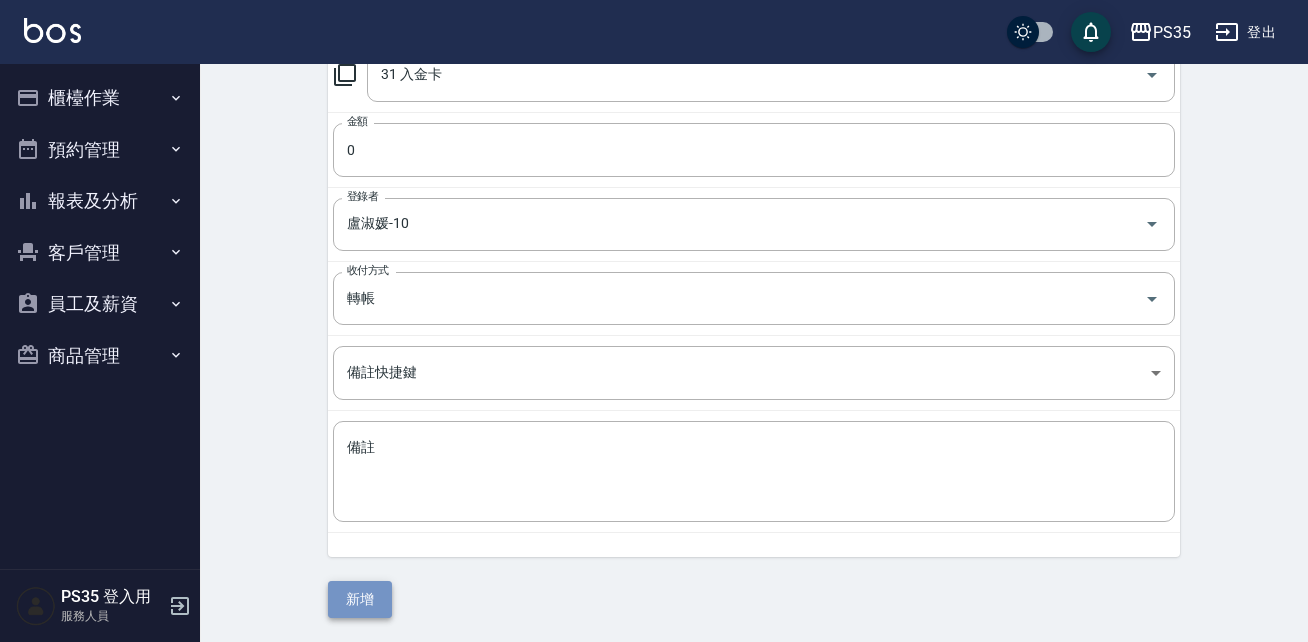 click on "新增" at bounding box center [360, 599] 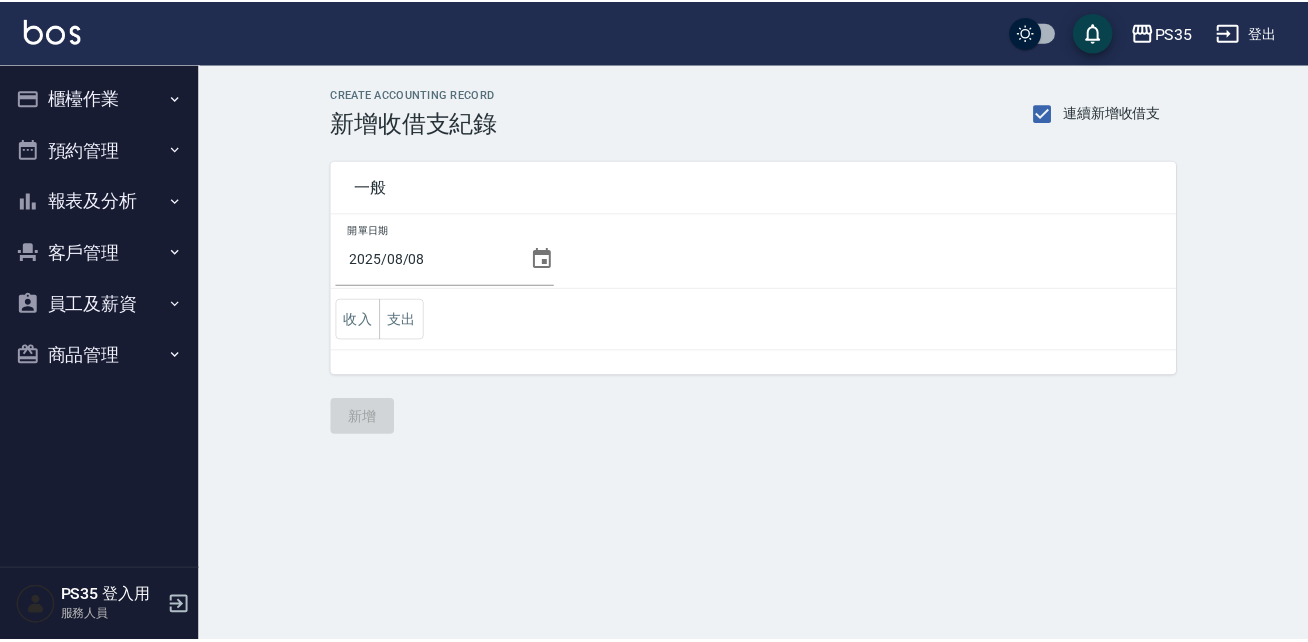scroll, scrollTop: 0, scrollLeft: 0, axis: both 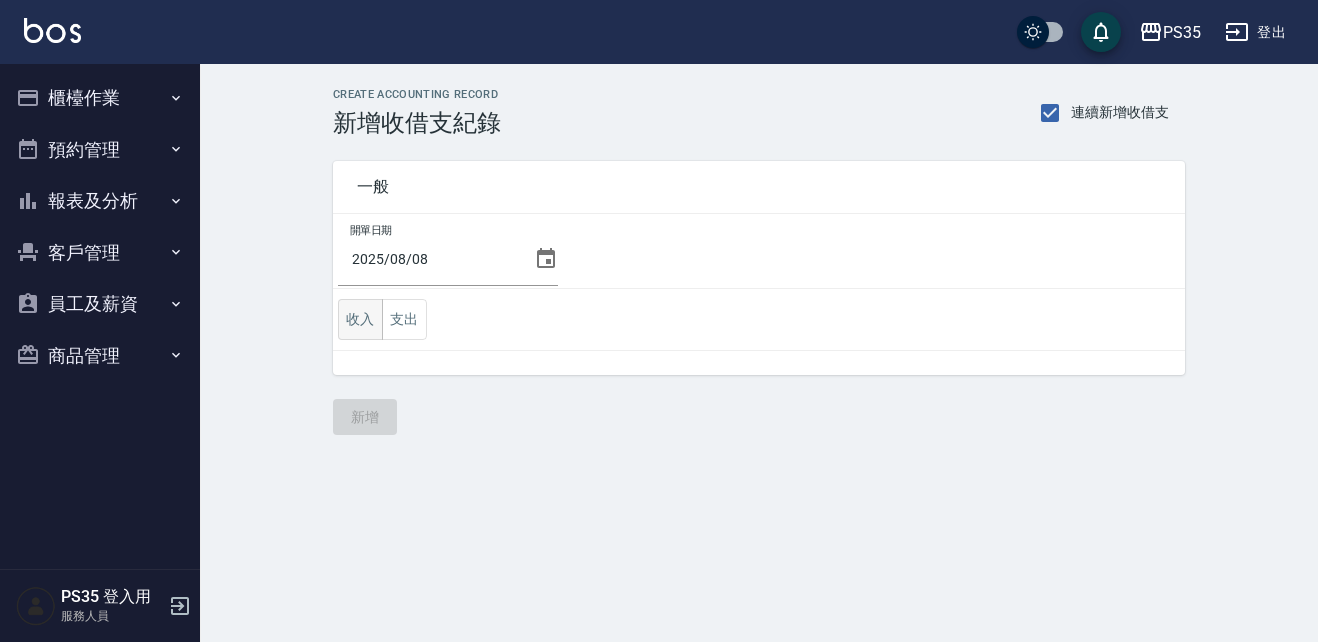 click on "收入" at bounding box center [360, 319] 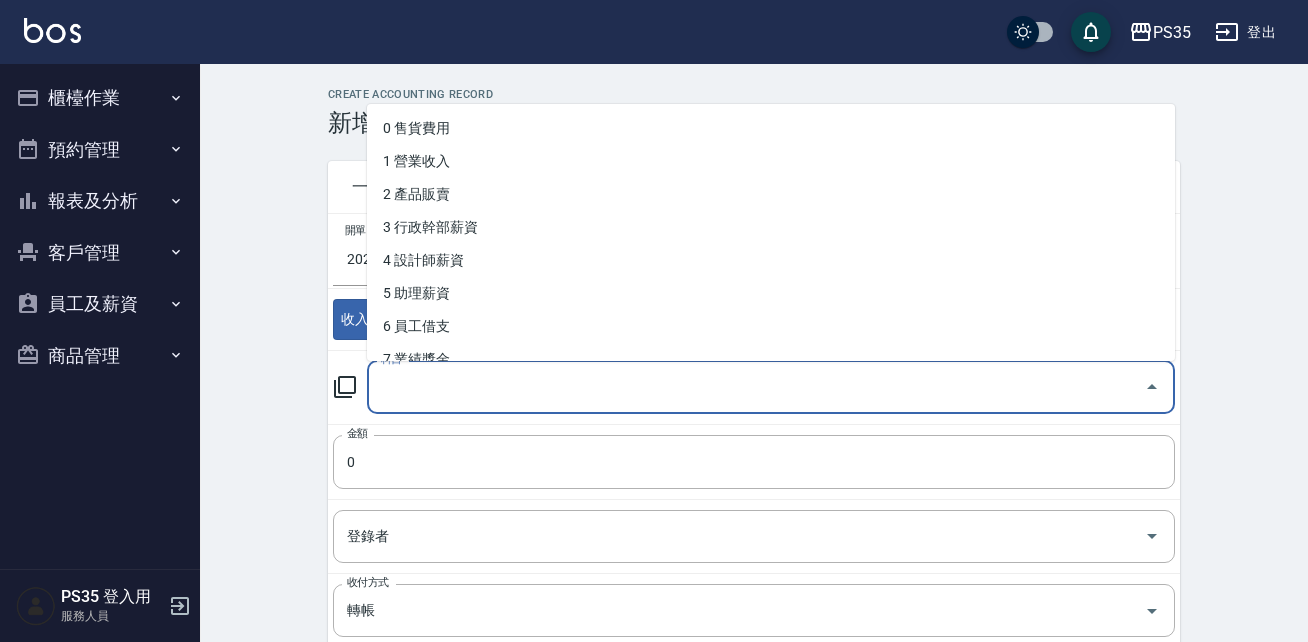 click on "科目" at bounding box center (756, 387) 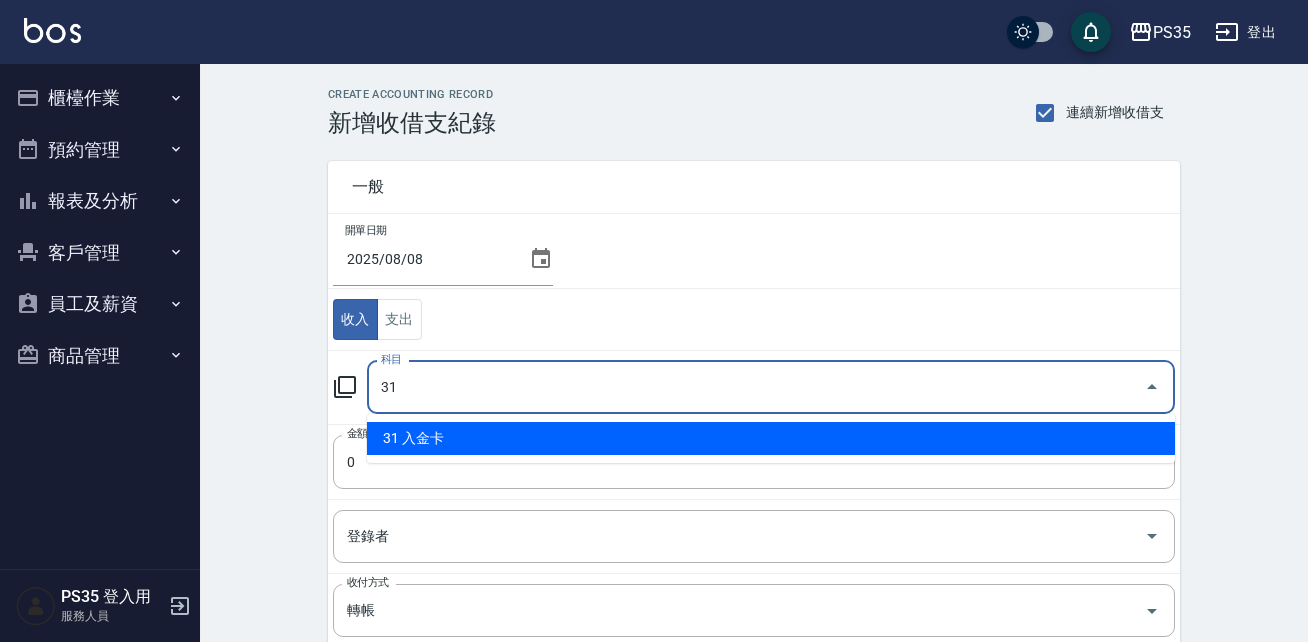 click on "31 入金卡" at bounding box center (771, 438) 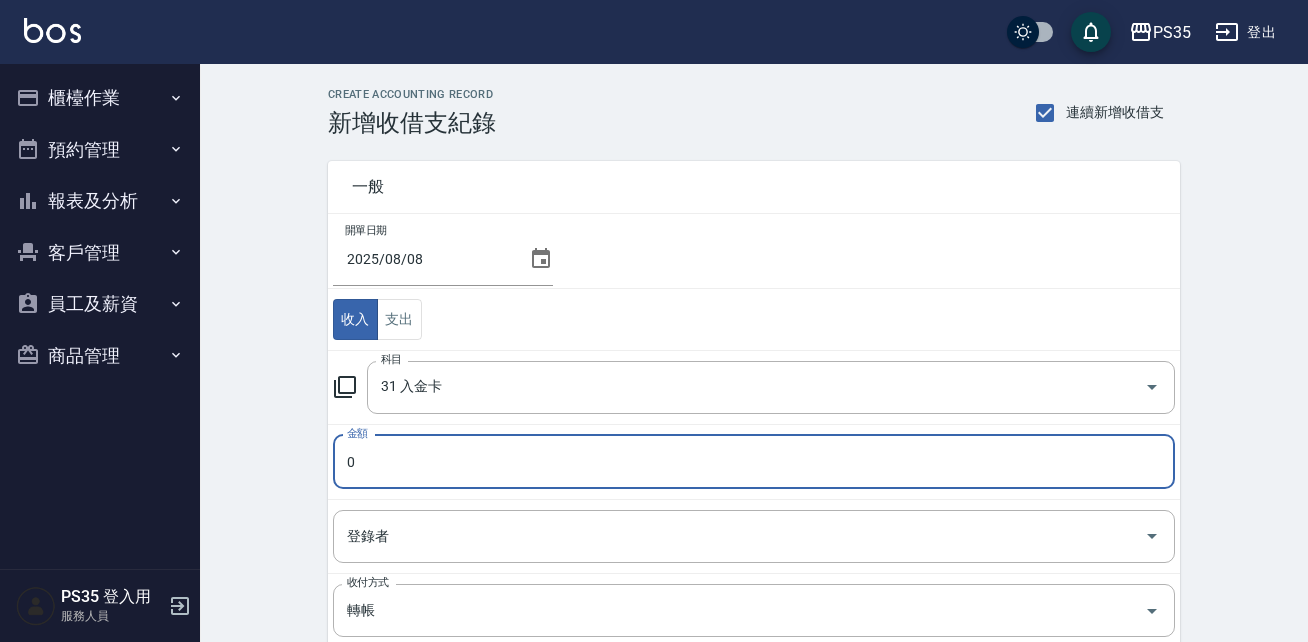 click on "0" at bounding box center (754, 462) 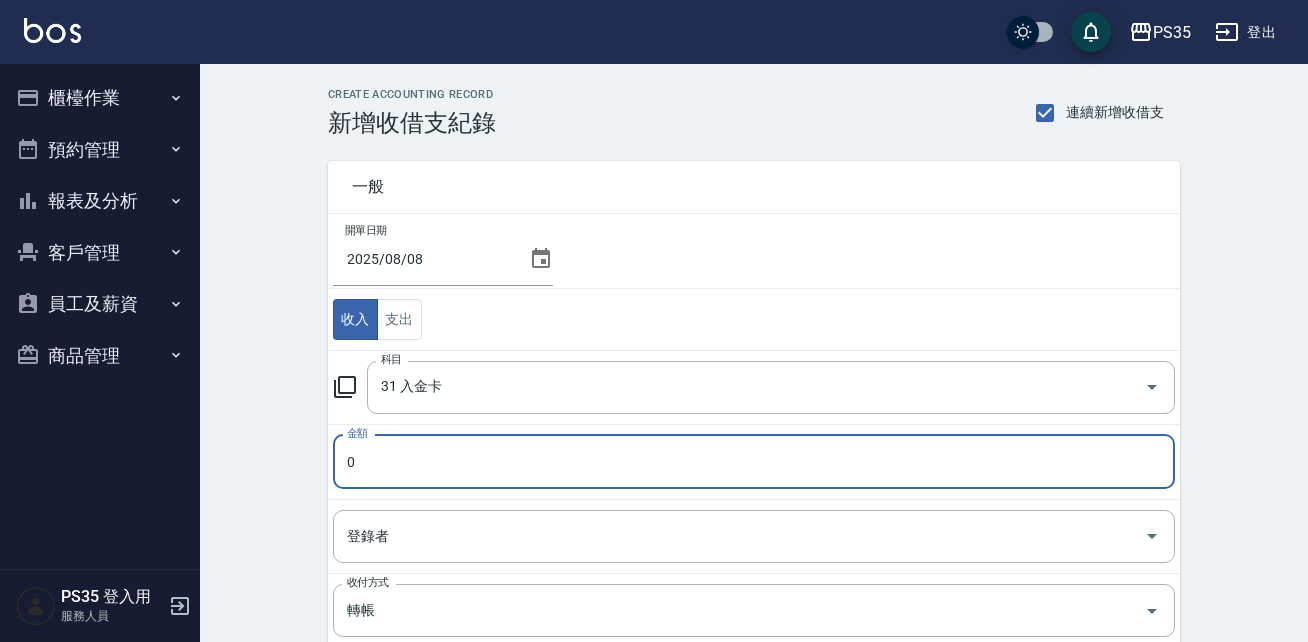 click on "[NUMBER]" at bounding box center [754, 462] 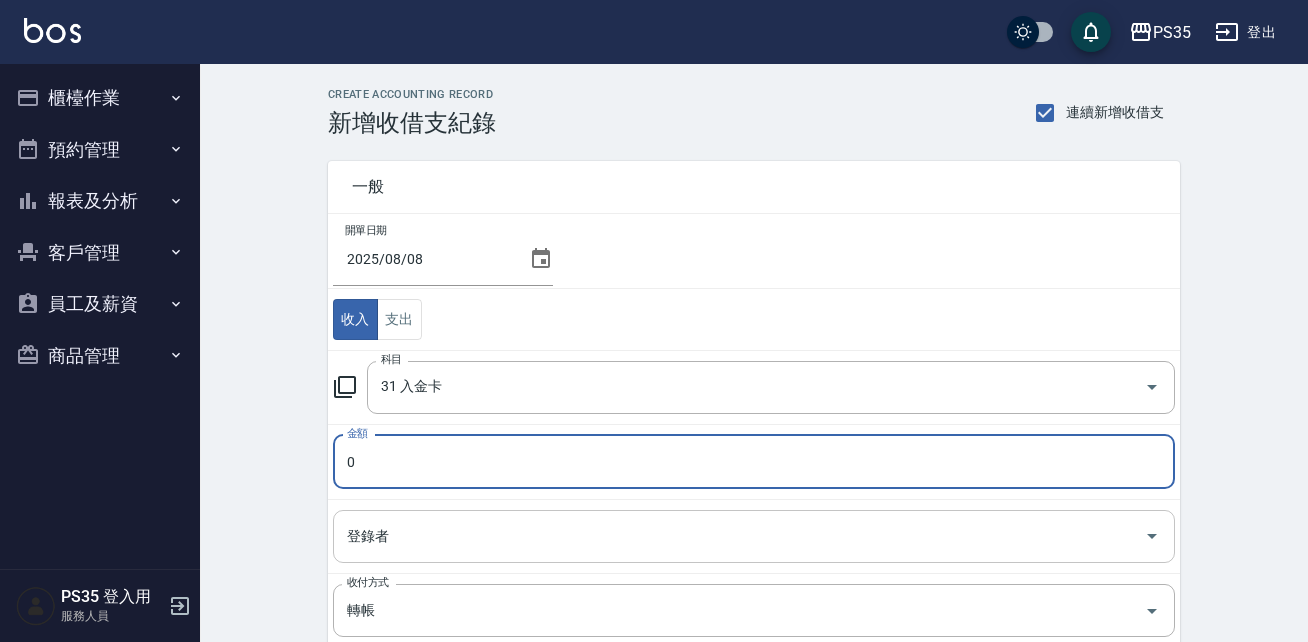 type on "[NUMBER]" 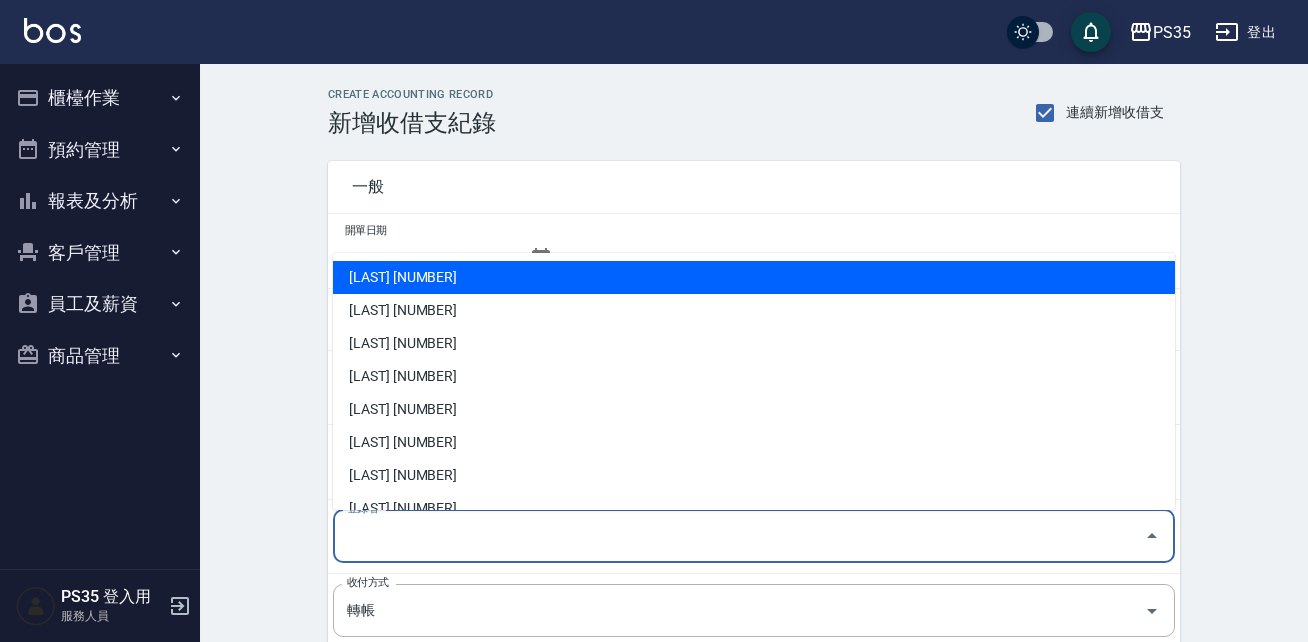click on "登錄者" at bounding box center (739, 536) 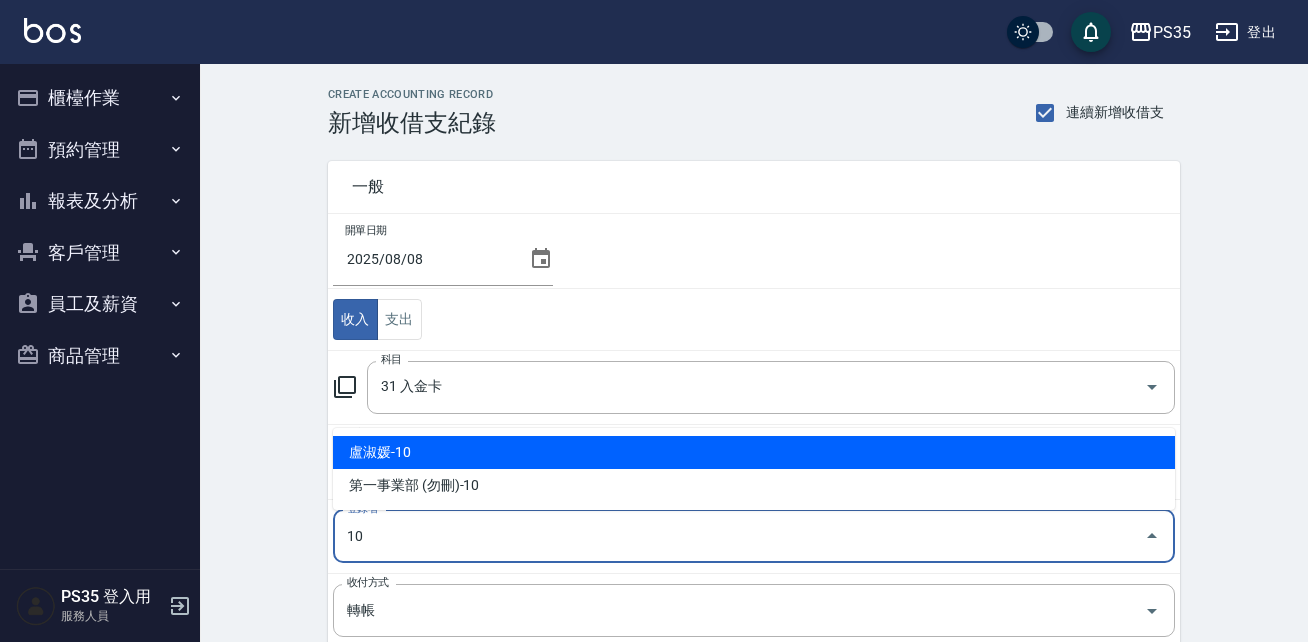 click on "盧淑媛-10" at bounding box center (754, 452) 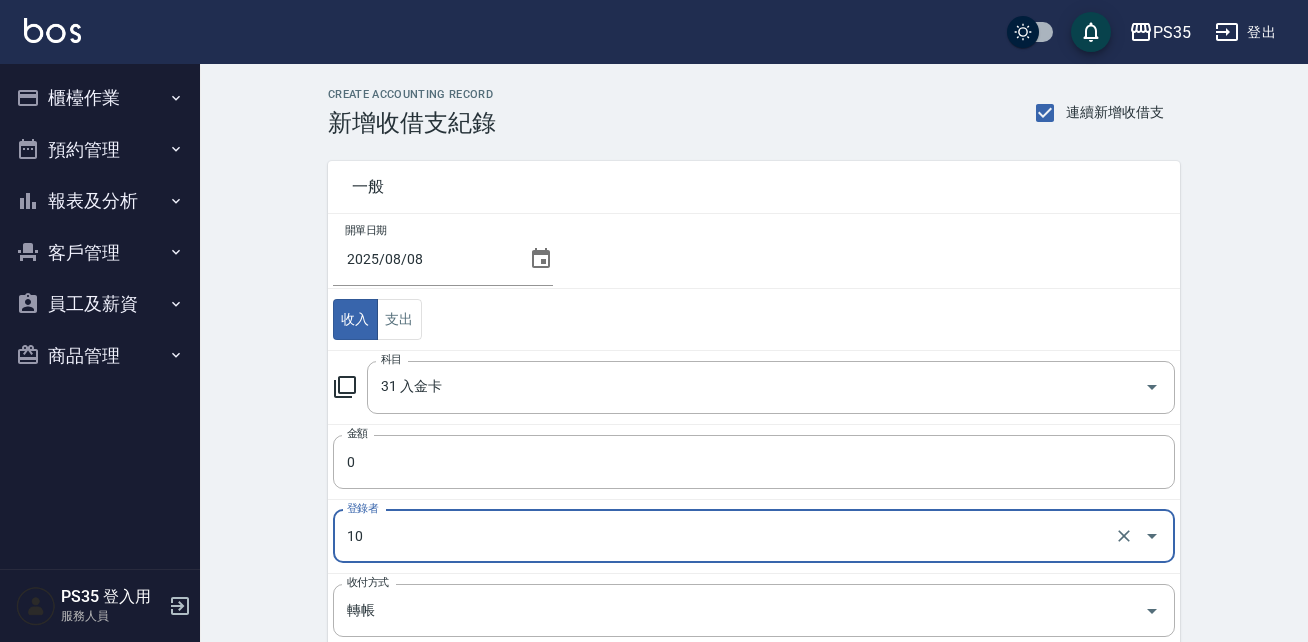 type on "盧淑媛-10" 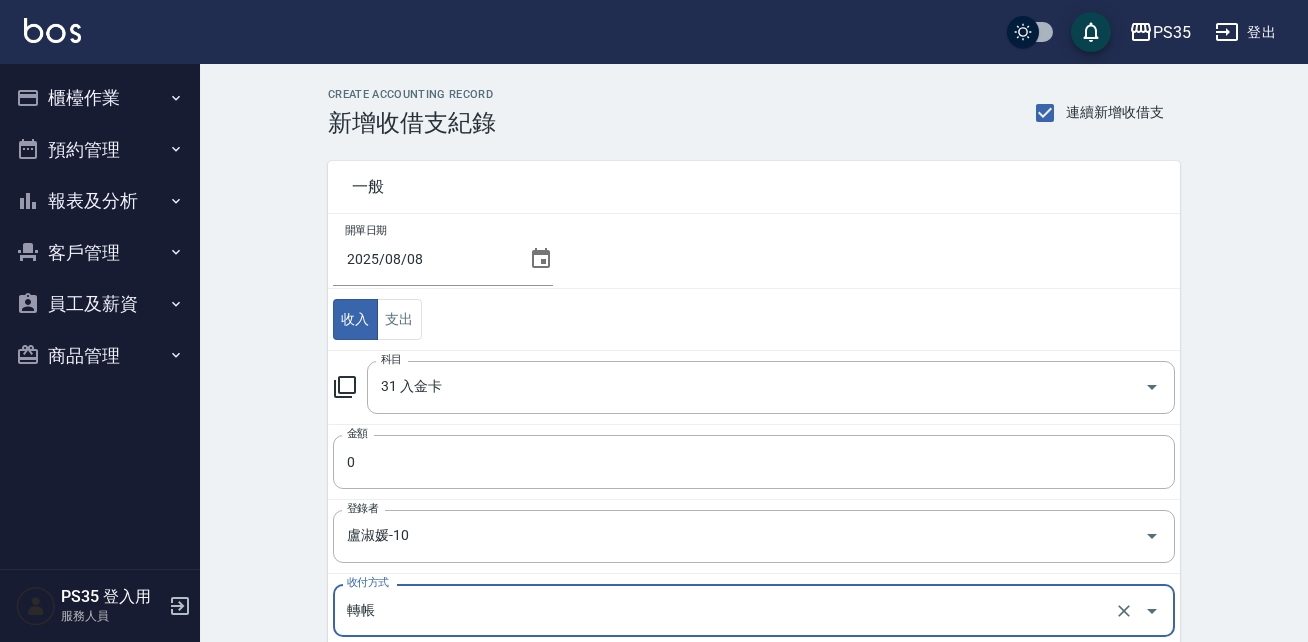 click on "CREATE ACCOUNTING RECORD 新增收借支紀錄 連續新增收借支 一般 開單日期 2025/08/08 收入 支出 科目 31 入金卡 科目 金額 135406 金額 登錄者 盧淑媛-10 登錄者 收付方式 轉帳 收付方式 備註快捷鍵 ​ 備註快捷鍵 備註 x 備註 新增" at bounding box center [754, 509] 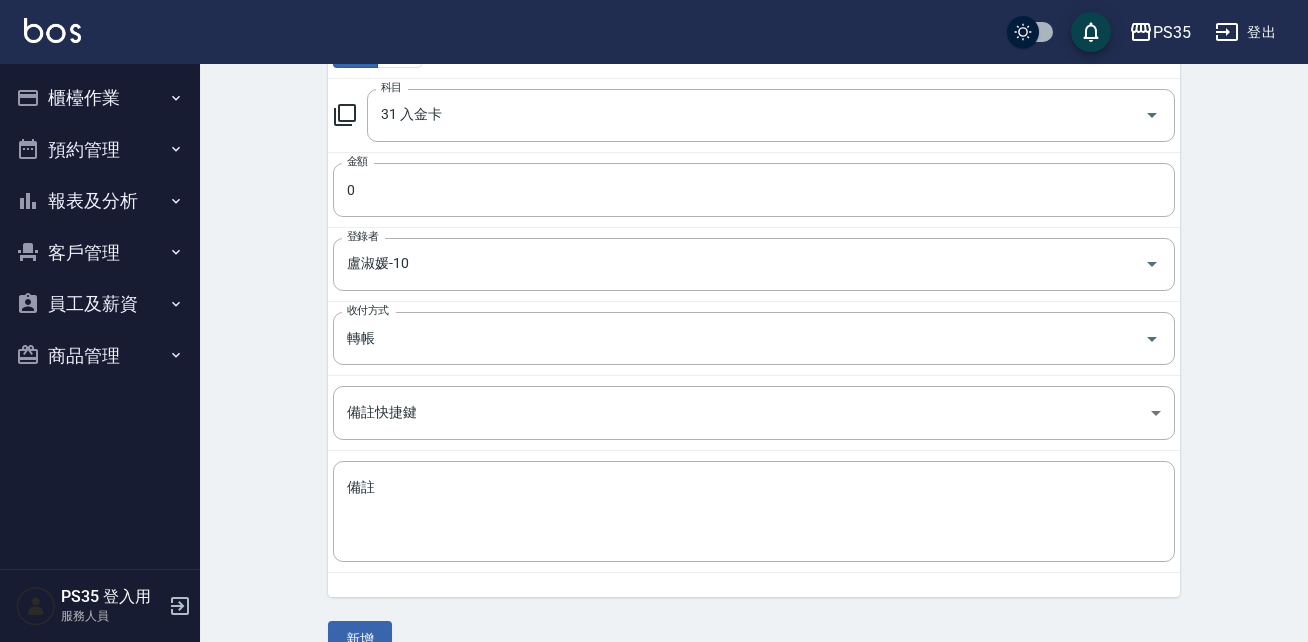 scroll, scrollTop: 312, scrollLeft: 0, axis: vertical 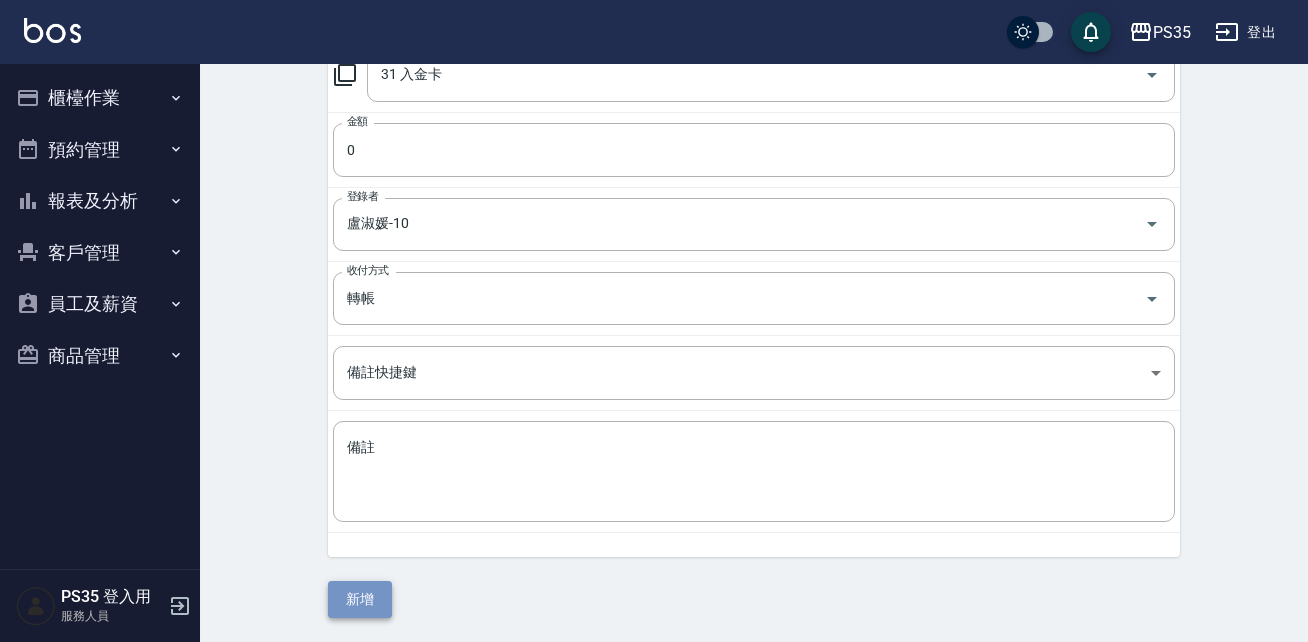 click on "新增" at bounding box center [360, 599] 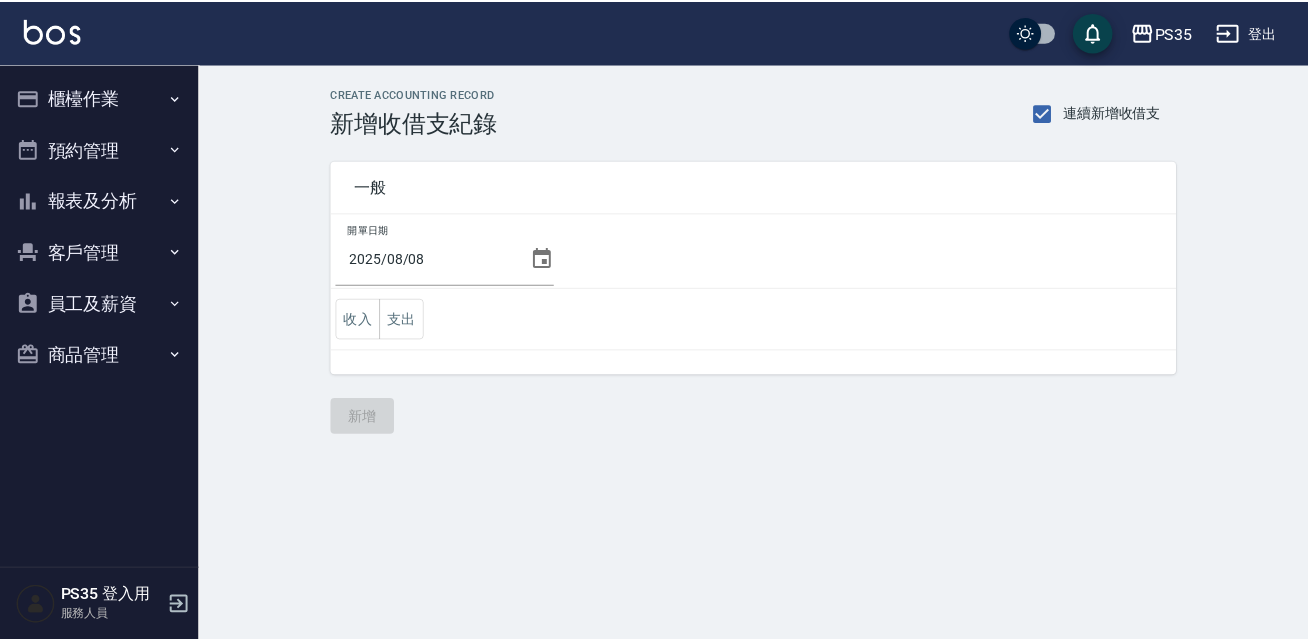 scroll, scrollTop: 0, scrollLeft: 0, axis: both 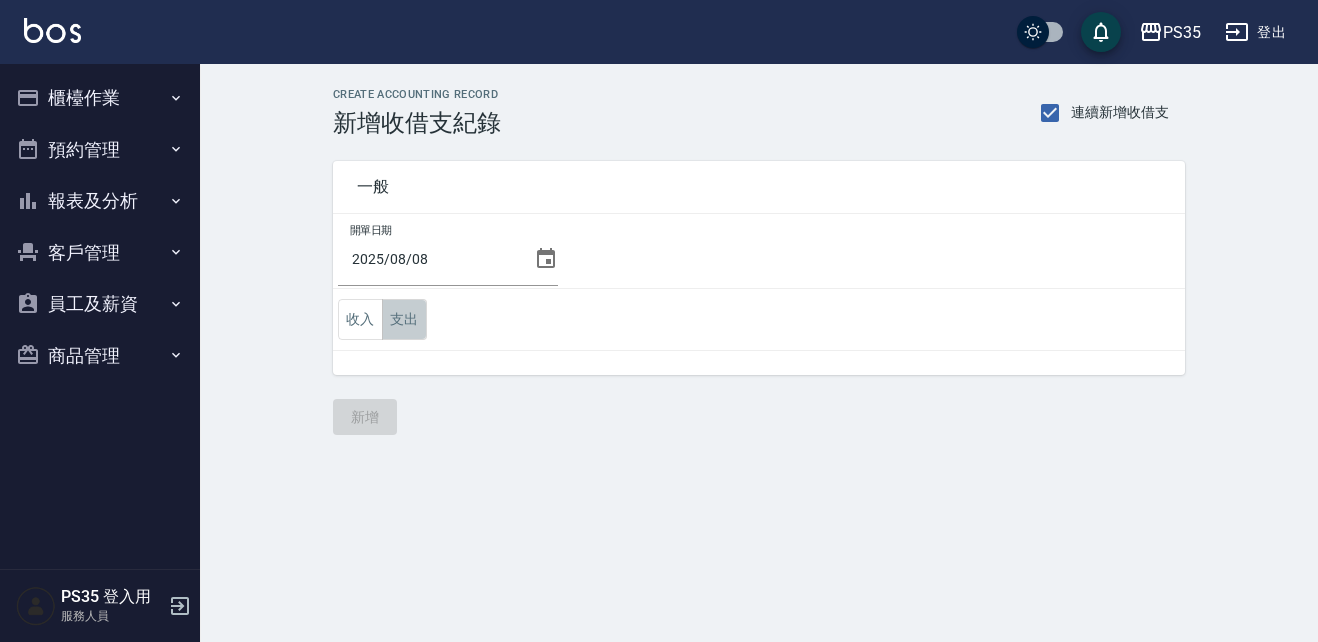 click on "支出" at bounding box center [404, 319] 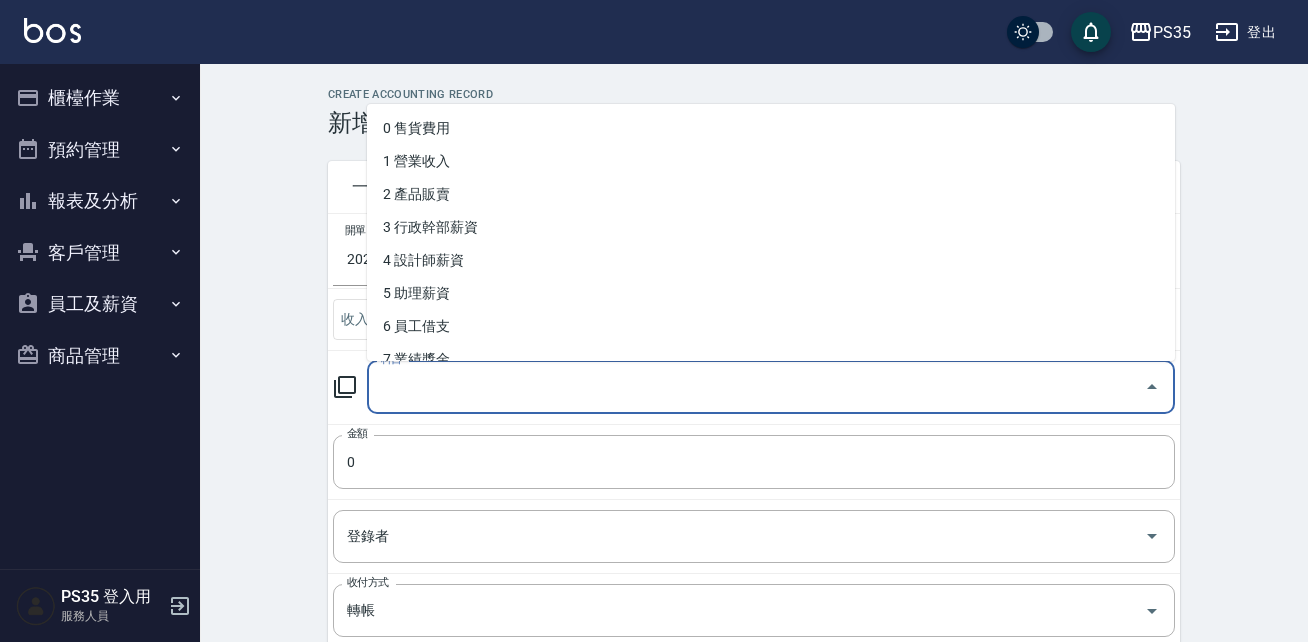 click on "科目" at bounding box center [756, 387] 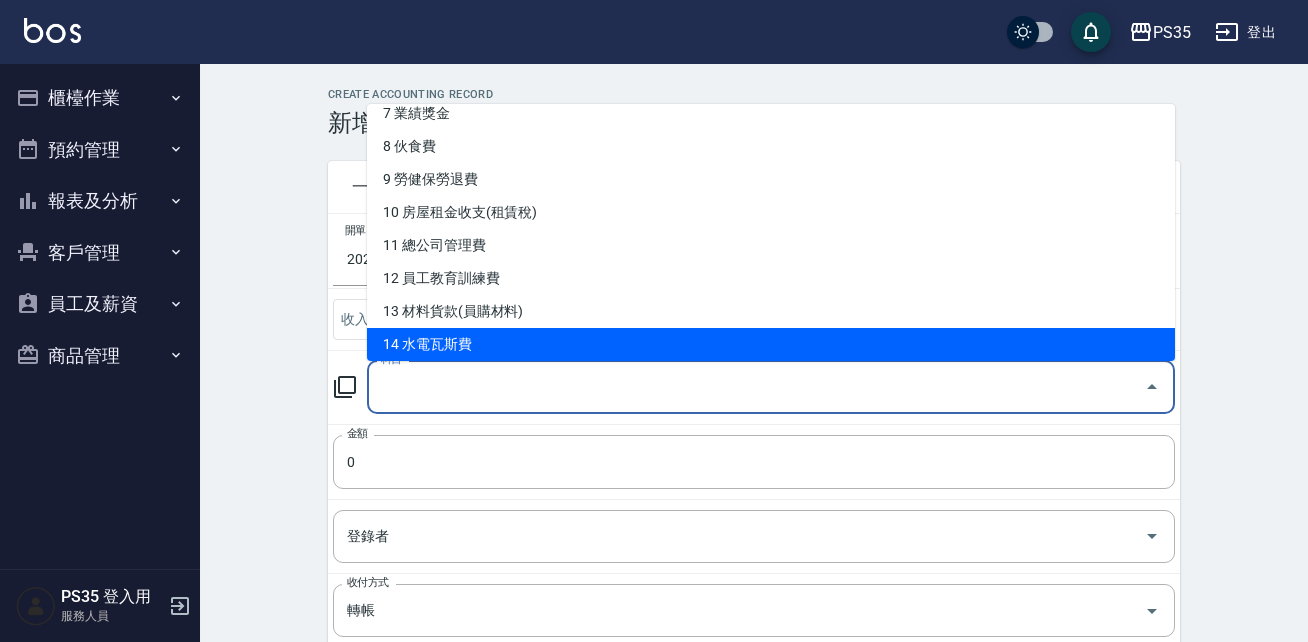 scroll, scrollTop: 279, scrollLeft: 0, axis: vertical 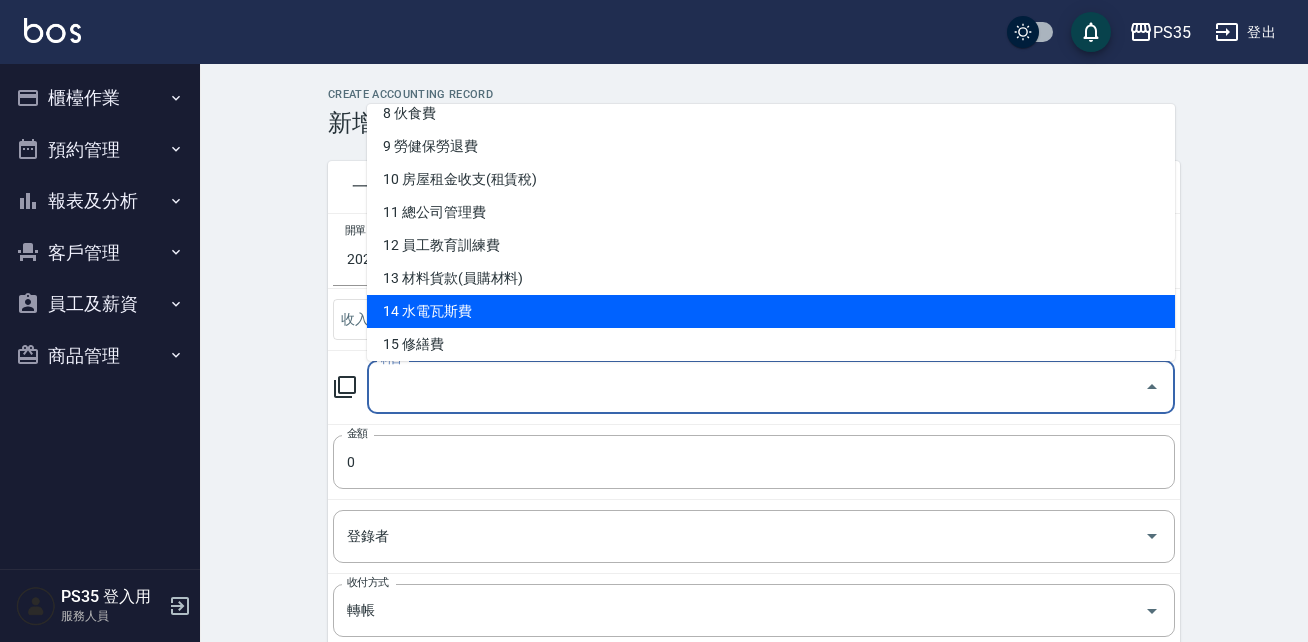 click on "14 水電瓦斯費" at bounding box center [771, 311] 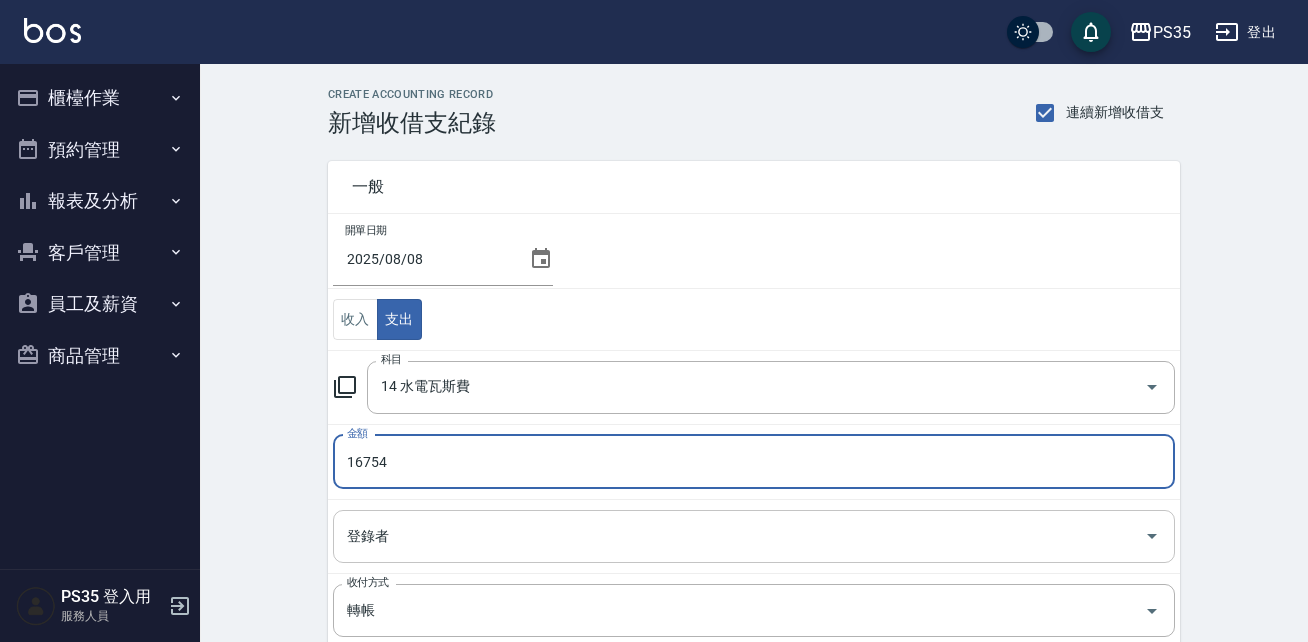 type on "16754" 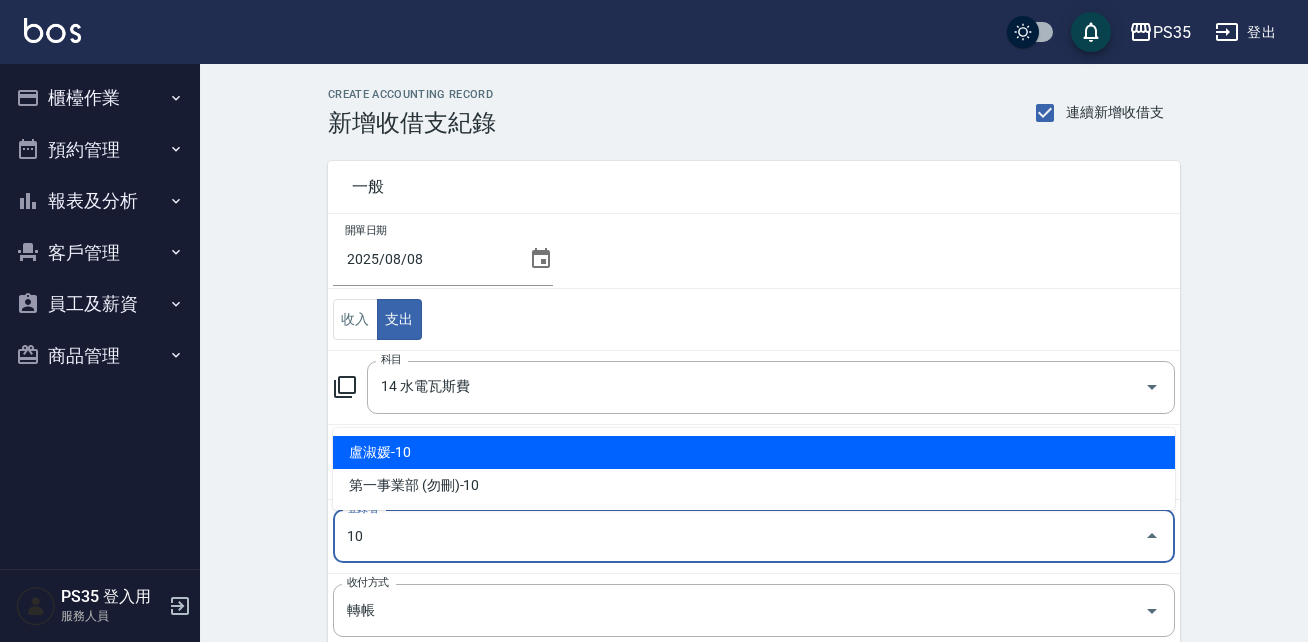 click on "盧淑媛-10" at bounding box center [754, 452] 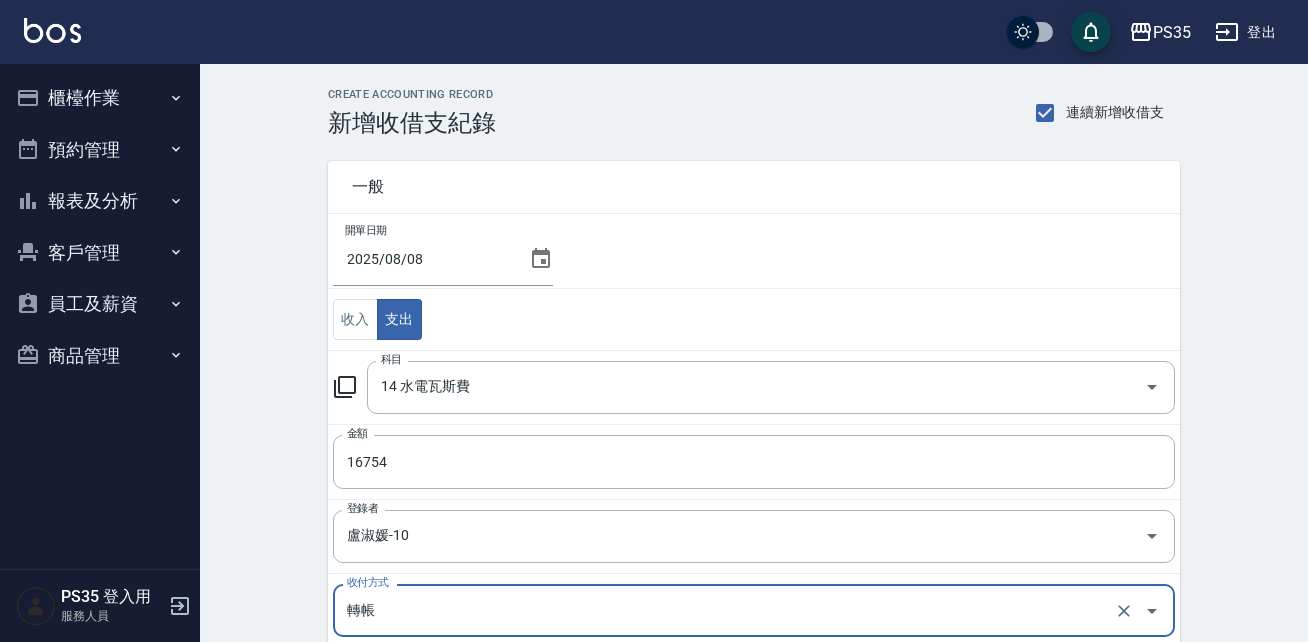 click on "CREATE ACCOUNTING RECORD 新增收借支紀錄 連續新增收借支 一般 開單日期 2025/08/08 收入 支出 科目 14 水電瓦斯費 科目 金額 16754 金額 登錄者 盧淑媛-10 登錄者 收付方式 轉帳 收付方式 備註快捷鍵 ​ 備註快捷鍵 備註 x 備註 新增" at bounding box center [754, 509] 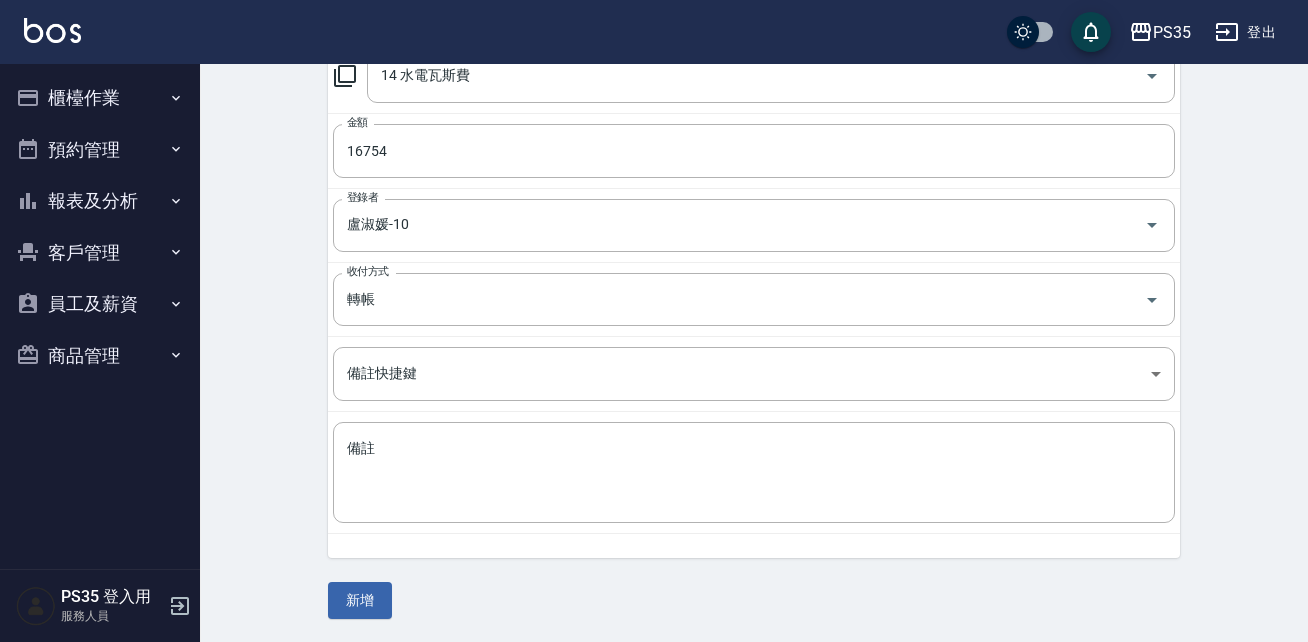 scroll, scrollTop: 312, scrollLeft: 0, axis: vertical 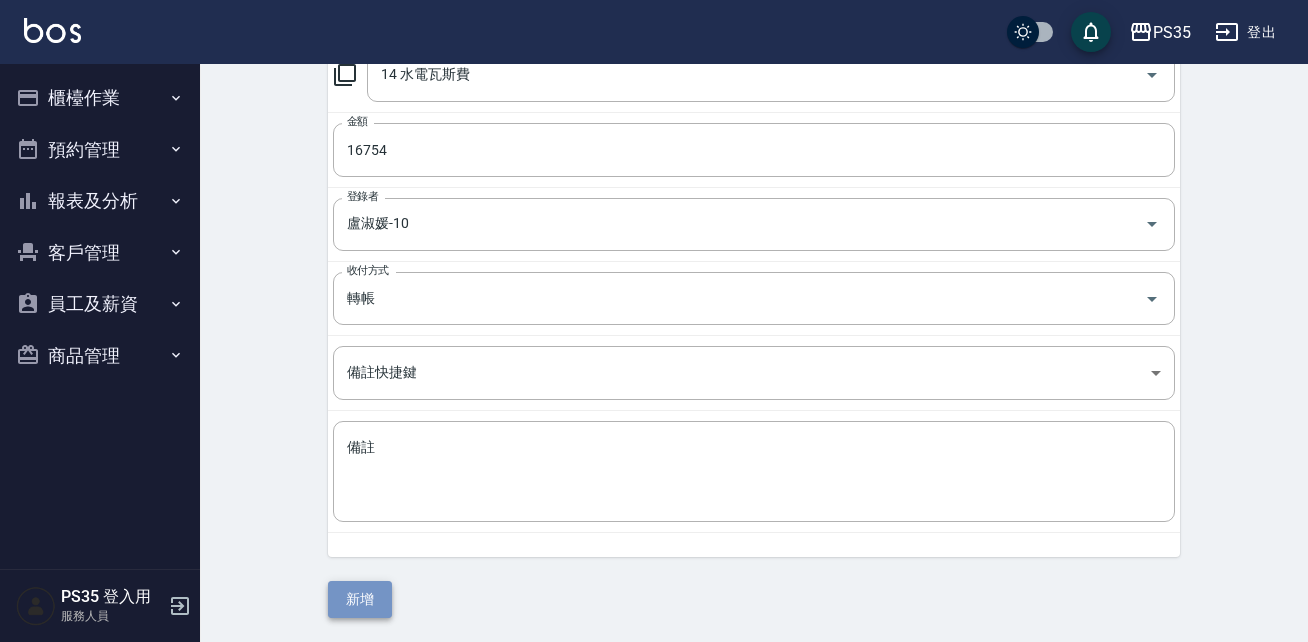 click on "新增" at bounding box center [360, 599] 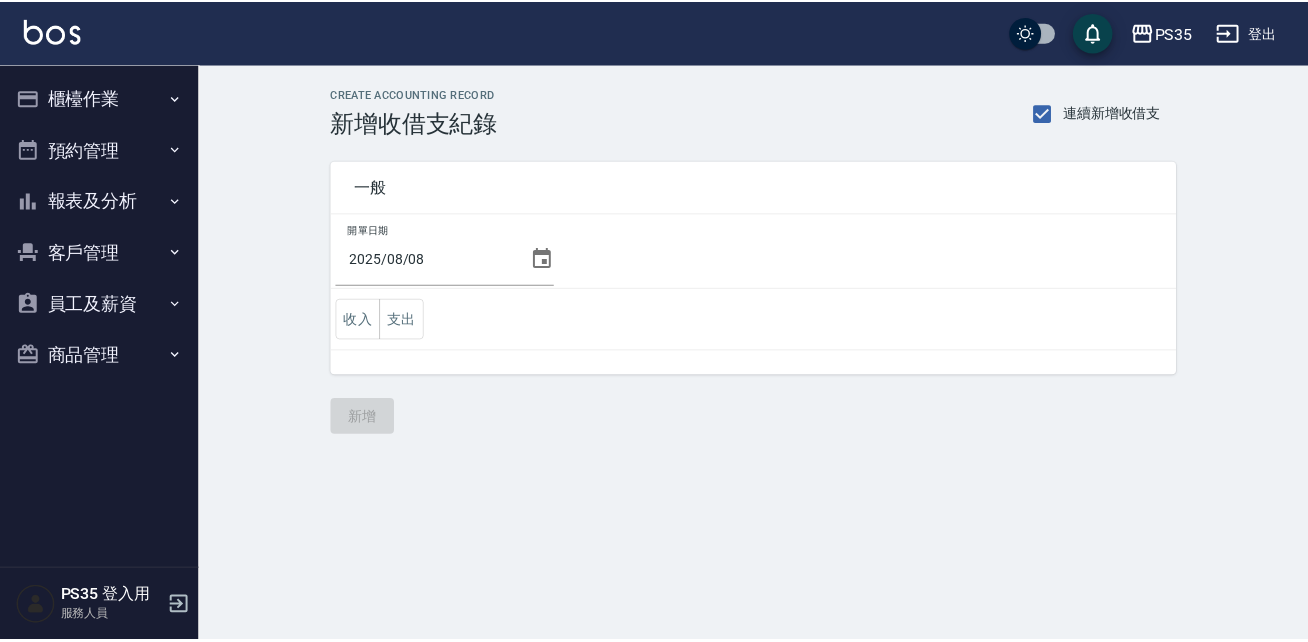 scroll, scrollTop: 0, scrollLeft: 0, axis: both 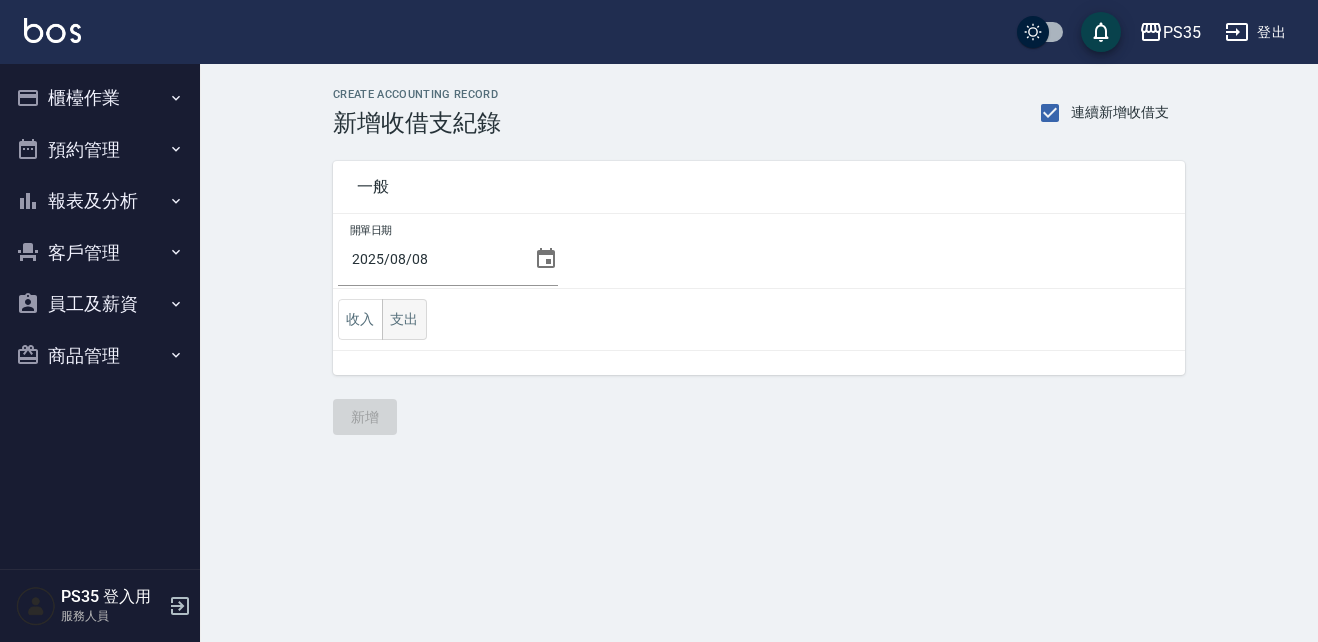 click on "支出" at bounding box center (404, 319) 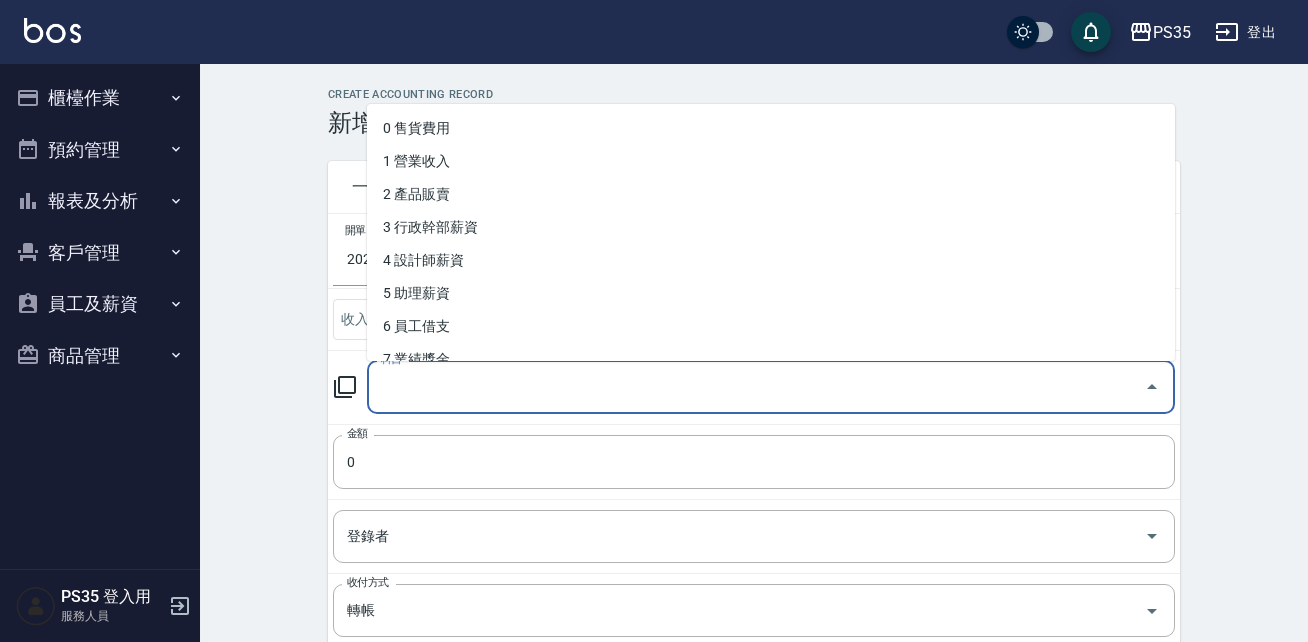 click on "科目" at bounding box center (756, 387) 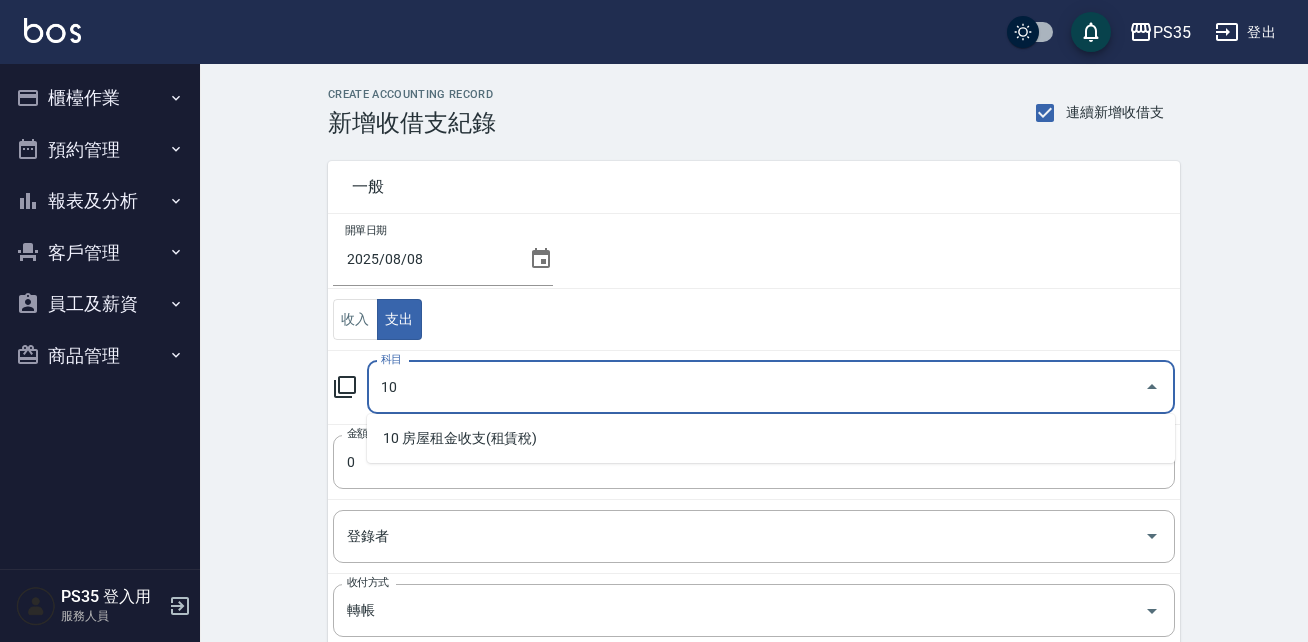 type on "1" 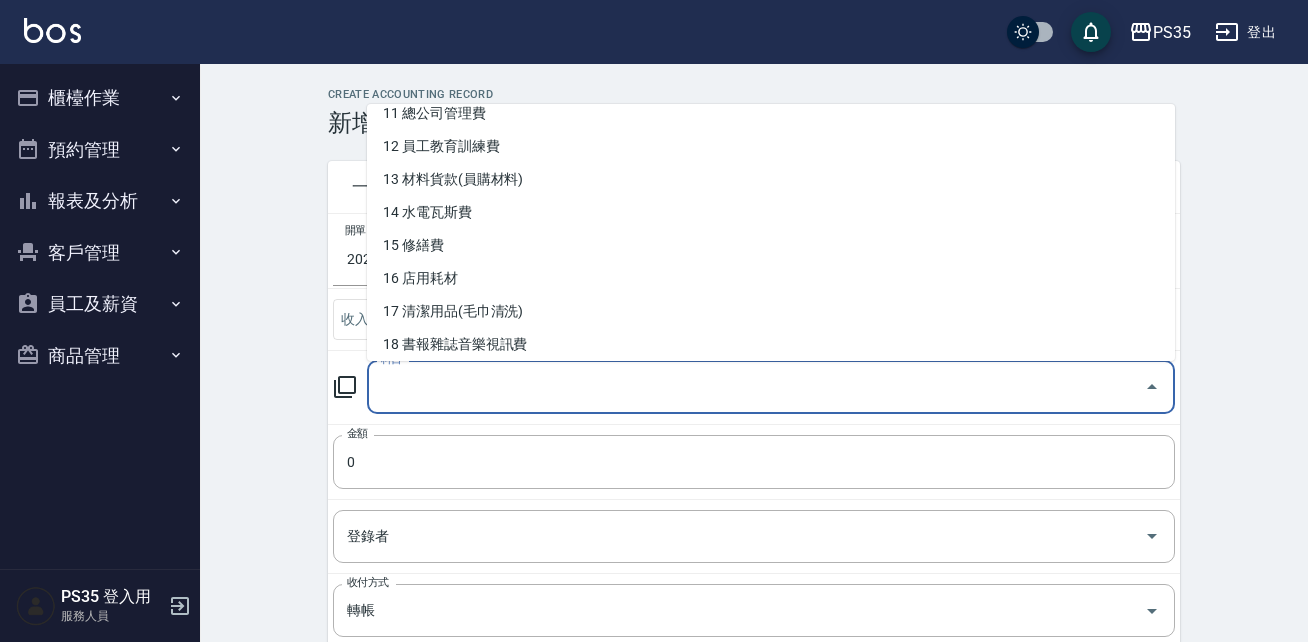scroll, scrollTop: 411, scrollLeft: 0, axis: vertical 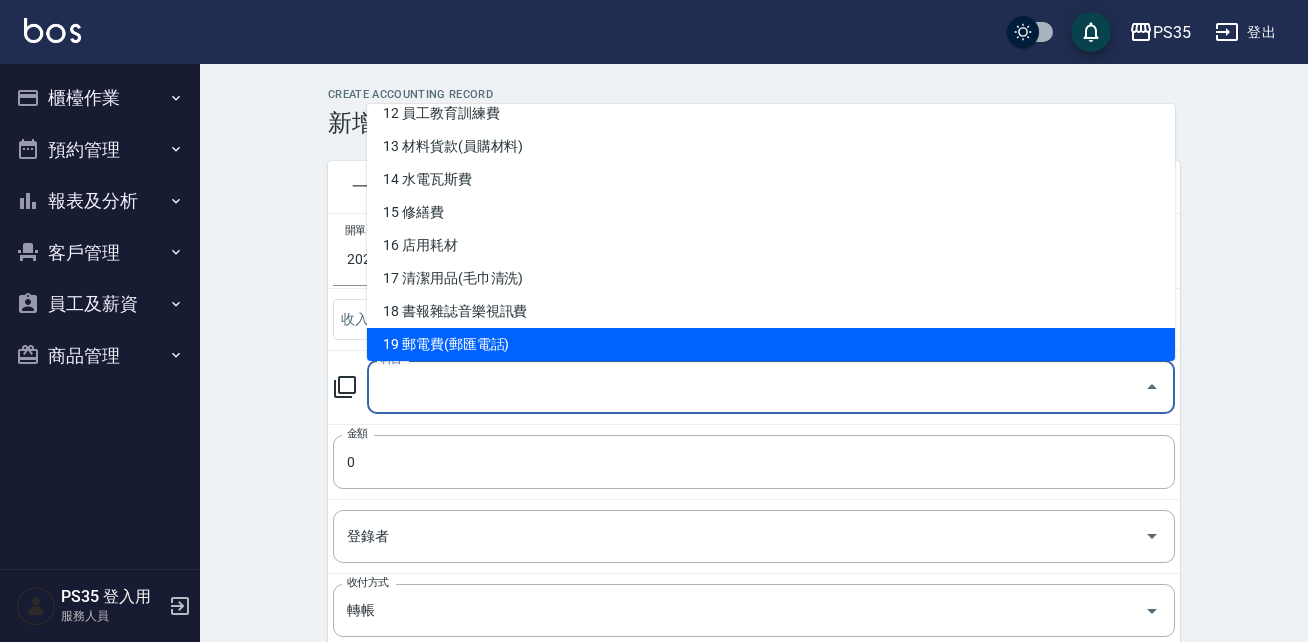 click on "19 郵電費(郵匯電話)" at bounding box center [771, 344] 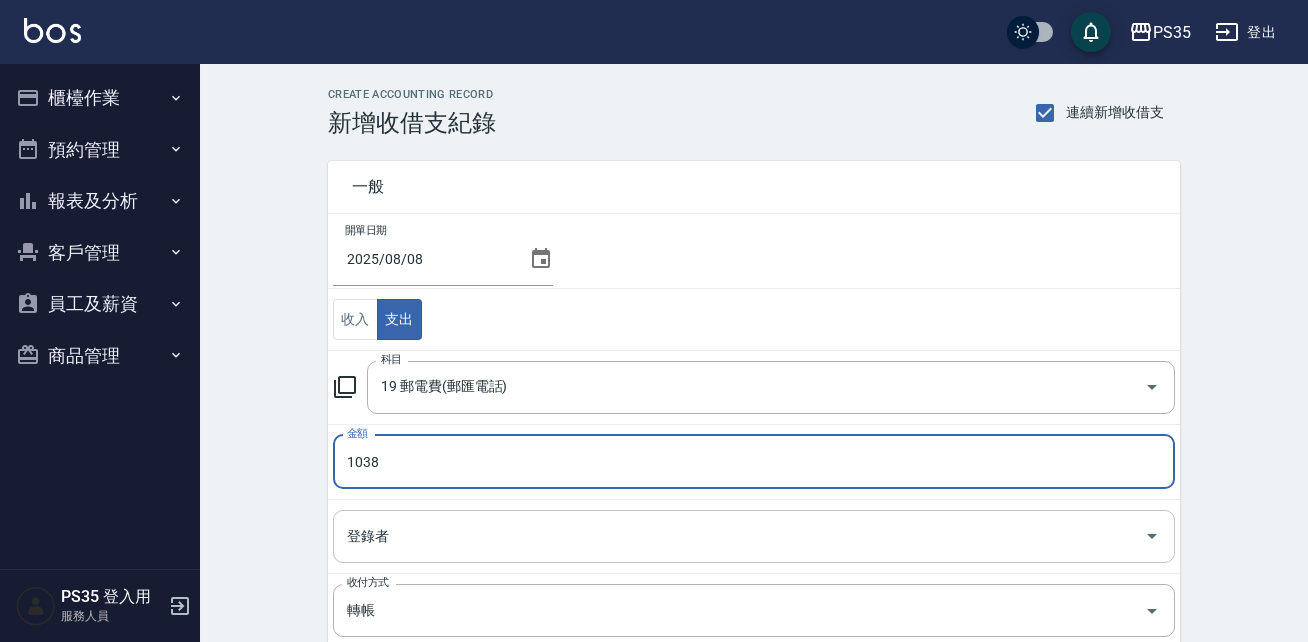 type on "1038" 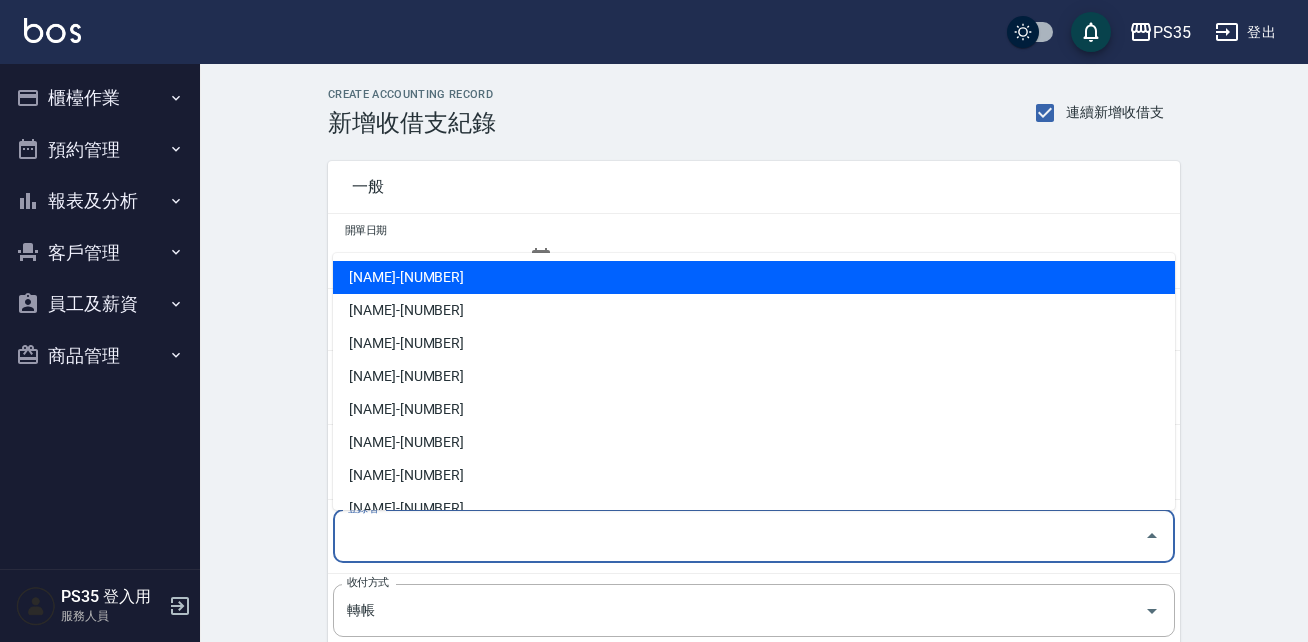 click on "登錄者" at bounding box center (739, 536) 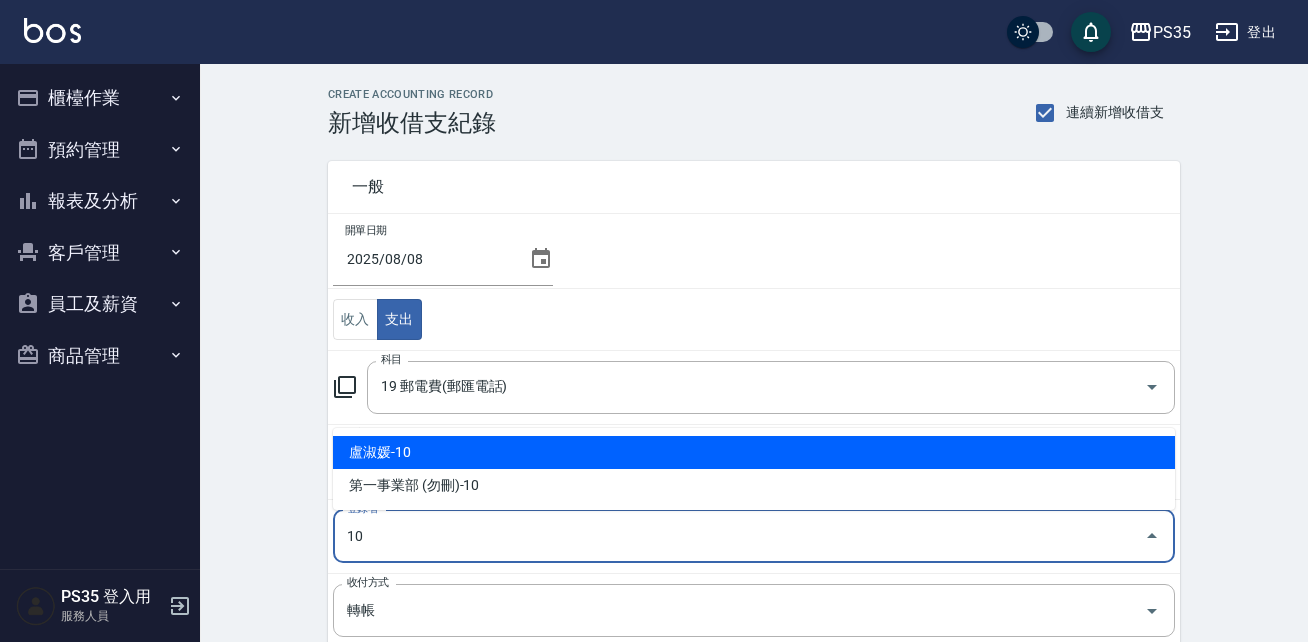 click on "盧淑媛-10" at bounding box center (754, 452) 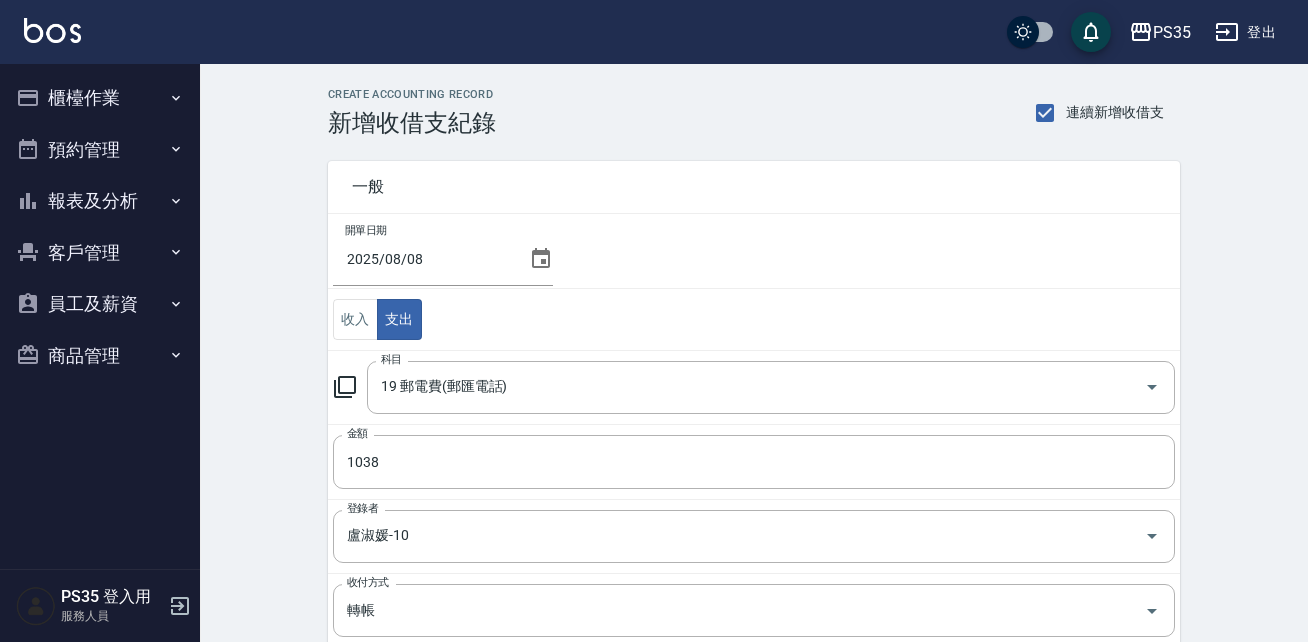 click on "CREATE ACCOUNTING RECORD 新增收借支紀錄 連續新增收借支 一般 開單日期 2025/08/08 收入 支出 科目 19 郵電費(郵匯電話) 科目 金額 1038 金額 登錄者 盧淑媛-10 登錄者 收付方式 轉帳 收付方式 備註快捷鍵 ​ 備註快捷鍵 備註 x 備註 新增" at bounding box center [754, 509] 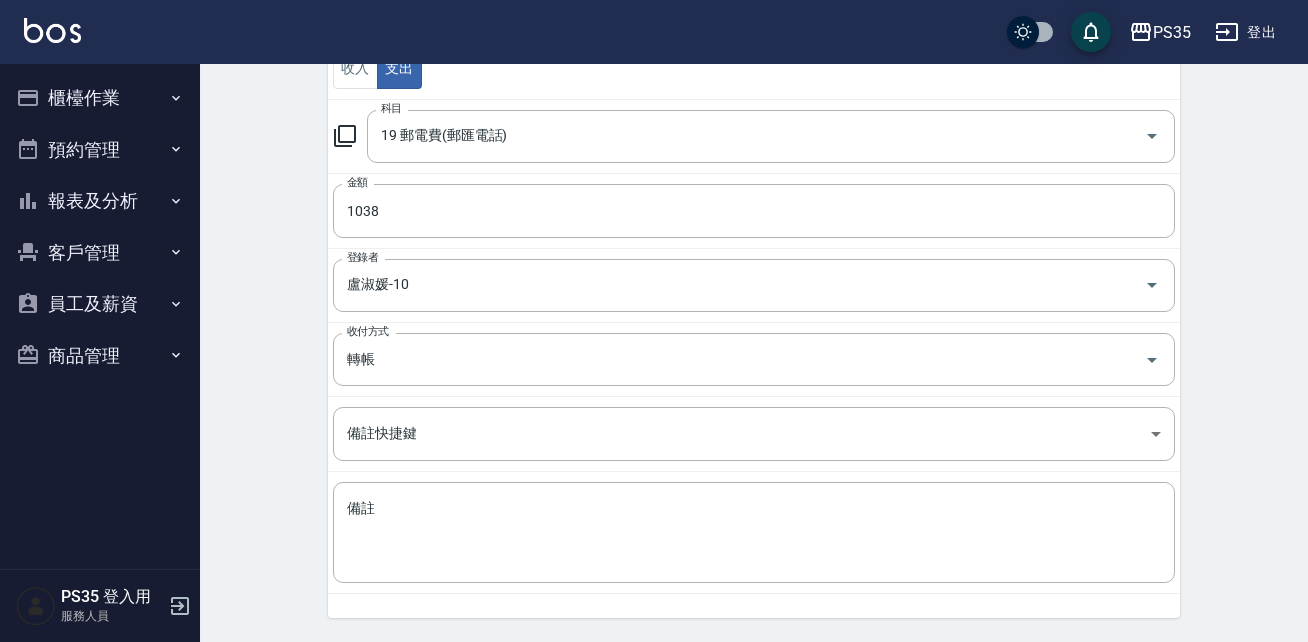 scroll, scrollTop: 312, scrollLeft: 0, axis: vertical 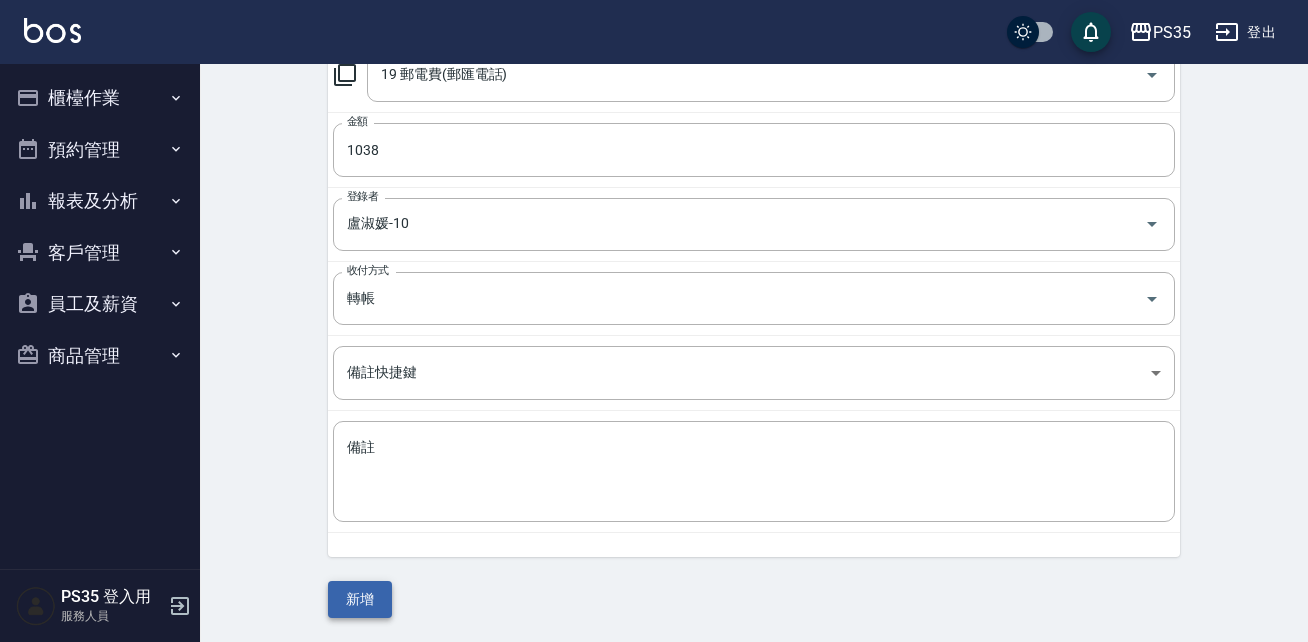 click on "新增" at bounding box center [360, 599] 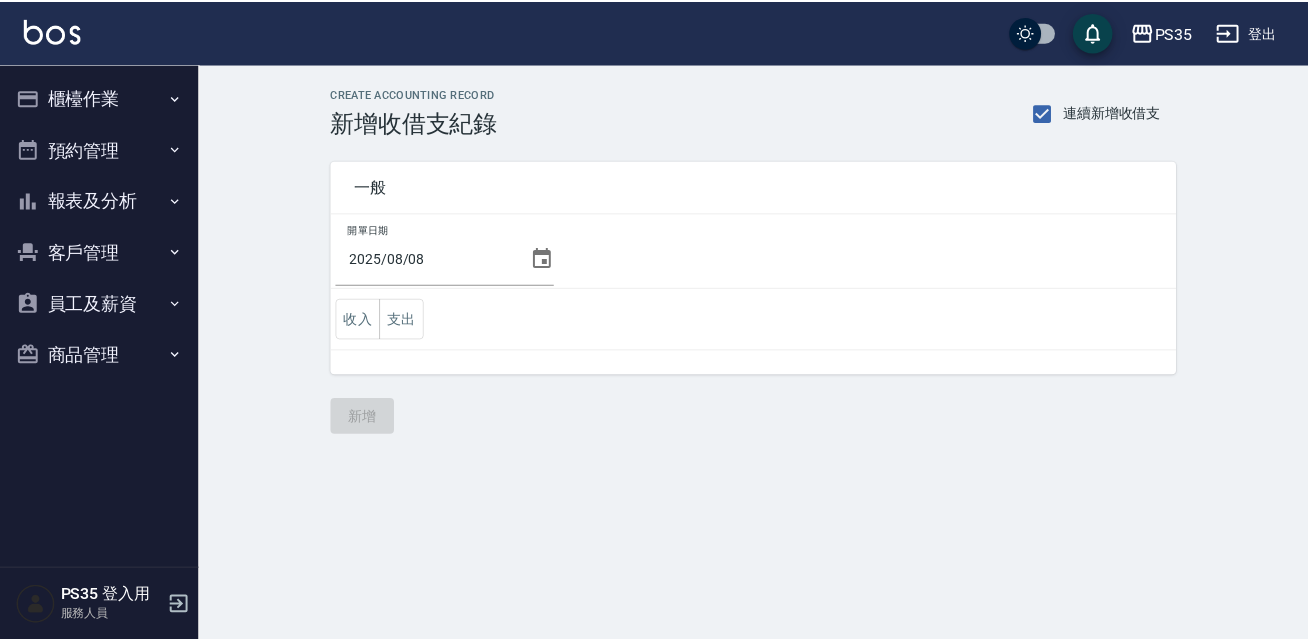 scroll, scrollTop: 0, scrollLeft: 0, axis: both 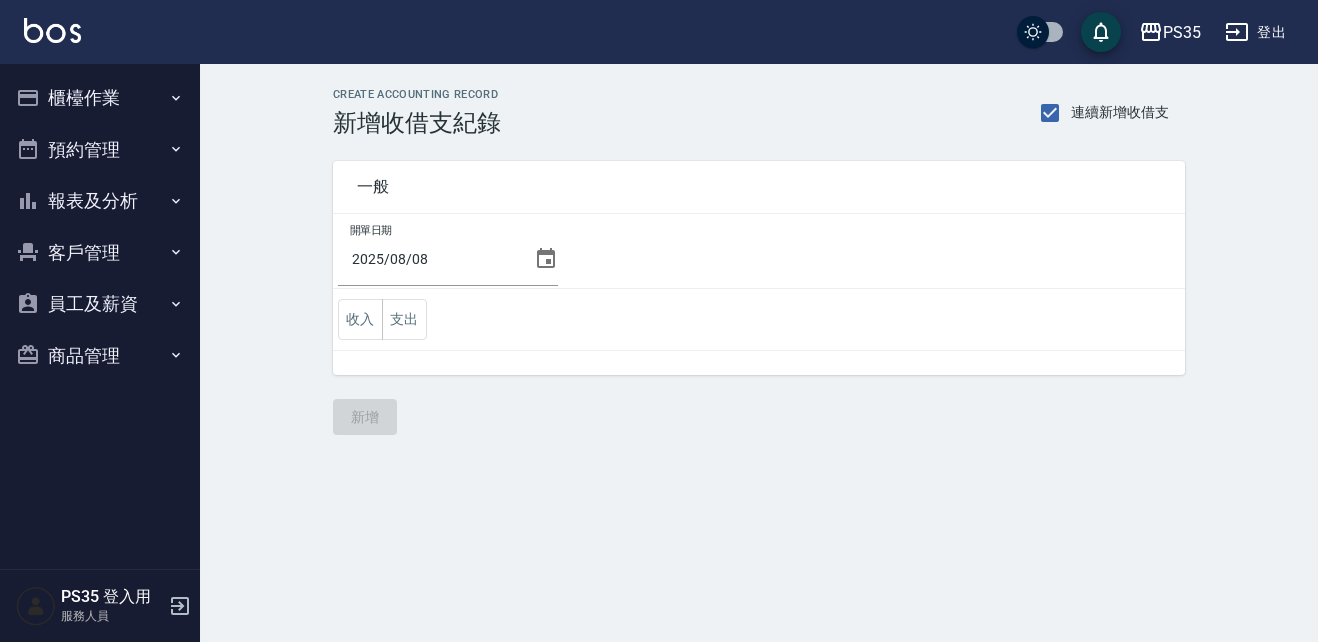 click on "報表及分析" at bounding box center [100, 201] 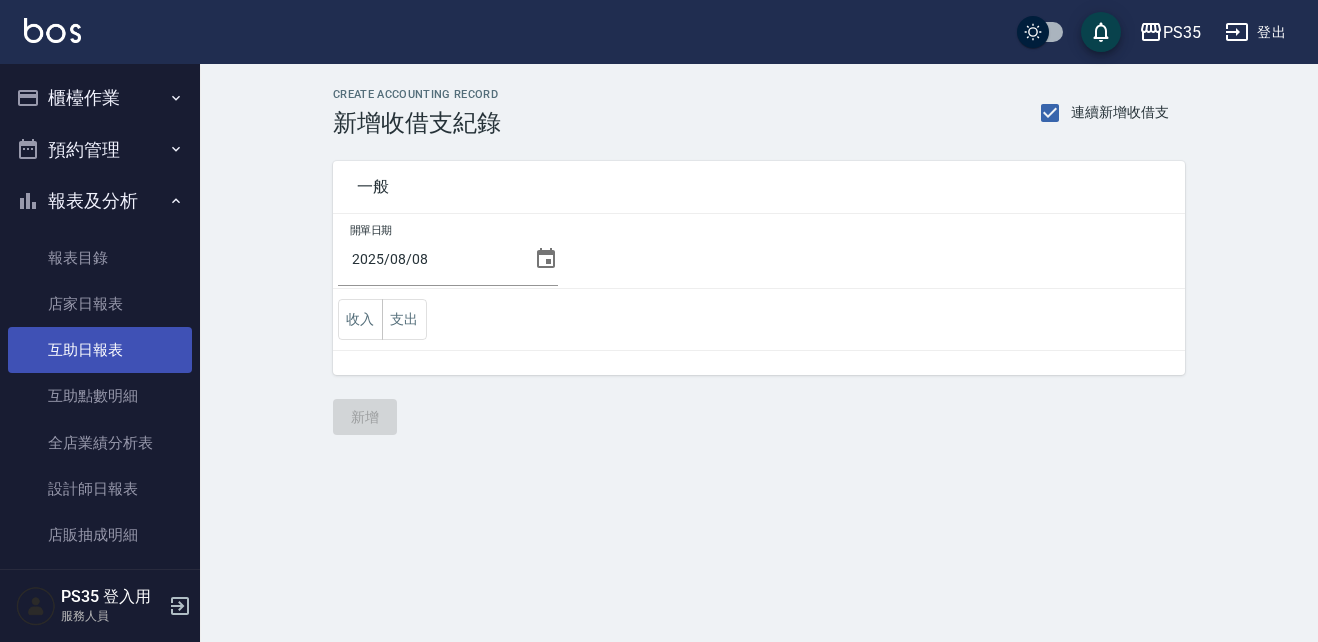 click on "互助日報表" at bounding box center (100, 350) 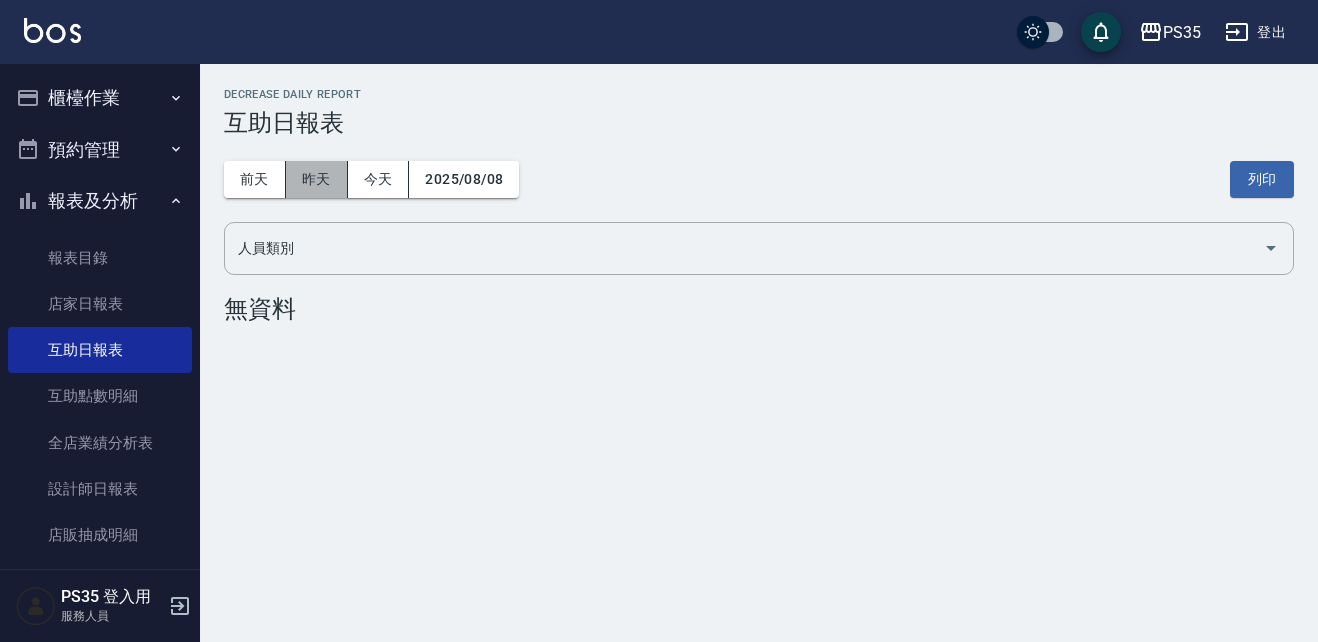click on "昨天" at bounding box center (317, 179) 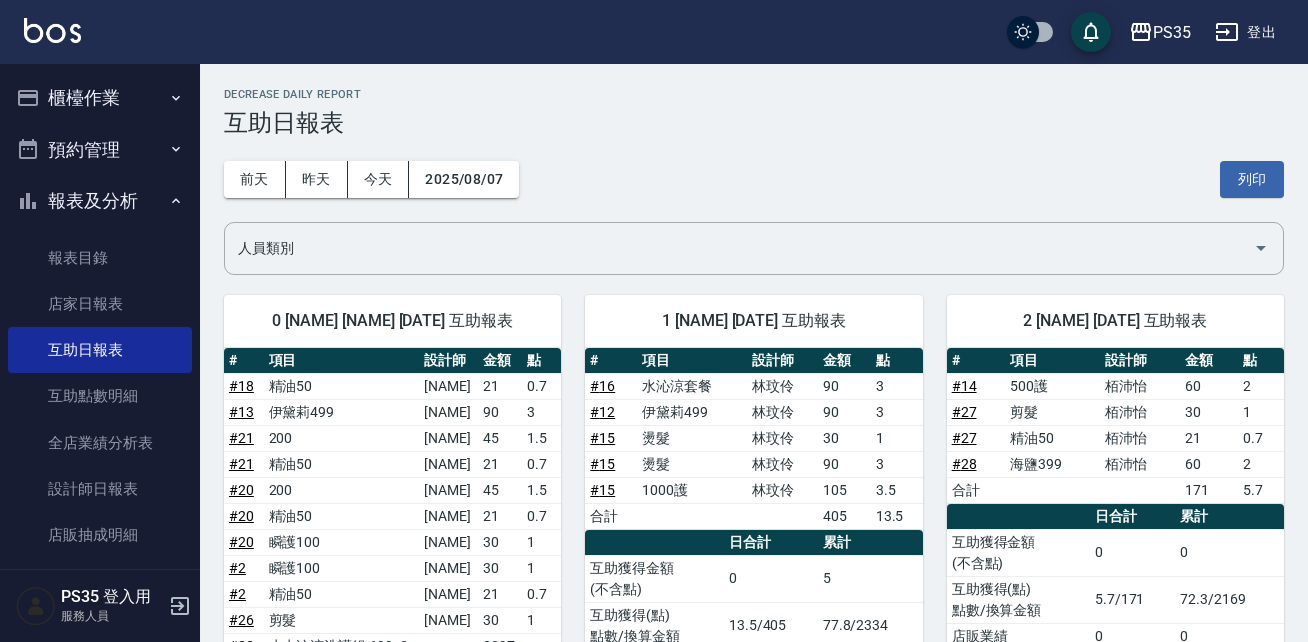 click on "1 [NAME] [DATE] 互助報表 # 項目 設計師 [NAME] 金額 點 # 16 水沁涼套餐 [NAME] 90 3 # 12 伊黛莉499 [NAME] 90 3 # 15 燙髮 [NAME] 30 1 # 15 燙髮 [NAME] 90 3 # 15 1000護 [NAME] 105 3.5 合計 405 13.5 日合計 累計 互助獲得金額 (不含點) 0 5 互助獲得(點) 點數/換算金額 13.5/405 77.8/2334 店販業績 0 0 店販抽成 0 0" at bounding box center (741, 576) 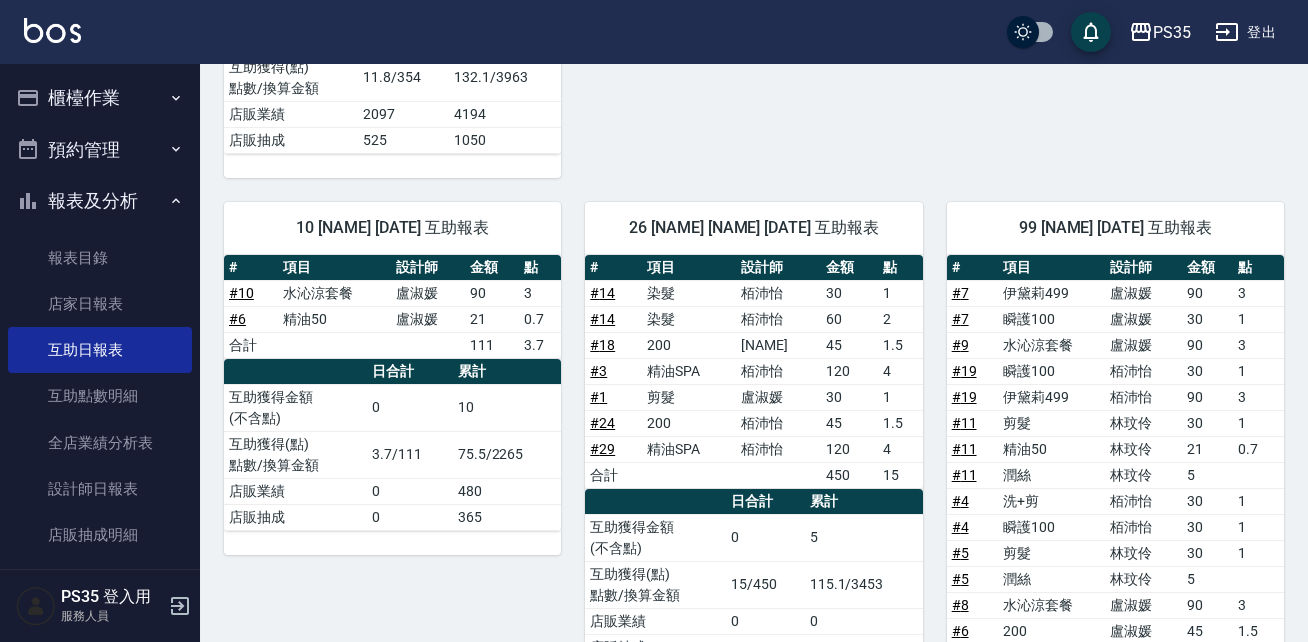 scroll, scrollTop: 760, scrollLeft: 0, axis: vertical 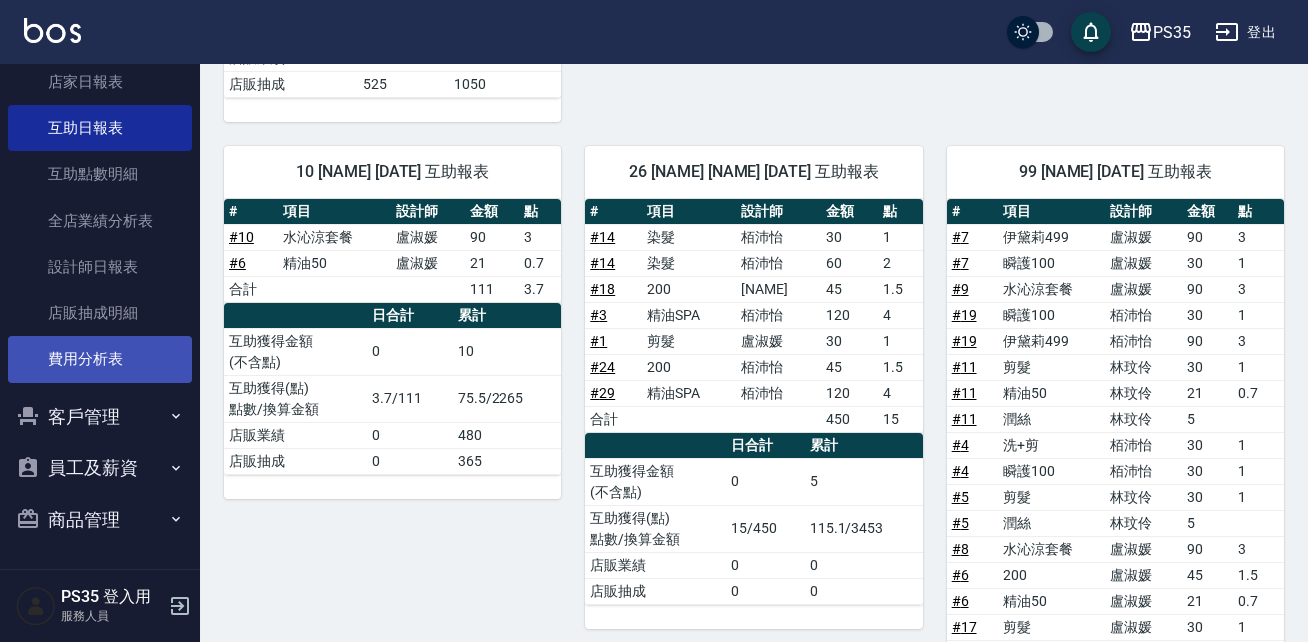 click on "費用分析表" at bounding box center [100, 359] 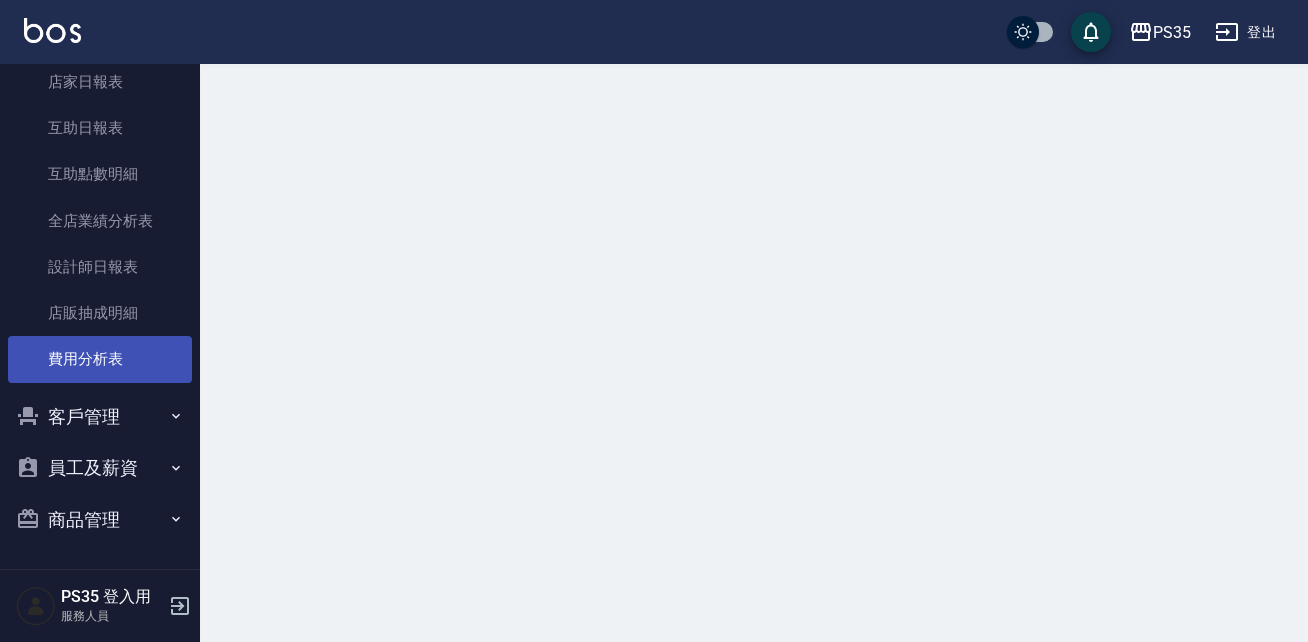 scroll, scrollTop: 0, scrollLeft: 0, axis: both 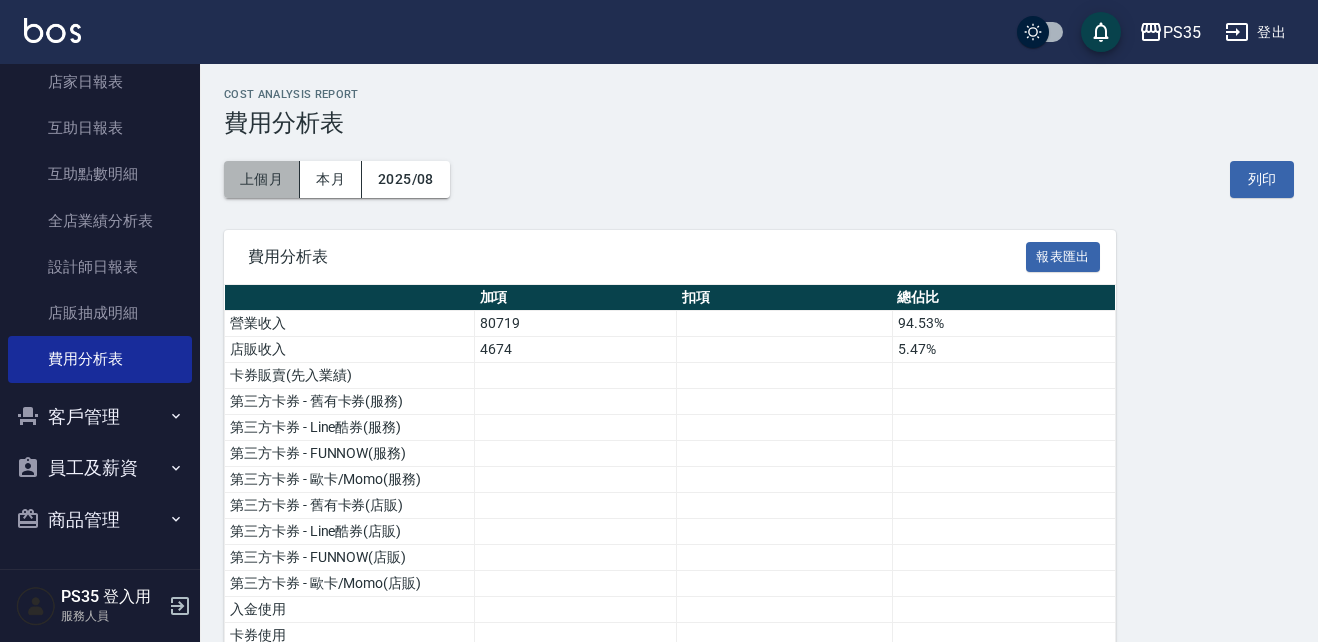 click on "上個月" at bounding box center (262, 179) 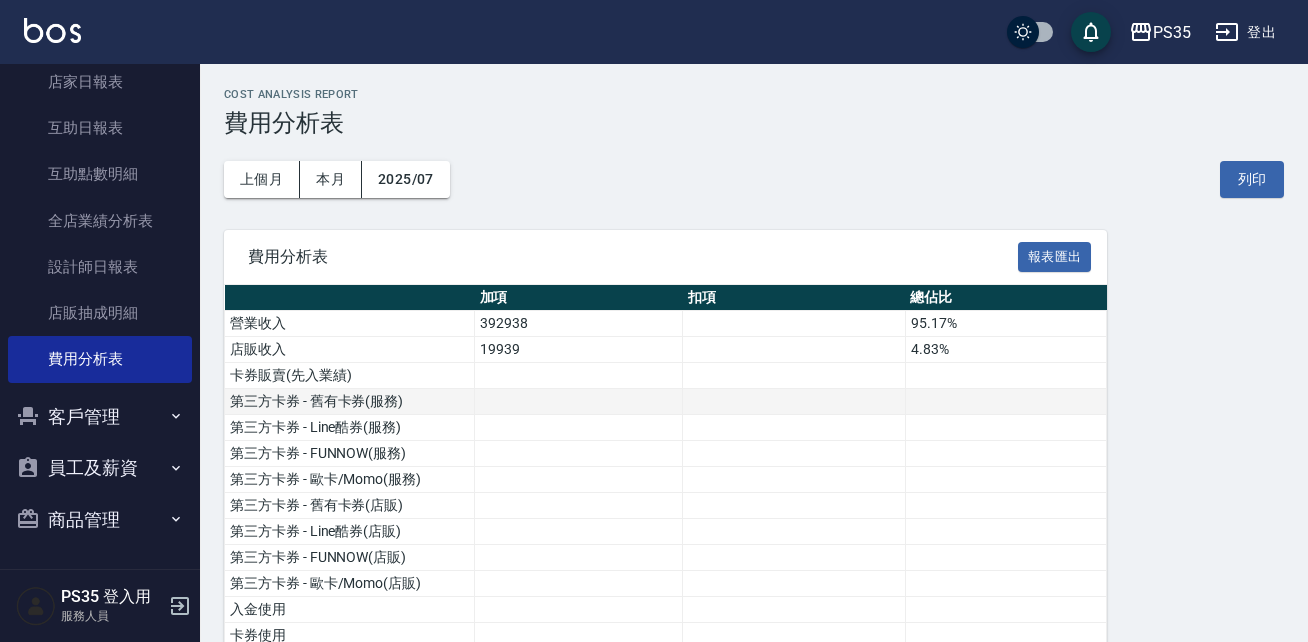 click at bounding box center (579, 402) 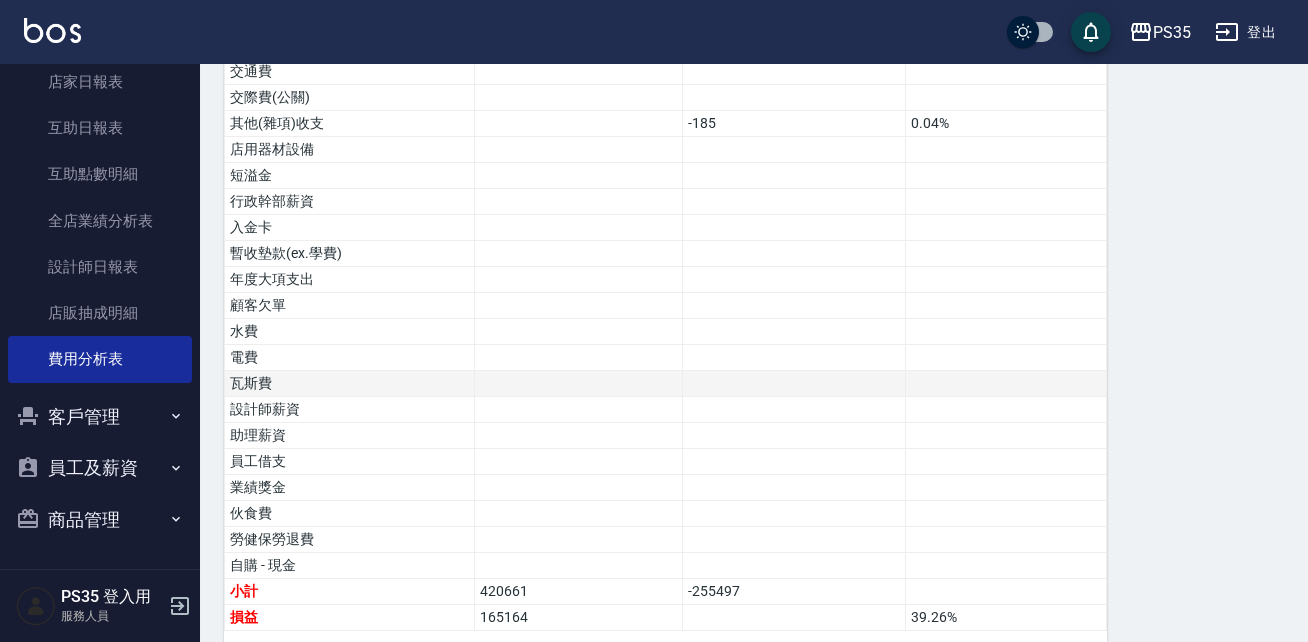 scroll, scrollTop: 1211, scrollLeft: 0, axis: vertical 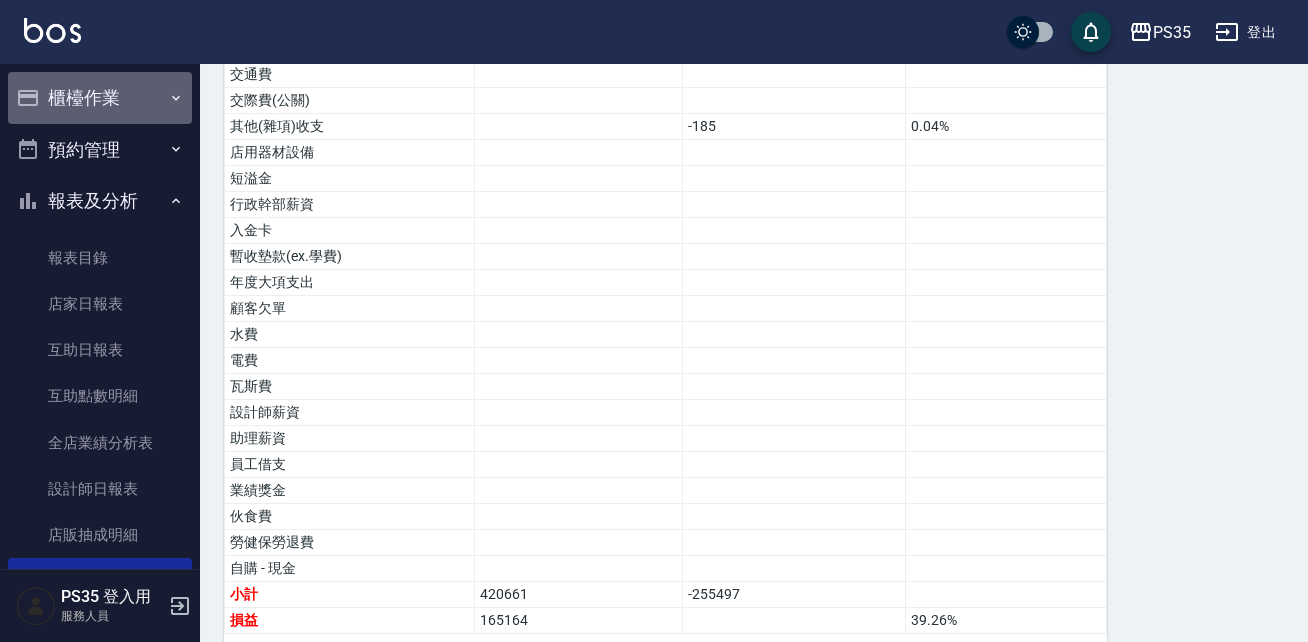 click on "櫃檯作業" at bounding box center (100, 98) 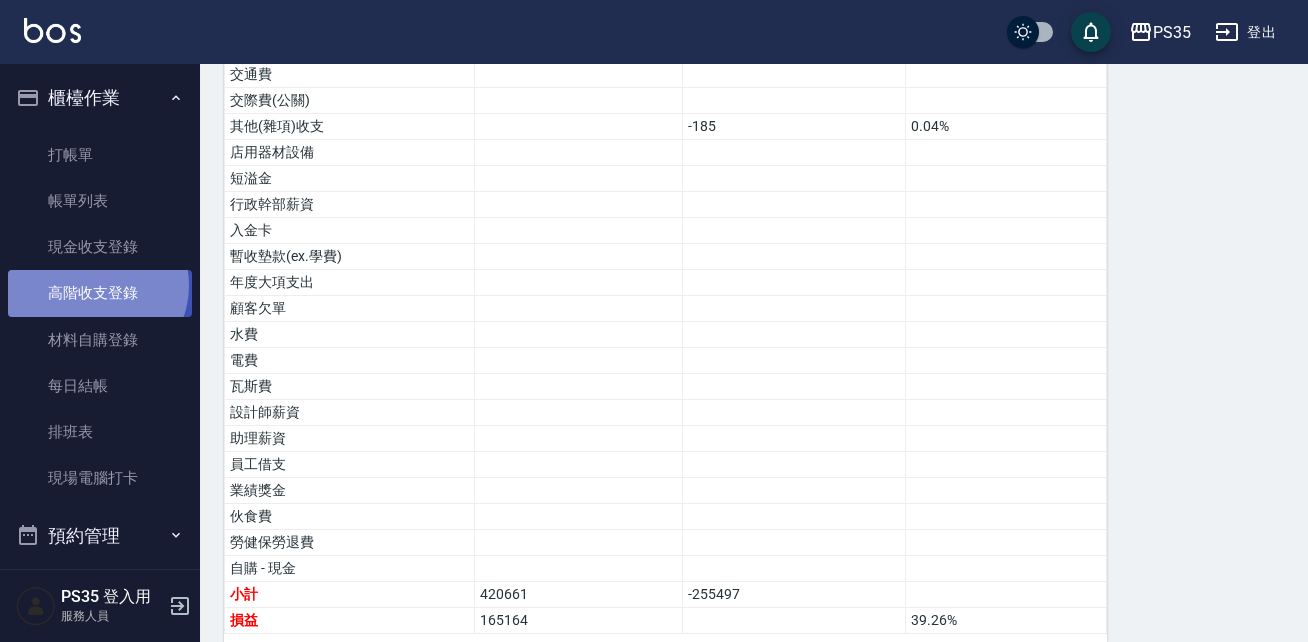 click on "高階收支登錄" at bounding box center (100, 293) 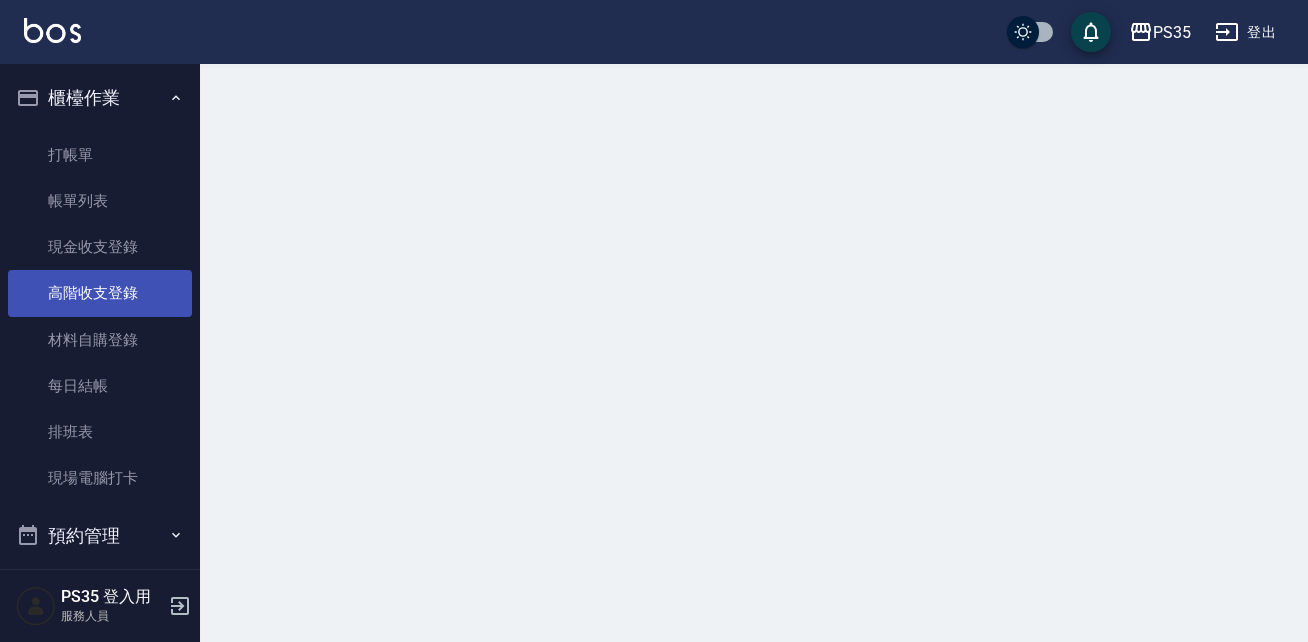 scroll, scrollTop: 0, scrollLeft: 0, axis: both 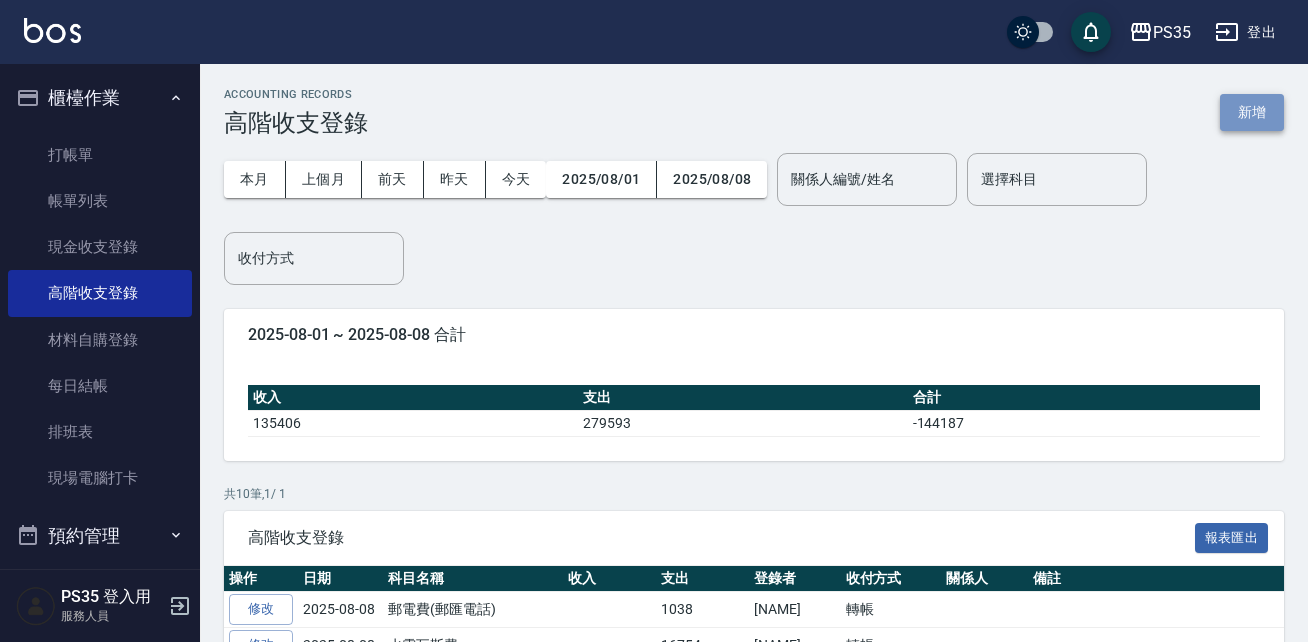 click on "新增" at bounding box center [1252, 112] 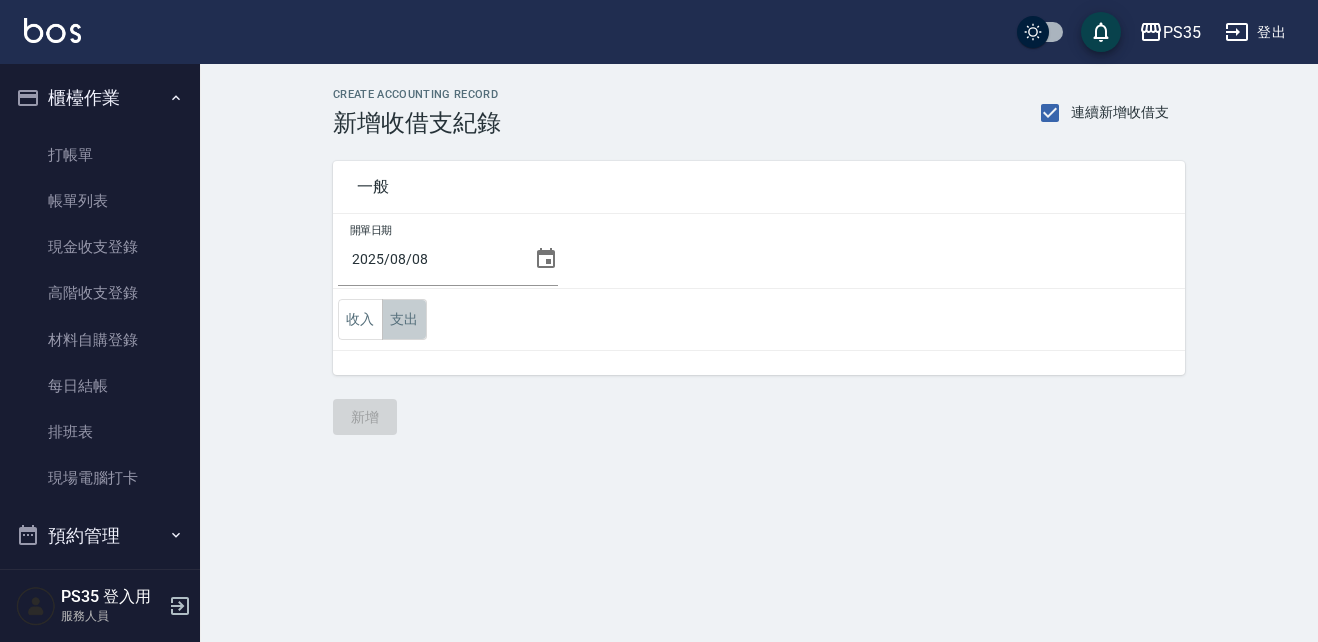 click on "支出" at bounding box center [404, 319] 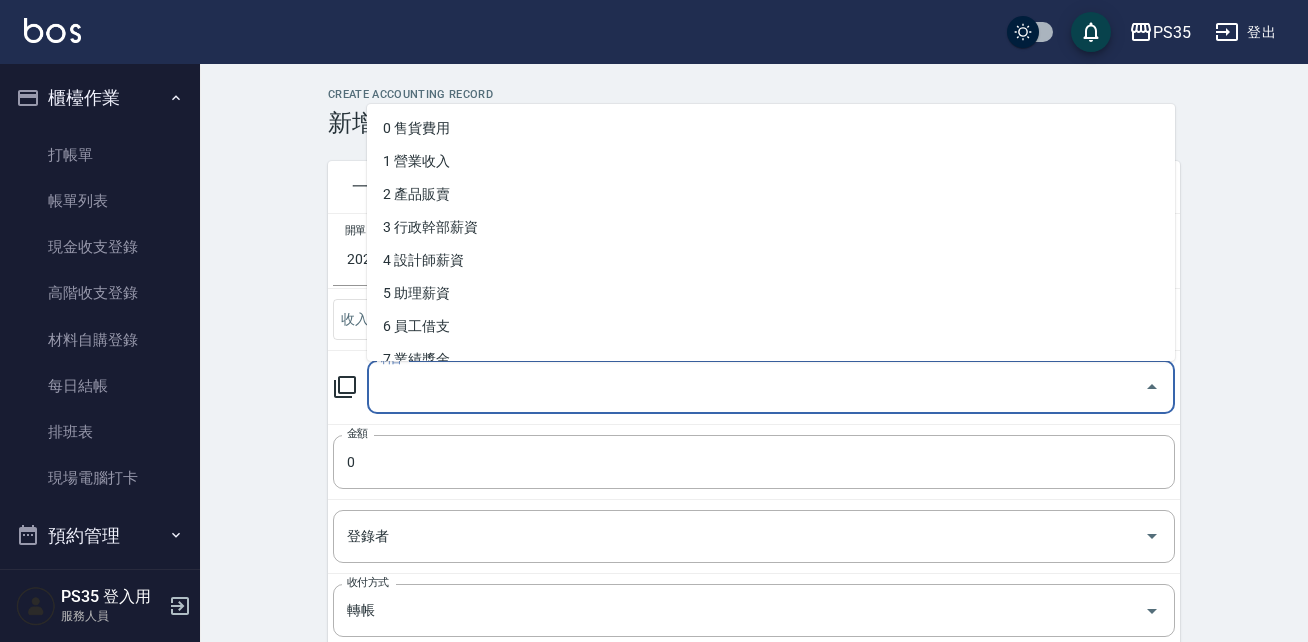click on "科目" at bounding box center [756, 387] 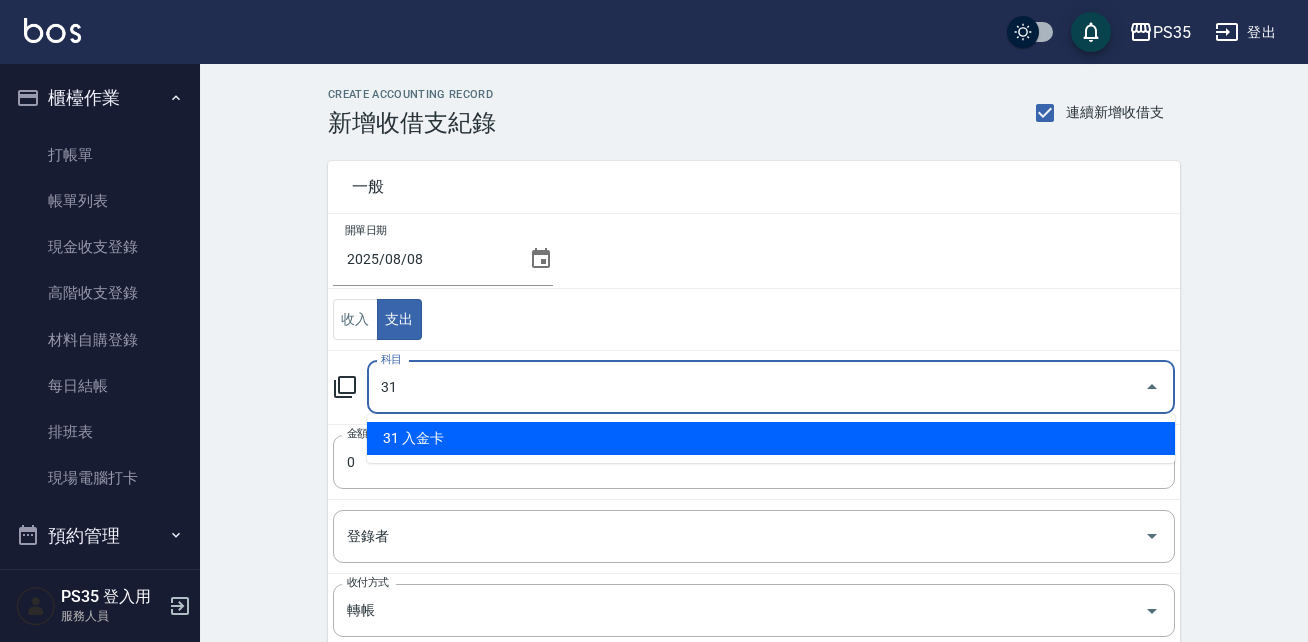 click on "31 入金卡" at bounding box center (771, 438) 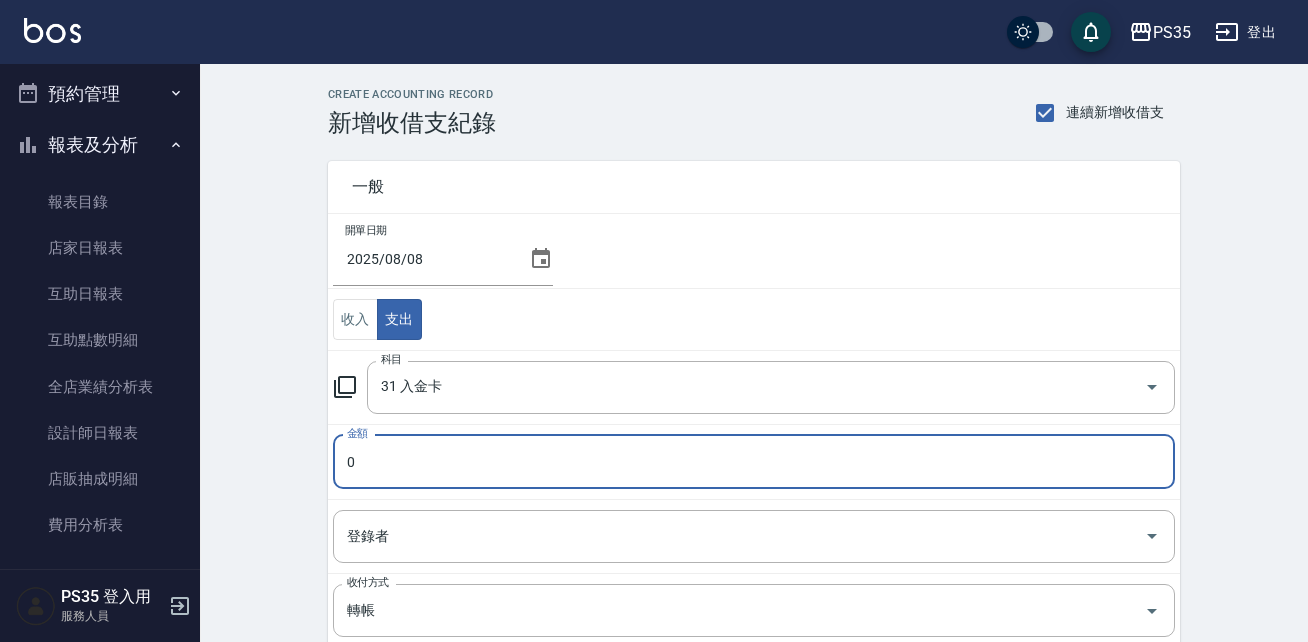 scroll, scrollTop: 608, scrollLeft: 0, axis: vertical 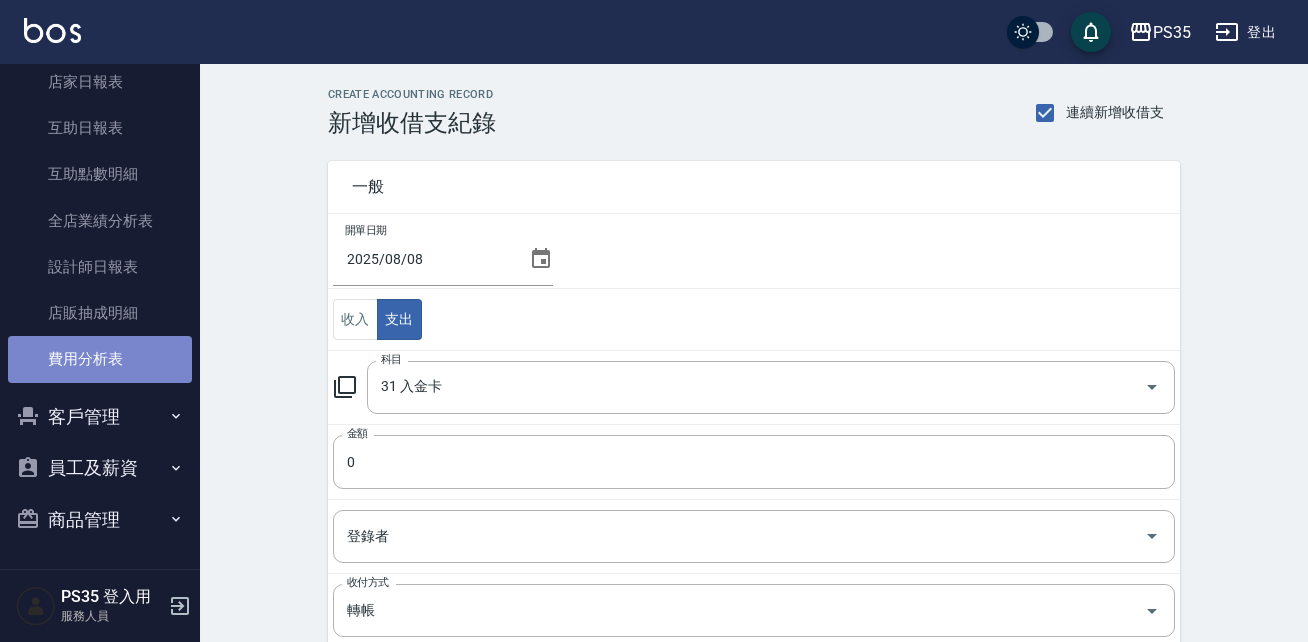 click on "費用分析表" at bounding box center (100, 359) 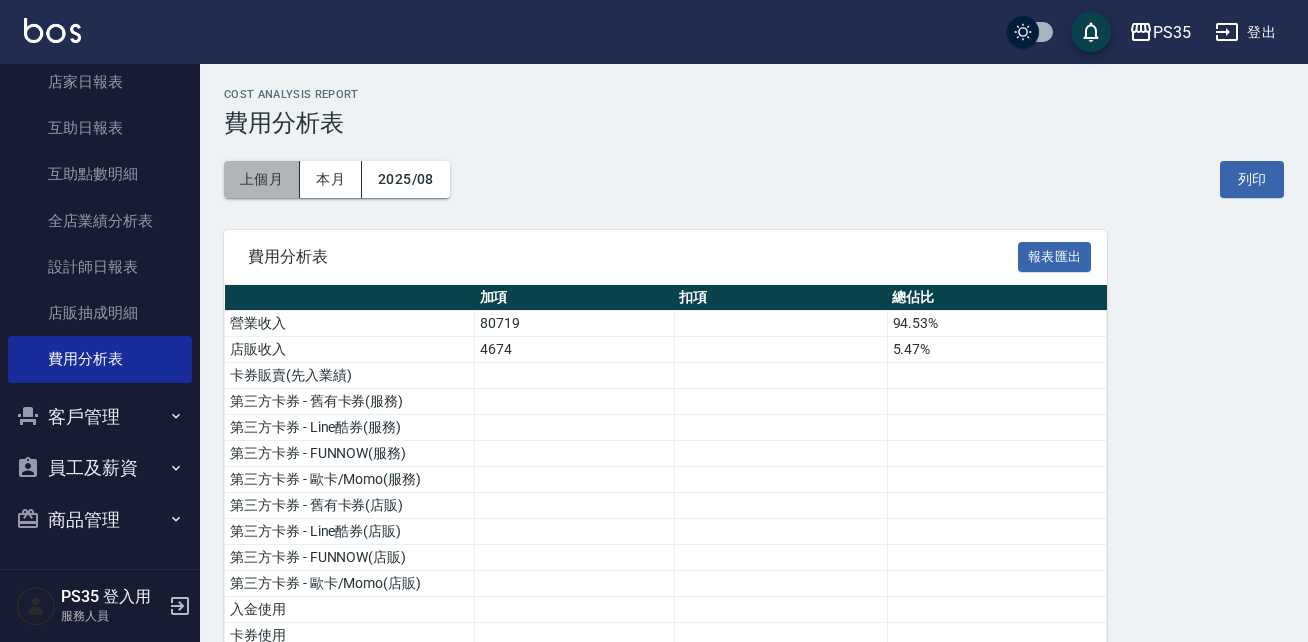 click on "上個月" at bounding box center (262, 179) 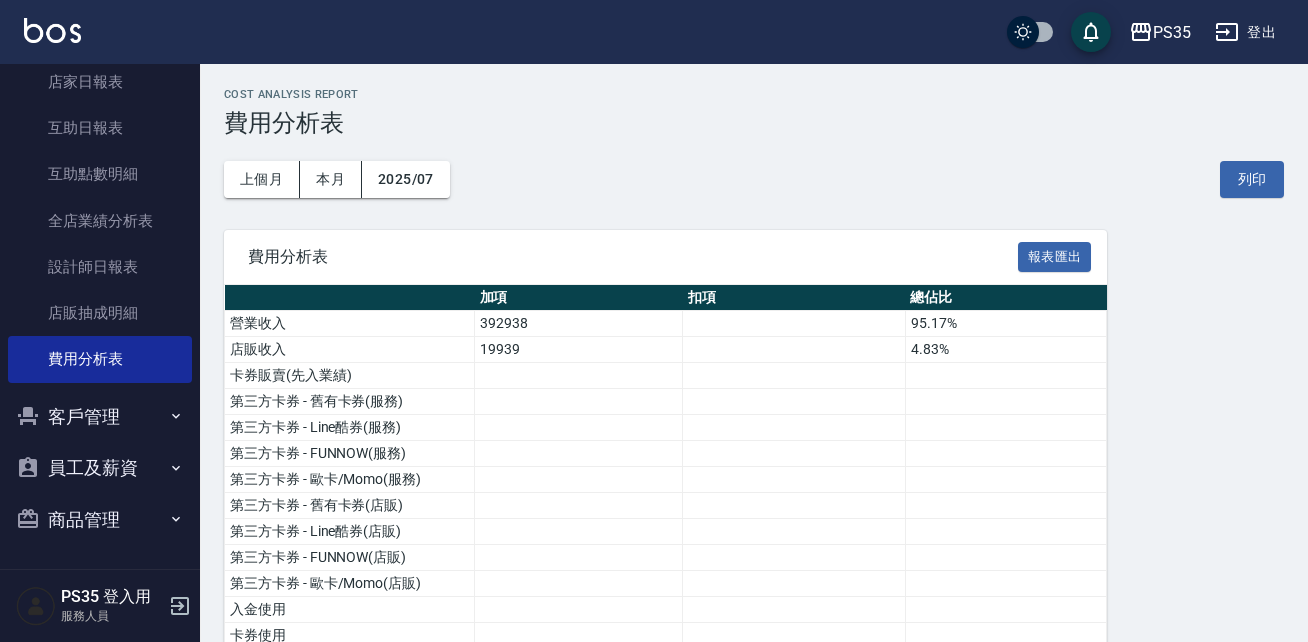 type 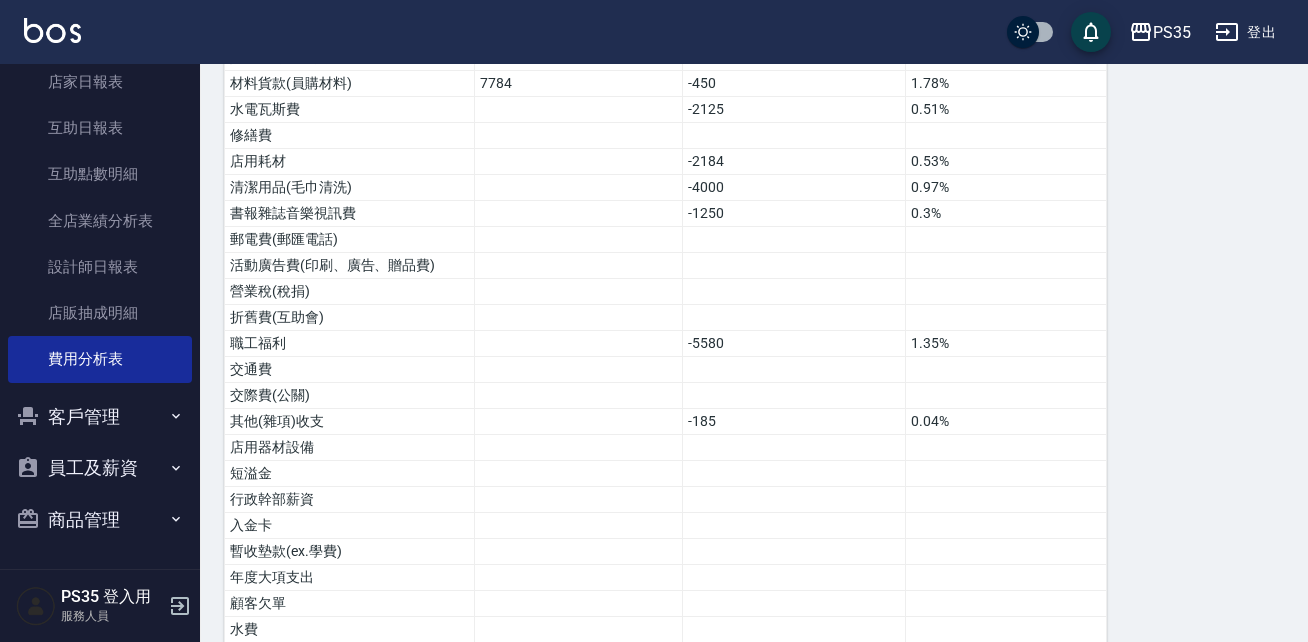 scroll, scrollTop: 971, scrollLeft: 0, axis: vertical 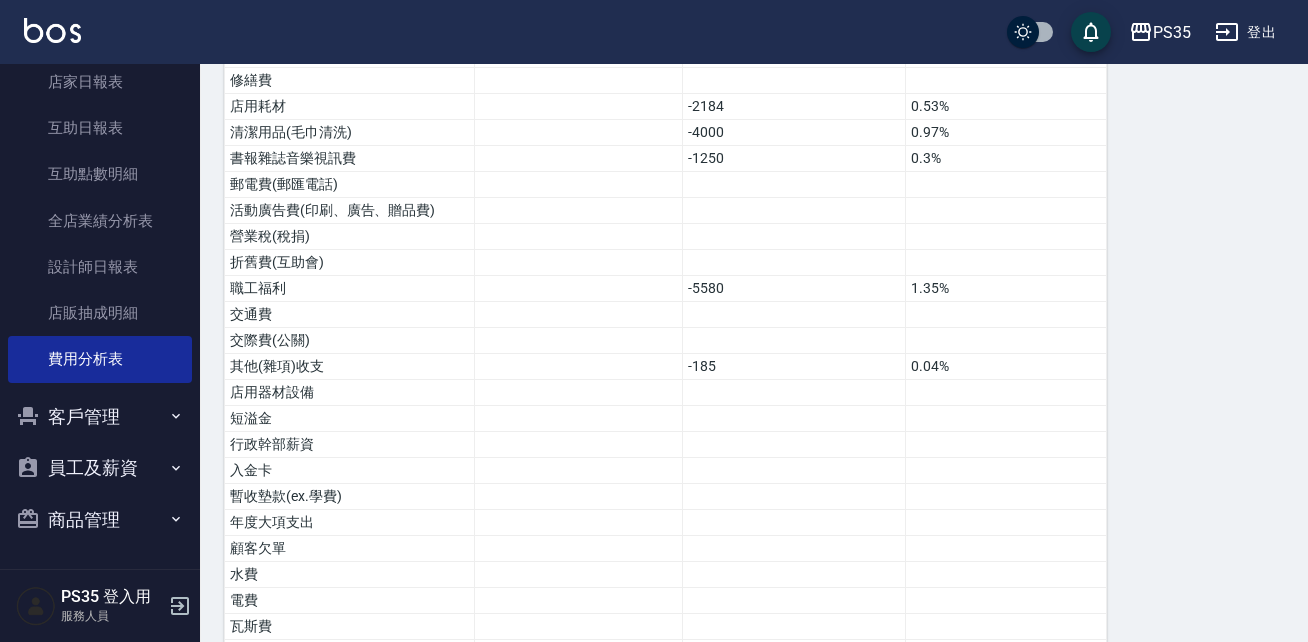 click at bounding box center [1005, 393] 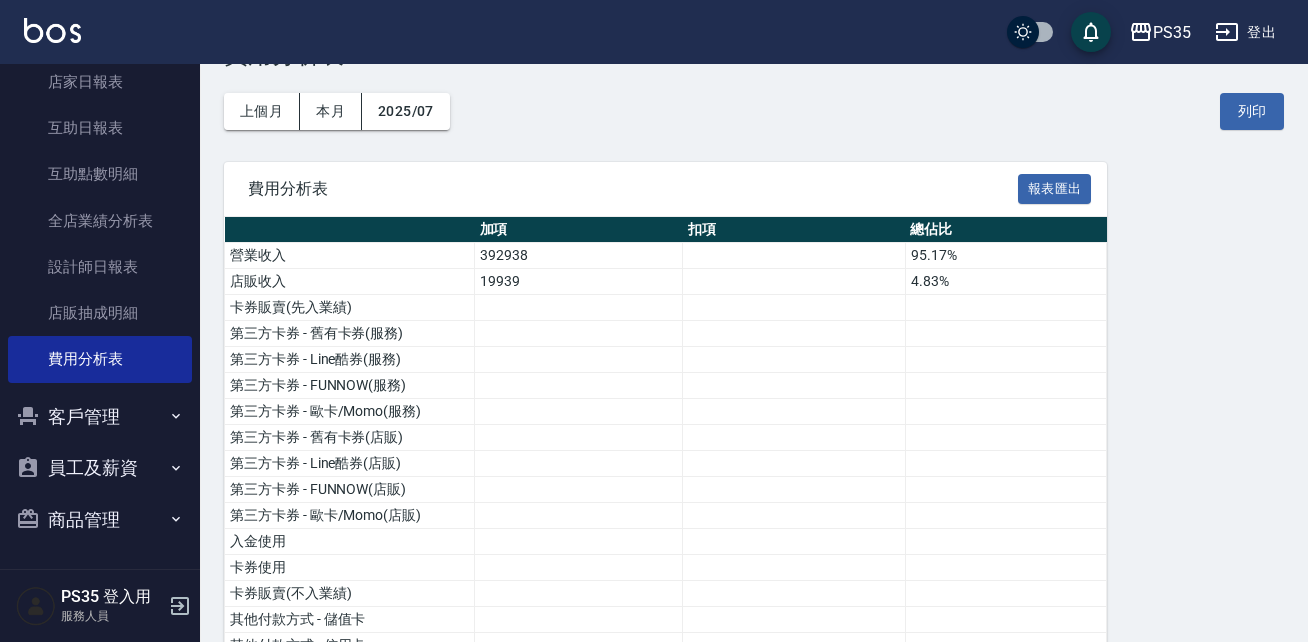 scroll, scrollTop: 0, scrollLeft: 0, axis: both 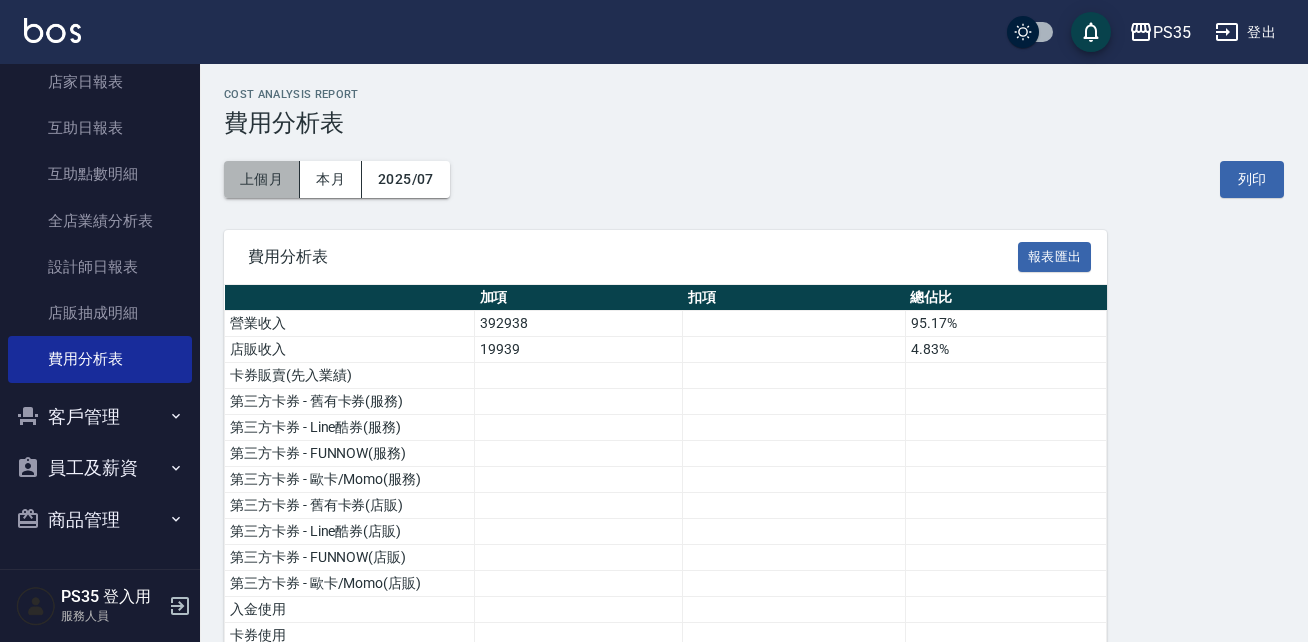 click on "上個月" at bounding box center (262, 179) 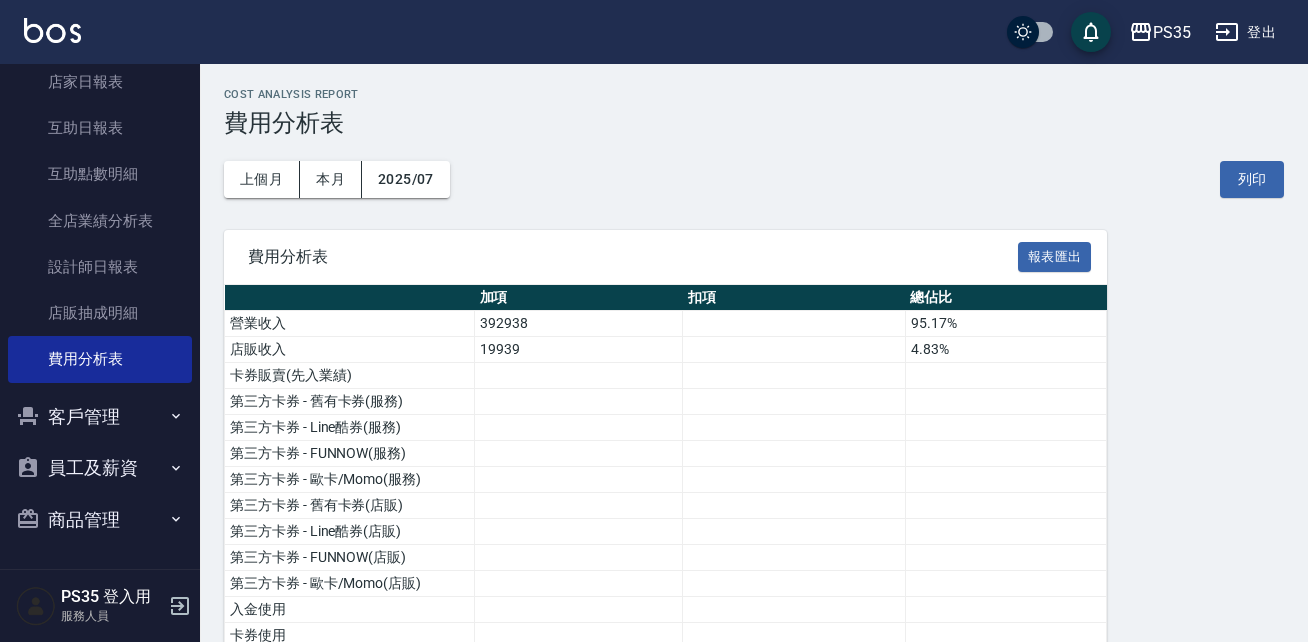 scroll, scrollTop: 166, scrollLeft: 0, axis: vertical 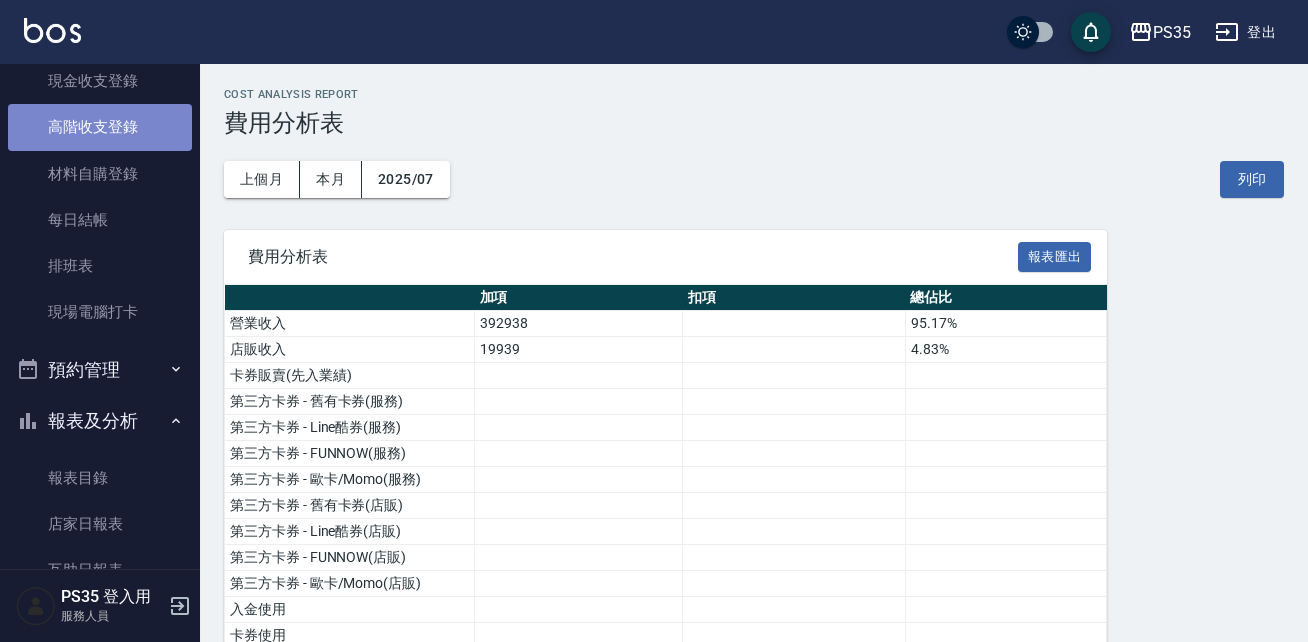 click on "高階收支登錄" at bounding box center (100, 127) 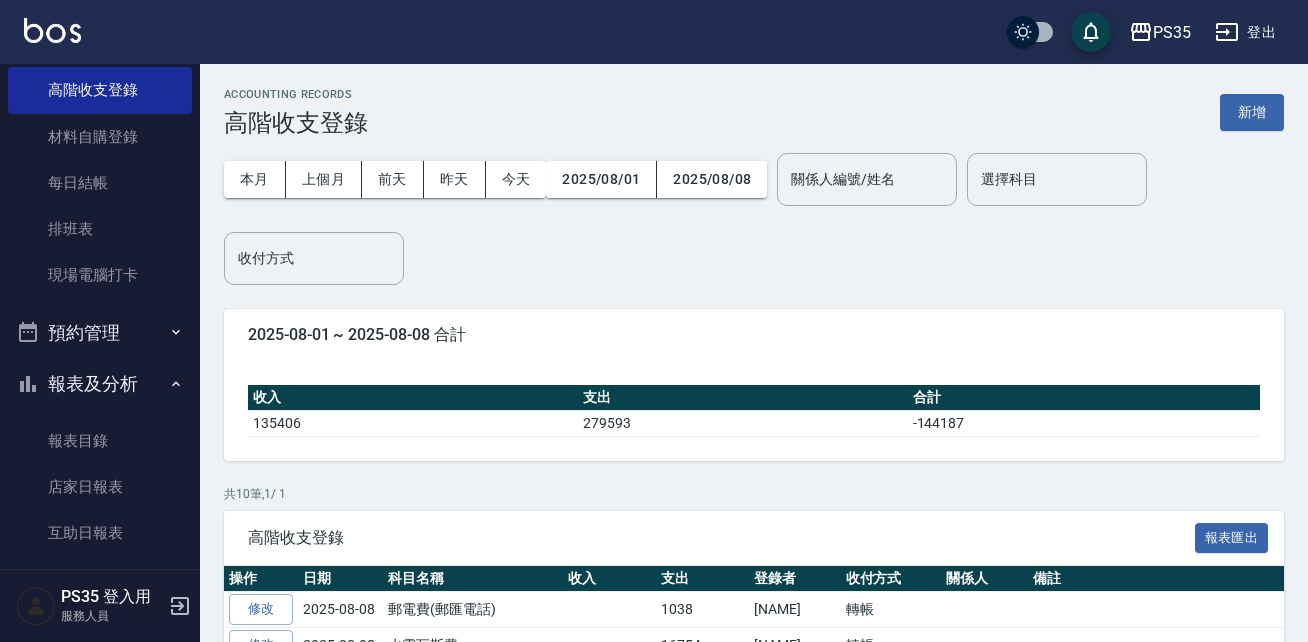 scroll, scrollTop: 206, scrollLeft: 0, axis: vertical 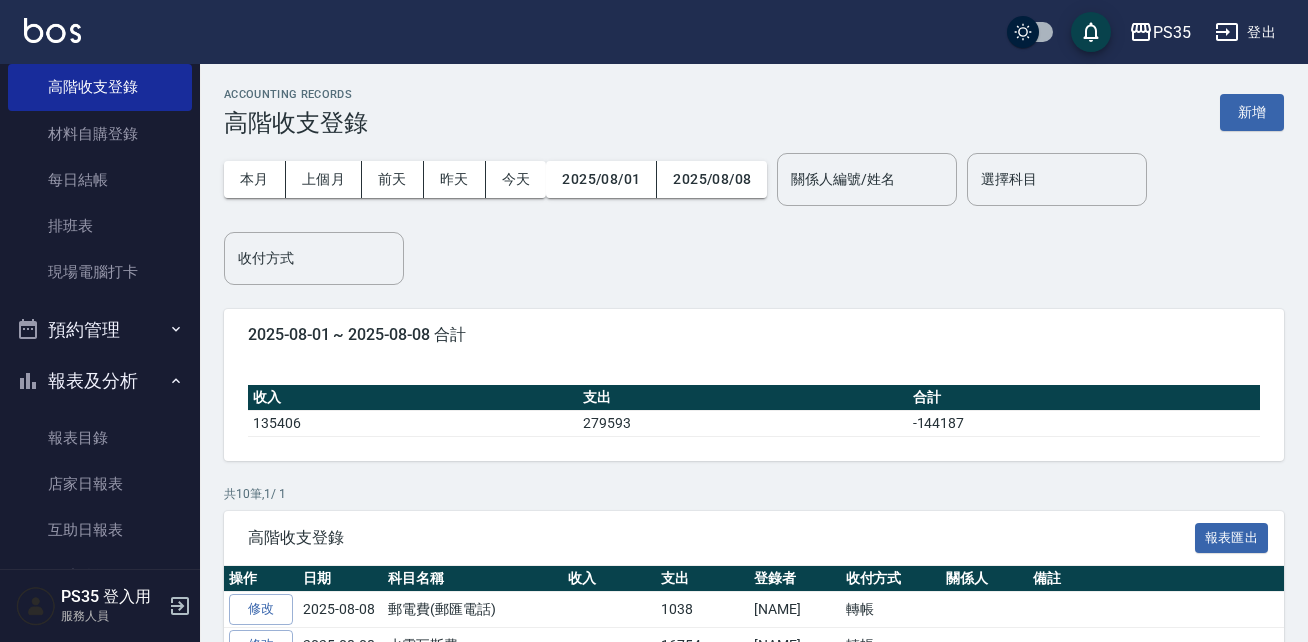 click on "2025-08-01 ~ 2025-08-08 合計" at bounding box center (754, 335) 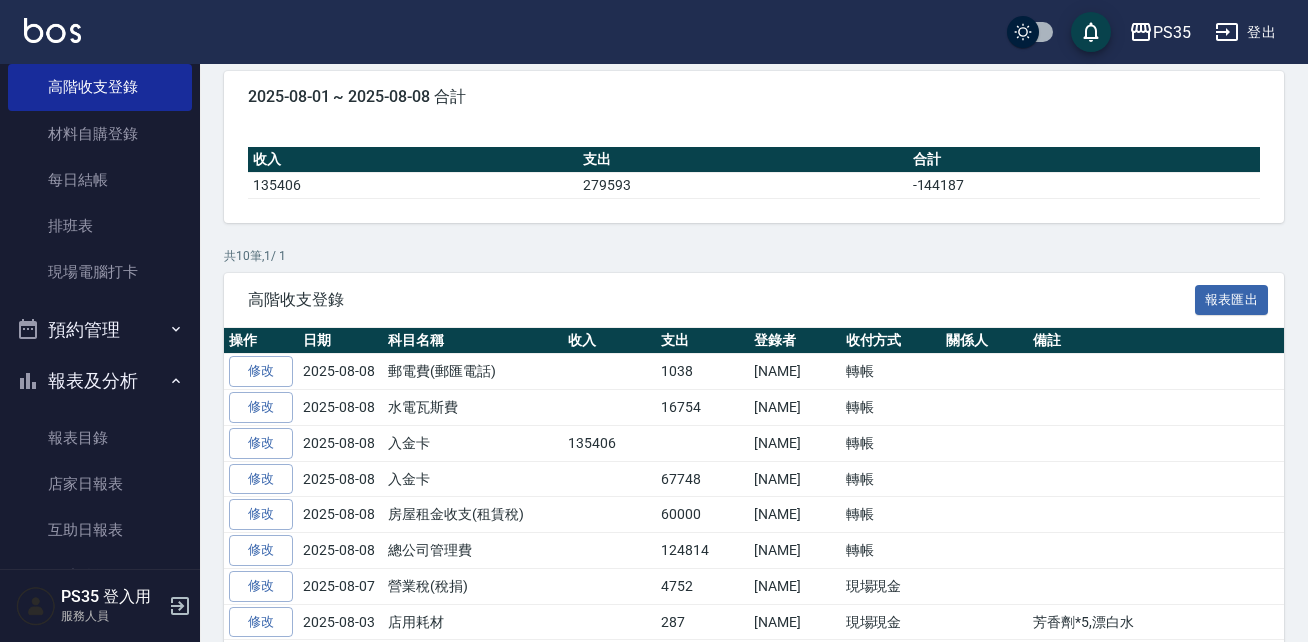scroll, scrollTop: 240, scrollLeft: 0, axis: vertical 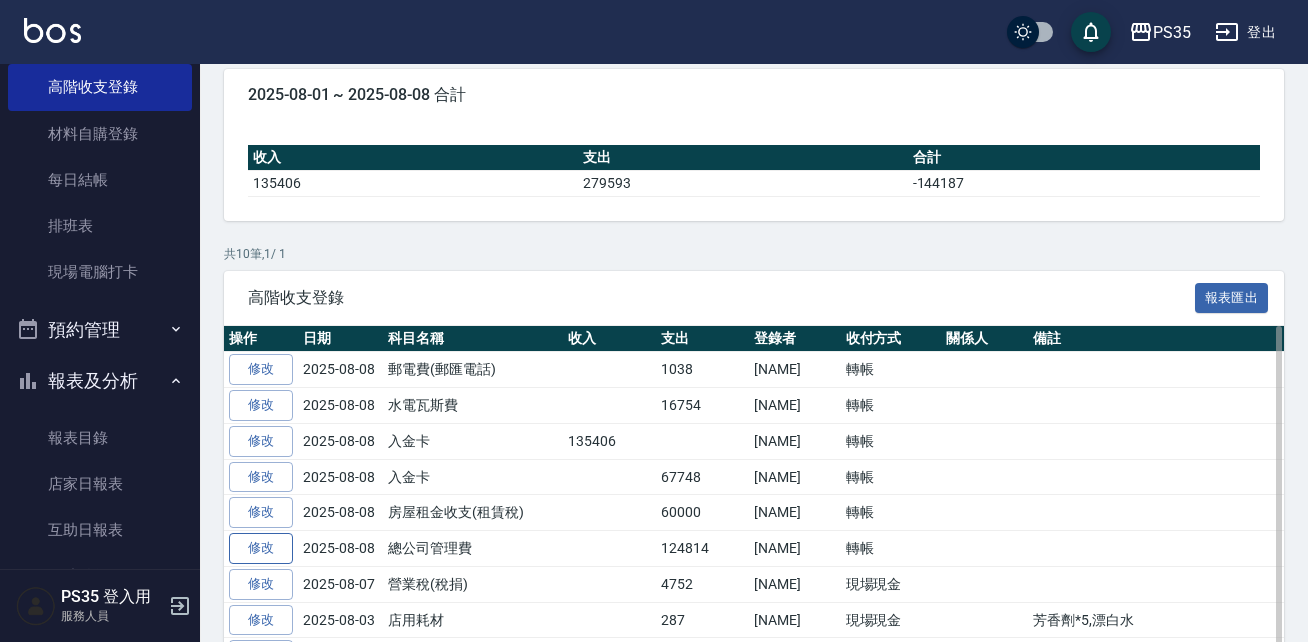click on "修改" at bounding box center [261, 548] 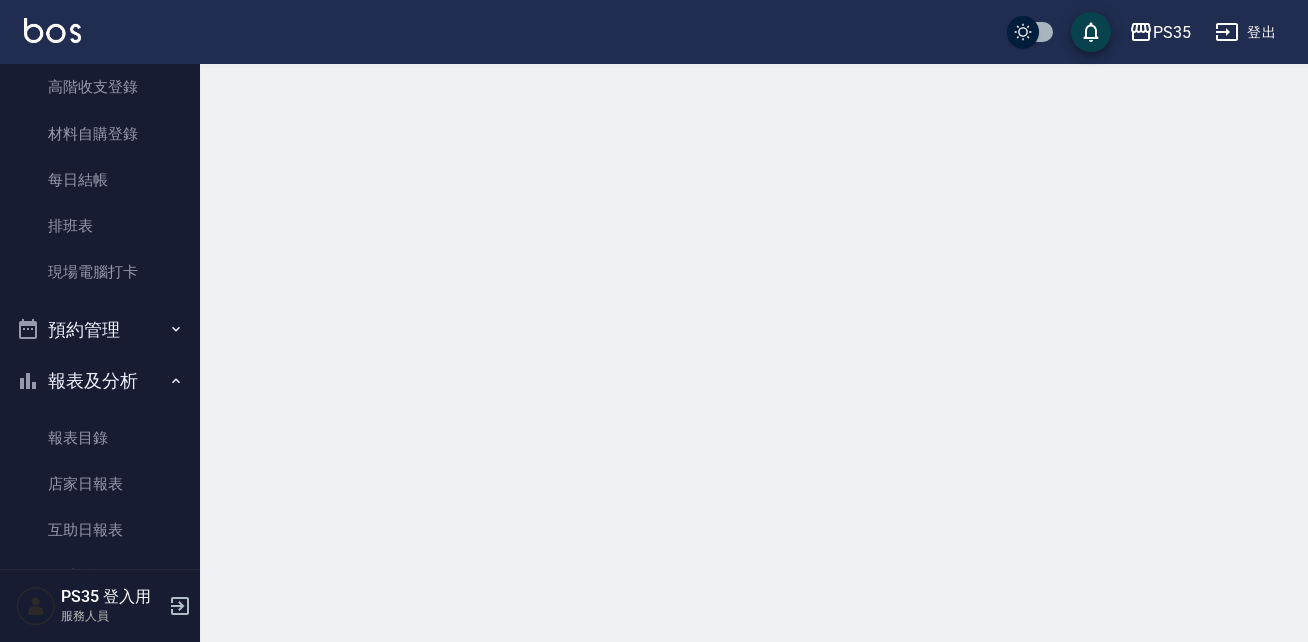 scroll, scrollTop: 0, scrollLeft: 0, axis: both 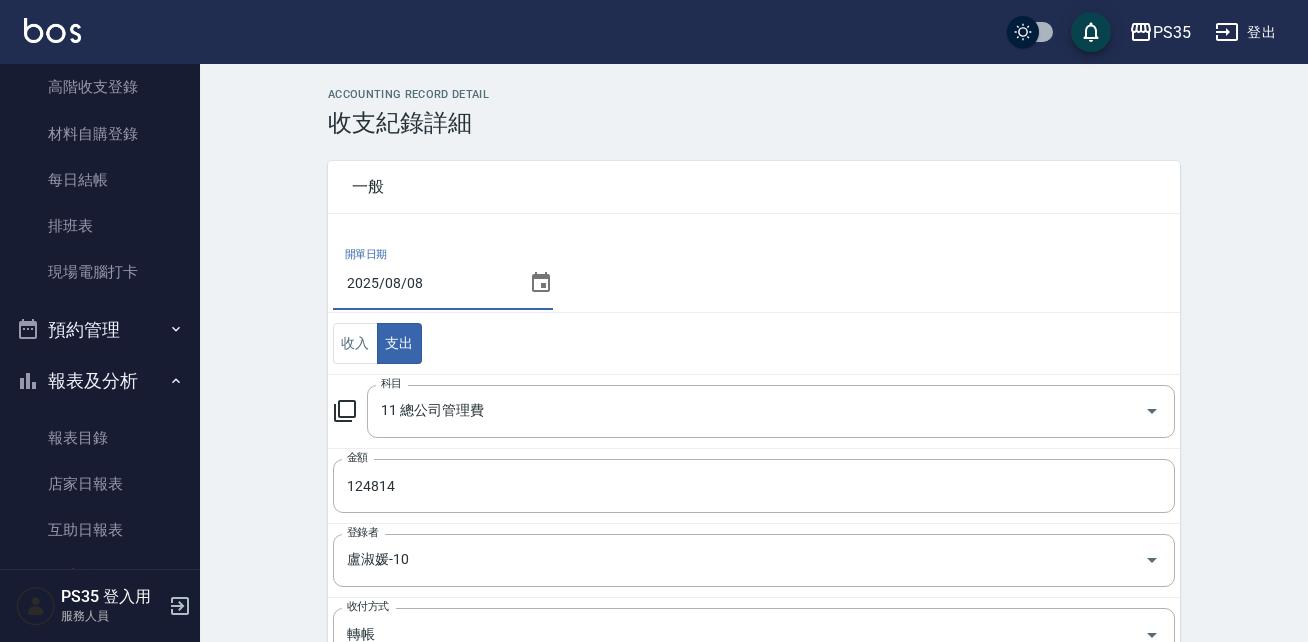 click on "2025/08/08" at bounding box center [427, 283] 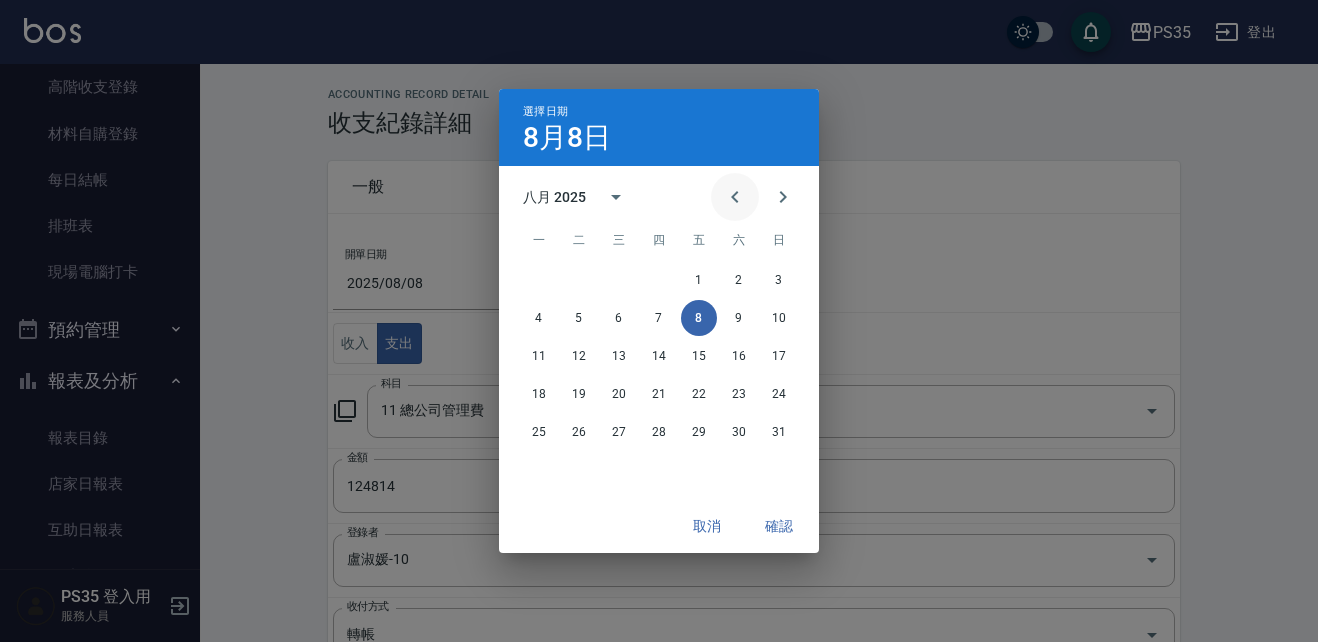 click at bounding box center [735, 197] 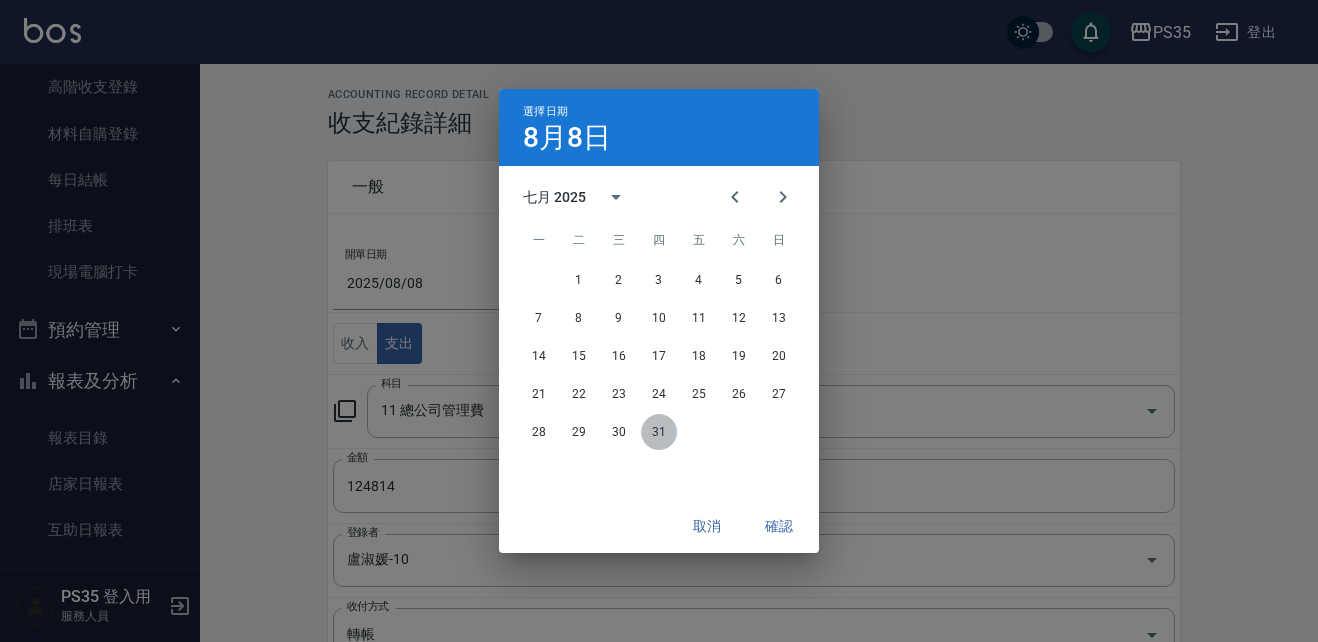 click on "31" at bounding box center [659, 432] 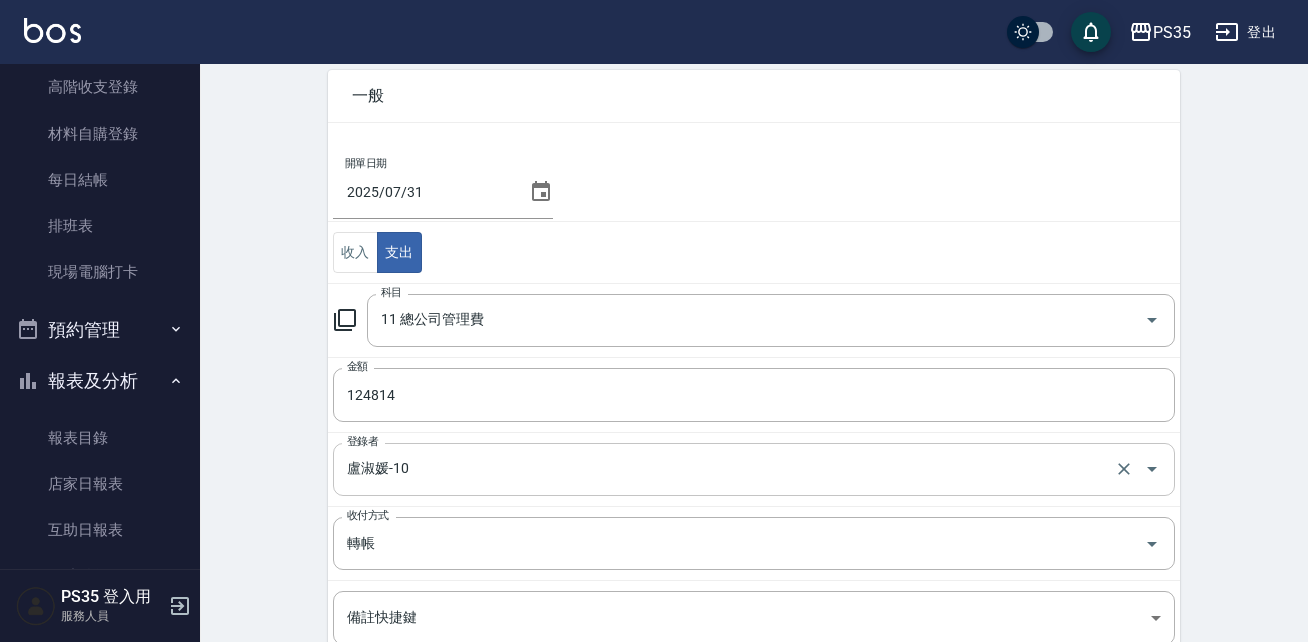 scroll, scrollTop: 336, scrollLeft: 0, axis: vertical 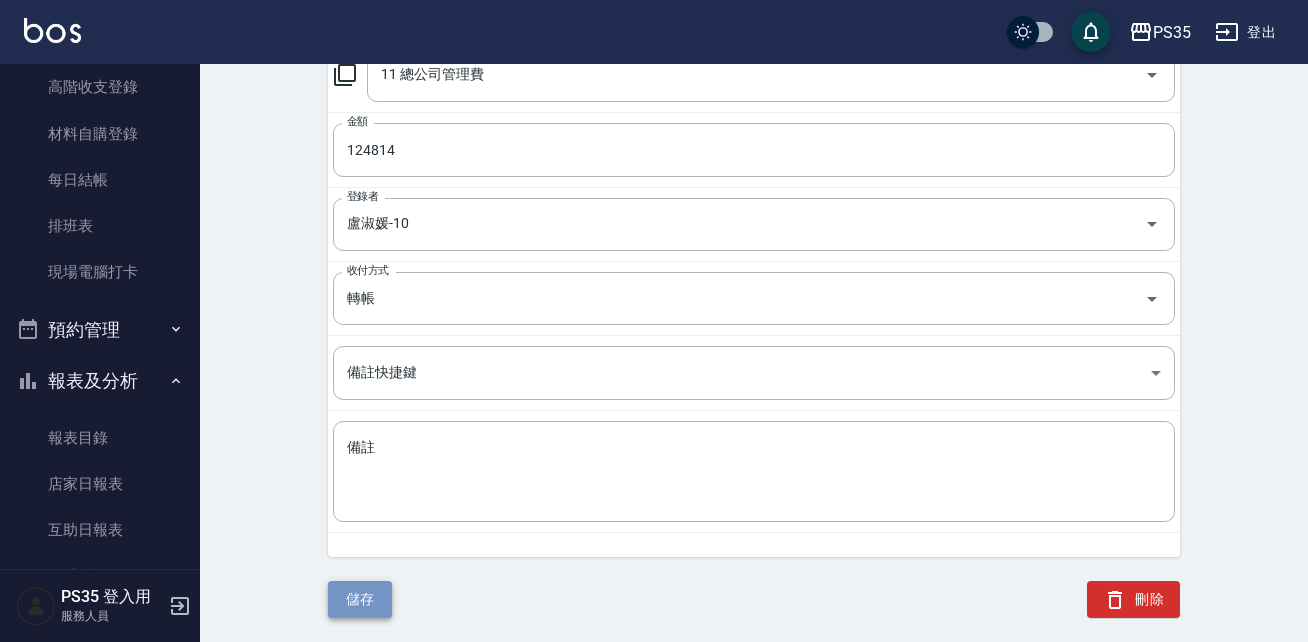 click on "儲存" at bounding box center (360, 599) 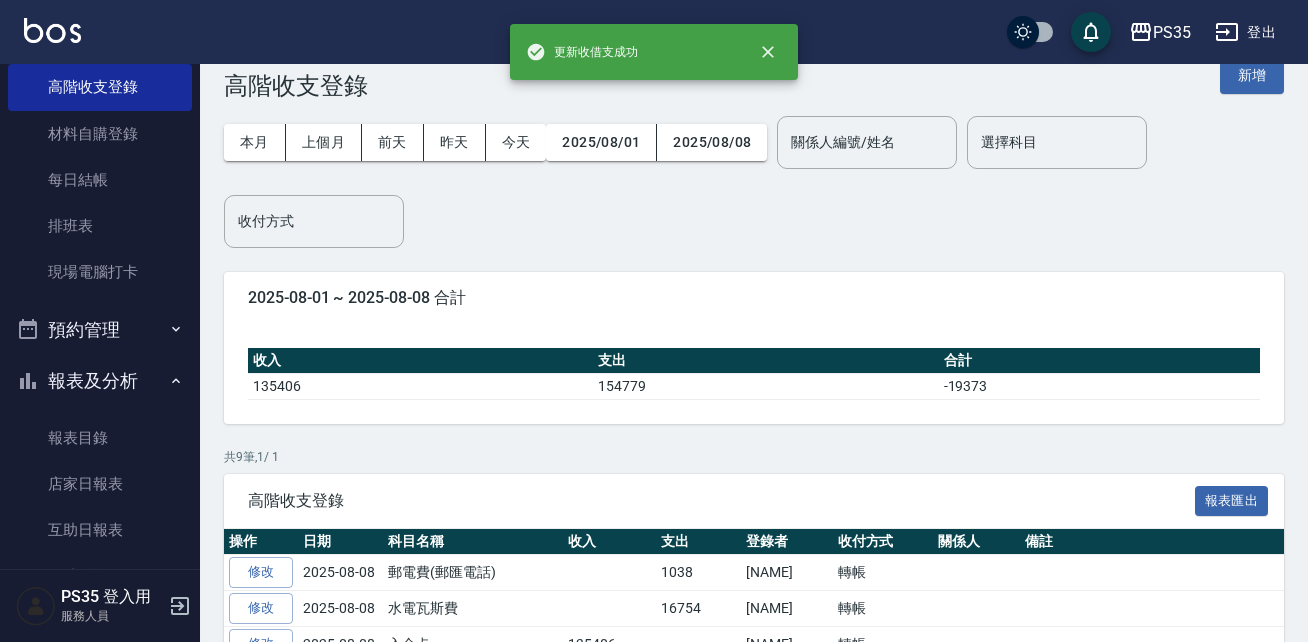 scroll, scrollTop: 40, scrollLeft: 0, axis: vertical 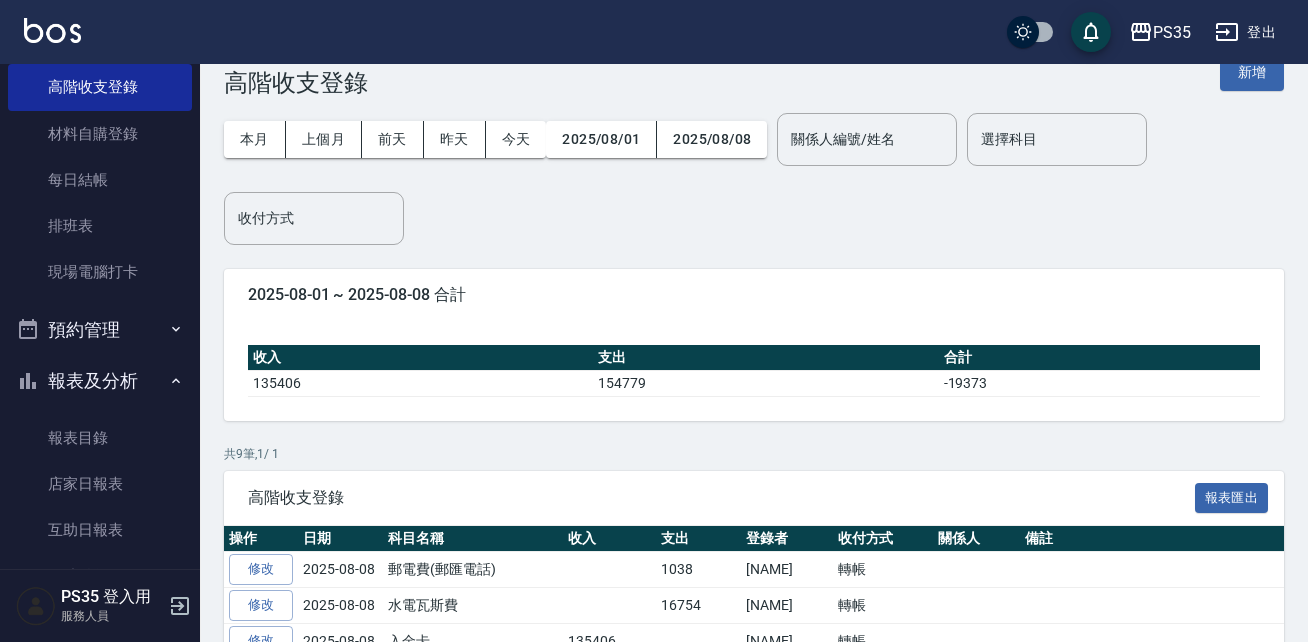 click on "135406" at bounding box center (420, 383) 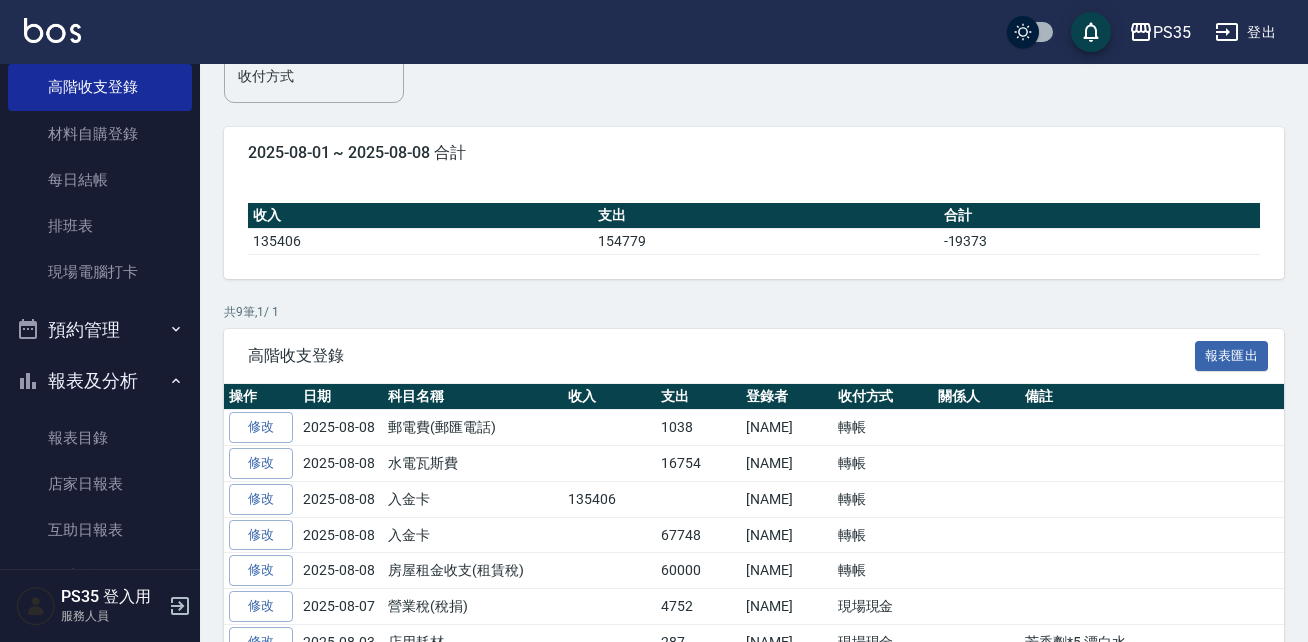 scroll, scrollTop: 200, scrollLeft: 0, axis: vertical 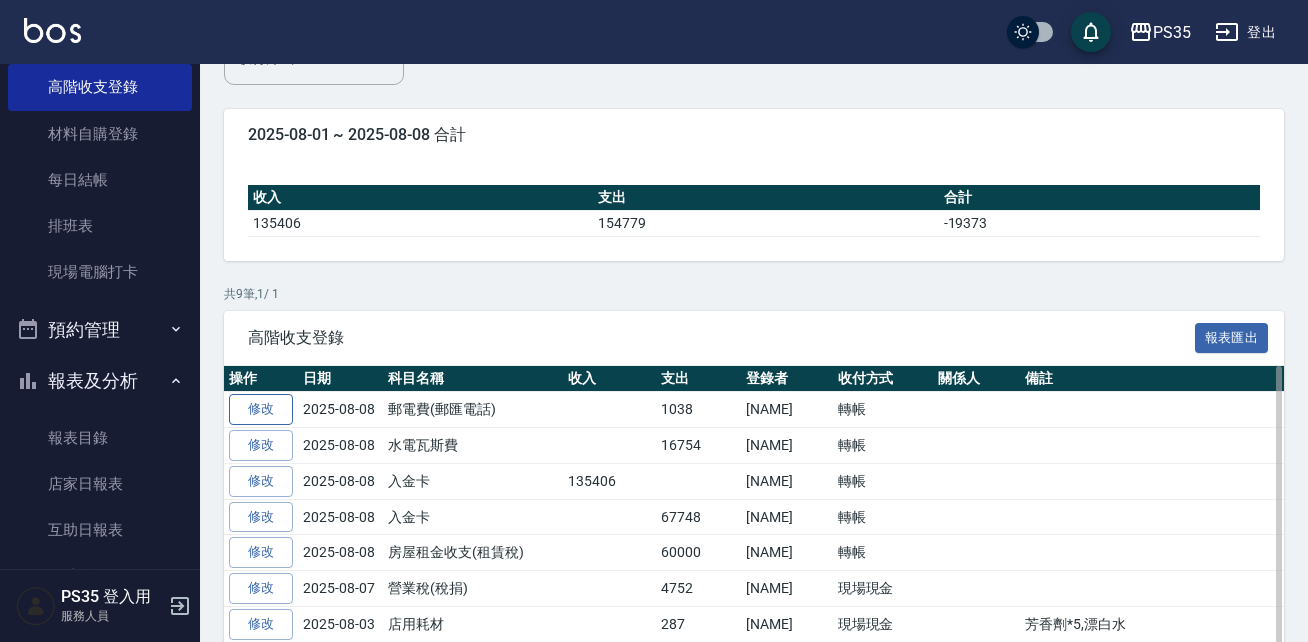 click on "修改" at bounding box center [261, 409] 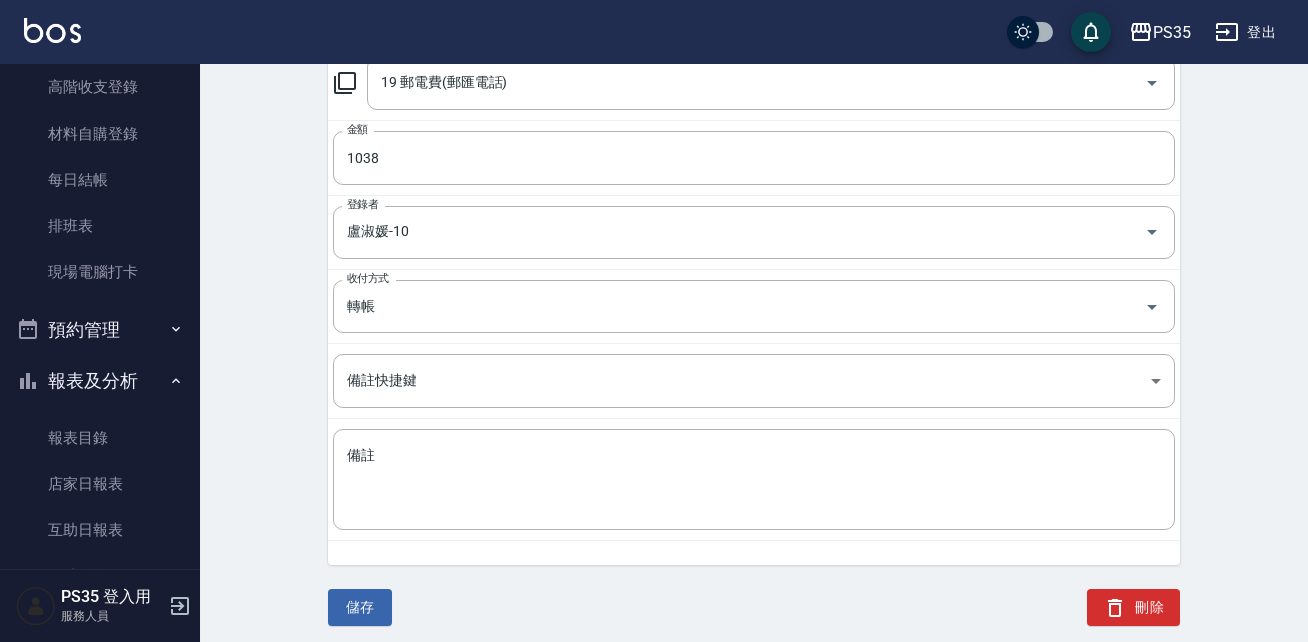 scroll, scrollTop: 336, scrollLeft: 0, axis: vertical 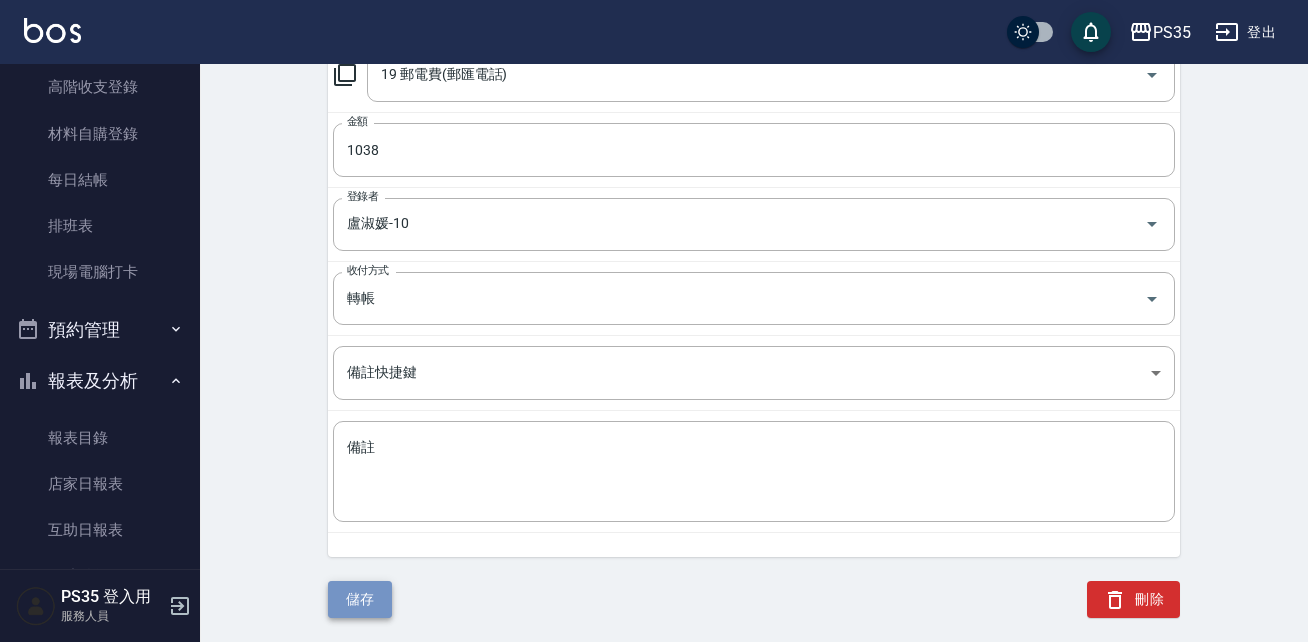 click on "儲存" at bounding box center (360, 599) 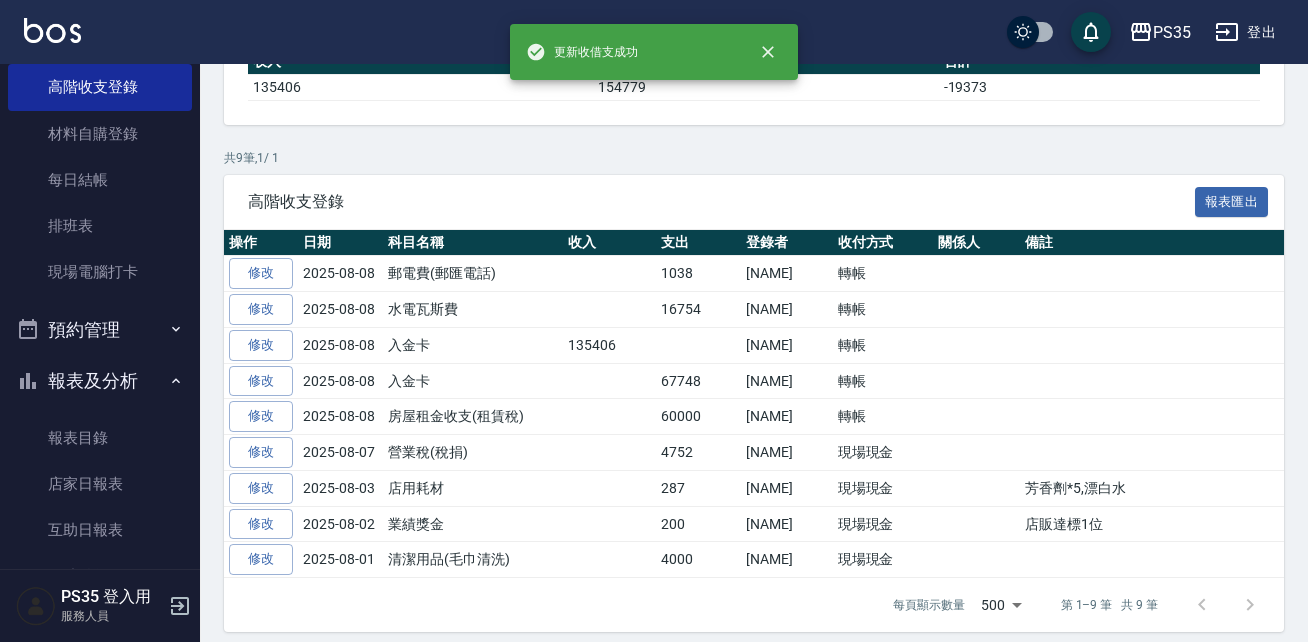 scroll, scrollTop: 0, scrollLeft: 0, axis: both 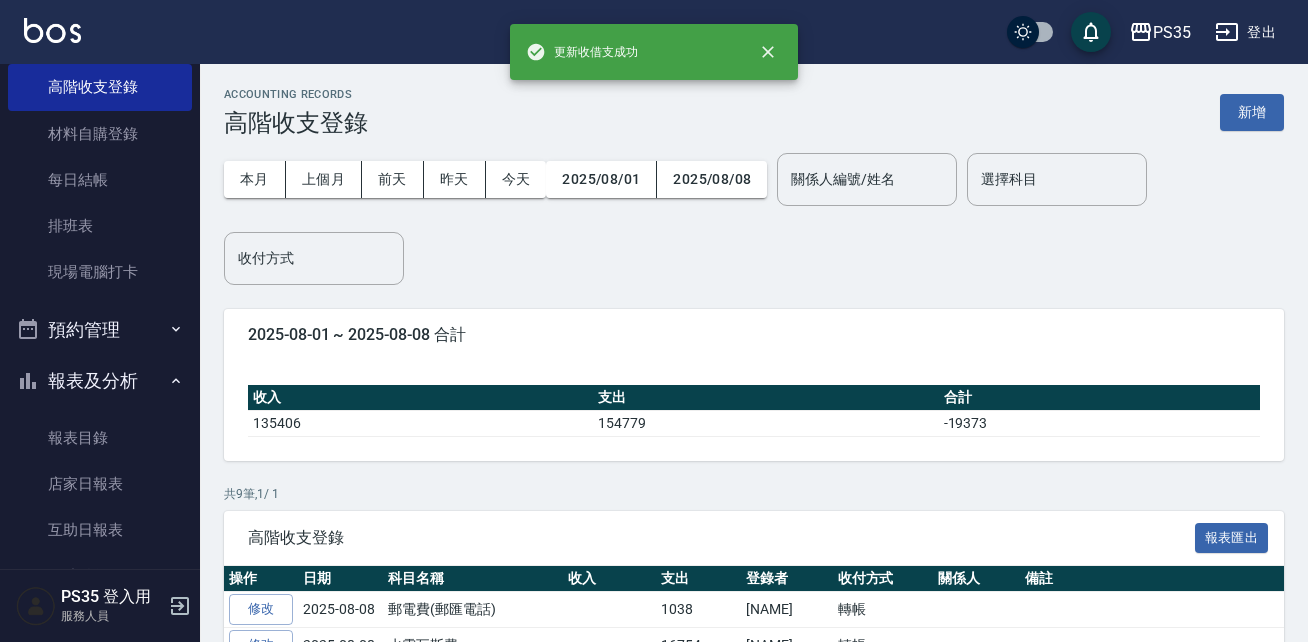 click on "收入 支出 合計 135406 154779 -19373" at bounding box center [754, 411] 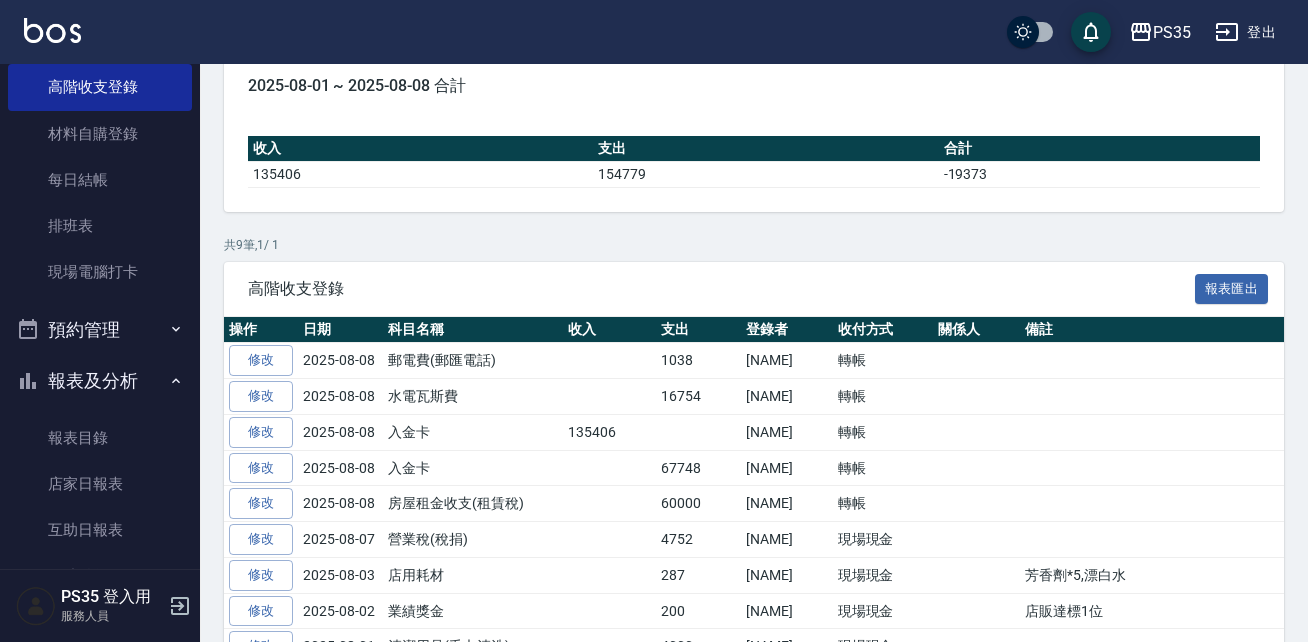 scroll, scrollTop: 280, scrollLeft: 0, axis: vertical 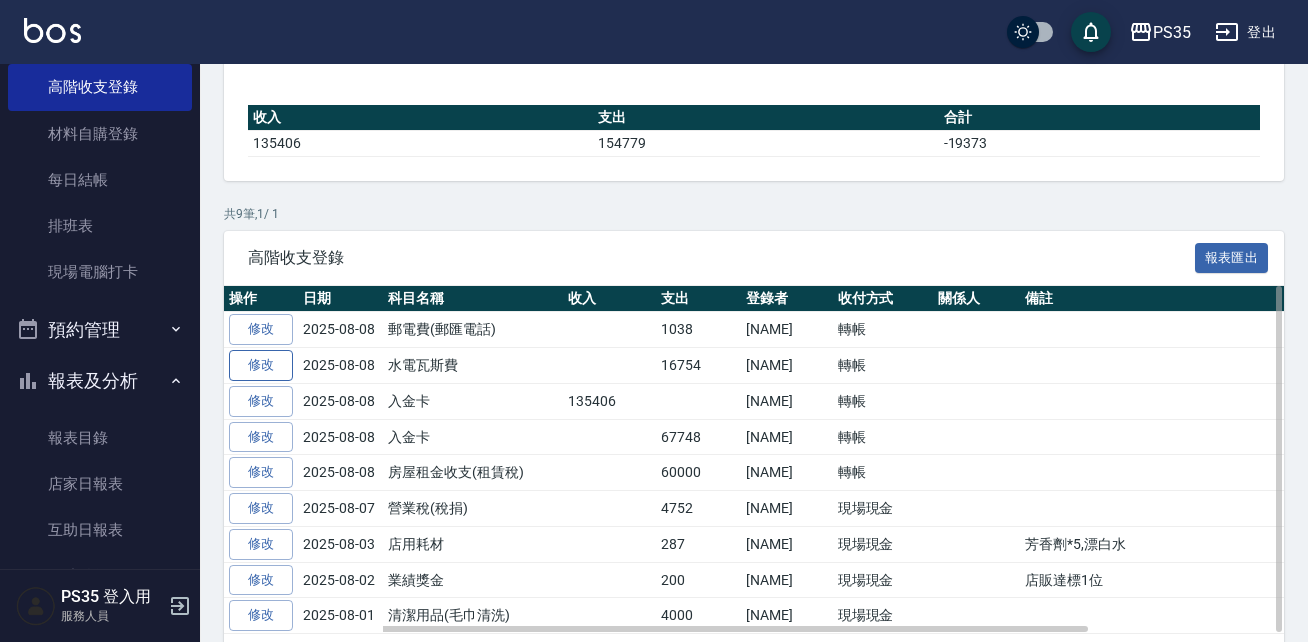 click on "修改" at bounding box center (261, 365) 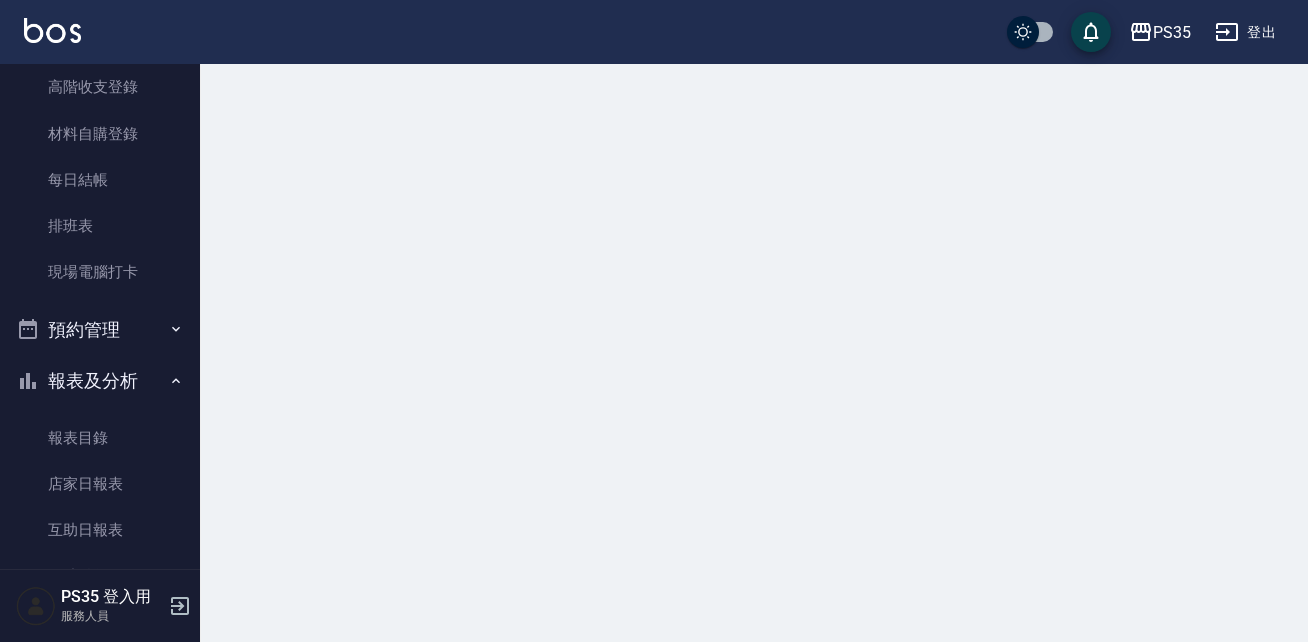 scroll, scrollTop: 0, scrollLeft: 0, axis: both 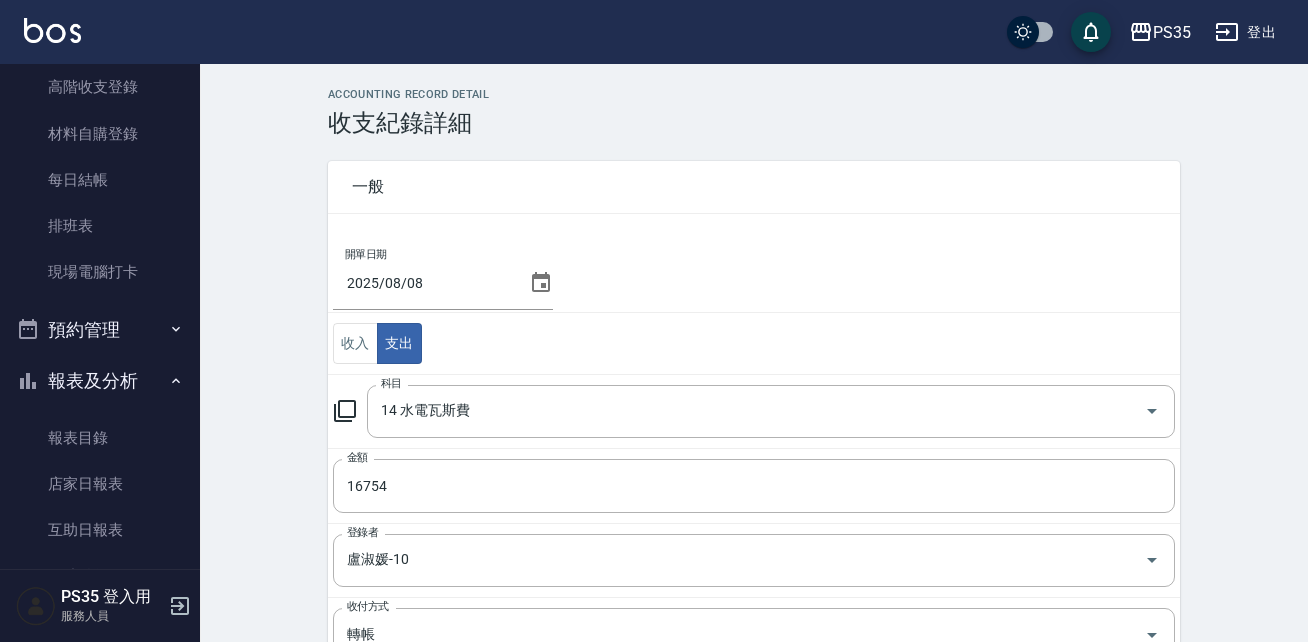 click on "ACCOUNTING RECORD DETAIL 收支紀錄詳細 一般 開單日期 2025/08/08 收入 支出 科目 14 水電瓦斯費 科目 金額 16754 金額 登錄者 盧淑媛-10 登錄者 收付方式 轉帳 收付方式 備註快捷鍵 ​ 備註快捷鍵 備註 x 備註 儲存 刪除" at bounding box center [754, 533] 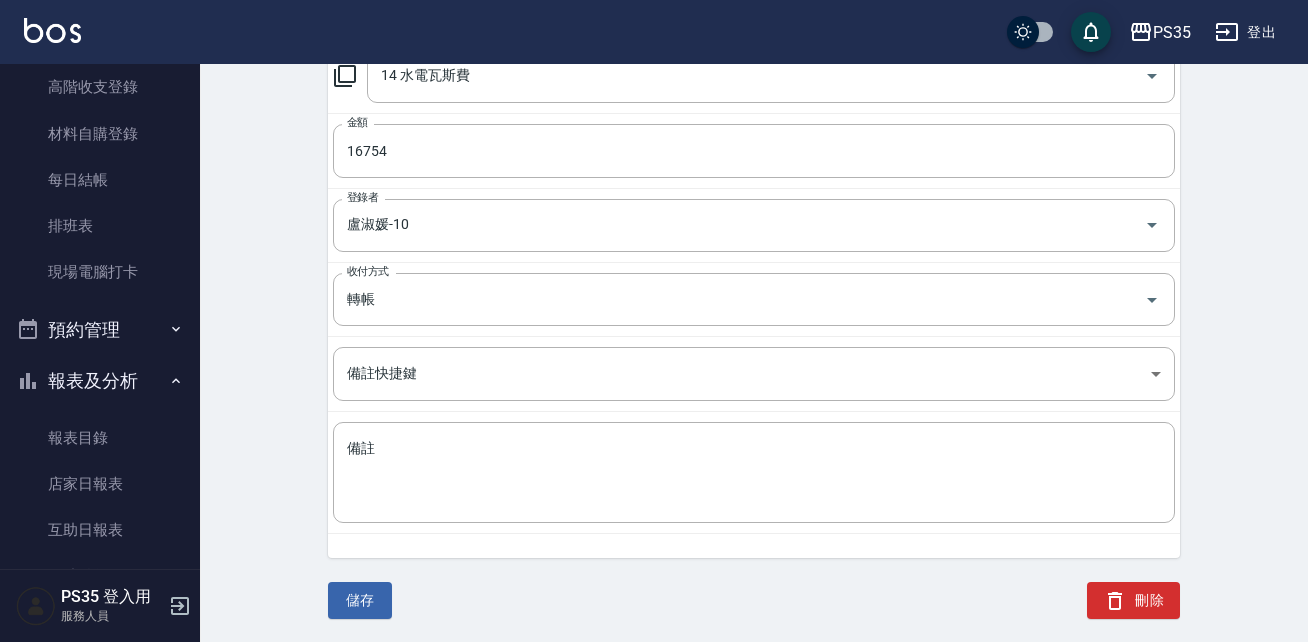 scroll, scrollTop: 336, scrollLeft: 0, axis: vertical 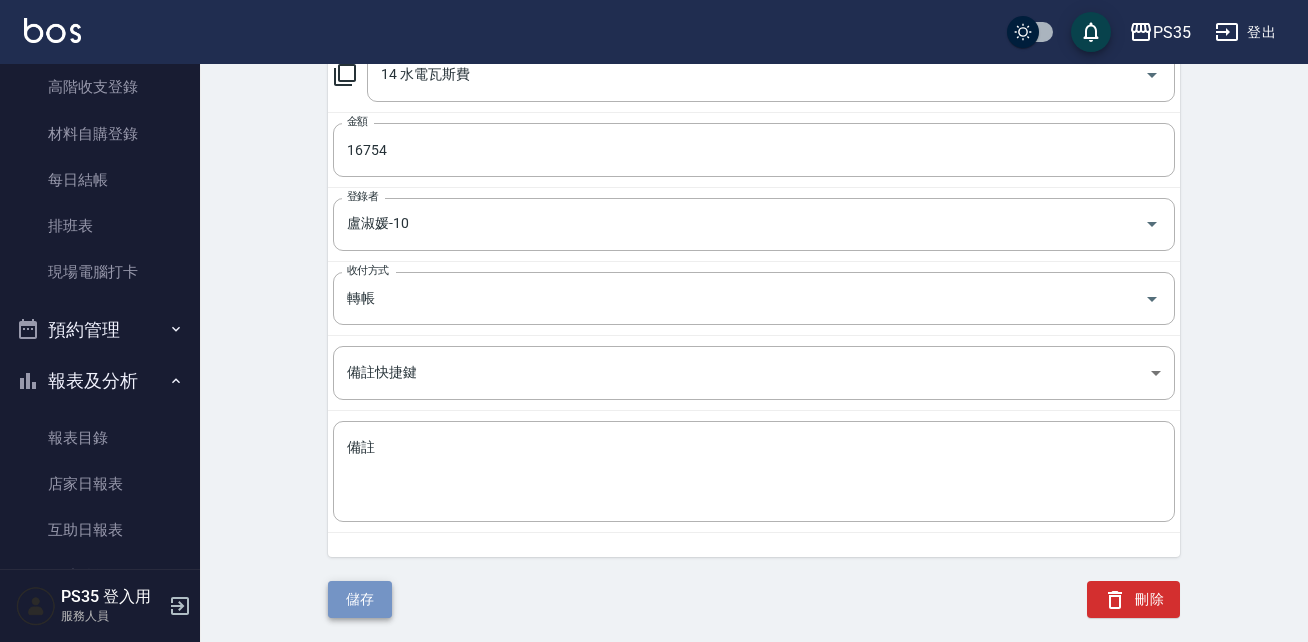 click on "儲存" at bounding box center (360, 599) 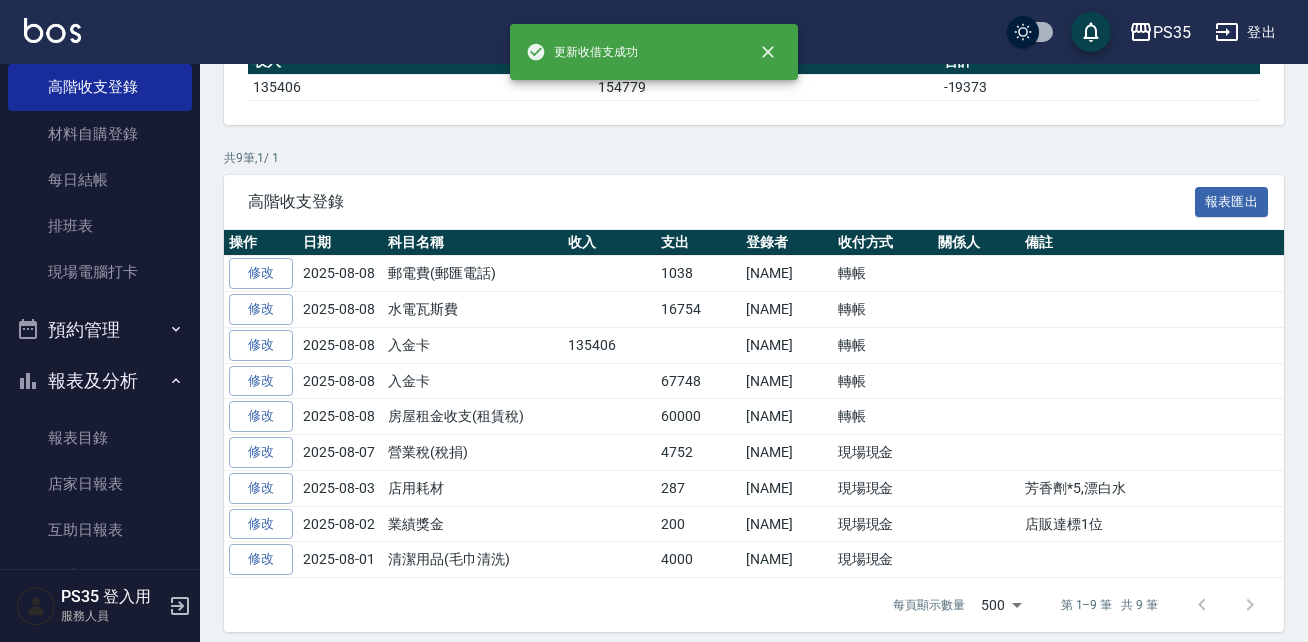 scroll, scrollTop: 0, scrollLeft: 0, axis: both 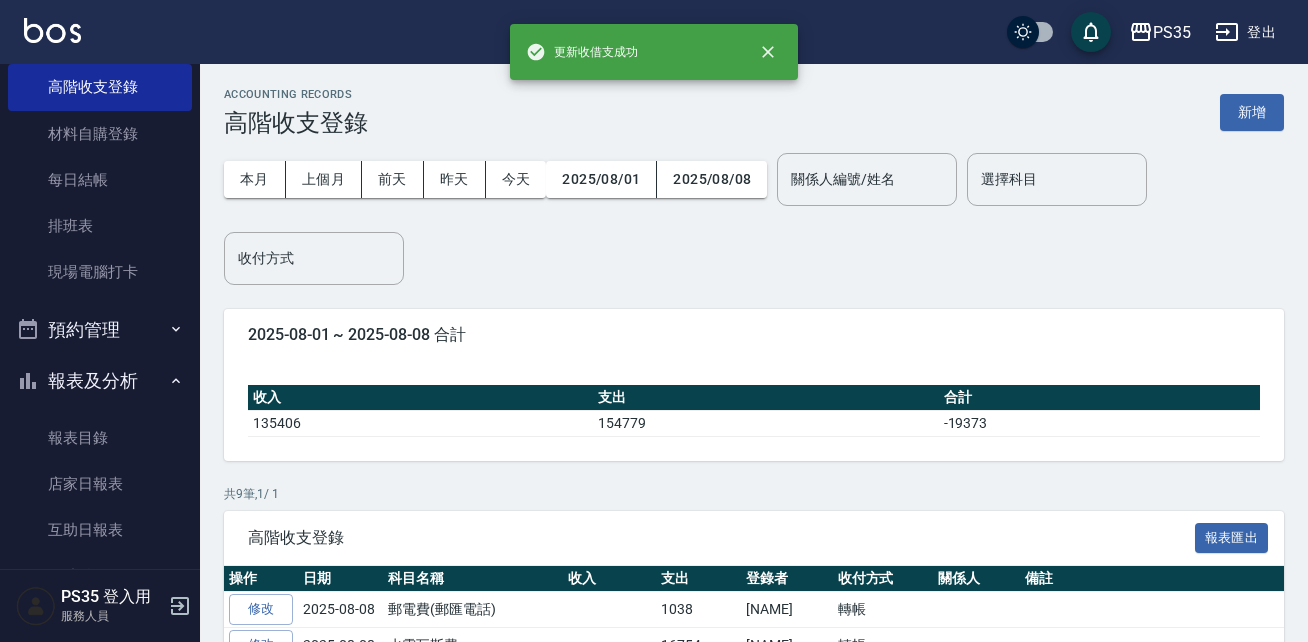 click on "ACCOUNTING RECORDS 高階收支登錄 新增 本月 上個月 前天 昨天 今天 2025/08/01 2025/08/08 關係人編號/姓名 關係人編號/姓名 選擇科目 選擇科目 收付方式 收付方式 2025-08-01 ~ 2025-08-08 合計 收入 支出 合計 135406 154779 -19373 共  9  筆,  1  /   1 高階收支登錄 報表匯出 操作 日期 科目名稱 收入 支出 登錄者 收付方式 關係人 備註 修改 2025-08-08 郵電費(郵匯電話) 1038 盧淑媛/10 轉帳 修改 2025-08-08 水電瓦斯費 16754 盧淑媛/10 轉帳 修改 2025-08-08 入金卡 135406 盧淑媛/10 轉帳 修改 2025-08-08 入金卡 67748 盧淑媛/10 轉帳 修改 2025-08-08 房屋租金收支(租賃稅) 60000 盧淑媛/10 轉帳 修改 2025-08-07 營業稅(稅捐) 4752 盧淑媛/10 現場現金 修改 2025-08-03 店用耗材 287 盧淑媛/10 現場現金 芳香劑*5,漂白水
修改 2025-08-02 業績獎金 200 盧淑媛/10 現場現金 店販達標1位 修改 2025-08-01 清潔用品(毛巾清洗) 4000 盧淑媛/10 500 500" at bounding box center [754, 528] 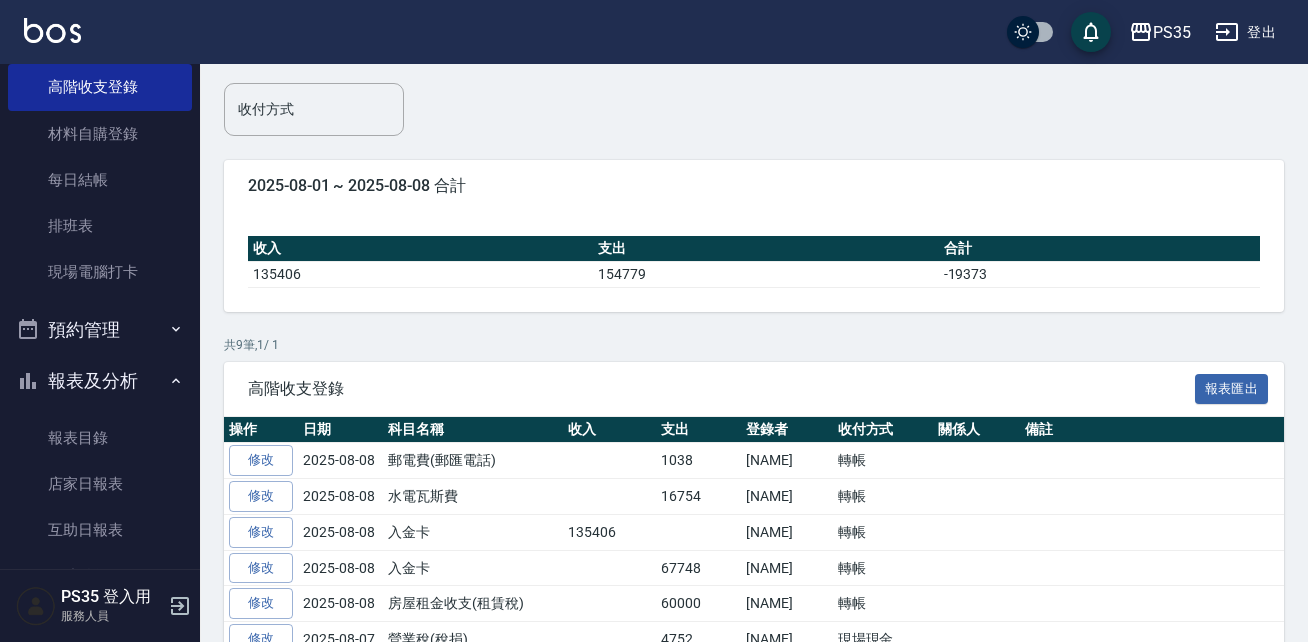 scroll, scrollTop: 160, scrollLeft: 0, axis: vertical 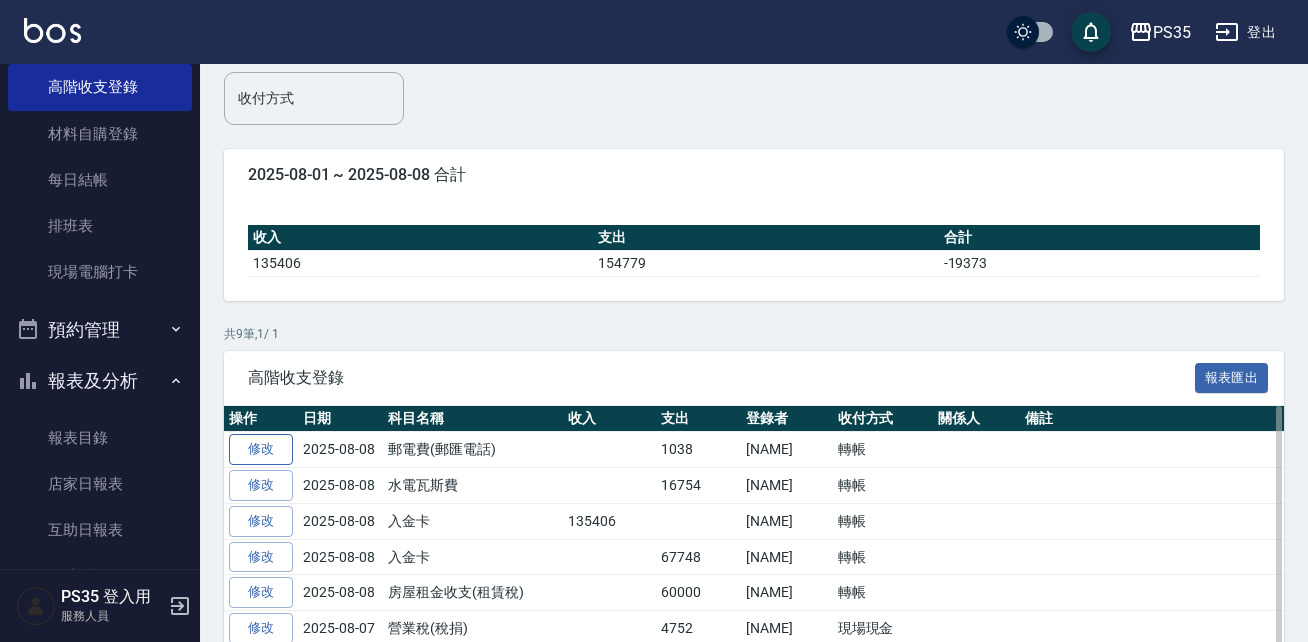click on "修改" at bounding box center [261, 449] 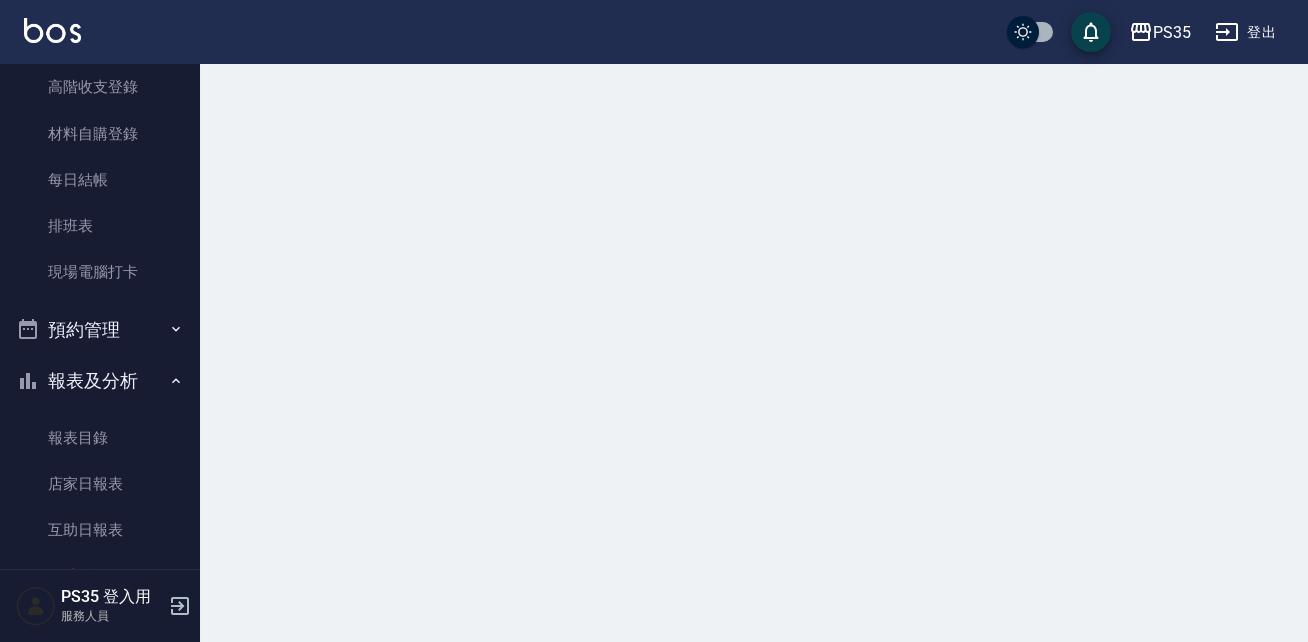 scroll, scrollTop: 0, scrollLeft: 0, axis: both 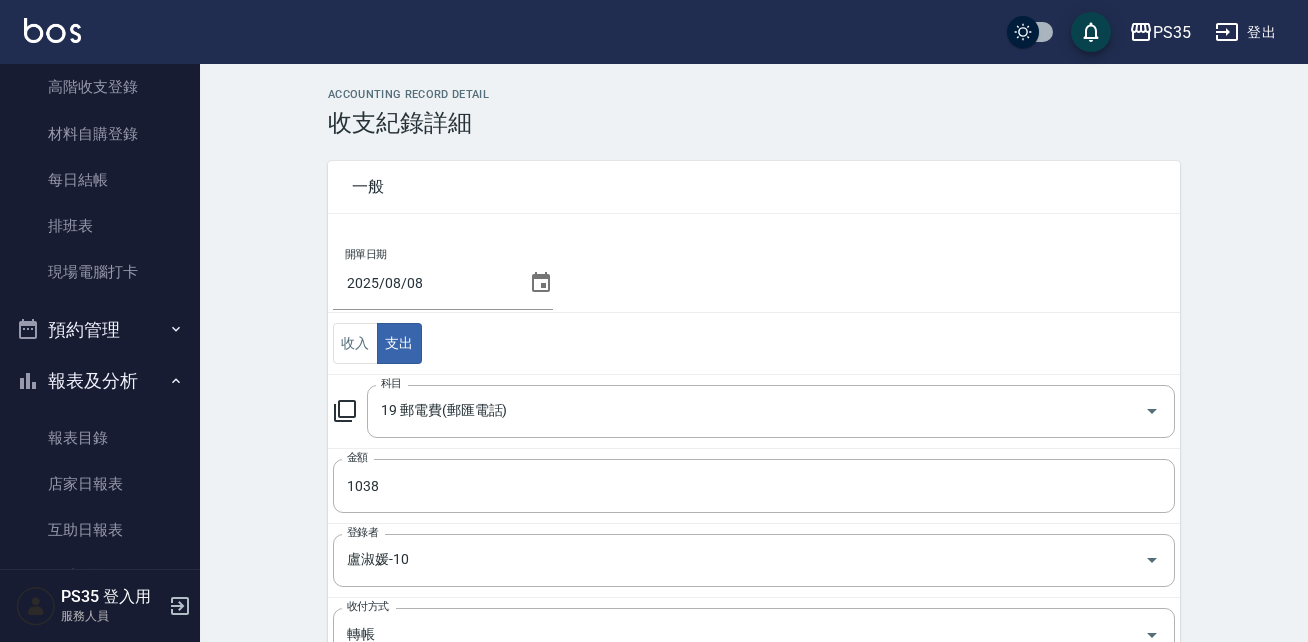 click on "2025/08/08" at bounding box center [443, 283] 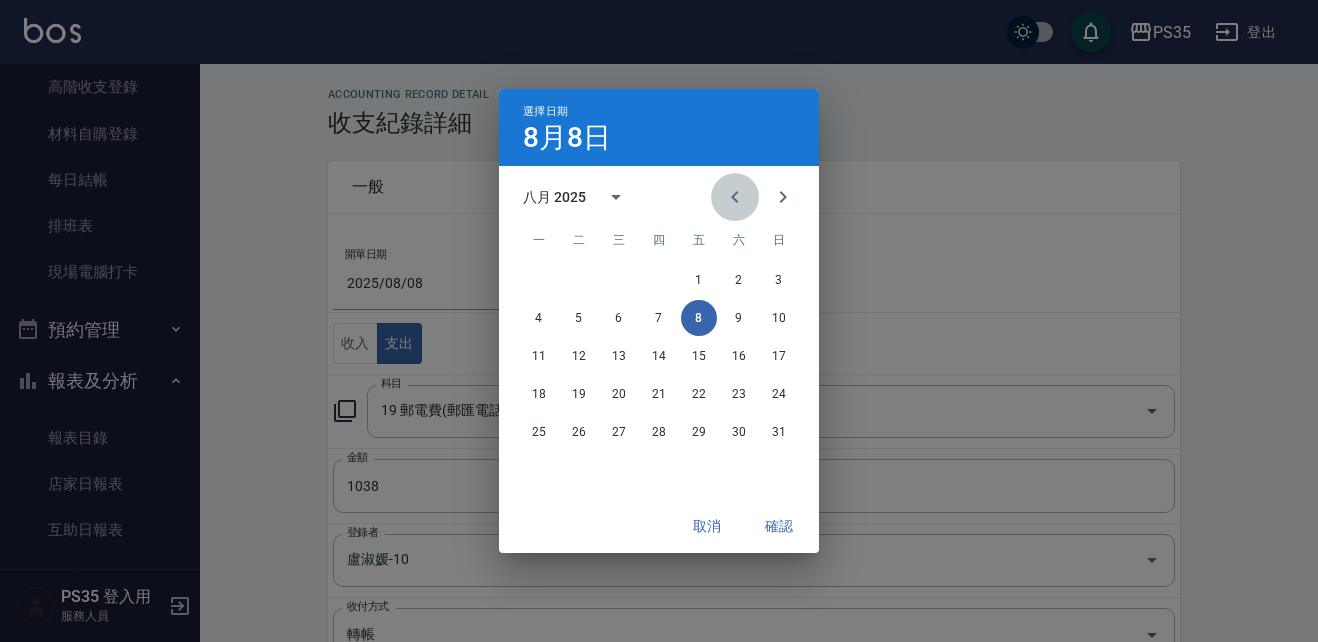 click 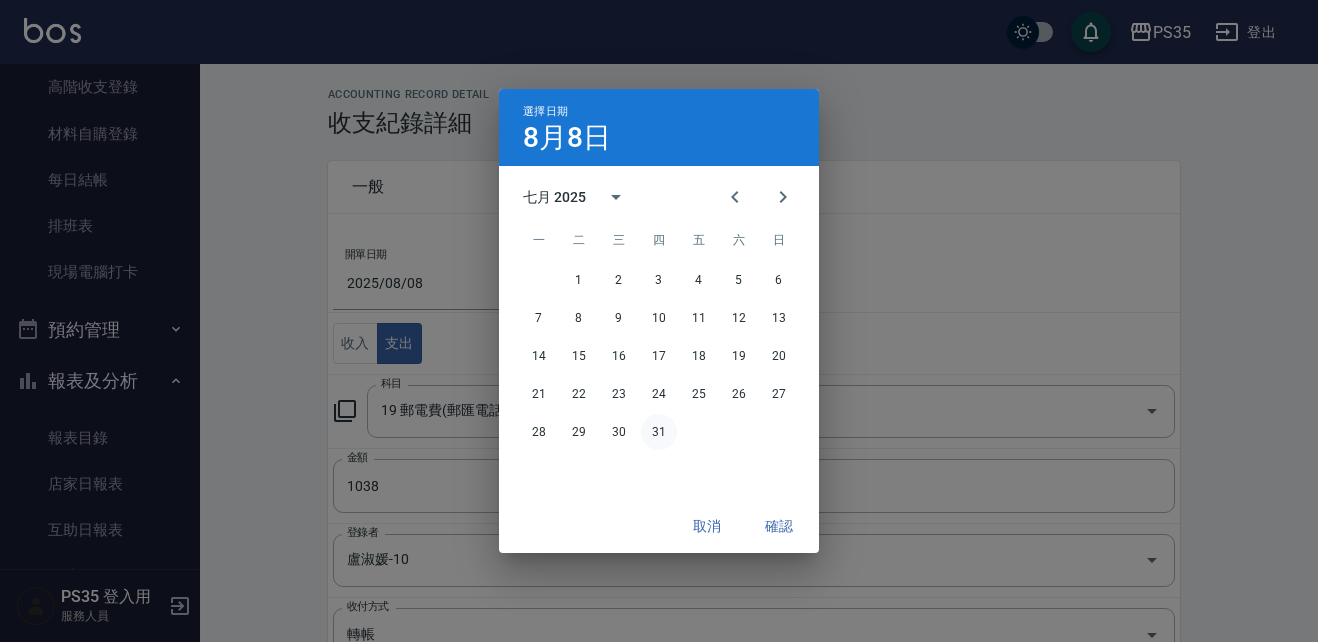 click on "31" at bounding box center [659, 432] 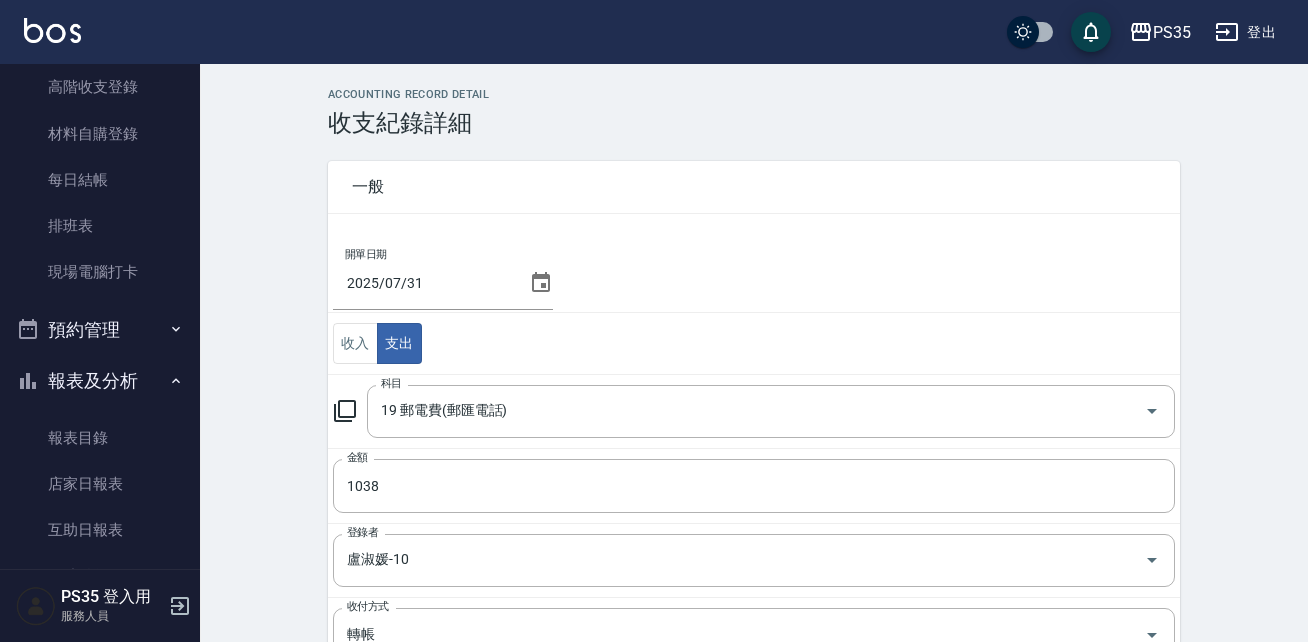 click on "ACCOUNTING RECORD DETAIL 收支紀錄詳細 一般 開單日期 2025/07/31 收入 支出 科目 19 郵電費(郵匯電話) 科目 金額 1038 金額 登錄者 盧淑媛-10 登錄者 收付方式 轉帳 收付方式 備註快捷鍵 ​ 備註快捷鍵 備註 x 備註 儲存 刪除" at bounding box center [754, 533] 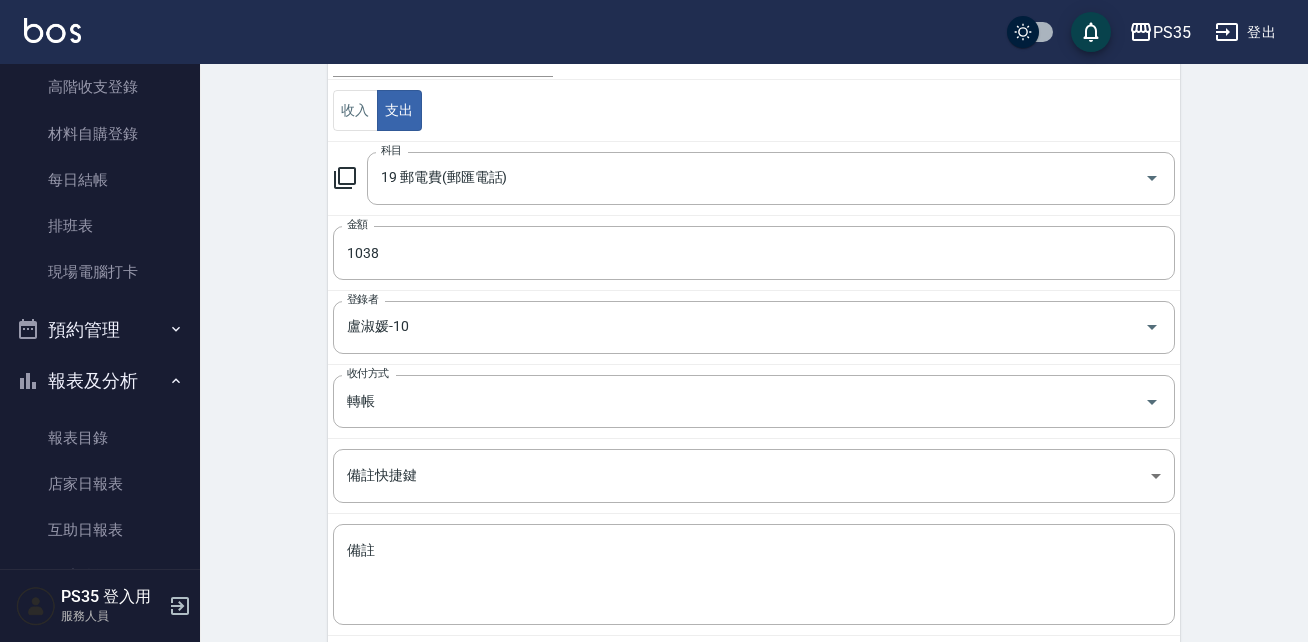 scroll, scrollTop: 336, scrollLeft: 0, axis: vertical 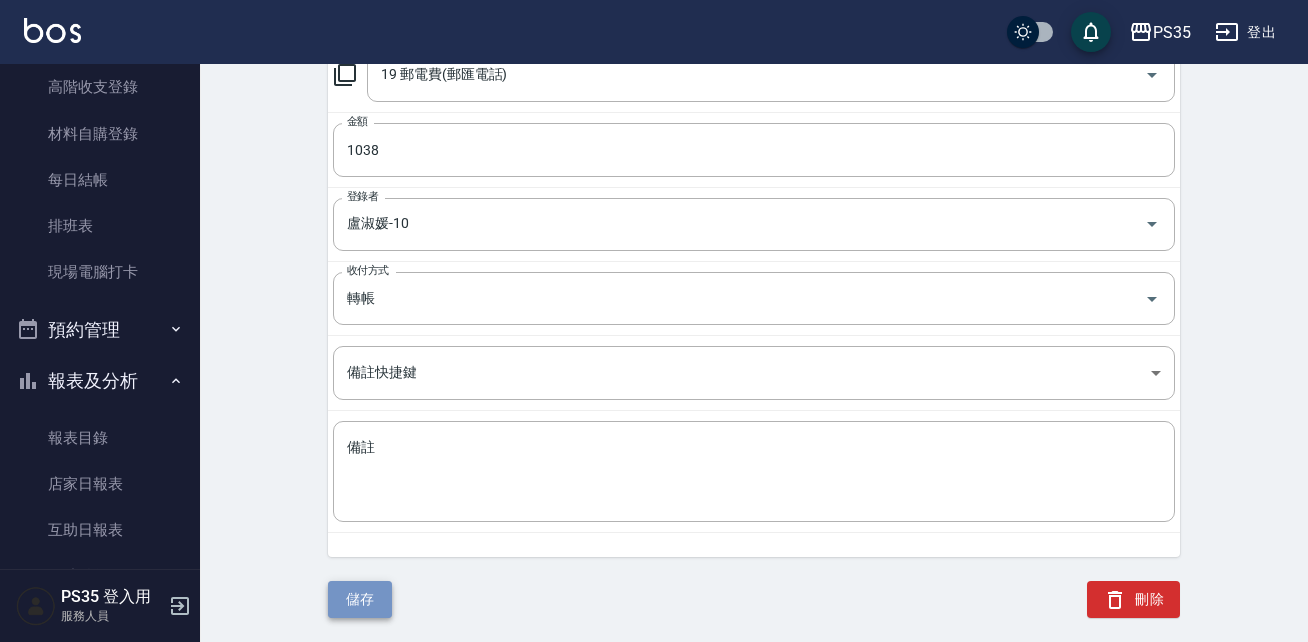 click on "儲存" at bounding box center [360, 599] 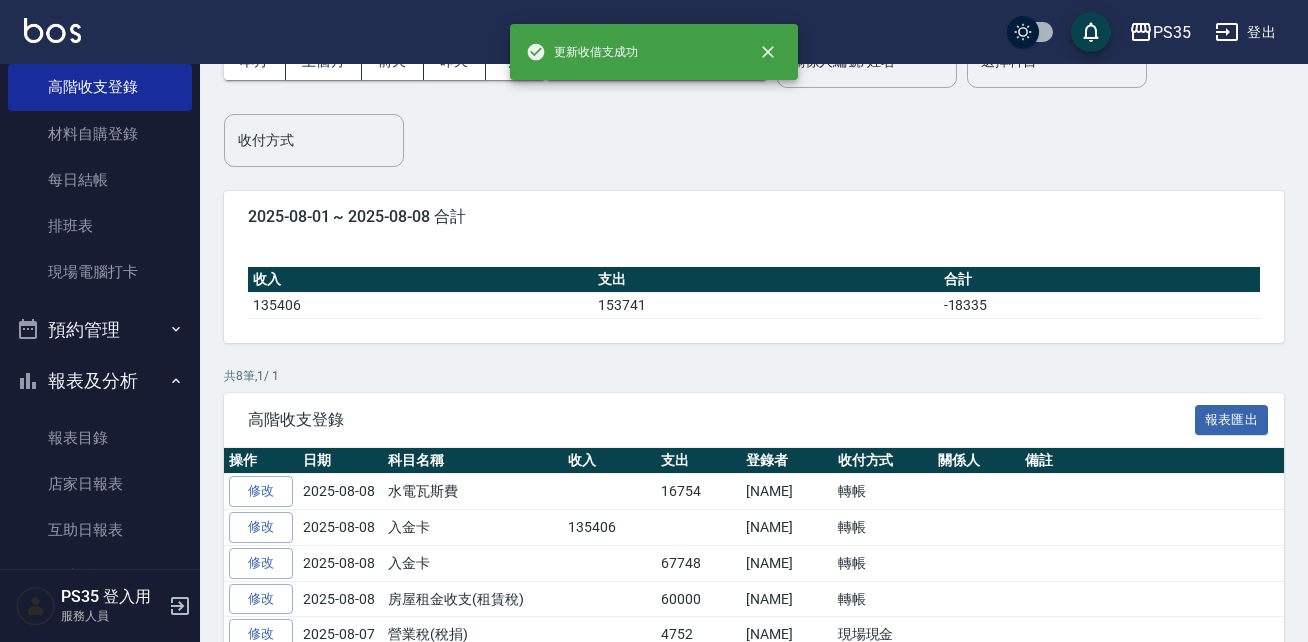 scroll, scrollTop: 160, scrollLeft: 0, axis: vertical 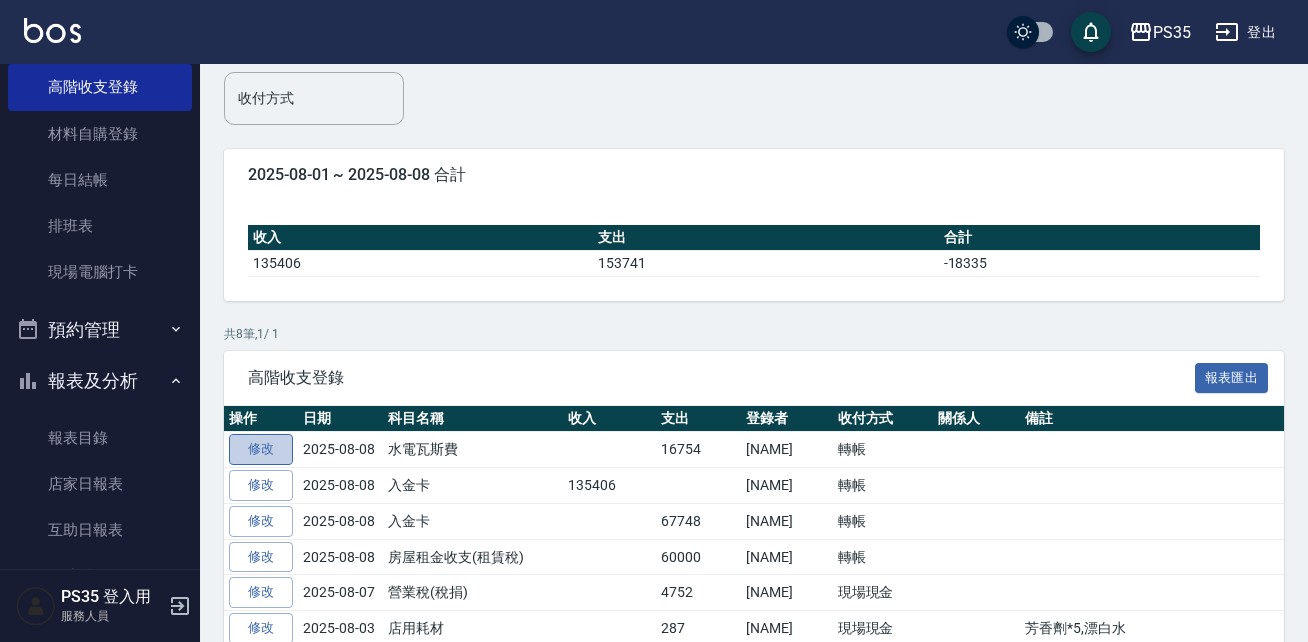click on "修改" at bounding box center [261, 449] 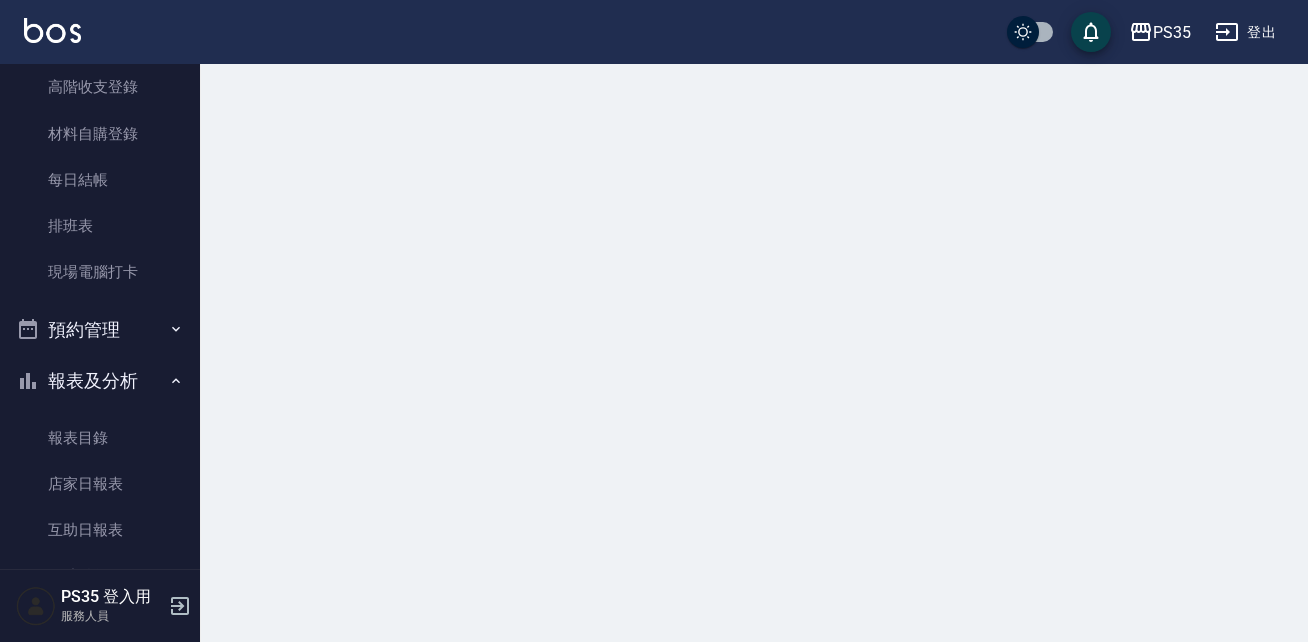 scroll, scrollTop: 0, scrollLeft: 0, axis: both 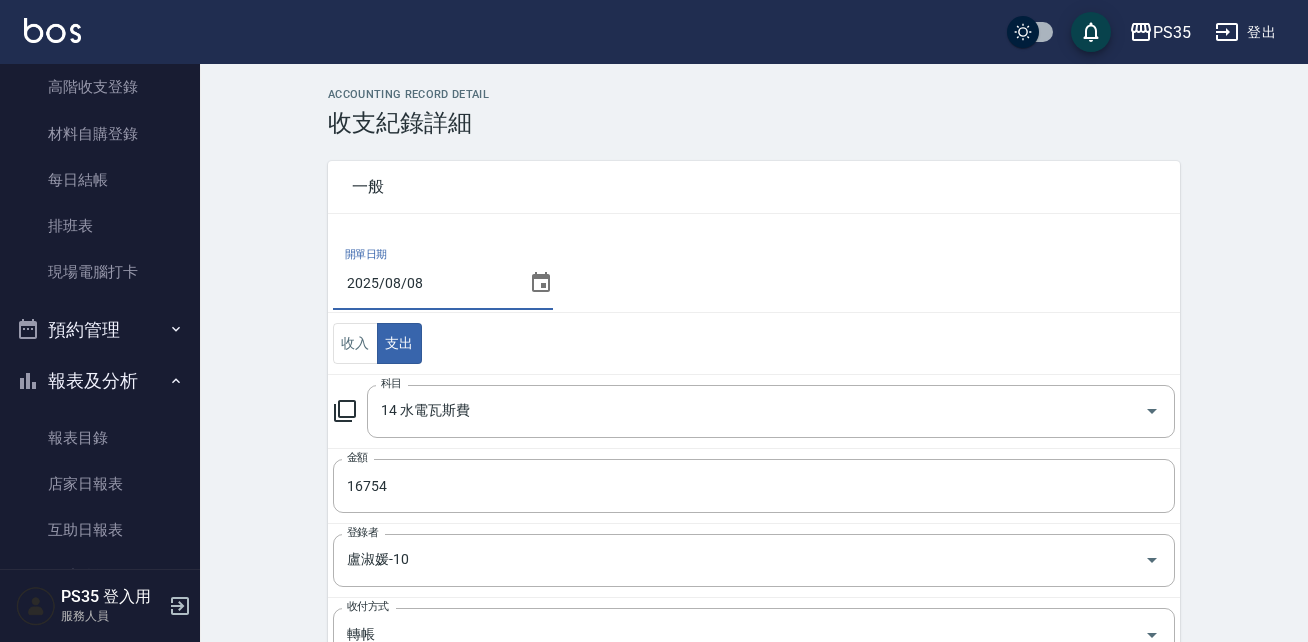click on "2025/08/08" at bounding box center (427, 283) 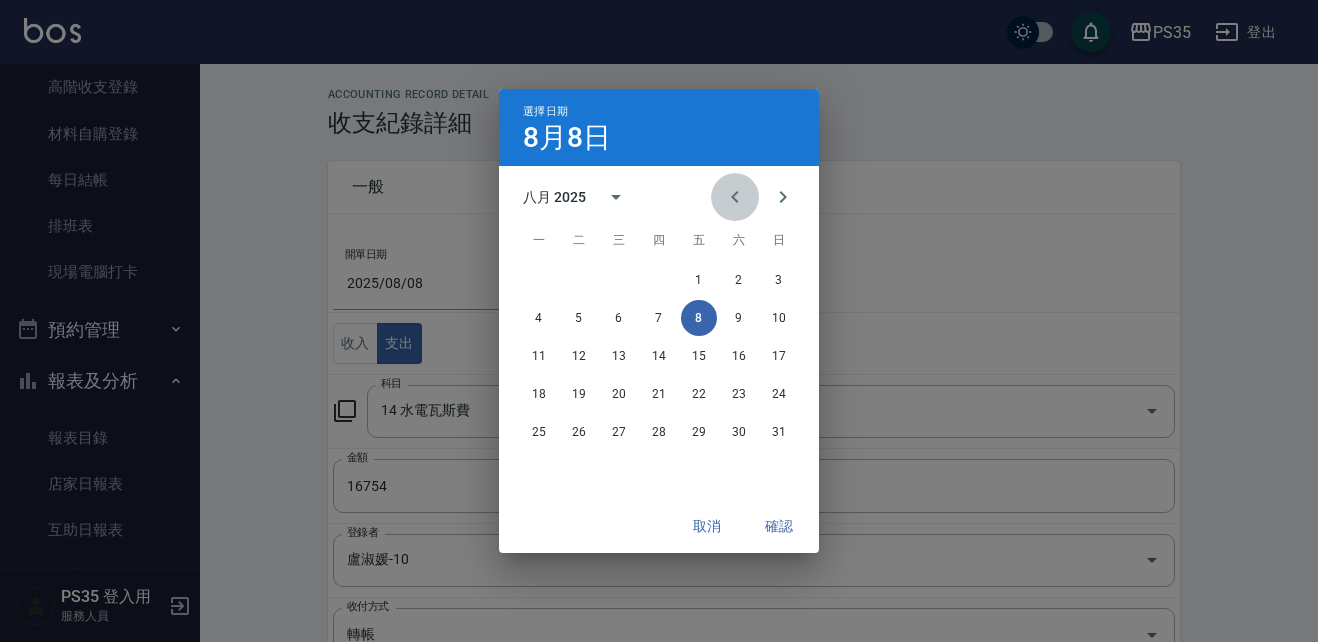 click 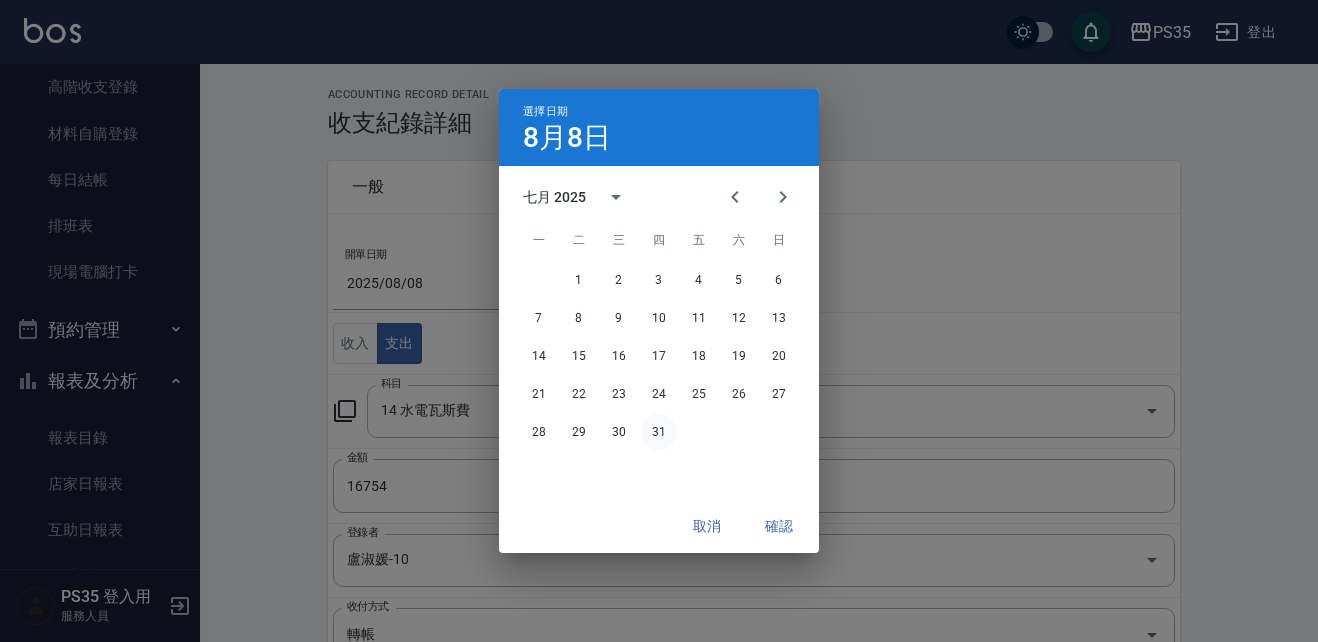 click on "31" at bounding box center [659, 432] 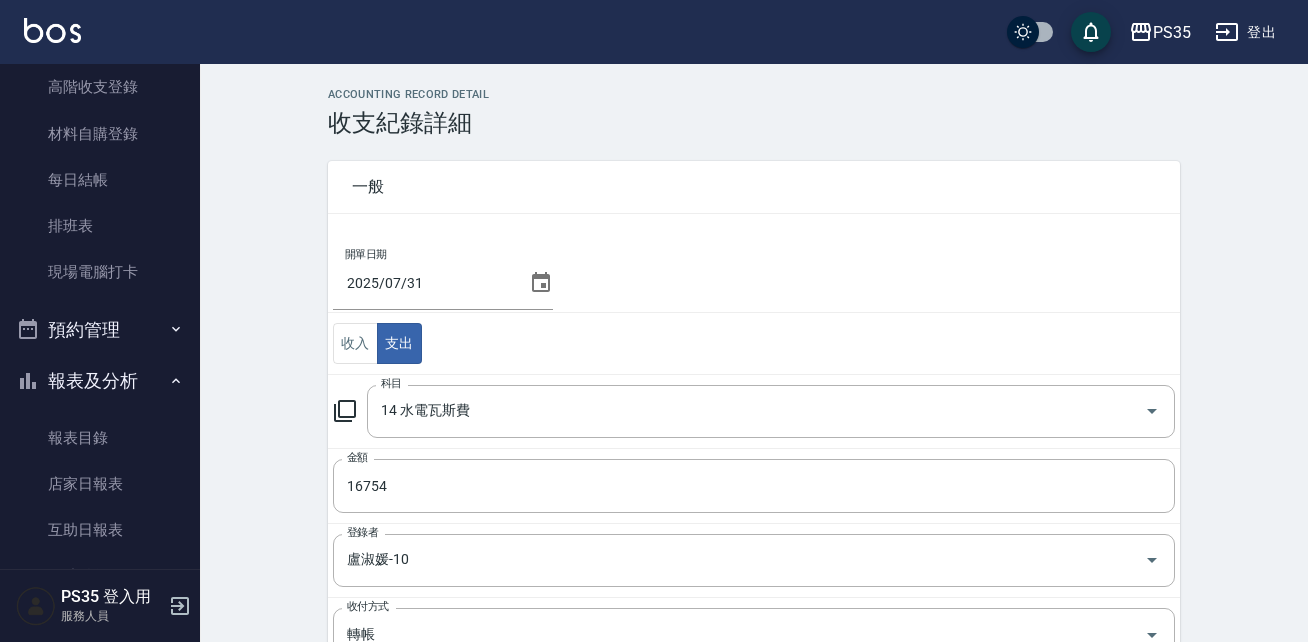 click on "一般 開單日期 2025/07/31 收入 支出 科目 14 水電瓦斯費 科目 金額 16754 金額 登錄者 盧淑媛-10 登錄者 收付方式 轉帳 收付方式 備註快捷鍵 ​ 備註快捷鍵 備註 x 備註" at bounding box center [742, 515] 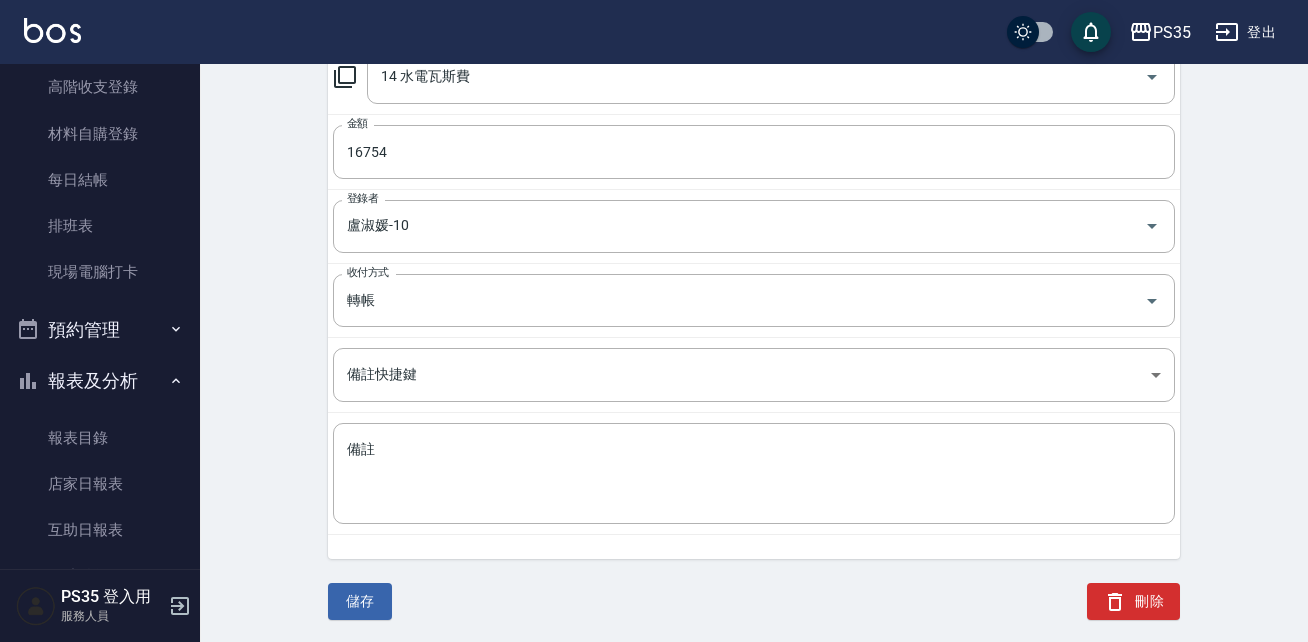 scroll, scrollTop: 336, scrollLeft: 0, axis: vertical 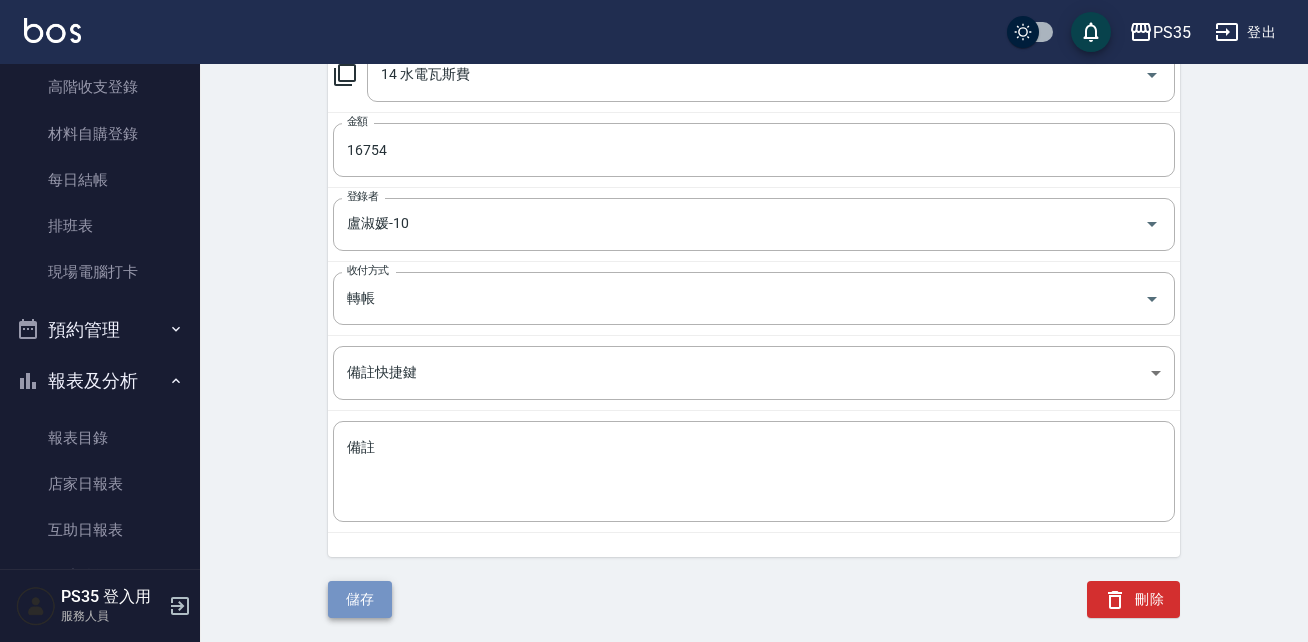 click on "儲存" at bounding box center [360, 599] 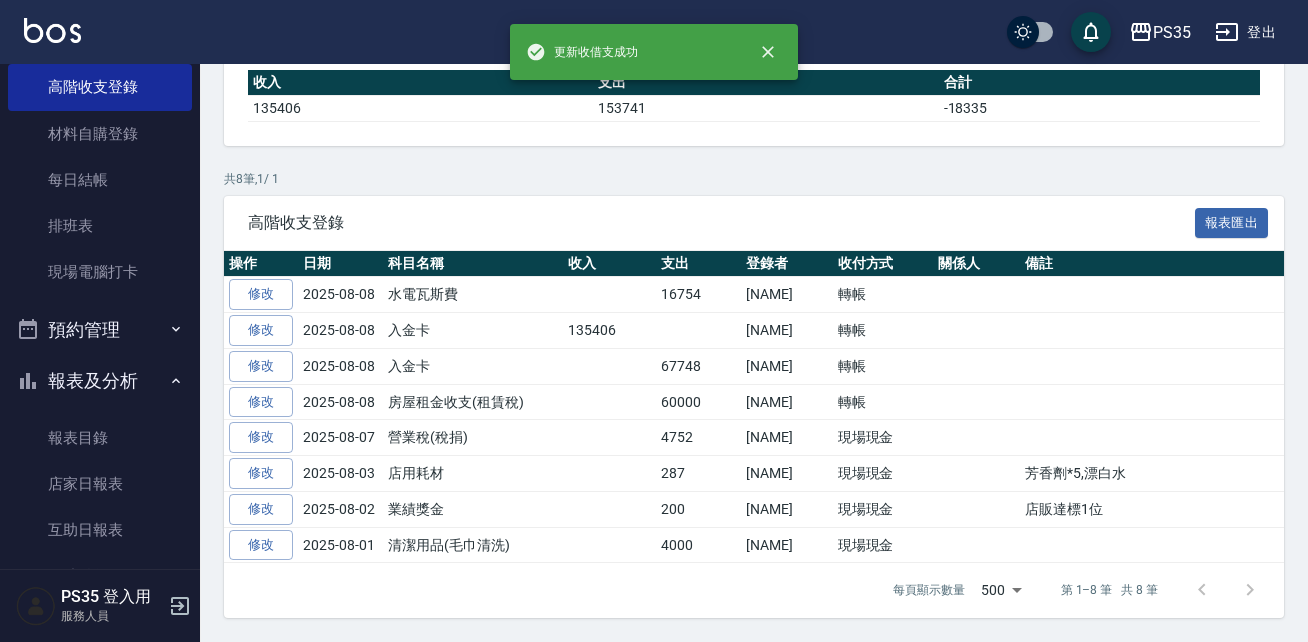scroll, scrollTop: 0, scrollLeft: 0, axis: both 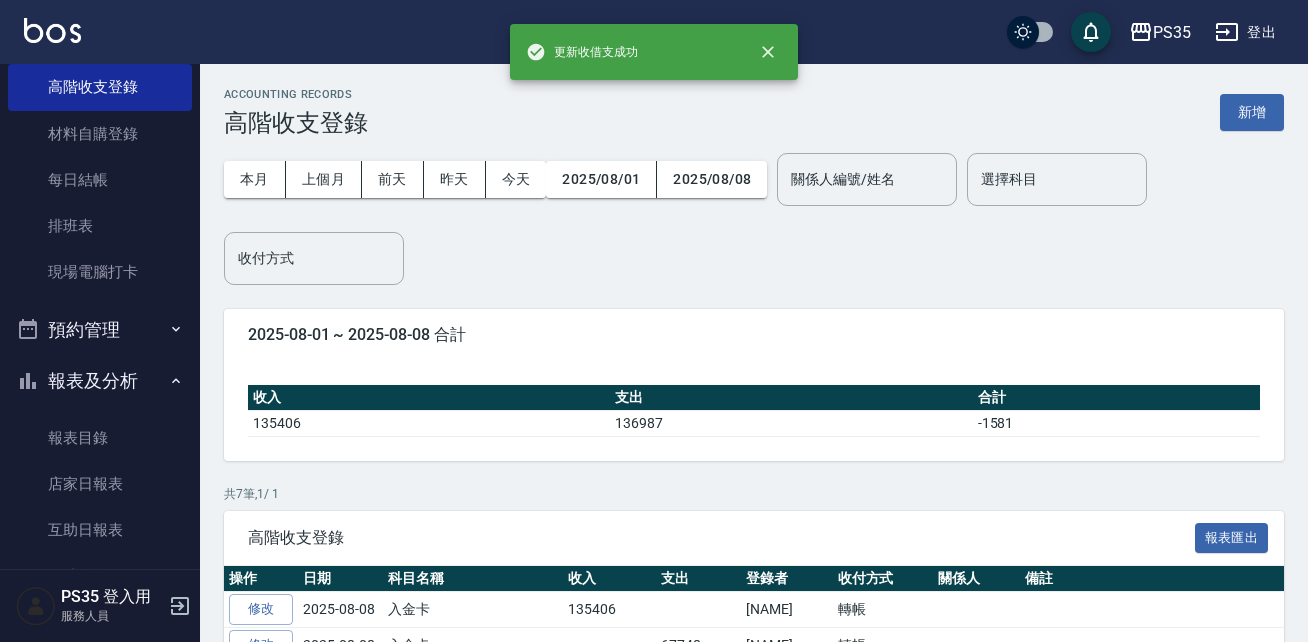 click on "ACCOUNTING RECORDS 高階收支登錄 新增 本月 上個月 前天 昨天 今天 2025/08/01 2025/08/08 關係人編號/姓名 關係人編號/姓名 選擇科目 選擇科目 收付方式 收付方式 2025-08-01 ~ 2025-08-08 合計 收入 支出 合計 135406 136987 -1581 共  7  筆,  1  /   1 高階收支登錄 報表匯出 操作 日期 科目名稱 收入 支出 登錄者 收付方式 關係人 備註 修改 2025-08-08 入金卡 135406 盧淑媛/10 轉帳 修改 2025-08-08 入金卡 67748 盧淑媛/10 轉帳 修改 2025-08-08 房屋租金收支(租賃稅) 60000 盧淑媛/10 轉帳 修改 2025-08-07 營業稅(稅捐) 4752 盧淑媛/10 現場現金 修改 2025-08-03 店用耗材 287 盧淑媛/10 現場現金 芳香劑*5,漂白水
修改 2025-08-02 業績獎金 200 盧淑媛/10 現場現金 店販達標1位 修改 2025-08-01 清潔用品(毛巾清洗) 4000 盧淑媛/10 現場現金 每頁顯示數量 500 500 第 1–7 筆   共 7 筆" at bounding box center [754, 492] 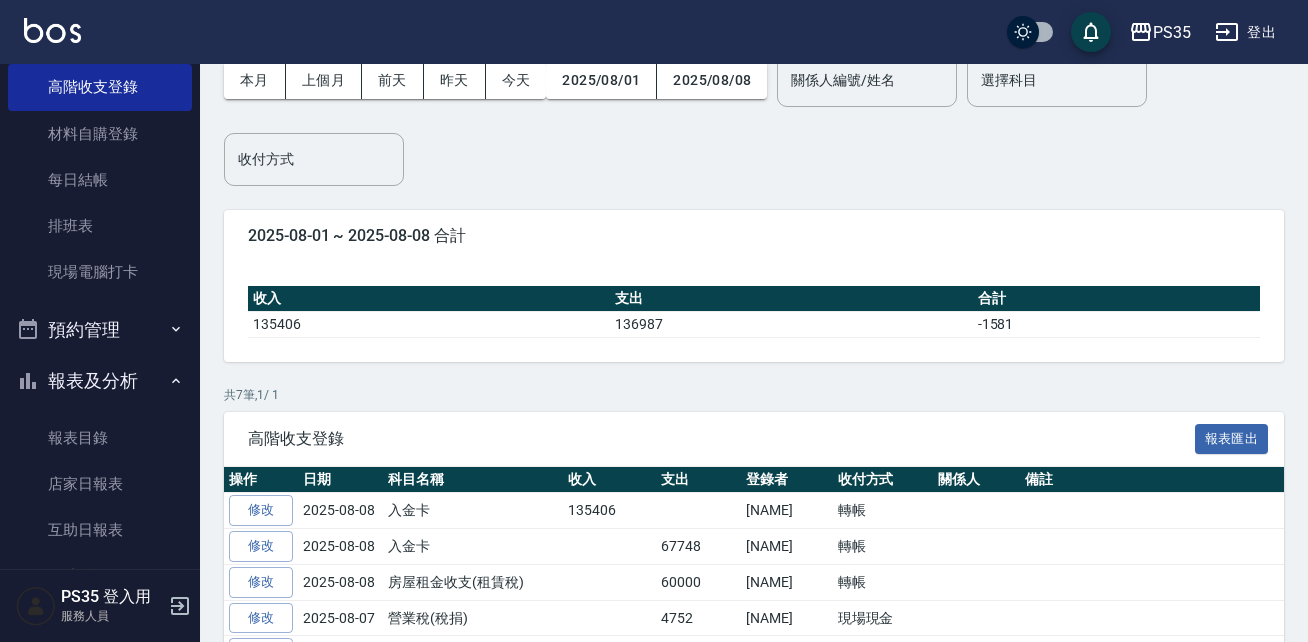 scroll, scrollTop: 200, scrollLeft: 0, axis: vertical 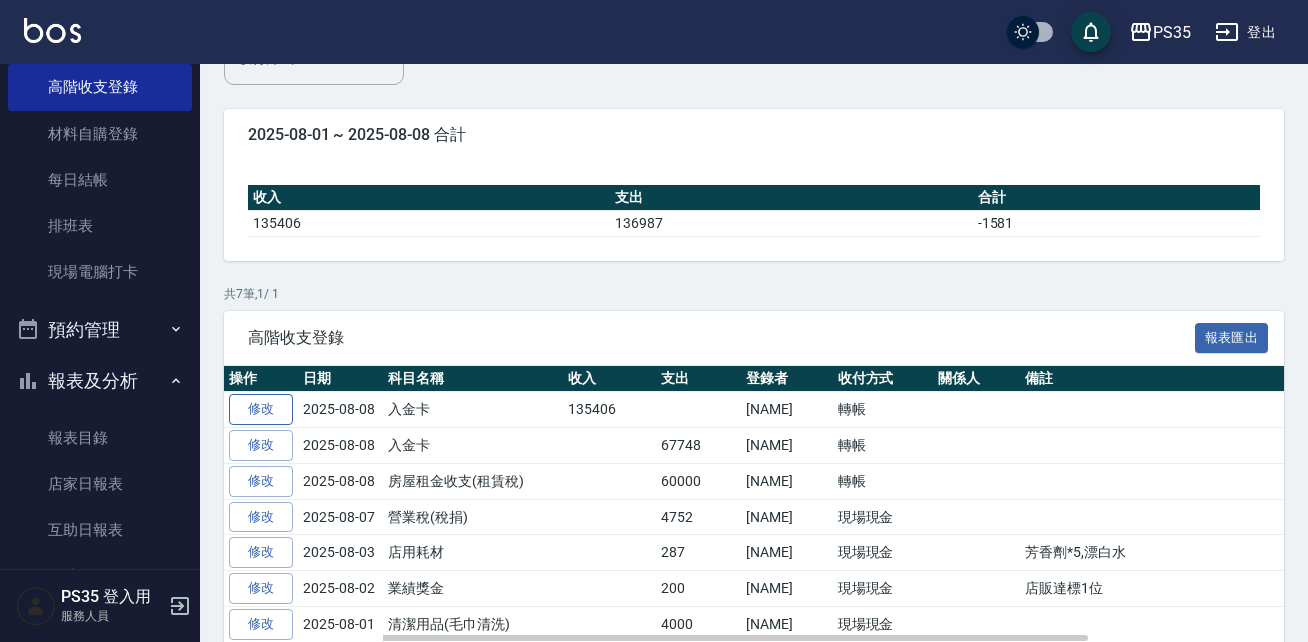 click on "修改" at bounding box center [261, 409] 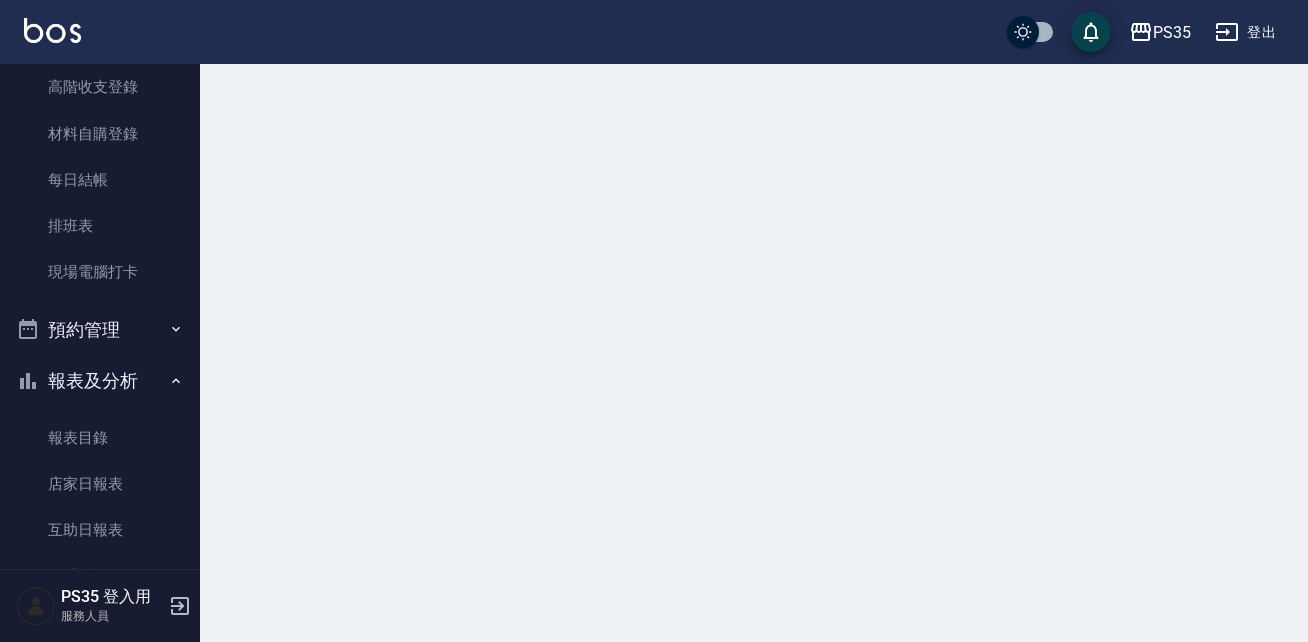 scroll, scrollTop: 0, scrollLeft: 0, axis: both 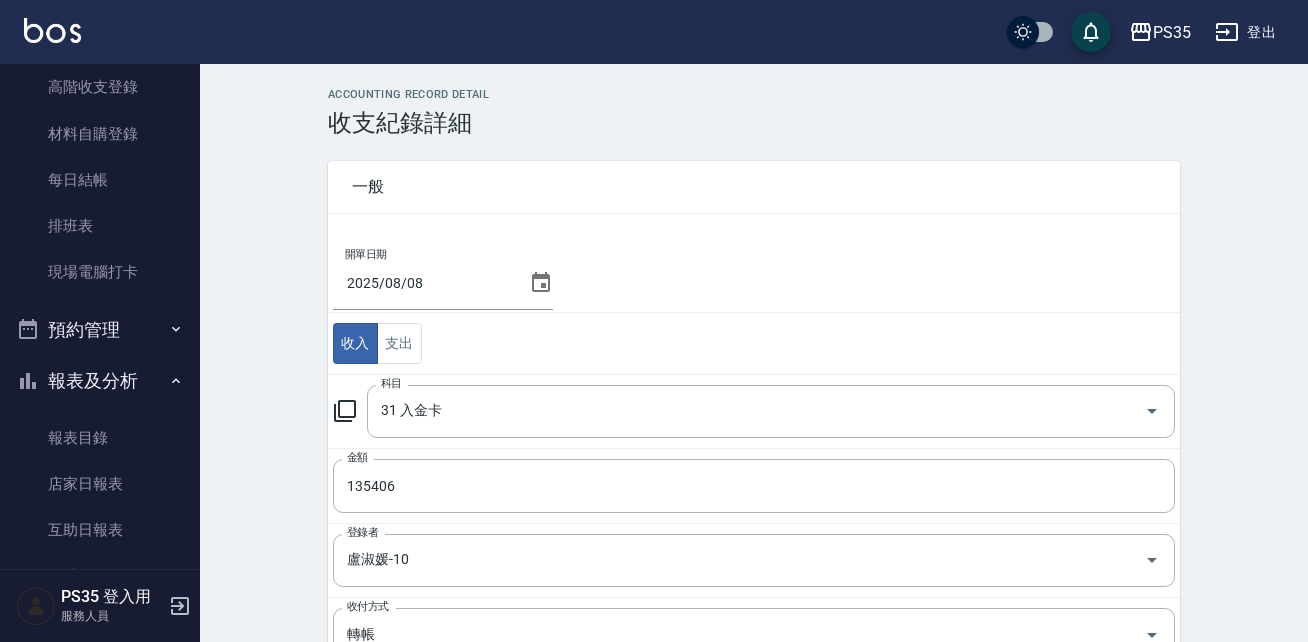 click on "ACCOUNTING RECORD DETAIL 收支紀錄詳細 一般 開單日期 2025/08/08 收入 支出 科目 31 入金卡 科目 金額 135406 金額 登錄者 盧淑媛-10 登錄者 收付方式 轉帳 收付方式 備註快捷鍵 ​ 備註快捷鍵 備註 x 備註 儲存 刪除" at bounding box center [754, 533] 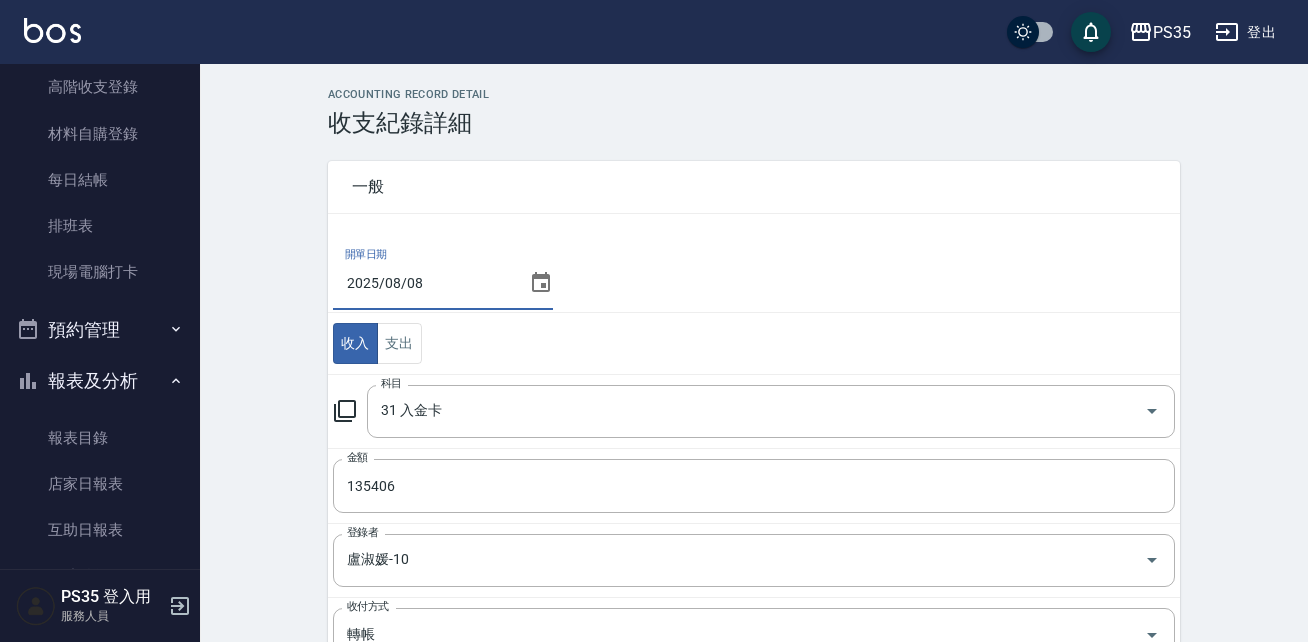 click on "2025/08/08" at bounding box center [427, 283] 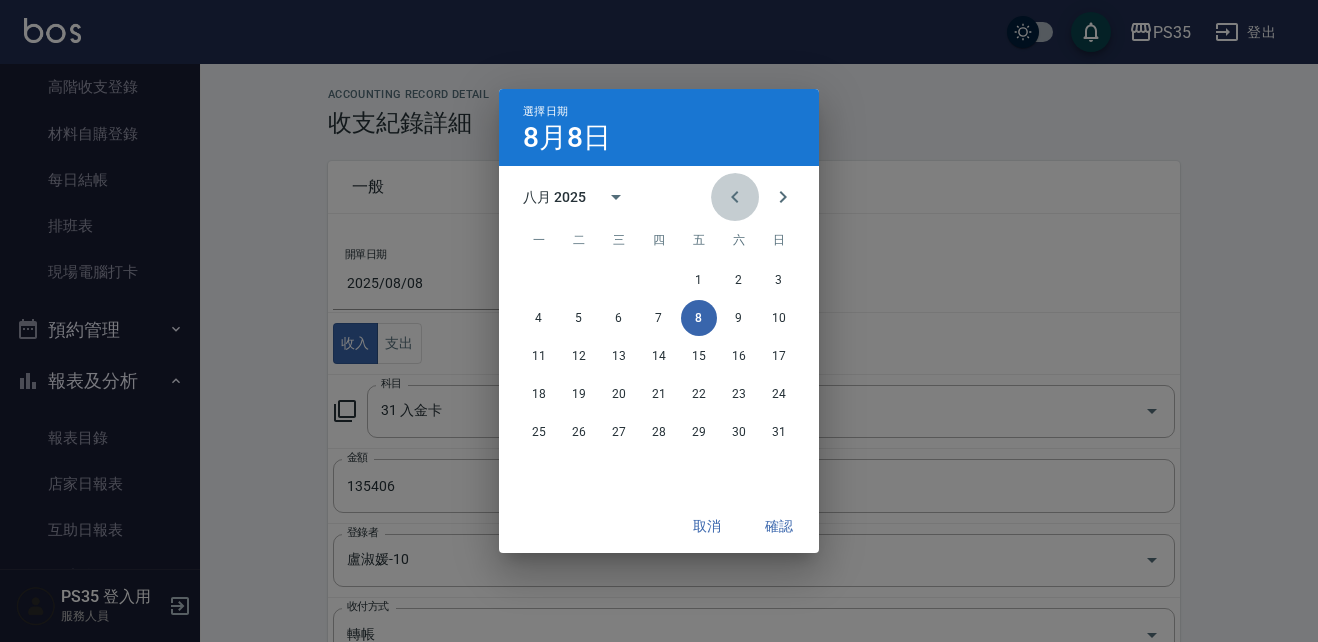 click 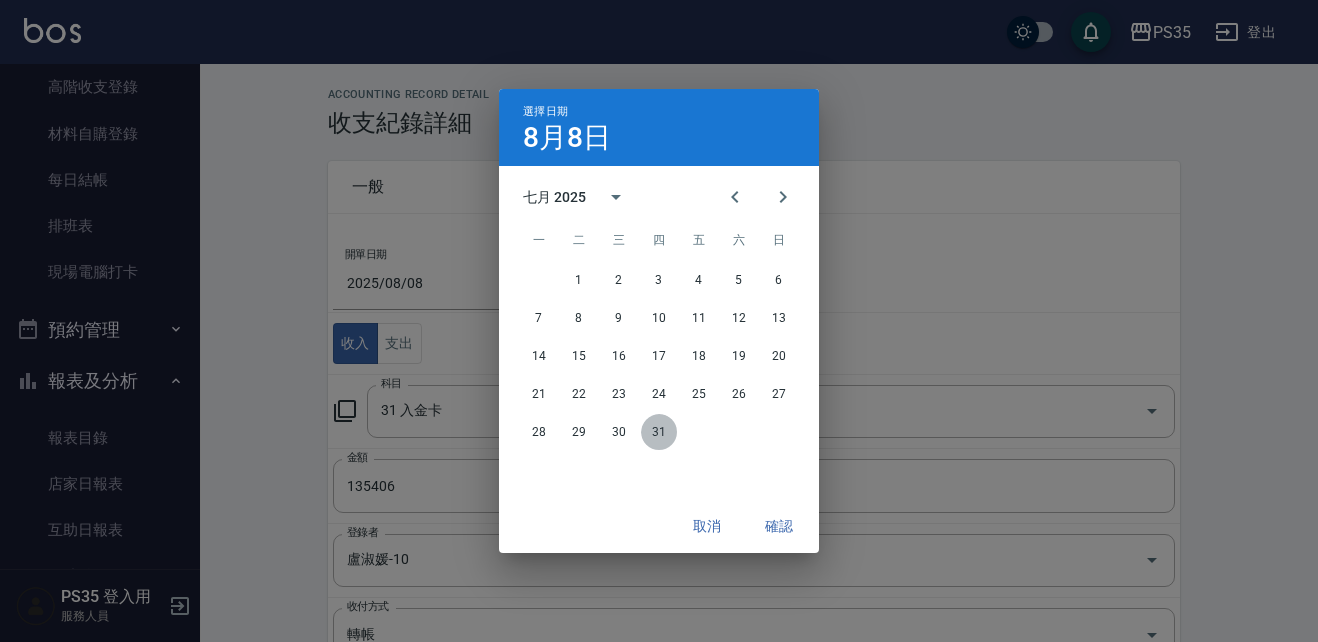 click on "31" at bounding box center [659, 432] 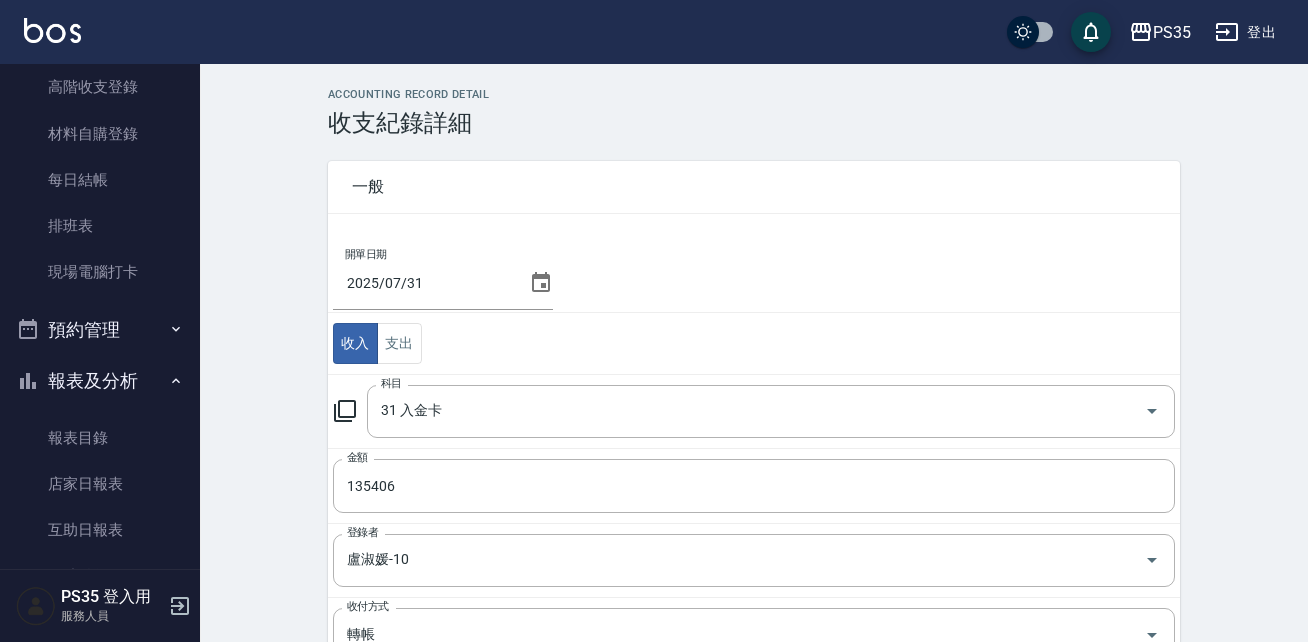 click on "一般 開單日期 2025/07/31 收入 支出 科目 31 入金卡 科目 金額 135406 金額 登錄者 盧淑媛-10 登錄者 收付方式 轉帳 收付方式 備註快捷鍵 ​ 備註快捷鍵 備註 x 備註" at bounding box center [742, 515] 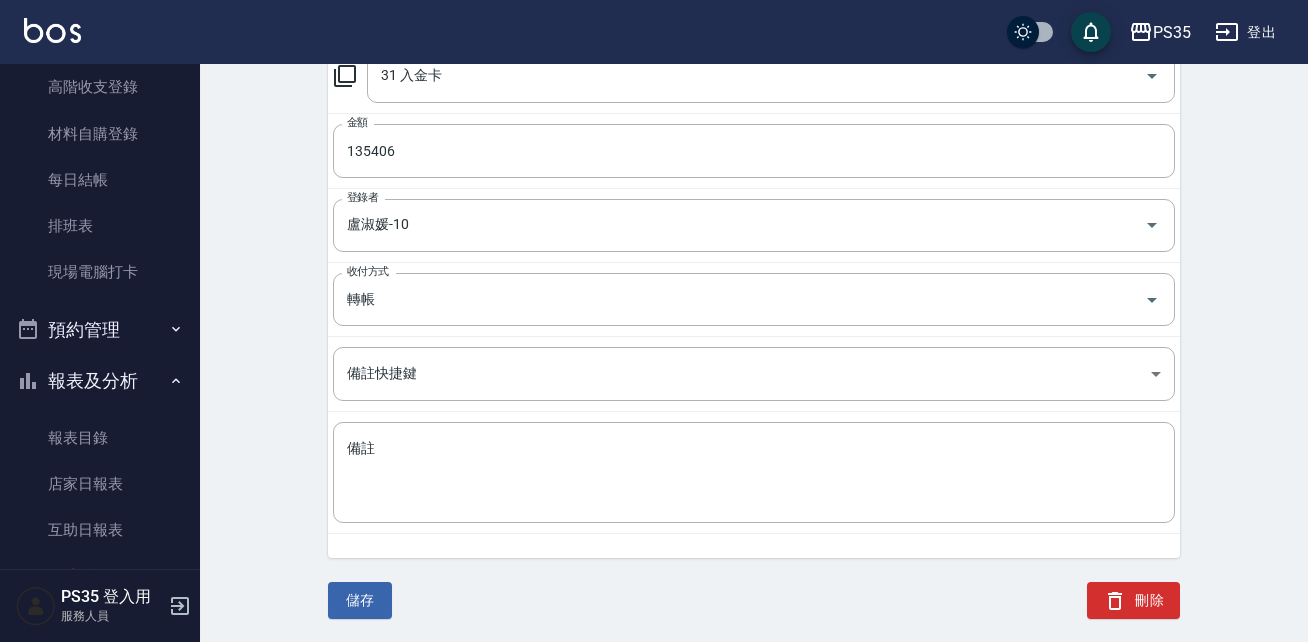 scroll, scrollTop: 336, scrollLeft: 0, axis: vertical 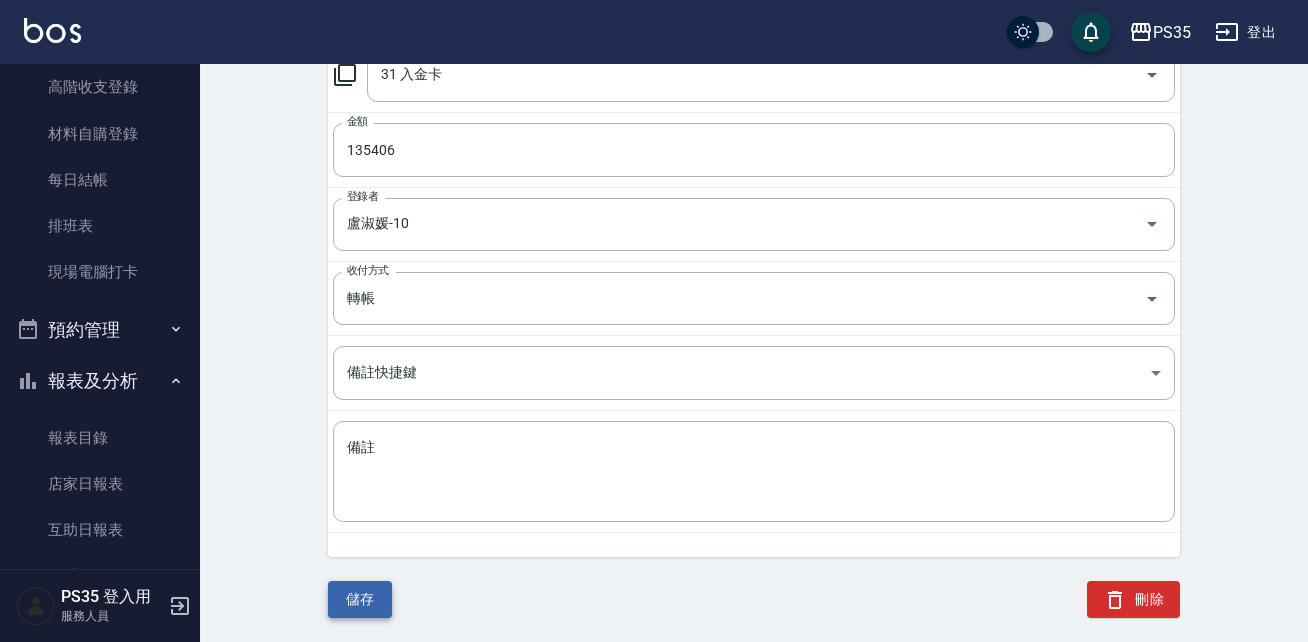 click on "儲存" at bounding box center [360, 599] 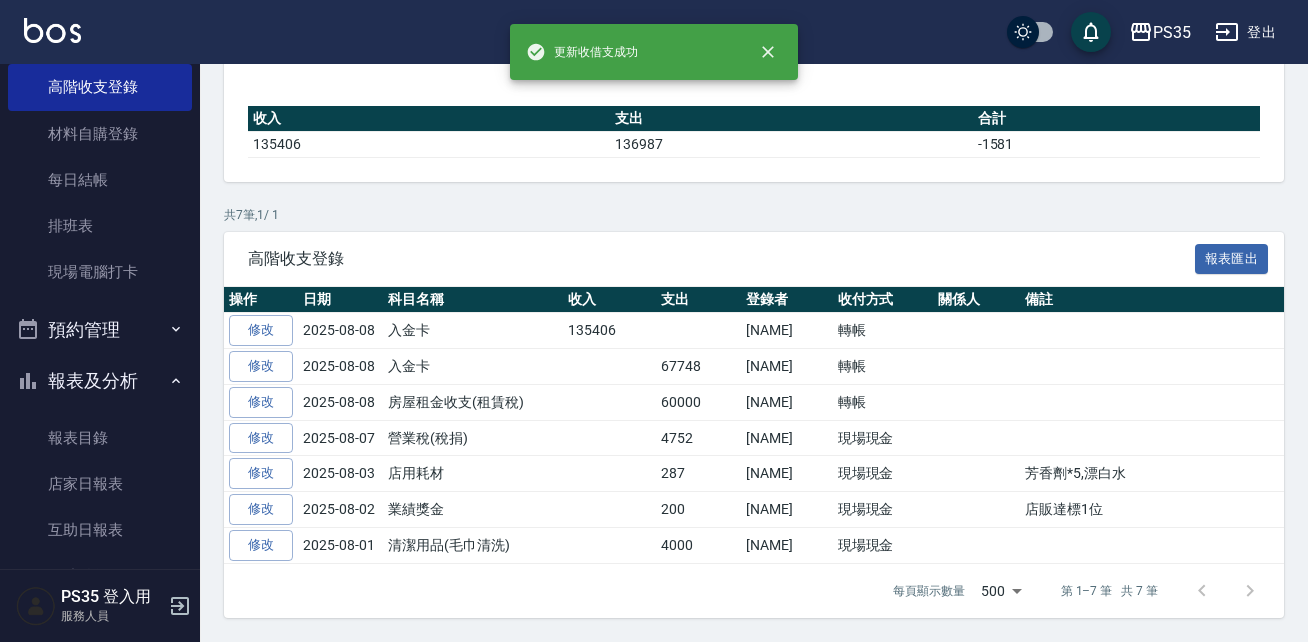 scroll, scrollTop: 0, scrollLeft: 0, axis: both 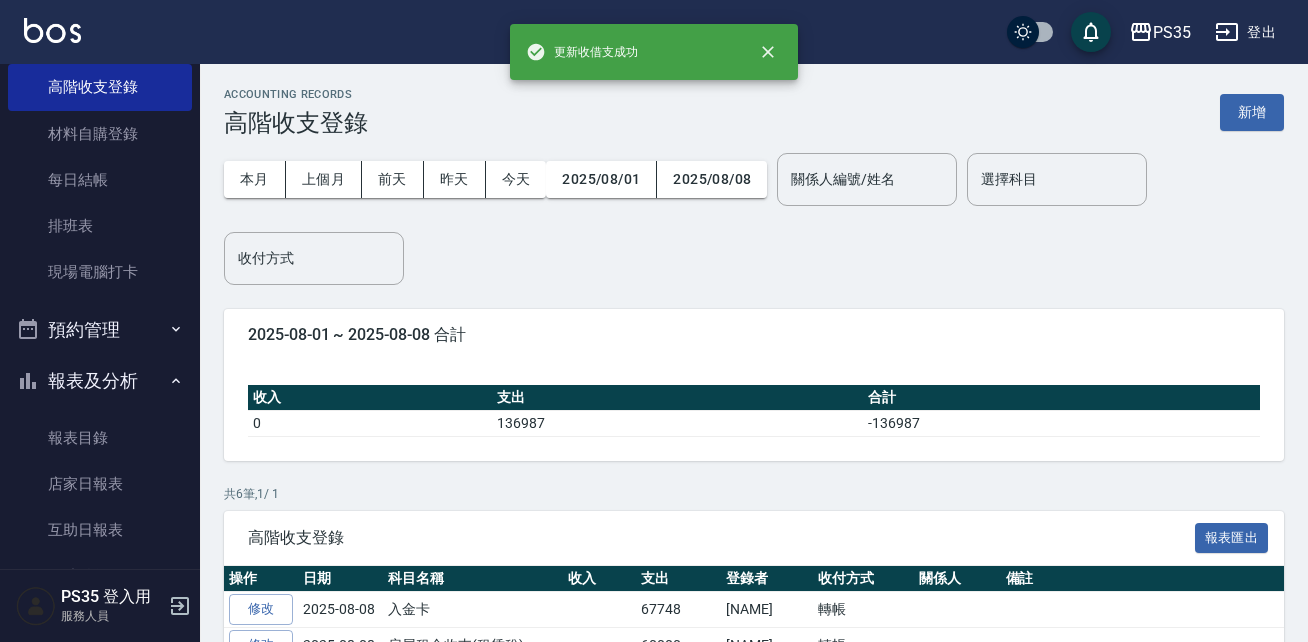 click on "ACCOUNTING RECORDS 高階收支登錄 新增 本月 上個月 前天 昨天 今天 2025/08/01 2025/08/08 關係人編號/姓名 關係人編號/姓名 選擇科目 選擇科目 收付方式 收付方式 2025-08-01 ~ 2025-08-08 合計 收入 支出 合計 0 136987 -136987 共  6  筆,  1  /   1 高階收支登錄 報表匯出 操作 日期 科目名稱 收入 支出 登錄者 收付方式 關係人 備註 修改 2025-08-08 入金卡 67748 盧淑媛/10 轉帳 修改 2025-08-08 房屋租金收支(租賃稅) 60000 盧淑媛/10 轉帳 修改 2025-08-07 營業稅(稅捐) 4752 盧淑媛/10 現場現金 修改 2025-08-03 店用耗材 287 盧淑媛/10 現場現金 芳香劑*5,漂白水
修改 2025-08-02 業績獎金 200 盧淑媛/10 現場現金 店販達標1位 修改 2025-08-01 清潔用品(毛巾清洗) 4000 盧淑媛/10 現場現金 每頁顯示數量 500 500 第 1–6 筆   共 6 筆" at bounding box center [754, 474] 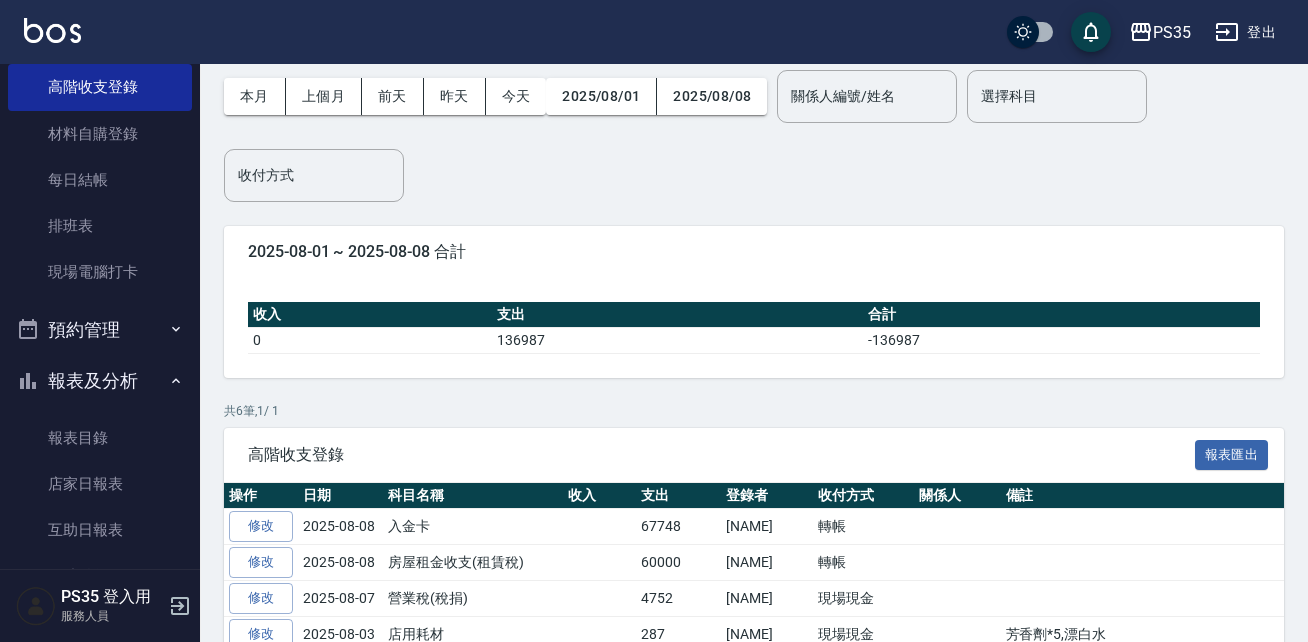 scroll, scrollTop: 120, scrollLeft: 0, axis: vertical 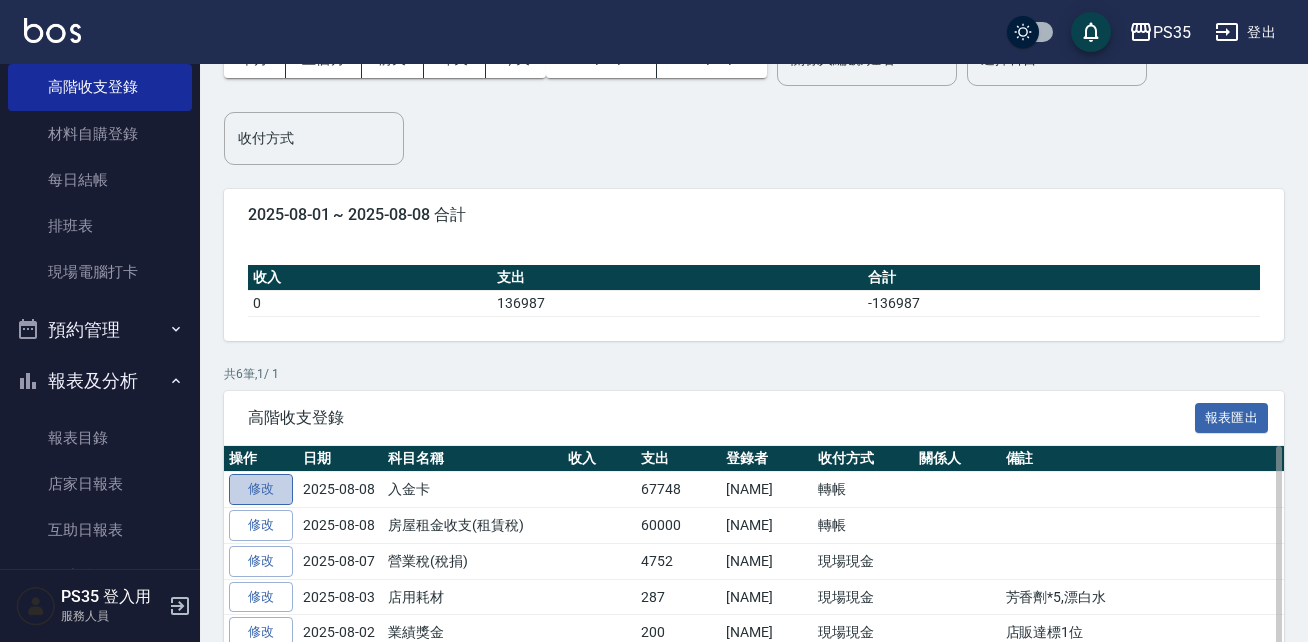 click on "修改" at bounding box center (261, 489) 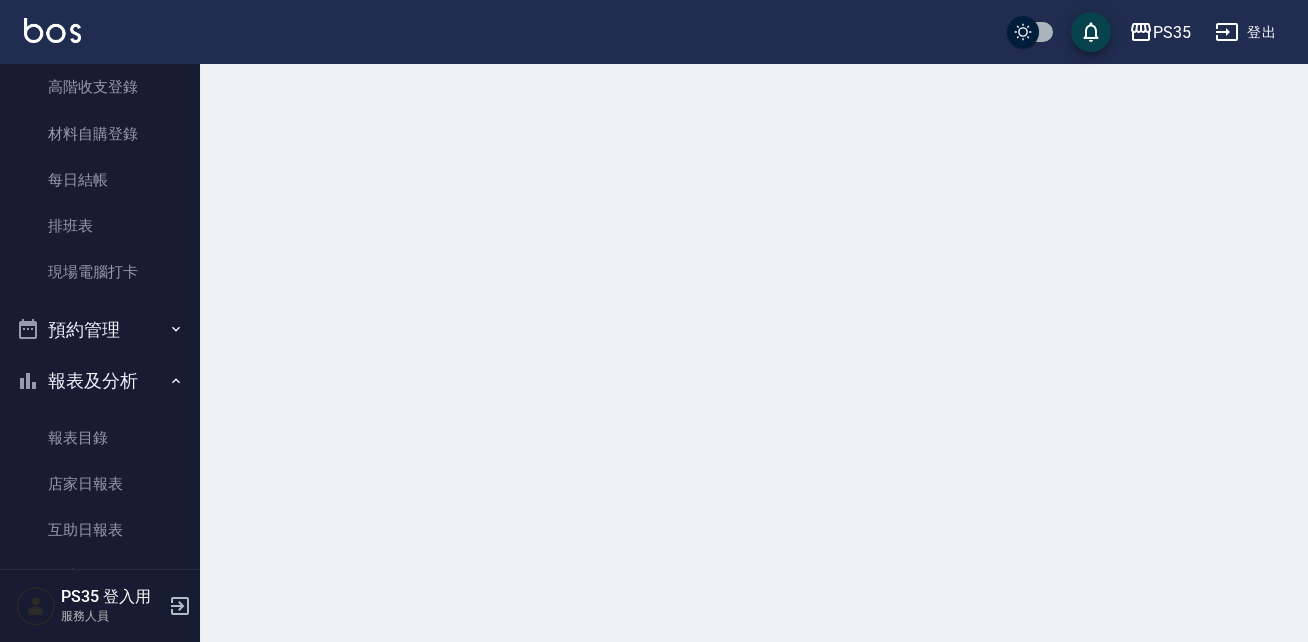 scroll, scrollTop: 0, scrollLeft: 0, axis: both 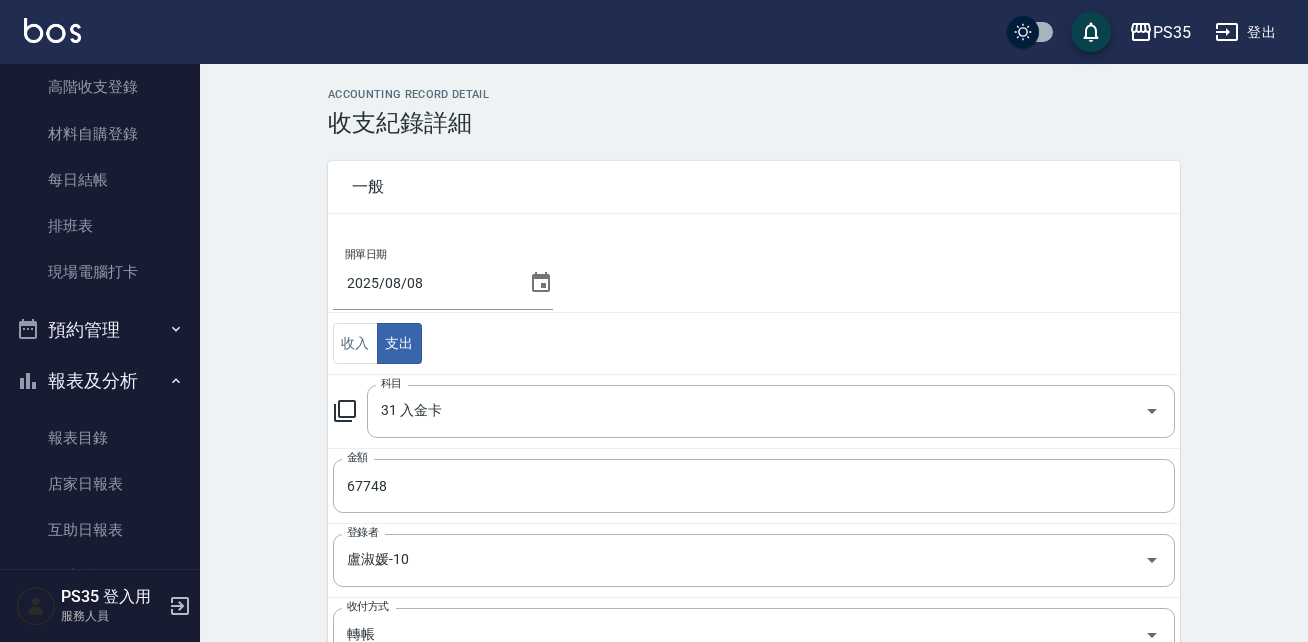 click on "2025/08/08" at bounding box center (427, 283) 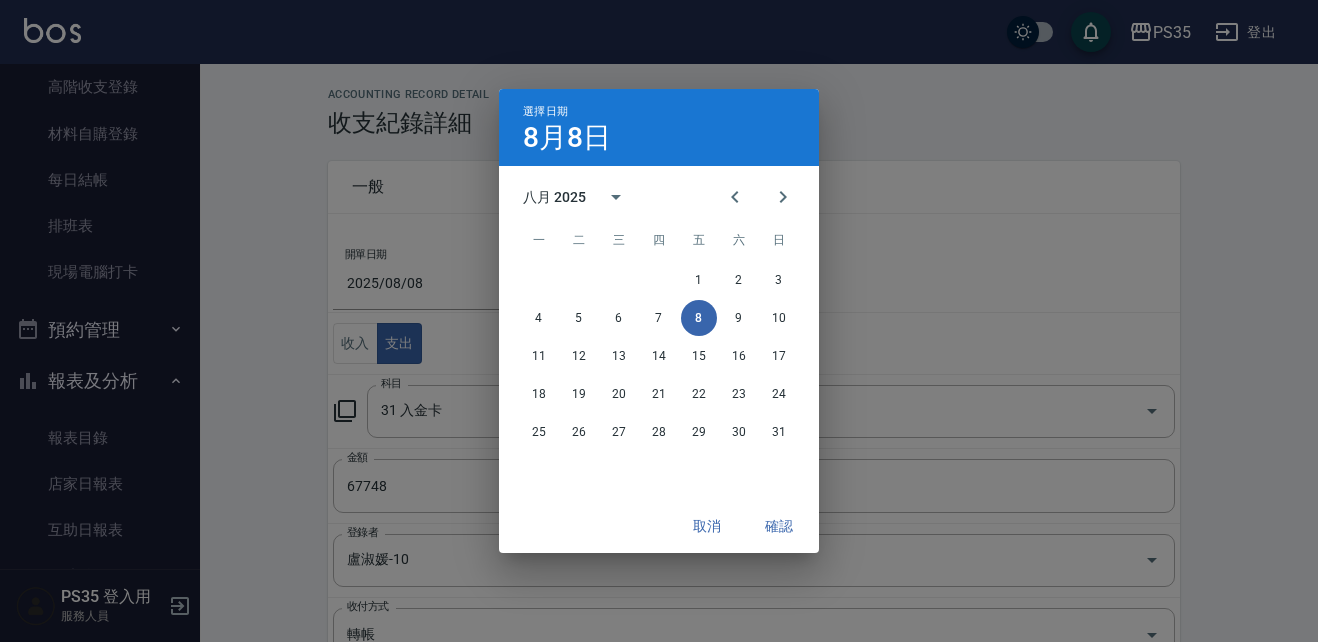 click on "六" at bounding box center [739, 240] 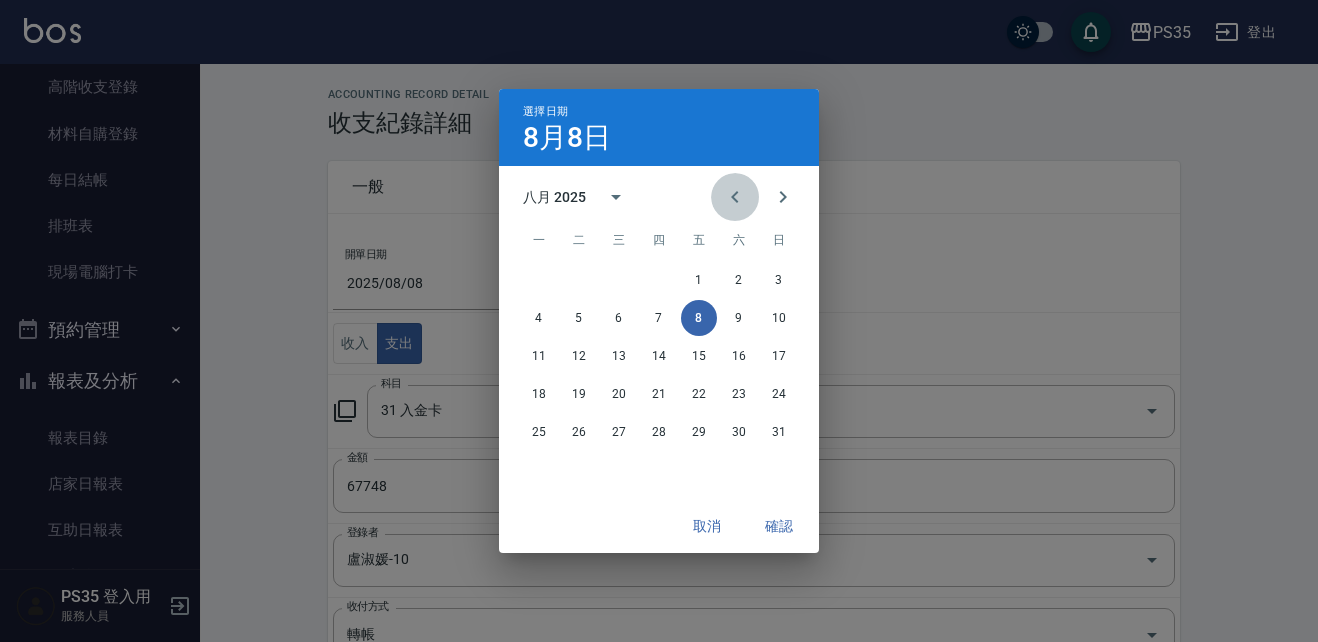 click at bounding box center (735, 197) 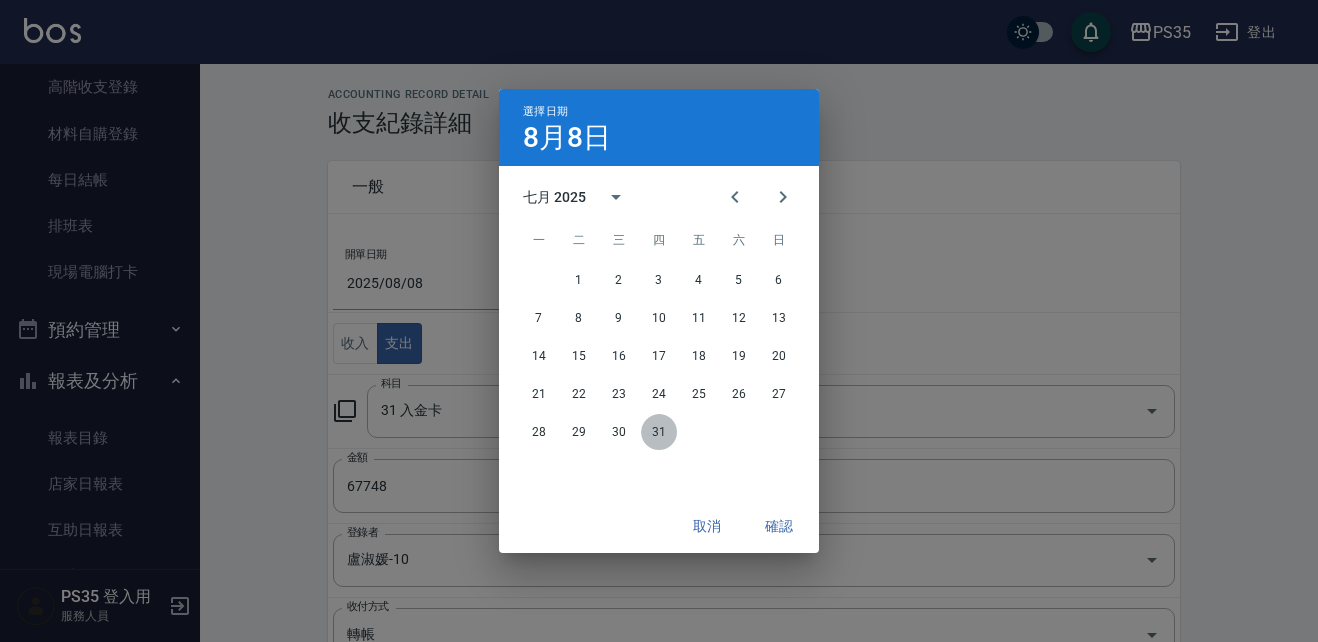 click on "31" at bounding box center (659, 432) 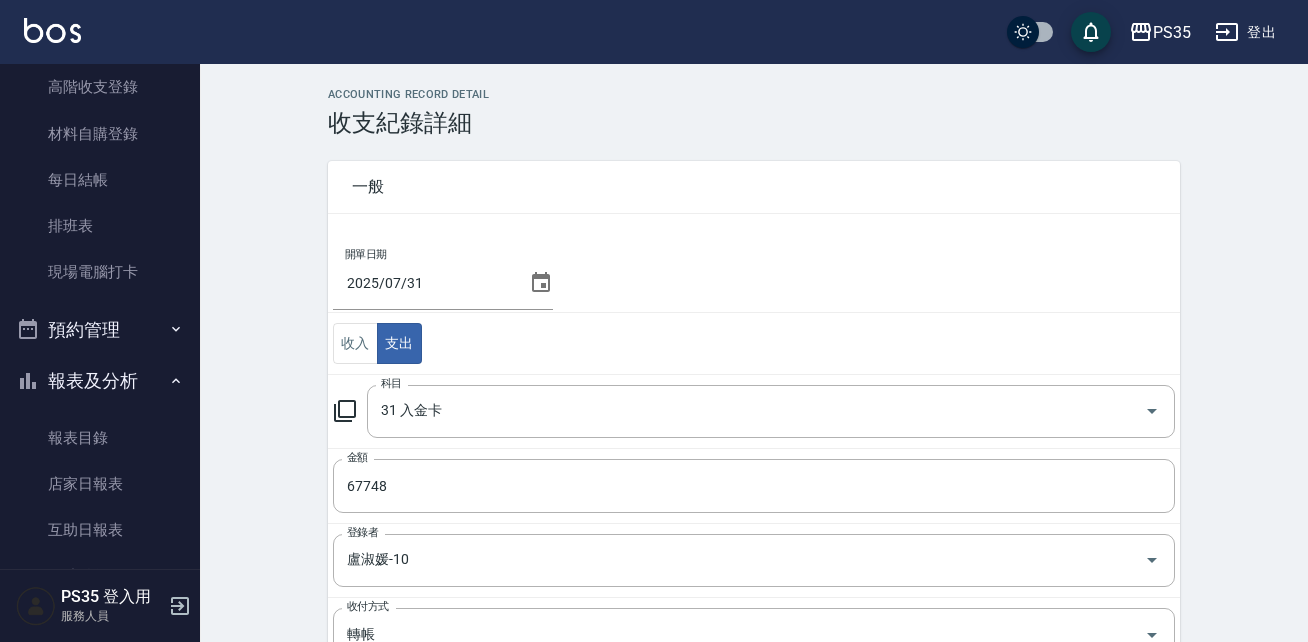 click on "ACCOUNTING RECORD DETAIL 收支紀錄詳細 一般 開單日期 2025/07/31 收入 支出 科目 31 入金卡 科目 金額 67748 金額 登錄者 盧淑媛-10 登錄者 收付方式 轉帳 收付方式 備註快捷鍵 ​ 備註快捷鍵 備註 x 備註 儲存 刪除" at bounding box center [754, 533] 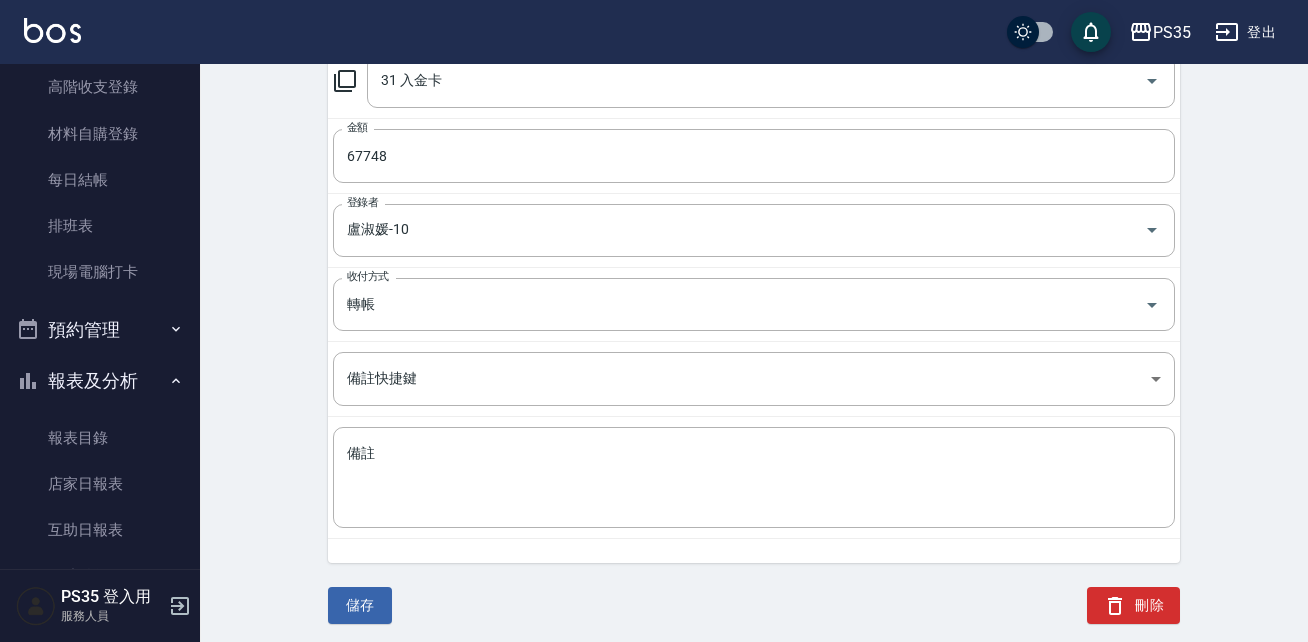 scroll, scrollTop: 336, scrollLeft: 0, axis: vertical 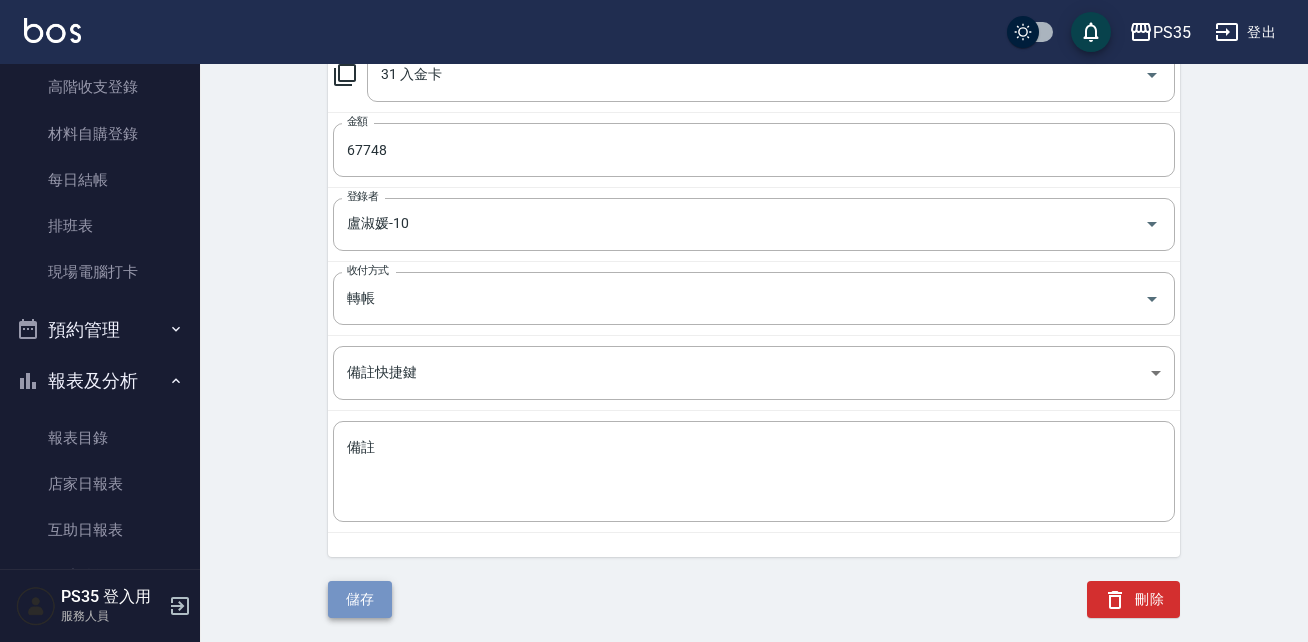 click on "儲存" at bounding box center (360, 599) 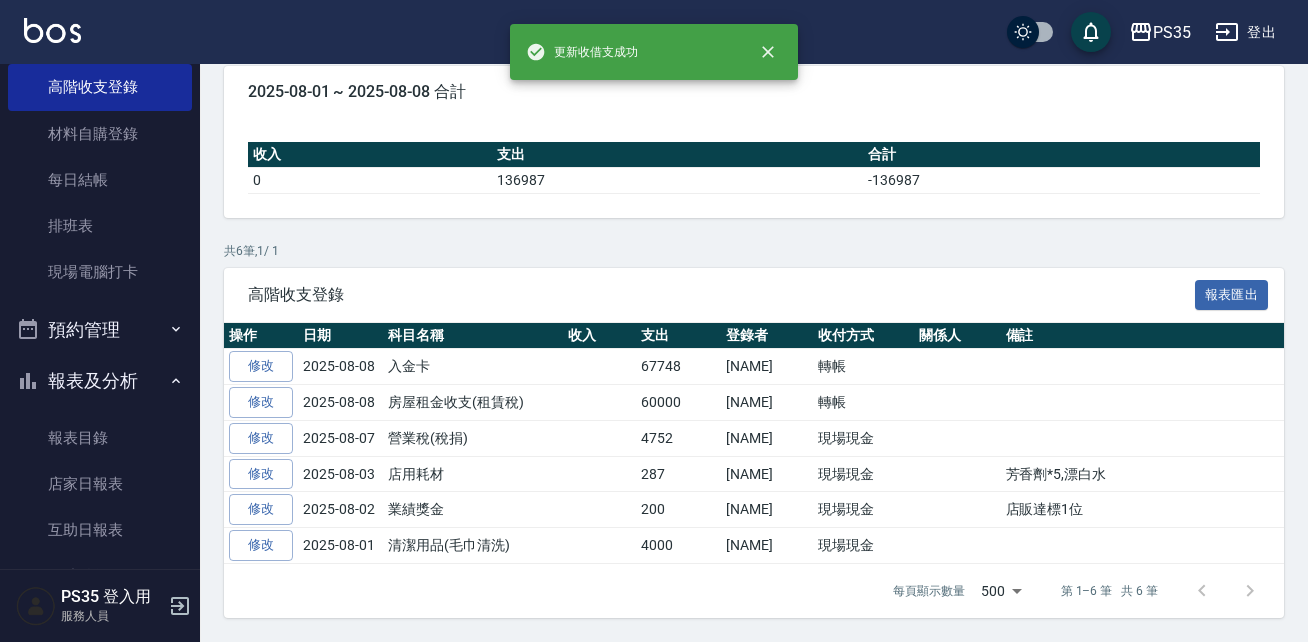 scroll, scrollTop: 0, scrollLeft: 0, axis: both 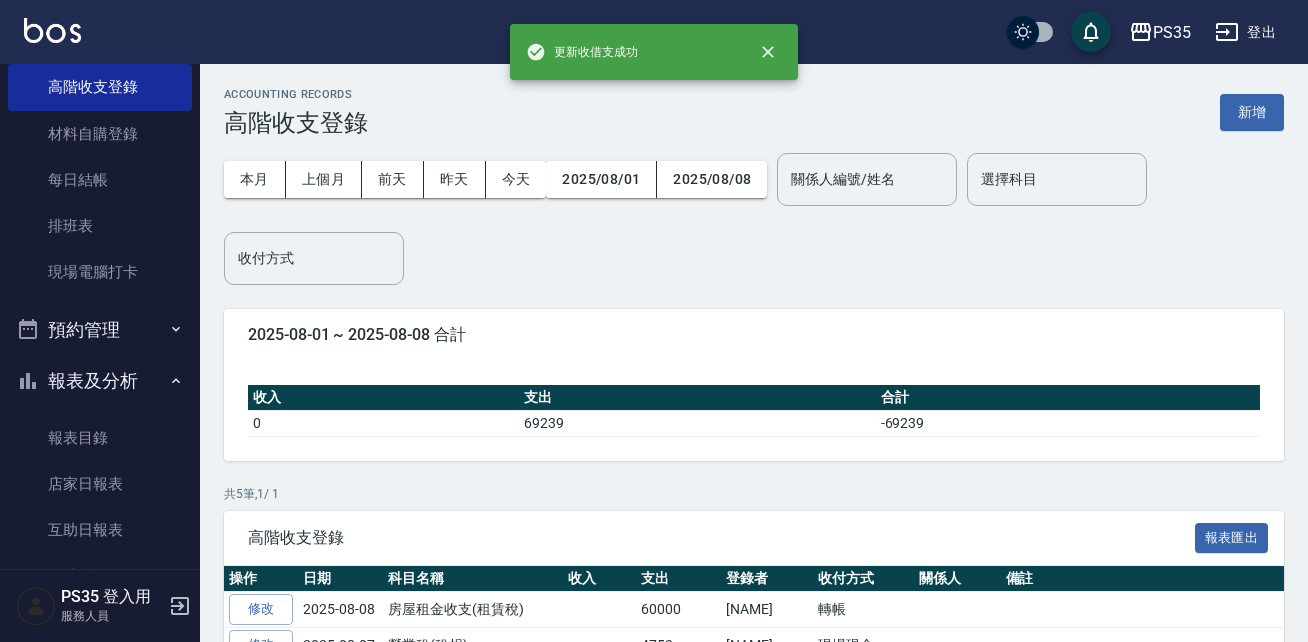 click on "ACCOUNTING RECORDS 高階收支登錄 新增 本月 上個月 前天 昨天 今天 2025/08/01 2025/08/08 關係人編號/姓名 關係人編號/姓名 選擇科目 選擇科目 收付方式 收付方式 2025-08-01 ~ 2025-08-08 合計 收入 支出 合計 0 69239 -69239 共  5  筆,  1  /   1 高階收支登錄 報表匯出 操作 日期 科目名稱 收入 支出 登錄者 收付方式 關係人 備註 修改 2025-08-08 房屋租金收支(租賃稅) 60000 盧淑媛/10 轉帳 修改 2025-08-07 營業稅(稅捐) 4752 盧淑媛/10 現場現金 修改 2025-08-03 店用耗材 287 盧淑媛/10 現場現金 芳香劑*5,漂白水
修改 2025-08-02 業績獎金 200 盧淑媛/10 現場現金 店販達標1位 修改 2025-08-01 清潔用品(毛巾清洗) 4000 盧淑媛/10 現場現金 每頁顯示數量 500 500 第 1–5 筆   共 5 筆" at bounding box center (754, 456) 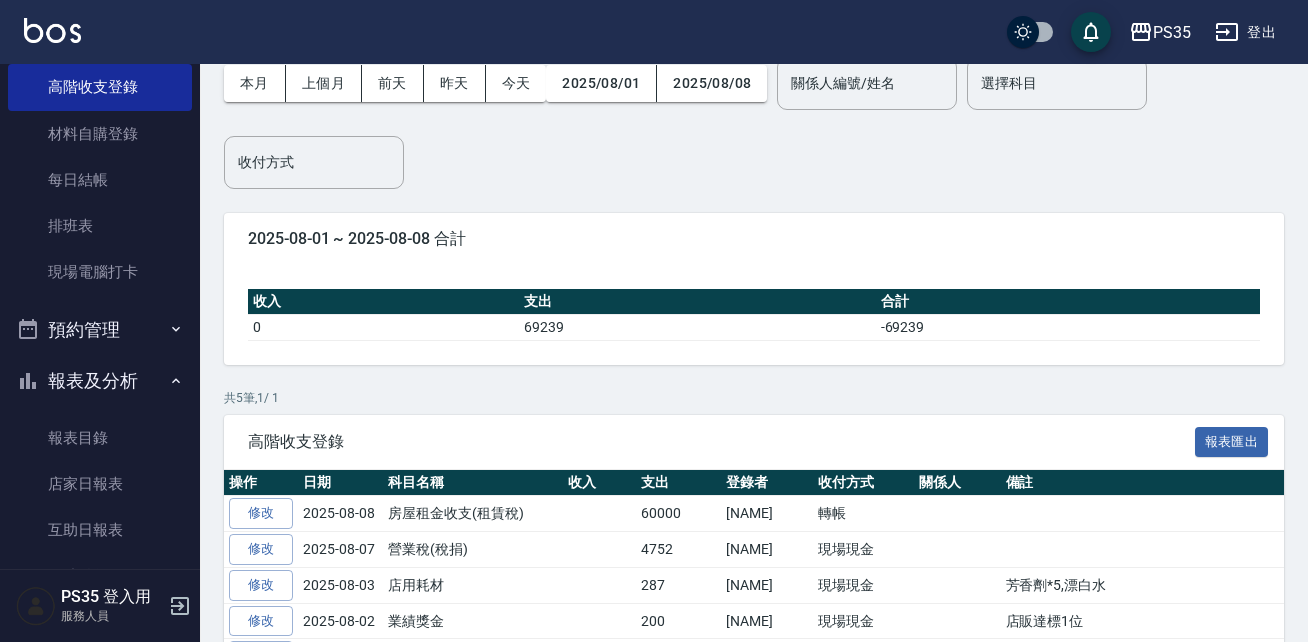 scroll, scrollTop: 120, scrollLeft: 0, axis: vertical 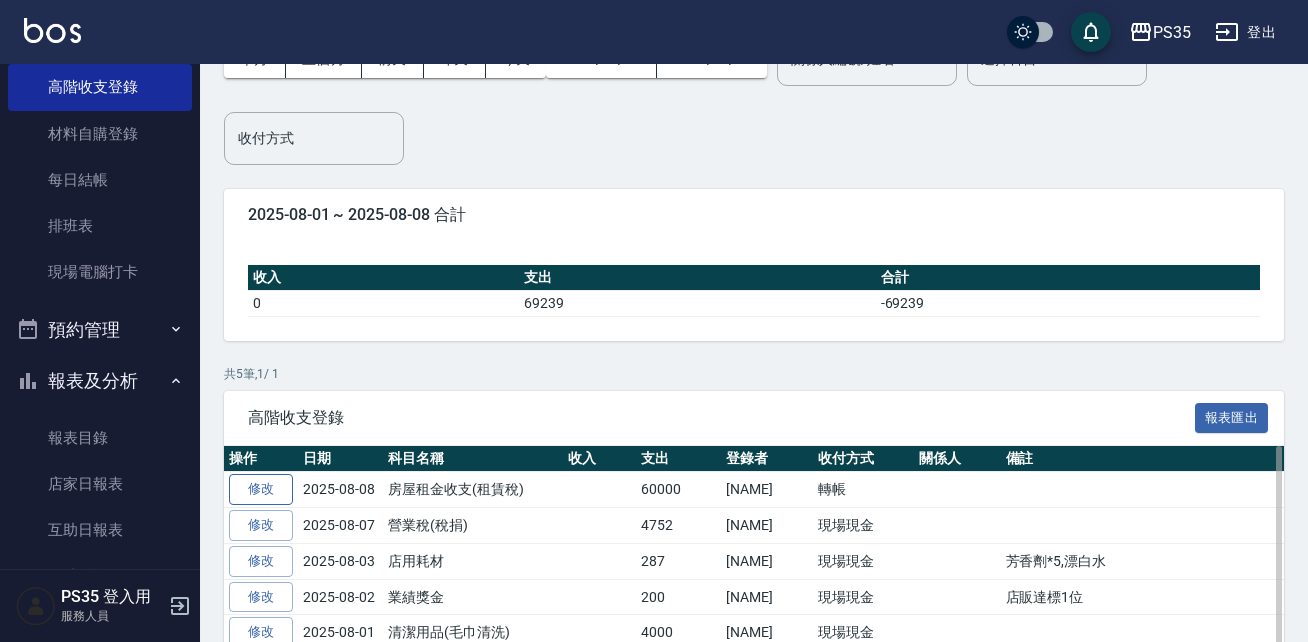 click on "修改" at bounding box center [261, 489] 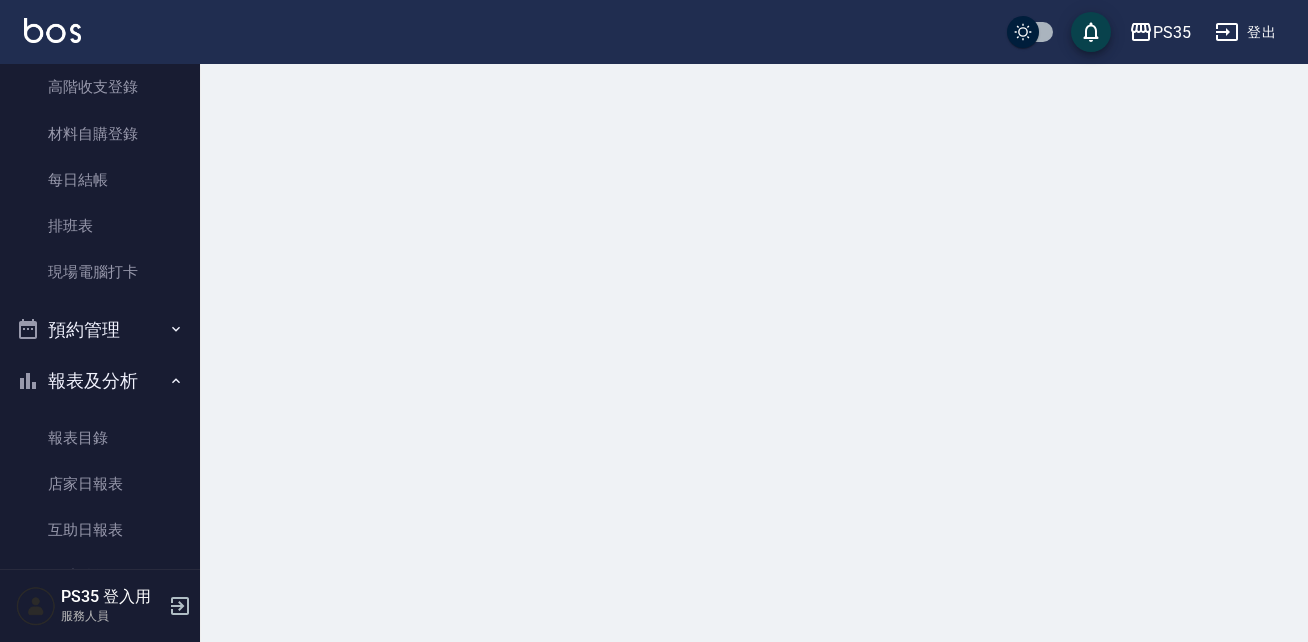 scroll, scrollTop: 0, scrollLeft: 0, axis: both 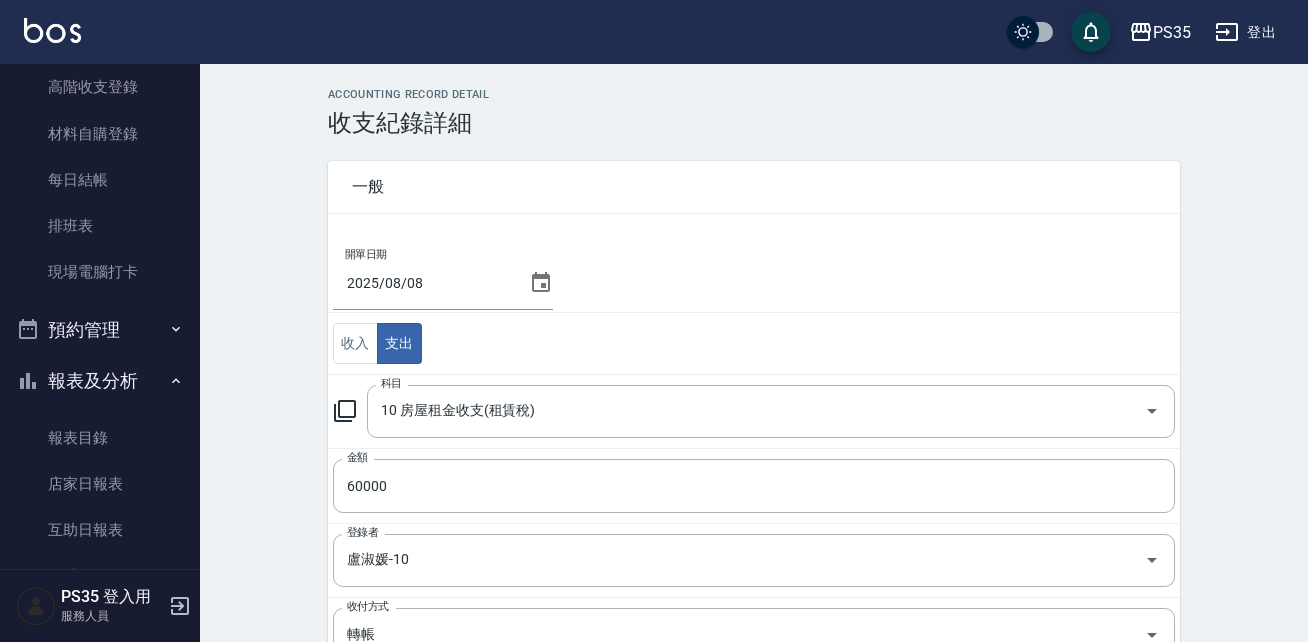 click 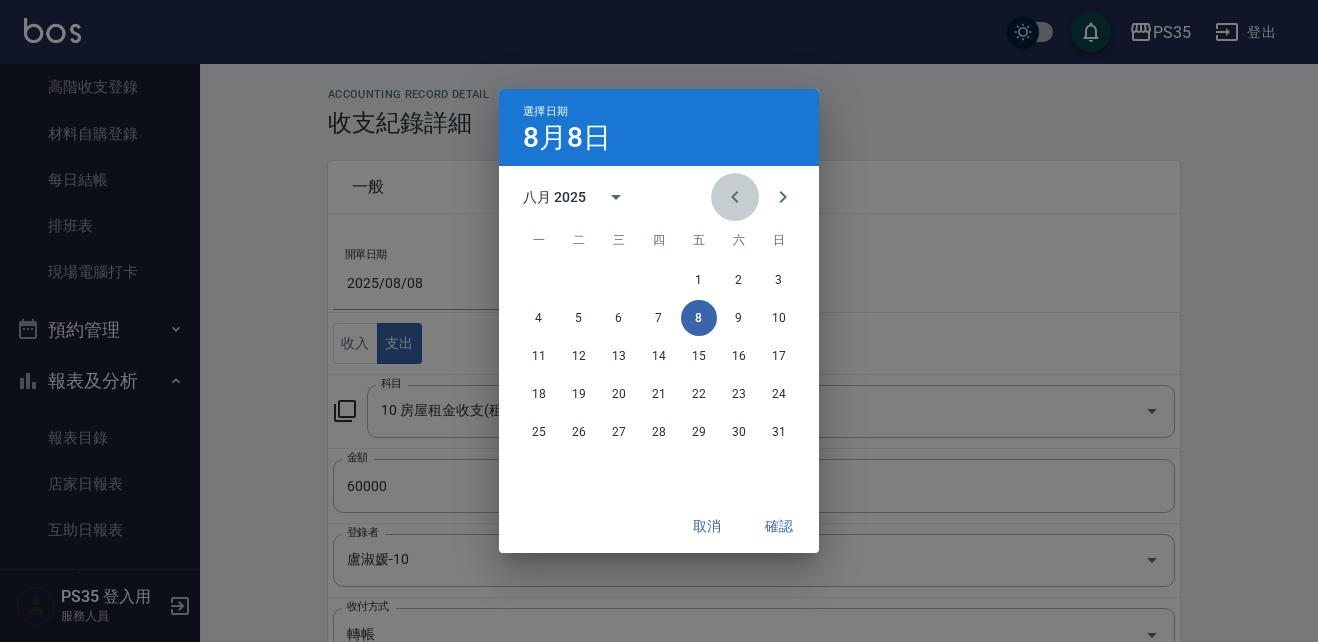 click 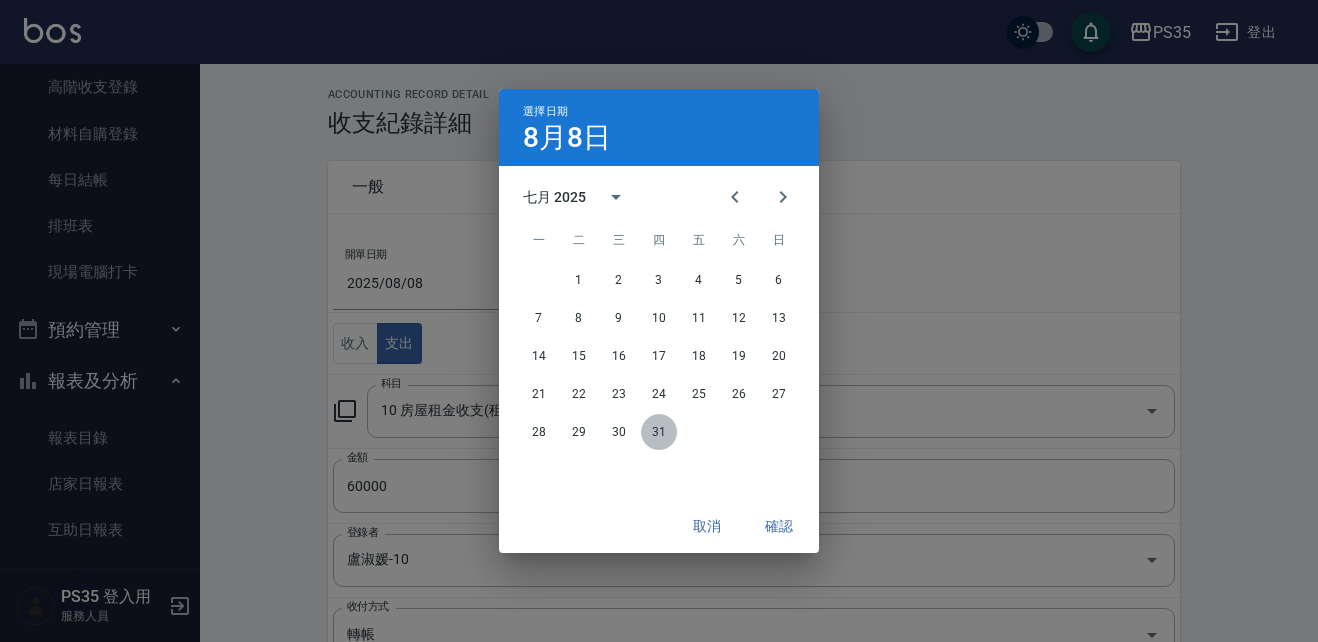 click on "31" at bounding box center [659, 432] 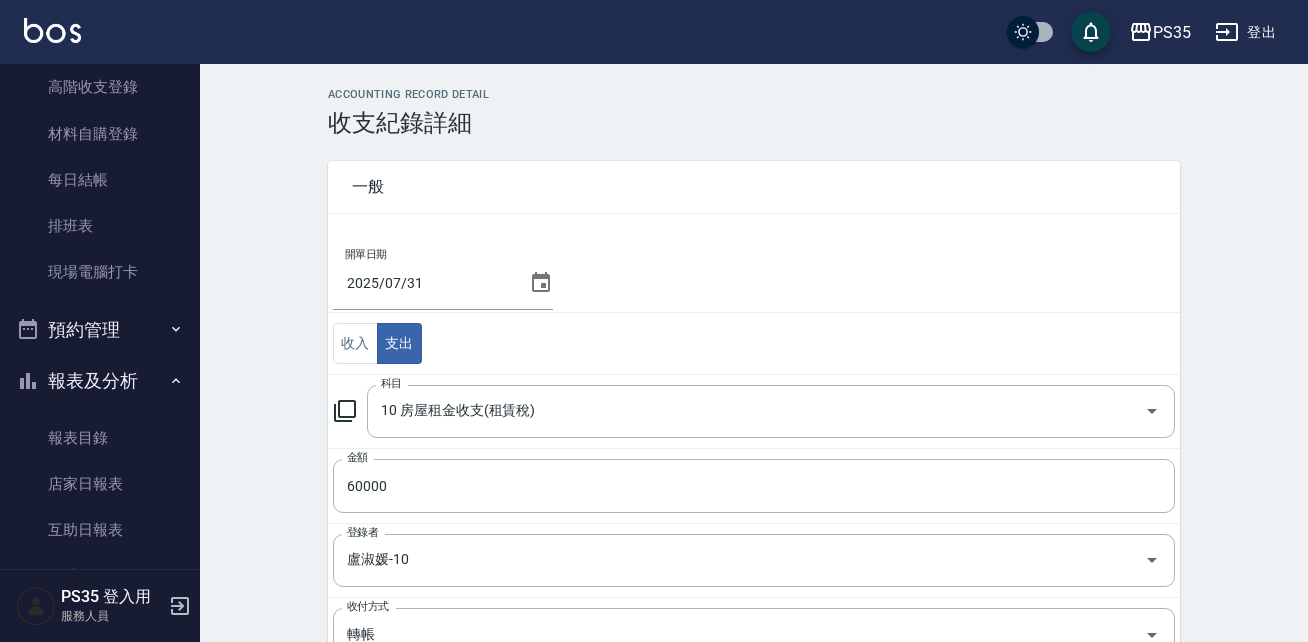 click on "ACCOUNTING RECORD DETAIL 收支紀錄詳細 一般 開單日期 2025/07/31 收入 支出 科目 10 房屋租金收支(租賃稅) 科目 金額 60000 金額 登錄者 盧淑媛-10 登錄者 收付方式 轉帳 收付方式 備註快捷鍵 ​ 備註快捷鍵 備註 x 備註 儲存 刪除" at bounding box center (754, 533) 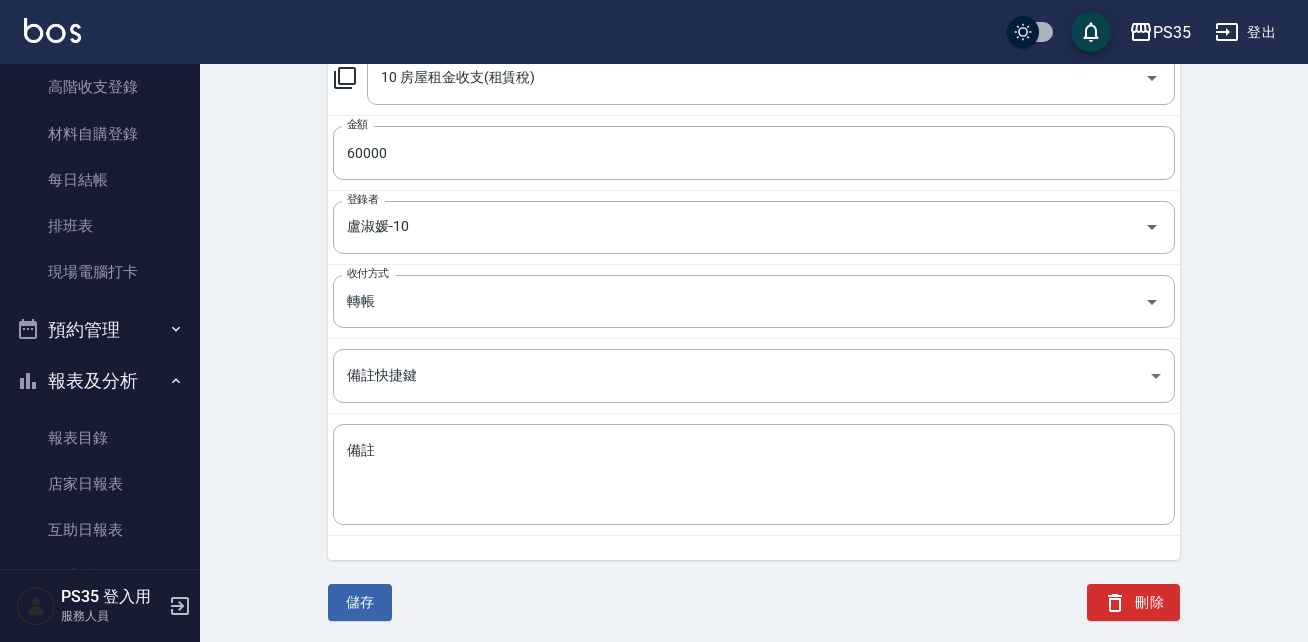 scroll, scrollTop: 336, scrollLeft: 0, axis: vertical 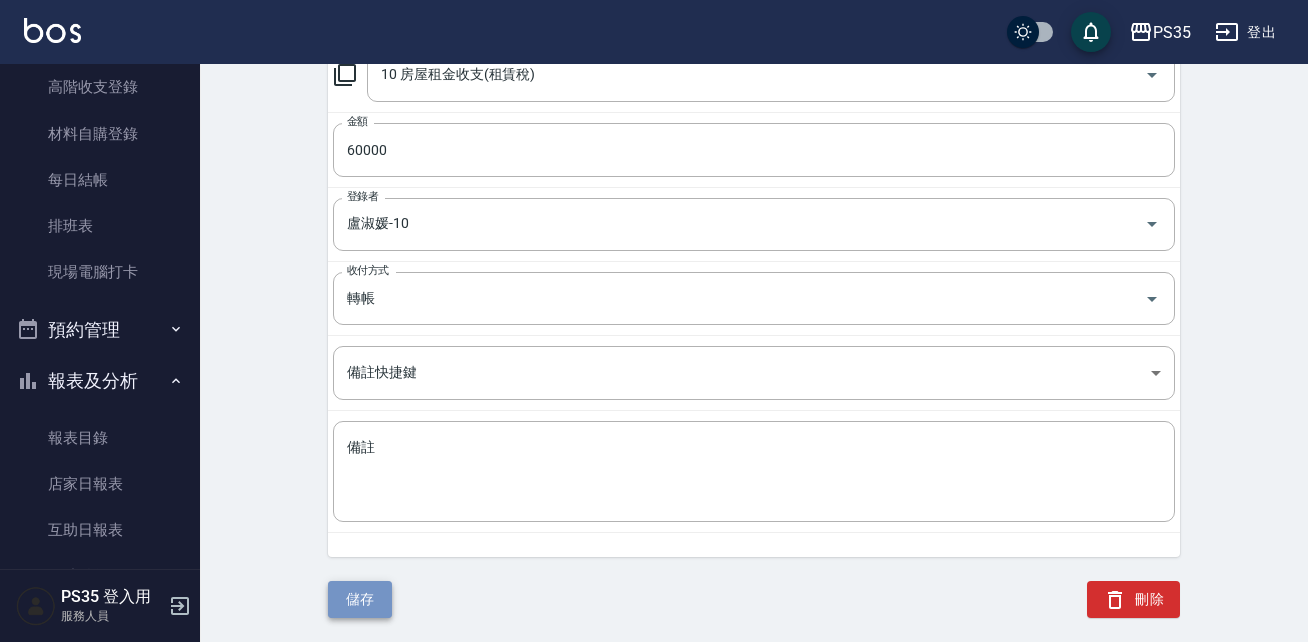click on "儲存" at bounding box center (360, 599) 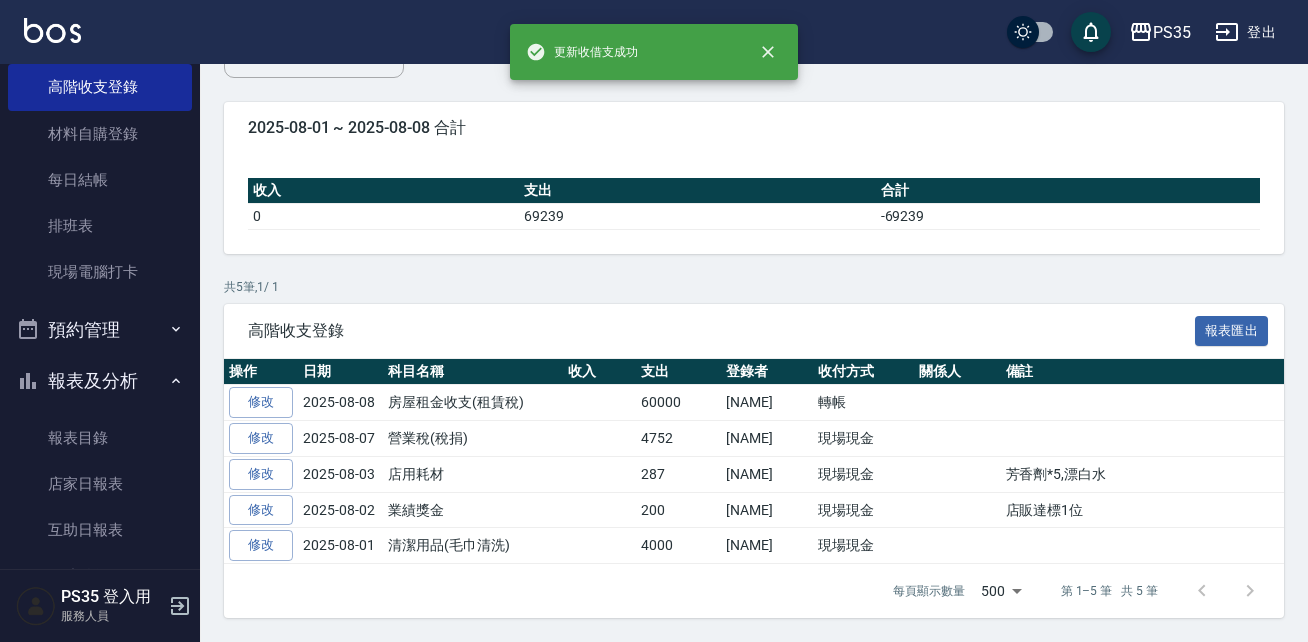 scroll, scrollTop: 0, scrollLeft: 0, axis: both 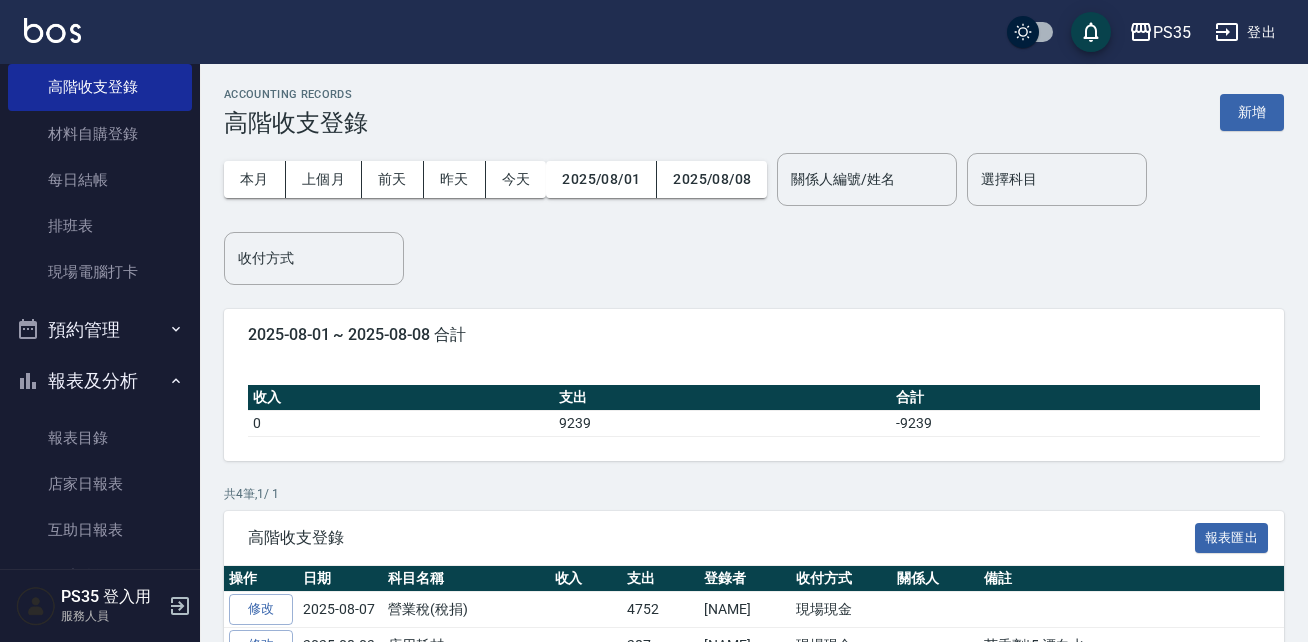 click on "ACCOUNTING RECORDS 高階收支登錄 新增 本月 上個月 前天 昨天 今天 2025/08/01 2025/08/08 關係人編號/姓名 關係人編號/姓名 選擇科目 選擇科目 收付方式 收付方式 2025-08-01 ~ 2025-08-08 合計 收入 支出 合計 0 9239 -9239 共  4  筆,  1  /   1 高階收支登錄 報表匯出 操作 日期 科目名稱 收入 支出 登錄者 收付方式 關係人 備註 修改 2025-08-07 營業稅(稅捐) 4752 盧淑媛/10 現場現金 修改 2025-08-03 店用耗材 287 盧淑媛/10 現場現金 芳香劑*5,漂白水
修改 2025-08-02 業績獎金 200 盧淑媛/10 現場現金 店販達標1位 修改 2025-08-01 清潔用品(毛巾清洗) 4000 盧淑媛/10 現場現金 每頁顯示數量 500 500 第 1–4 筆   共 4 筆" at bounding box center [754, 439] 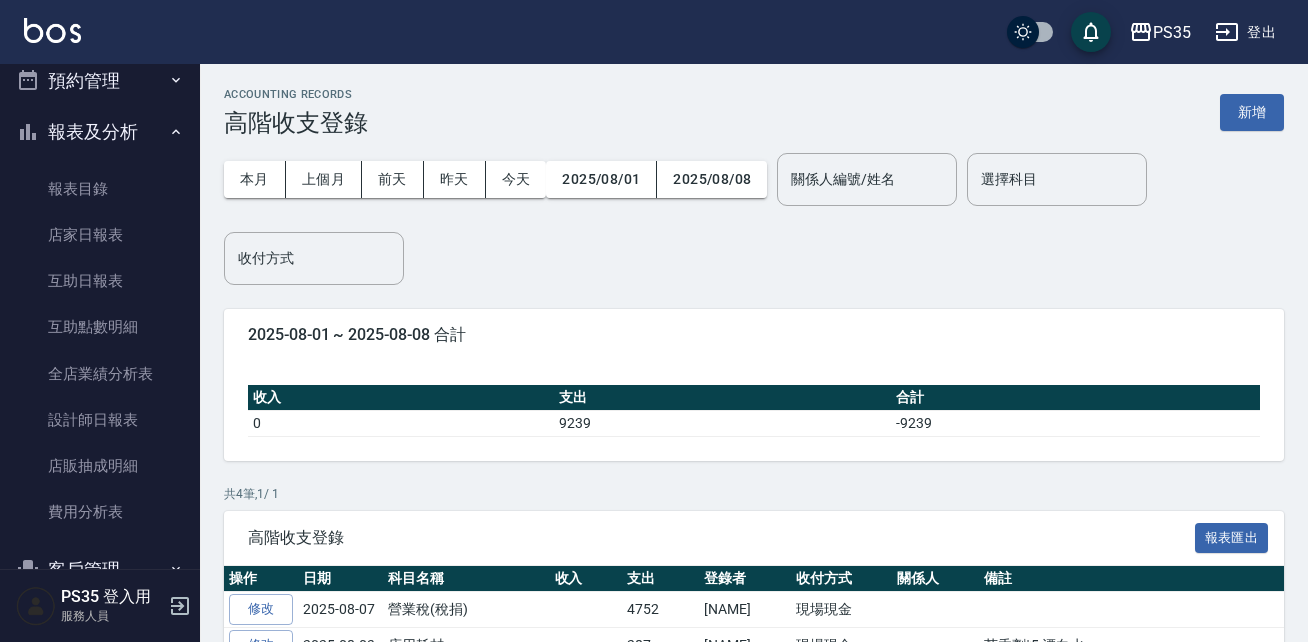 scroll, scrollTop: 608, scrollLeft: 0, axis: vertical 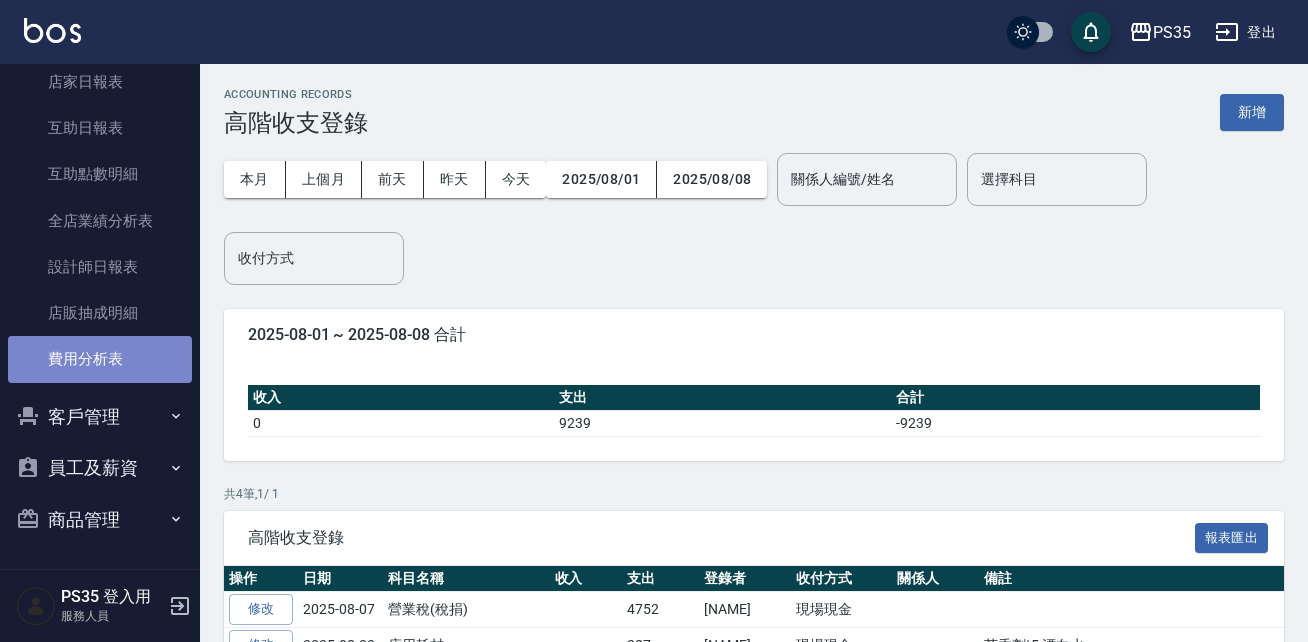 click on "費用分析表" at bounding box center (100, 359) 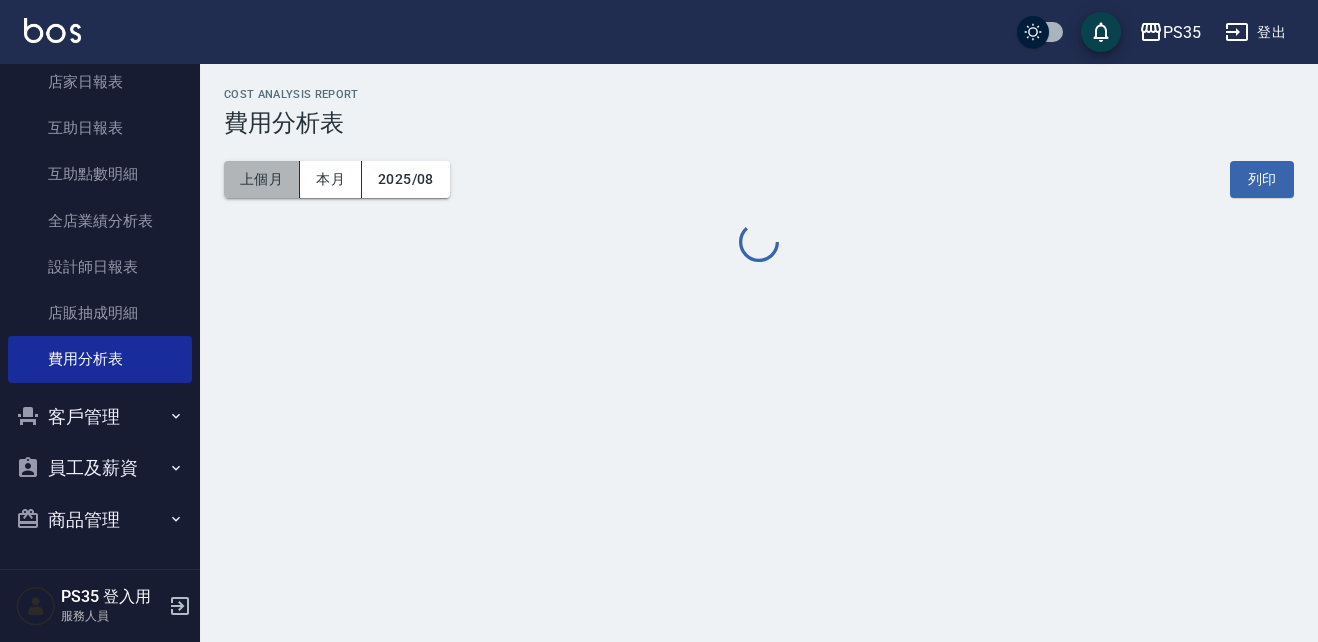 click on "上個月" at bounding box center [262, 179] 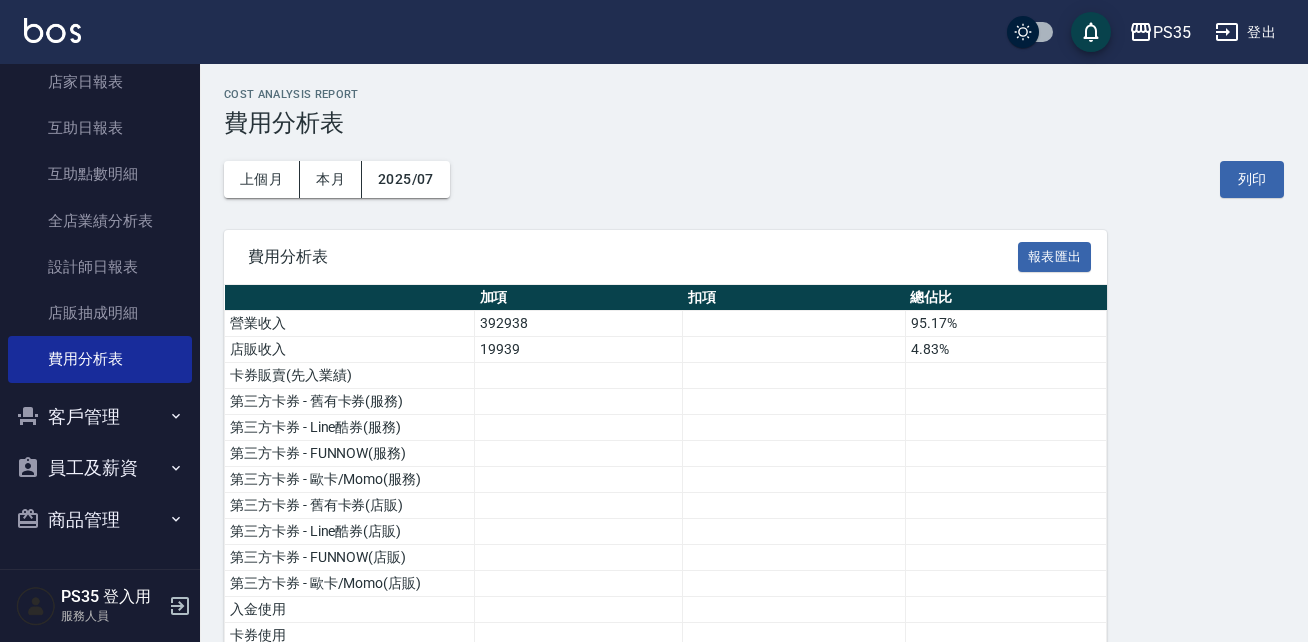 click on "上個月 本月 2025/07 列印" at bounding box center [754, 179] 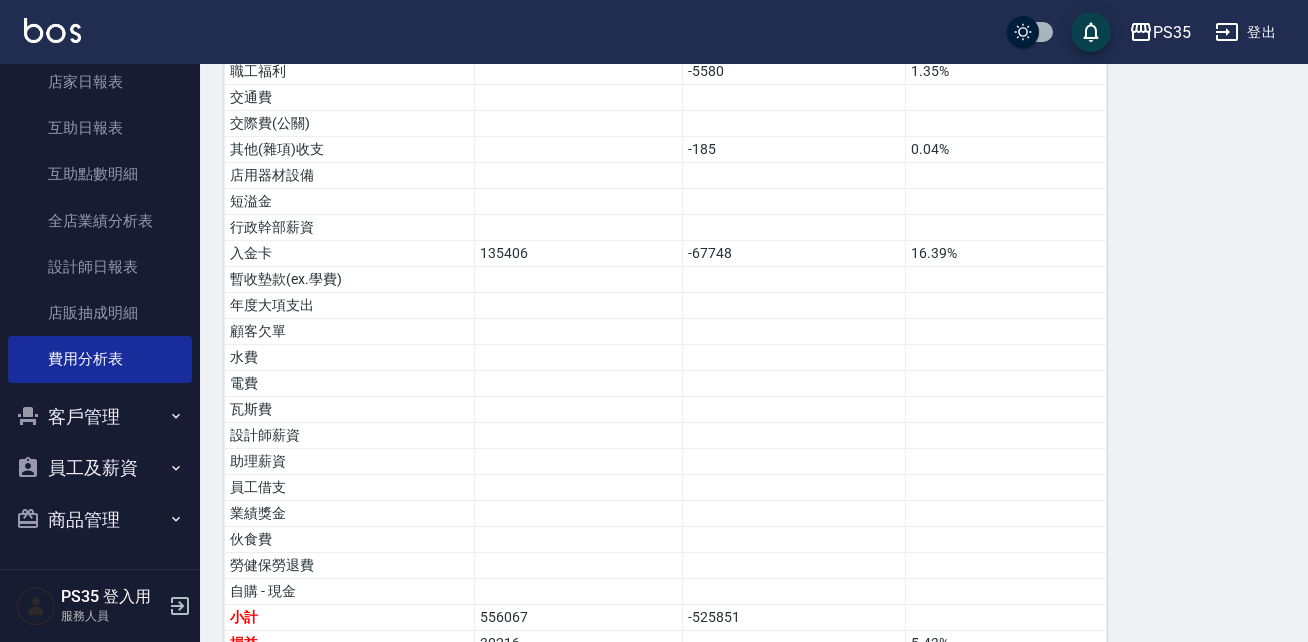scroll, scrollTop: 1251, scrollLeft: 0, axis: vertical 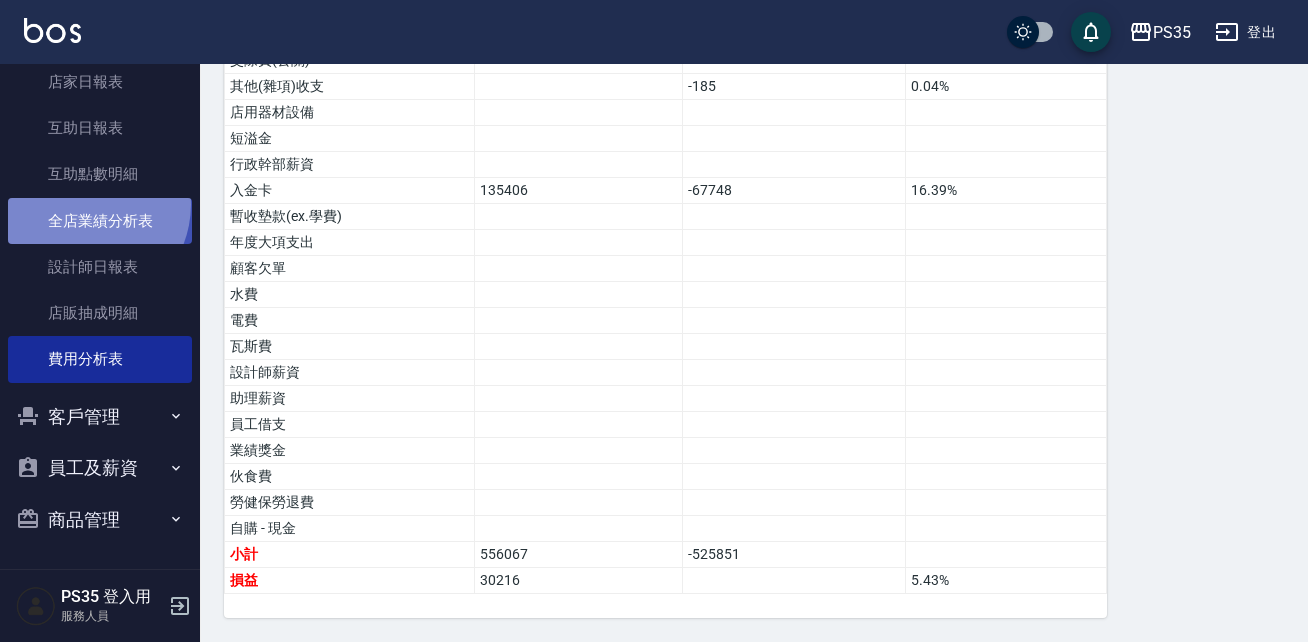 click on "全店業績分析表" at bounding box center (100, 221) 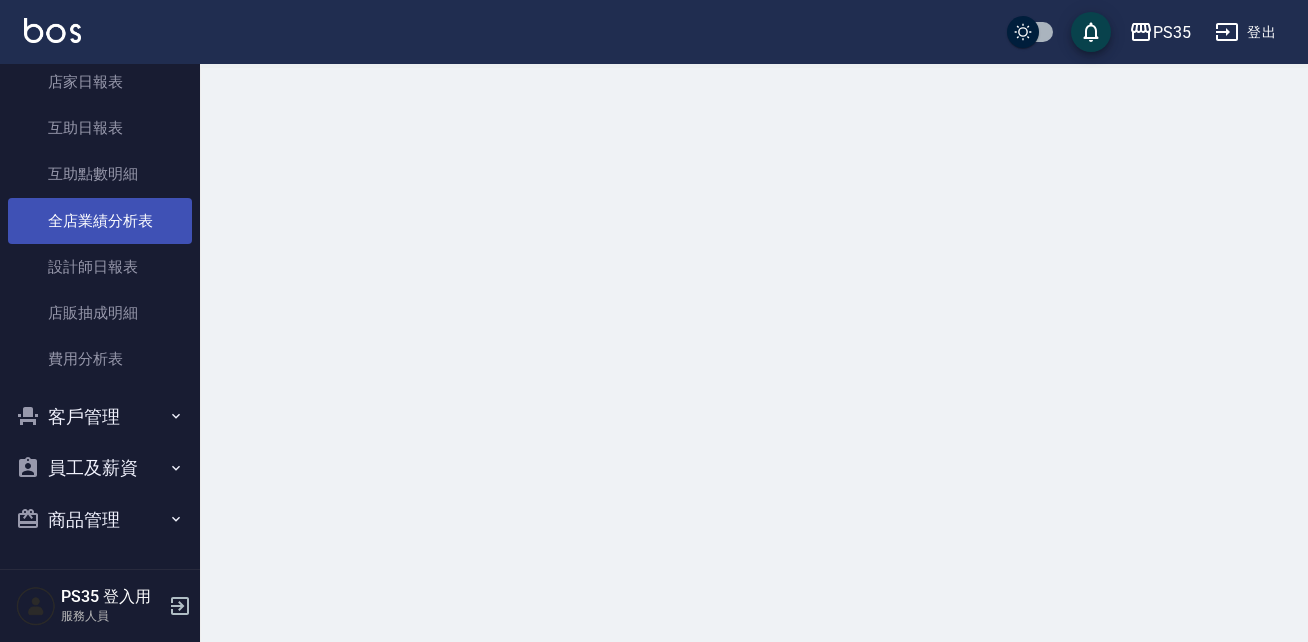 scroll, scrollTop: 0, scrollLeft: 0, axis: both 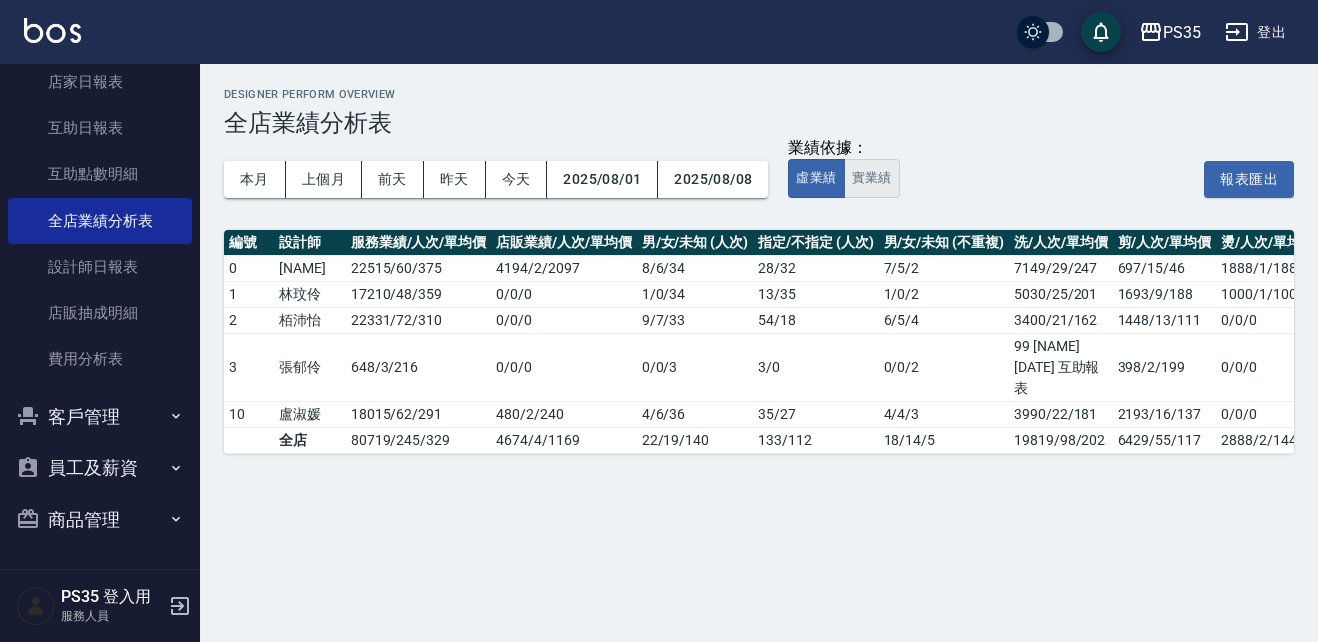 click on "實業績" at bounding box center (872, 178) 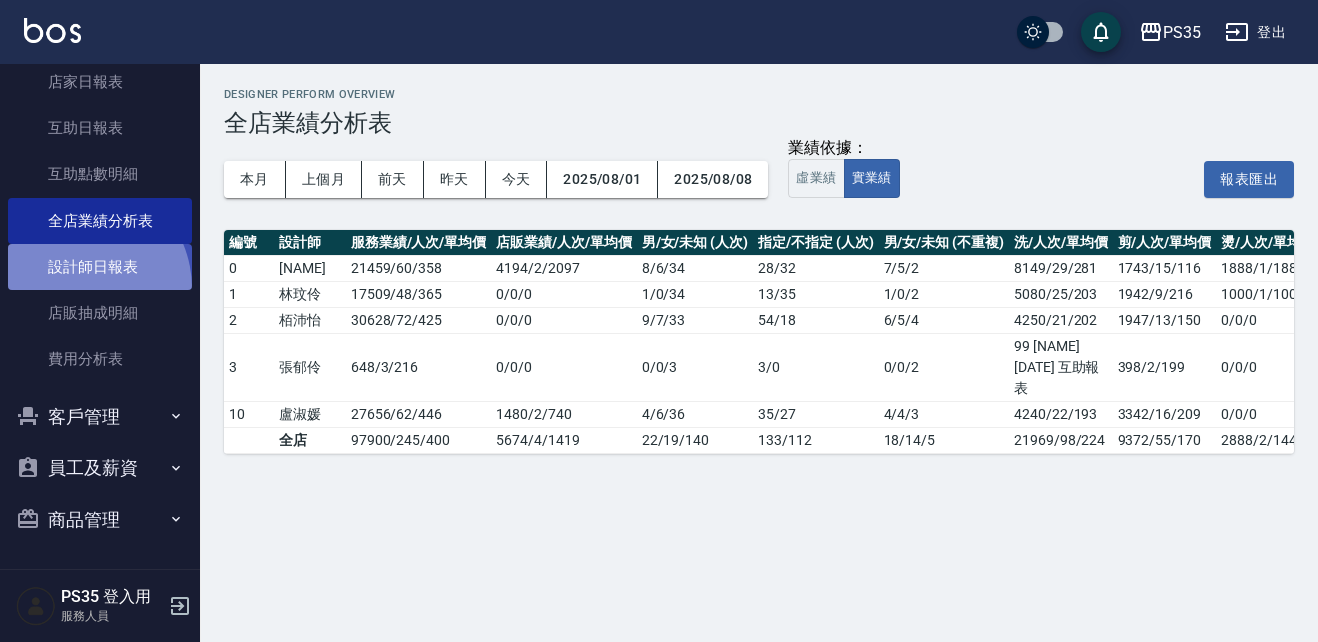 click on "設計師日報表" at bounding box center [100, 267] 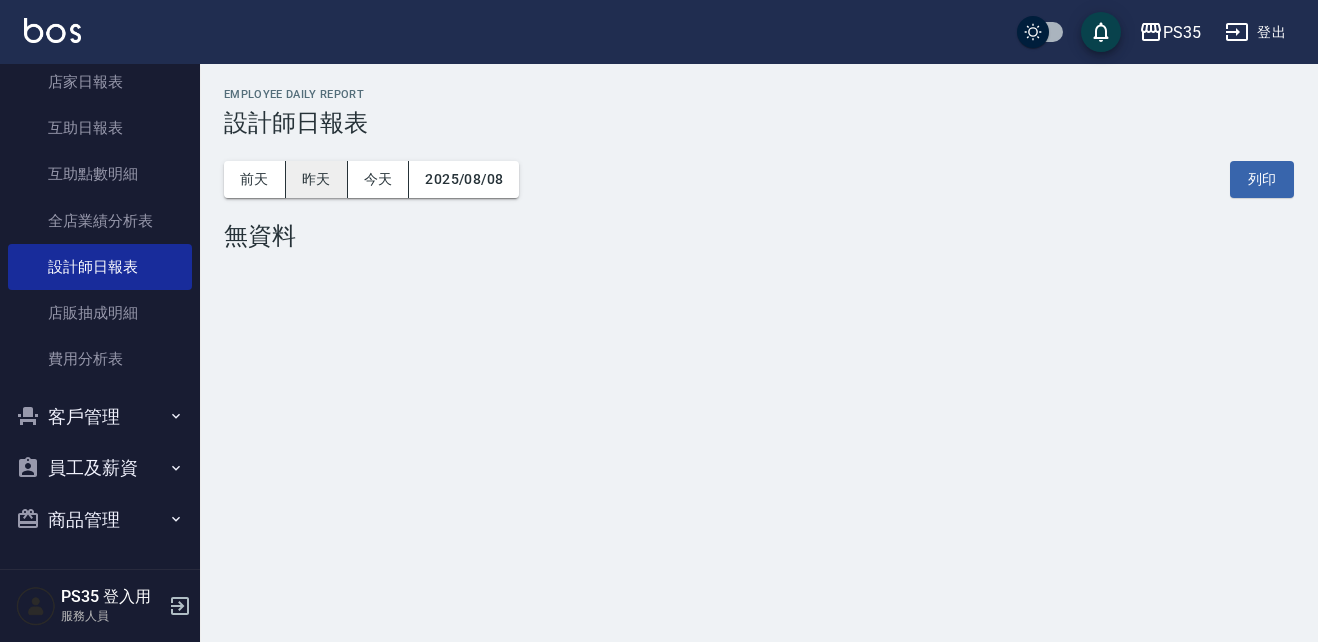 click on "昨天" at bounding box center (317, 179) 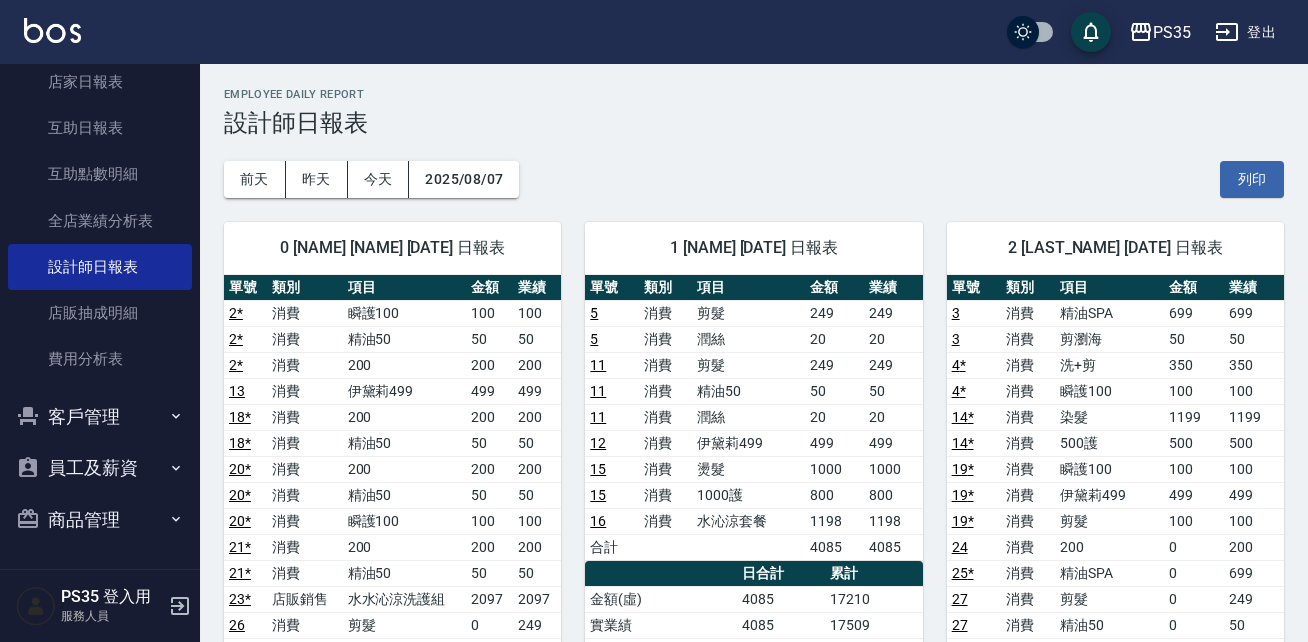 scroll, scrollTop: 562, scrollLeft: 0, axis: vertical 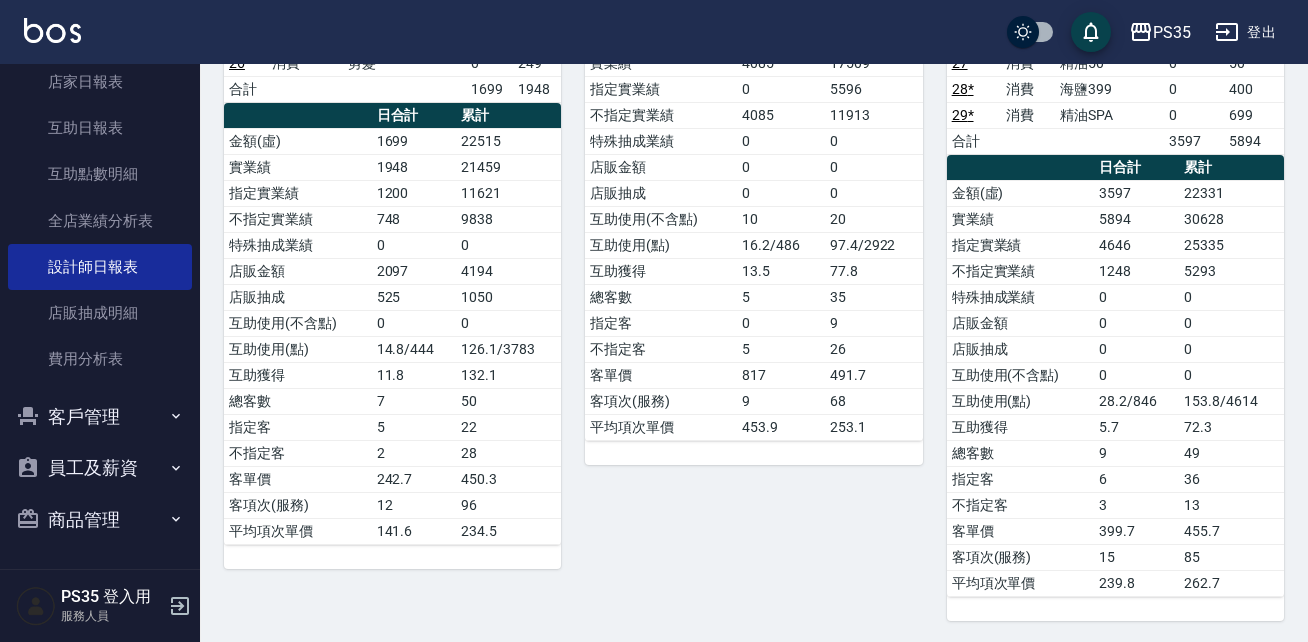 click on "PS35   2025-08-07   設計師日報表 列印時間： 2025-08-08-14:21 Employee Daily Report 設計師日報表 前天 昨天 今天 2025/08/07 列印 0 kiki 徐雅惠 08/07/2025 日報表  單號 類別 項目 金額 業績 2 * 消費 瞬護100 100 100 2 * 消費 精油50 50 50 2 * 消費 200 200 200 13 消費 伊黛莉499 499 499 18 * 消費 200 200 200 18 * 消費 精油50 50 50 20 * 消費 200 200 200 20 * 消費 精油50 50 50 20 * 消費 瞬護100 100 100 21 * 消費 200 200 200 21 * 消費 精油50 50 50 23 * 店販銷售 水水沁涼洗護組 2097 2097 26 消費 剪髮 0 249 合計 1699 1948 日合計 累計 金額(虛) 1699 22515 實業績 1948 21459 指定實業績 1200 11621 不指定實業績 748 9838 特殊抽成業績 0 0 店販金額 2097 4194 店販抽成 525 1050 互助使用(不含點) 0 0 互助使用(點) 14.8/444 126.1/3783 互助獲得 11.8 132.1 總客數 7 50 指定客 5 22 不指定客 2 28 客單價 242.7 450.3 客項次(服務) 12 96 平均項次單價 141.6 234.5 單號 類別 5 5" at bounding box center [754, 514] 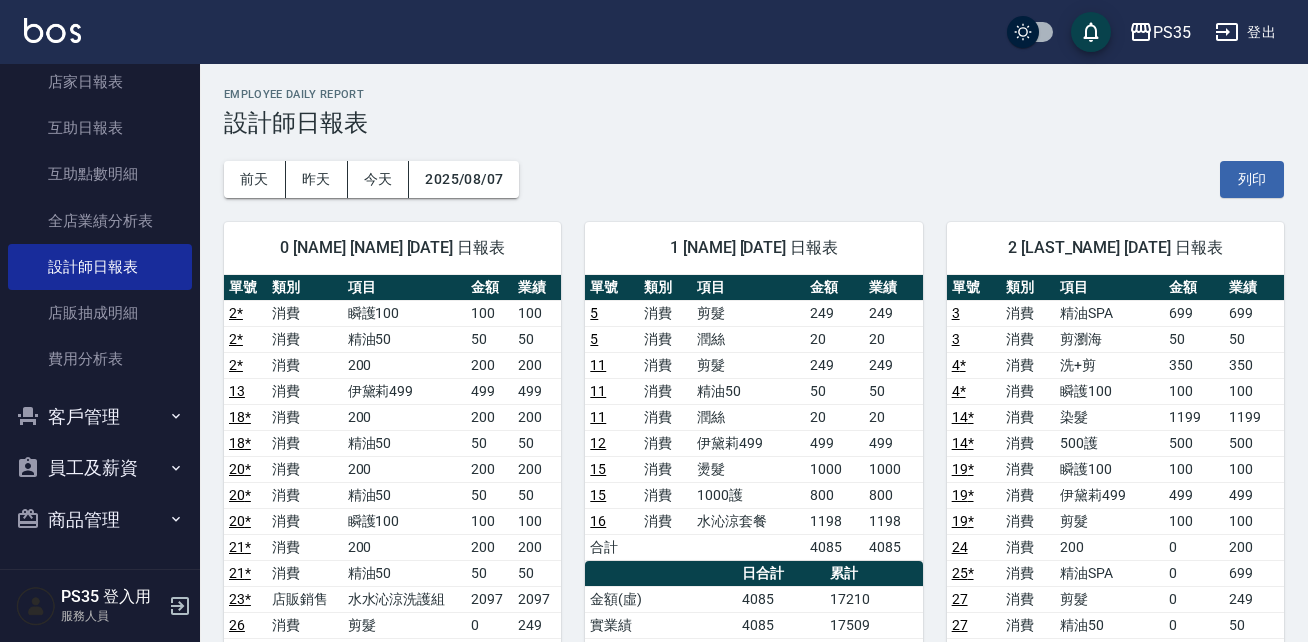 scroll, scrollTop: 562, scrollLeft: 0, axis: vertical 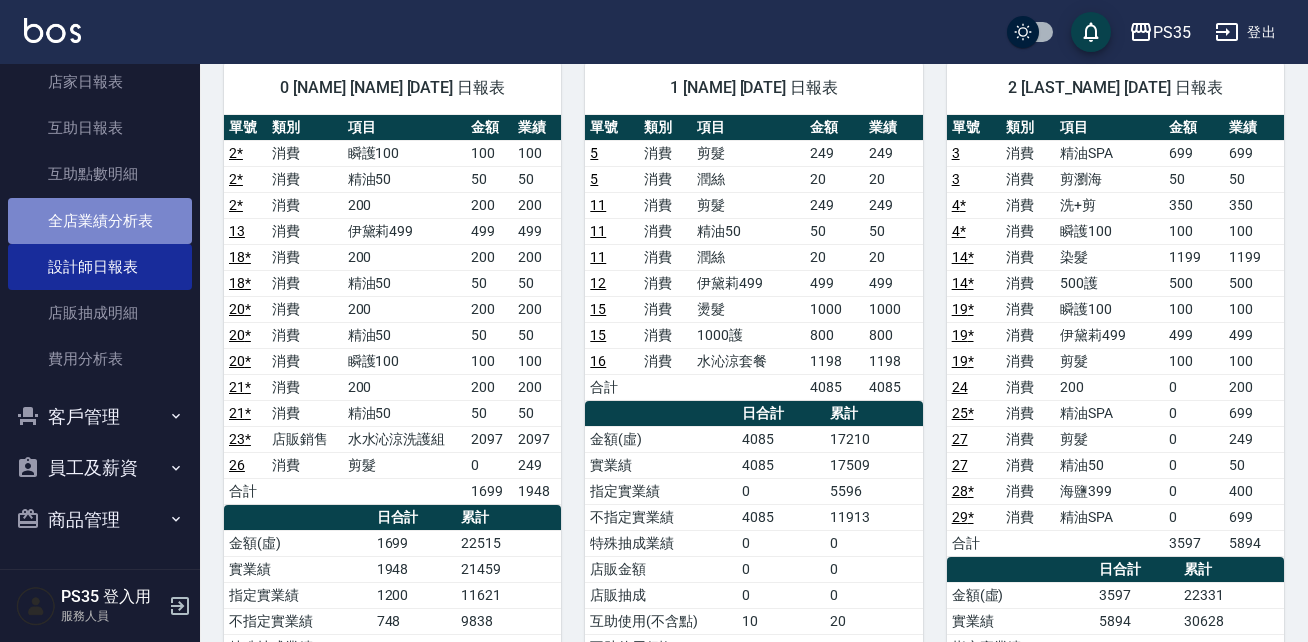 click on "全店業績分析表" at bounding box center (100, 221) 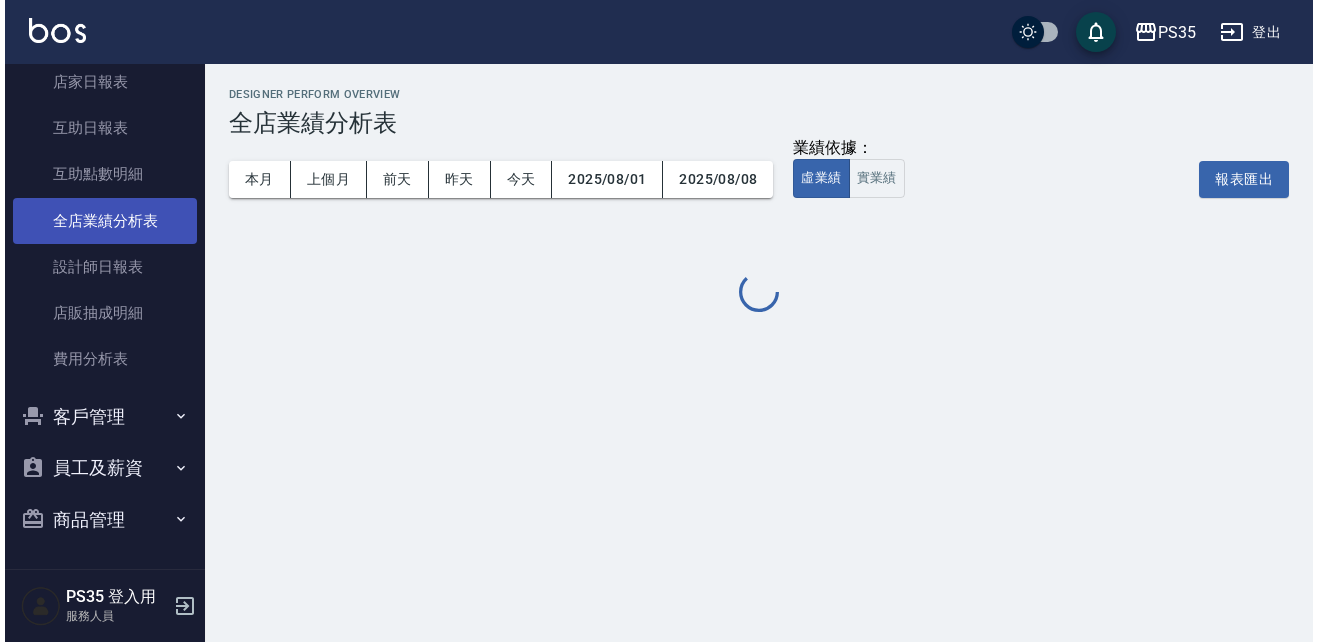 scroll, scrollTop: 0, scrollLeft: 0, axis: both 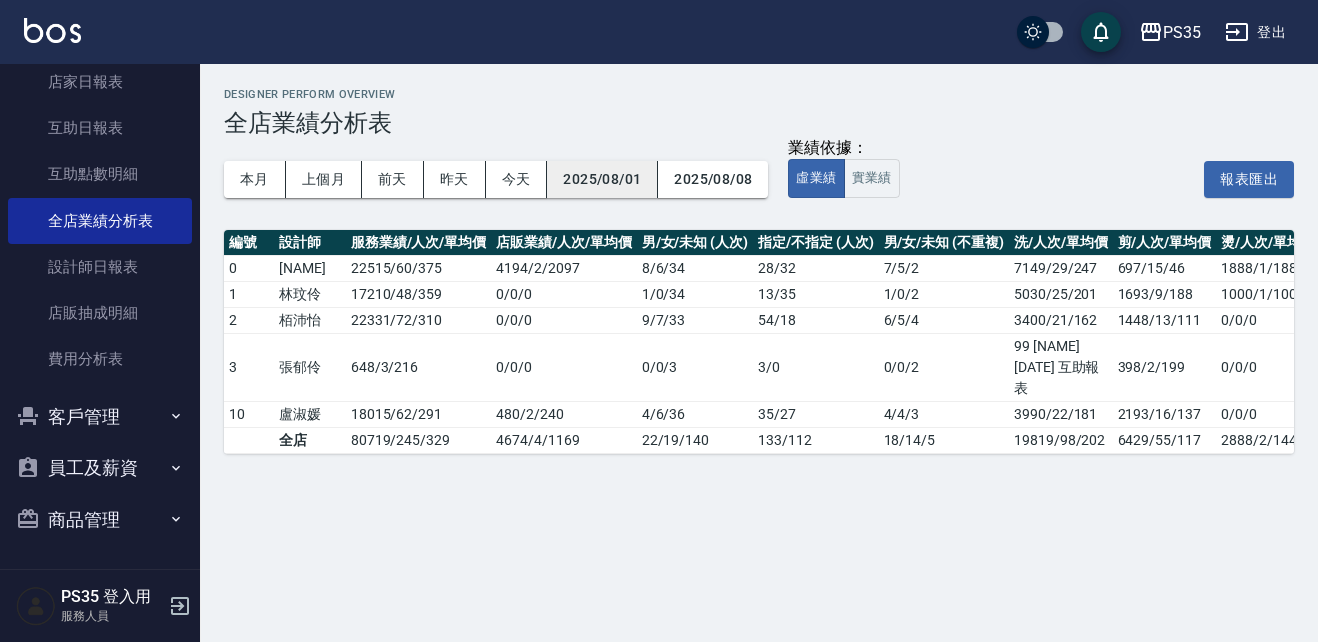 click on "2025/08/01" at bounding box center [602, 179] 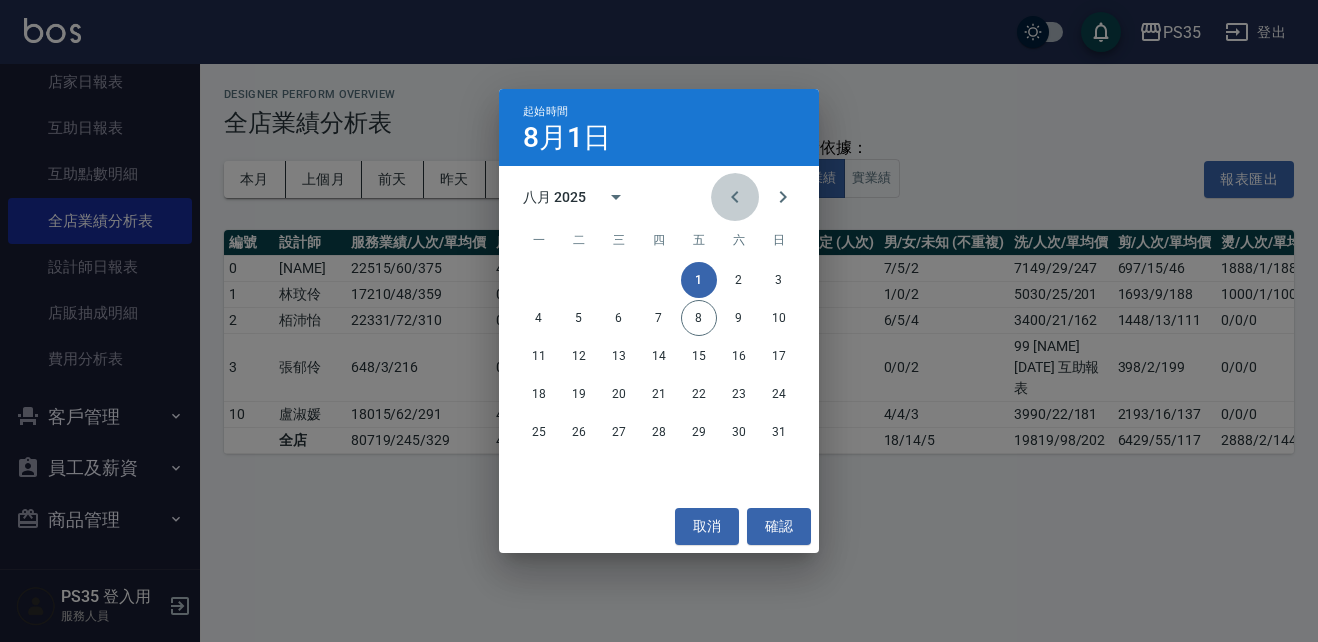 click 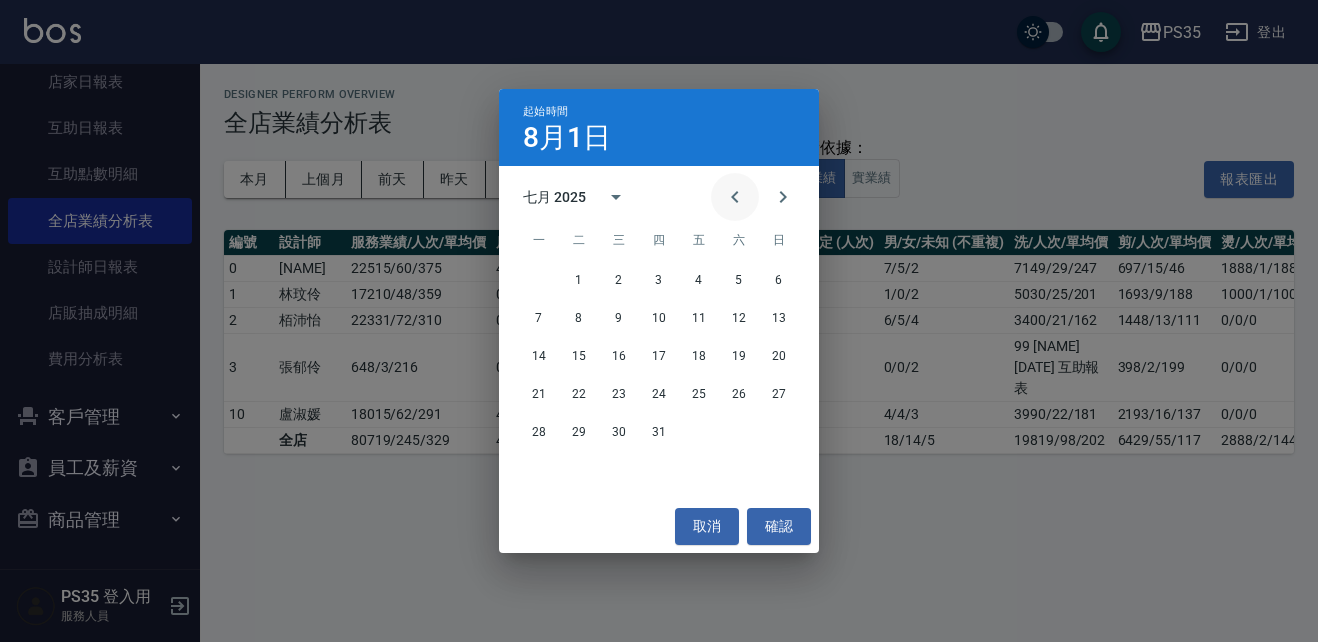 click 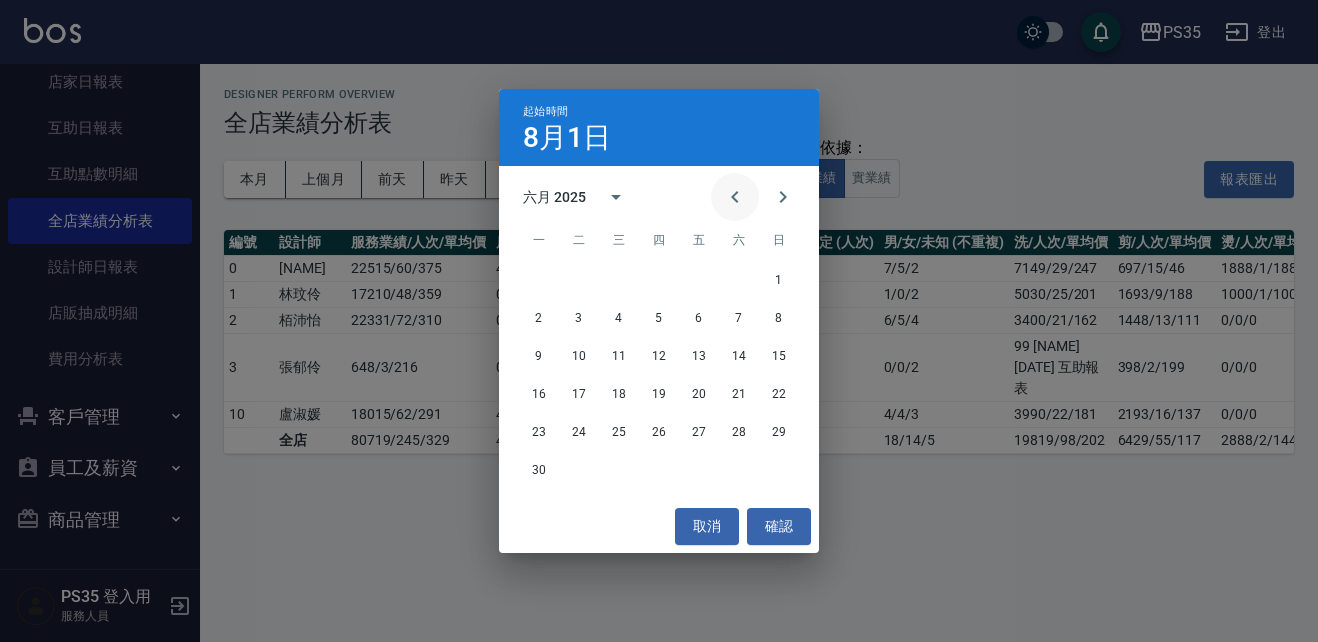 click 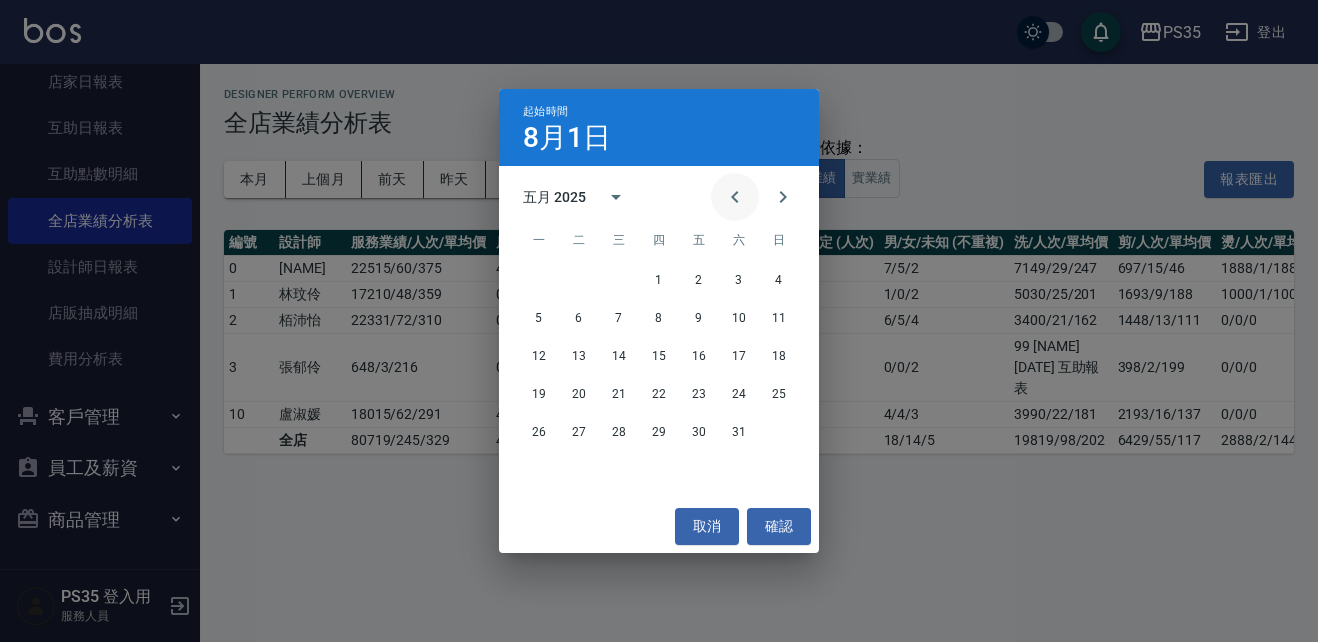 click 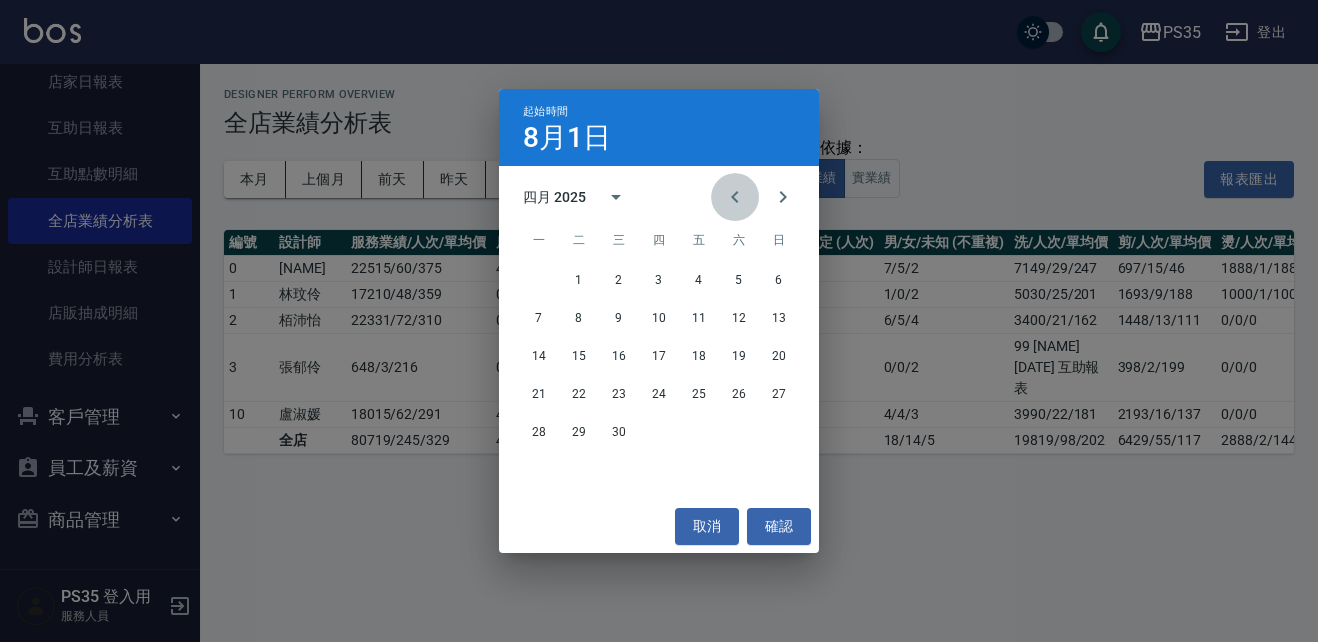 click 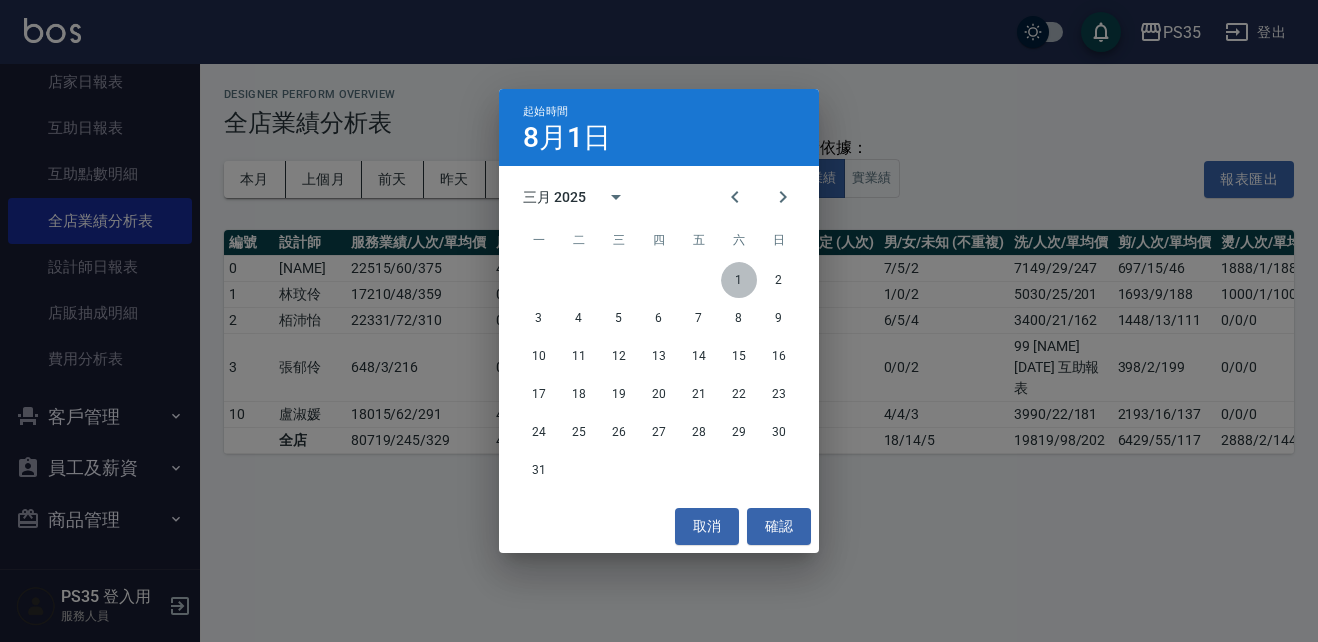 click on "1" at bounding box center (739, 280) 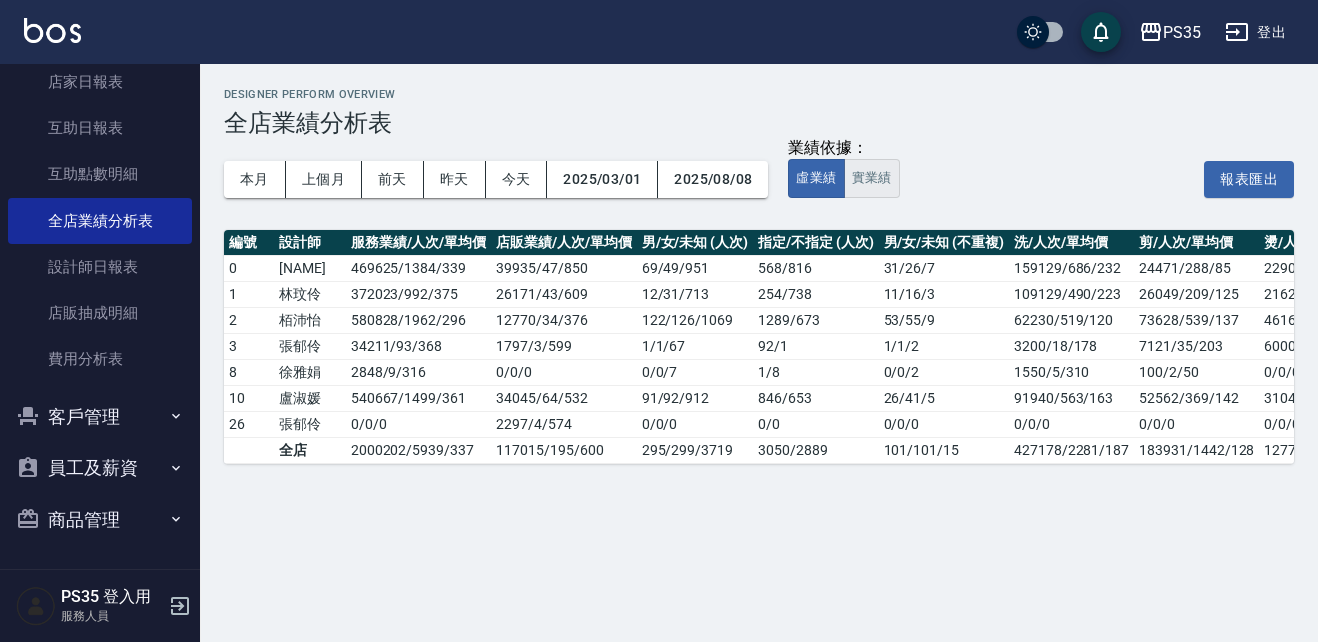 click on "實業績" at bounding box center (872, 178) 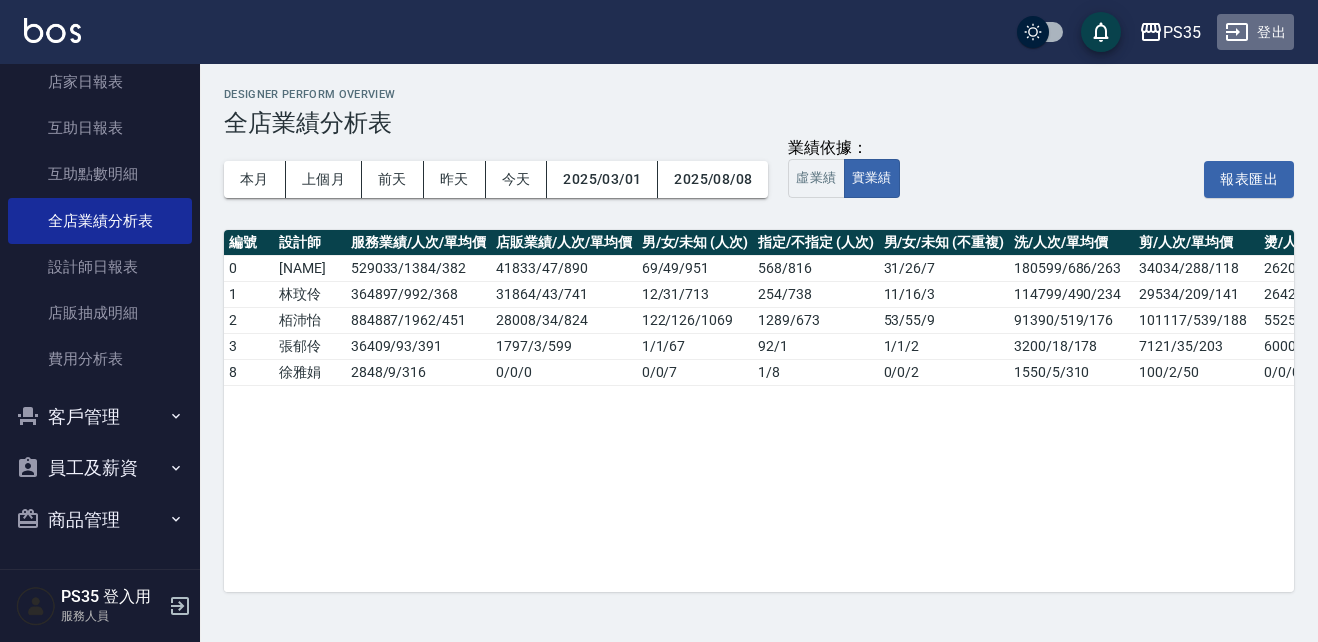 click 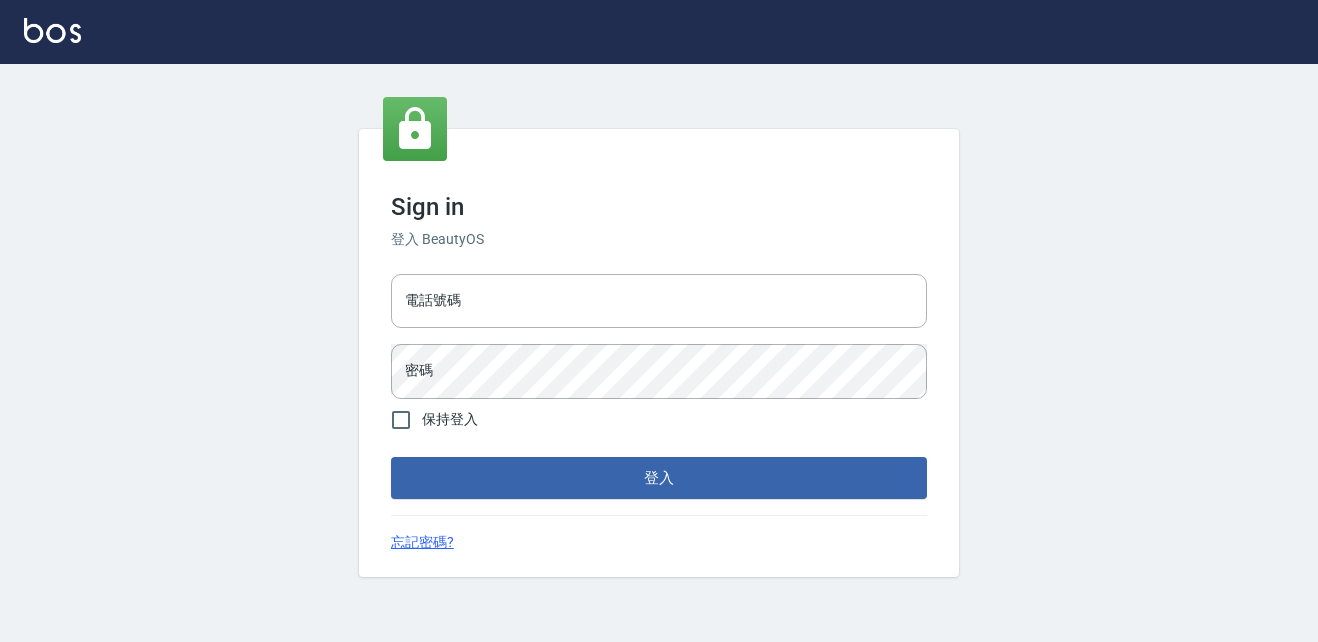 type on "037692666" 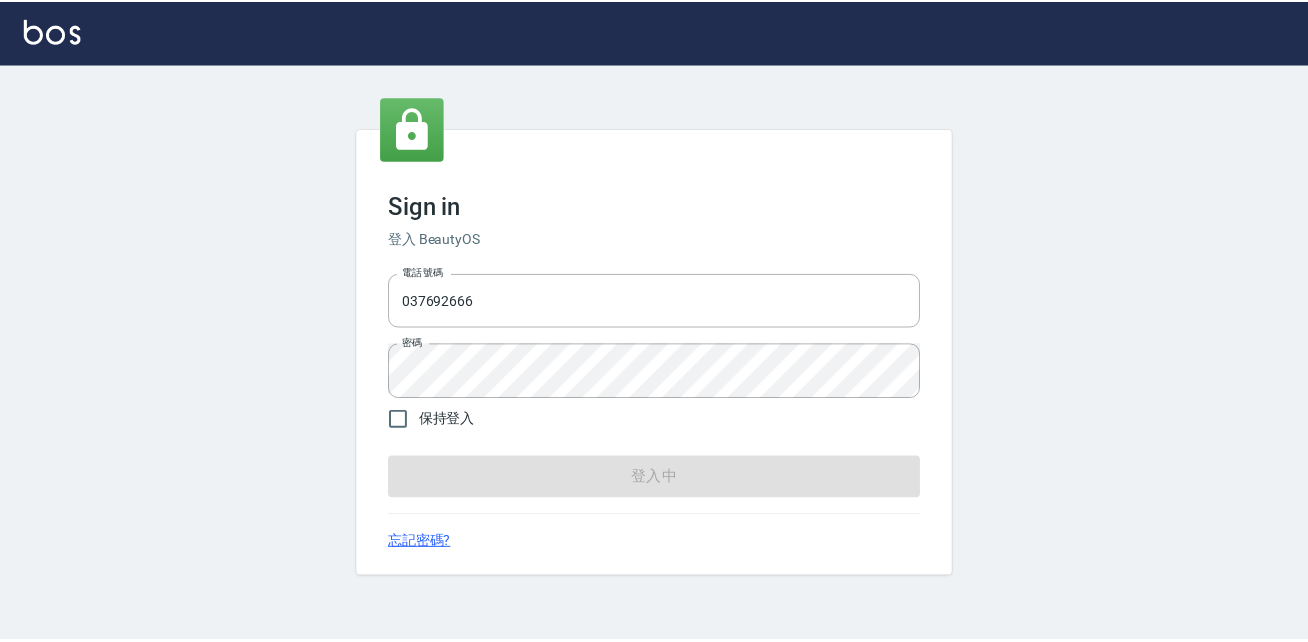 scroll, scrollTop: 0, scrollLeft: 0, axis: both 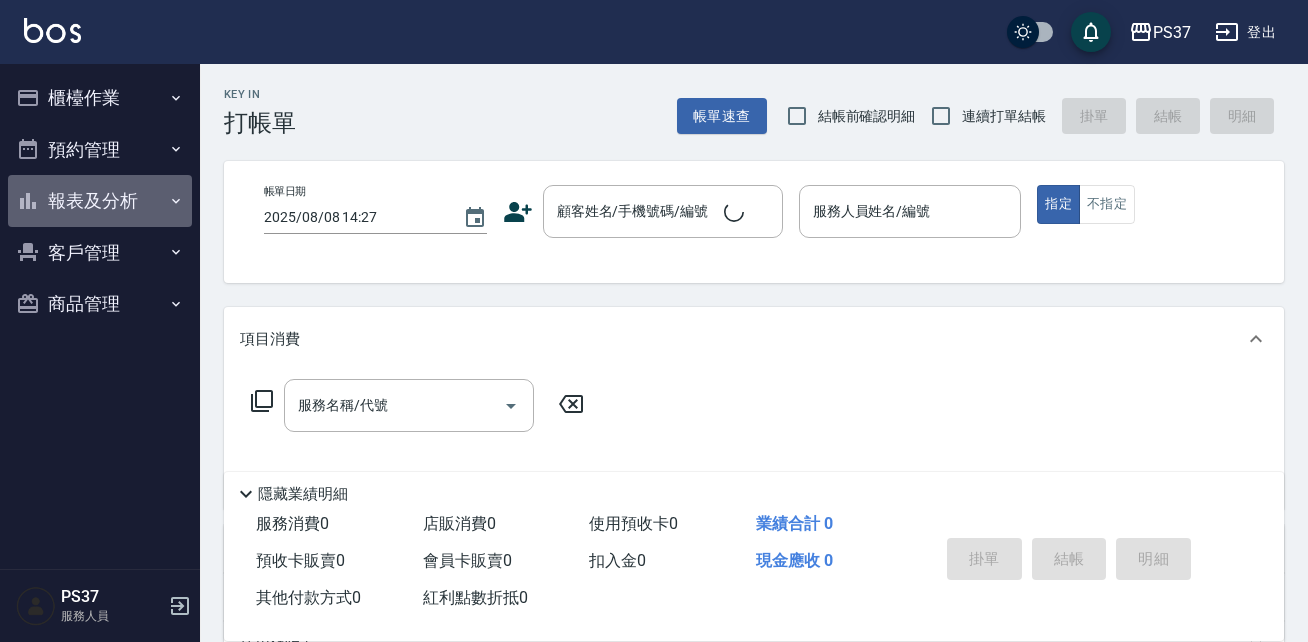 click on "報表及分析" at bounding box center (100, 201) 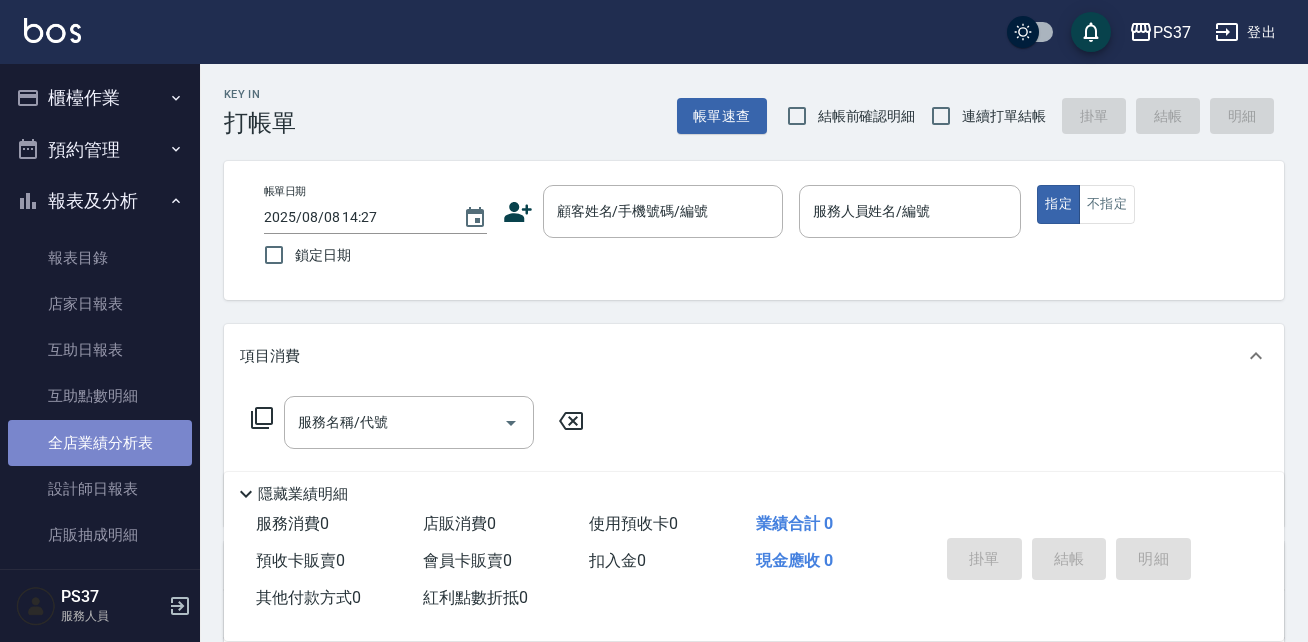 click on "全店業績分析表" at bounding box center [100, 443] 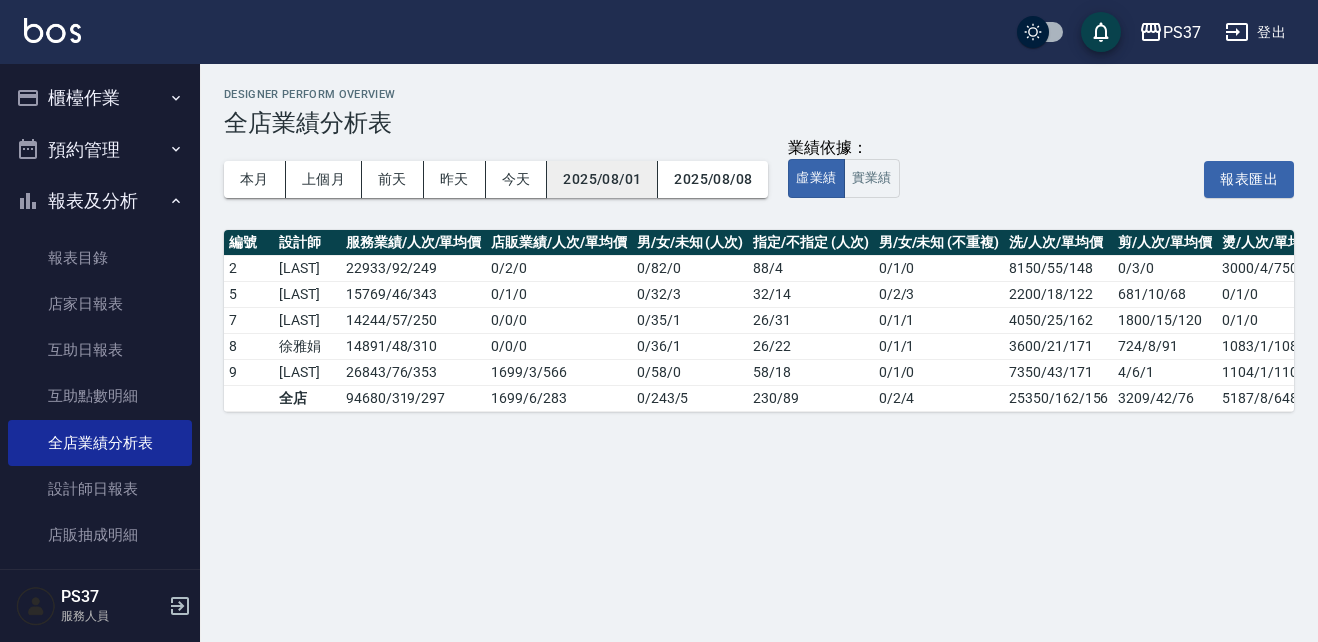 click on "2025/08/01" at bounding box center (602, 179) 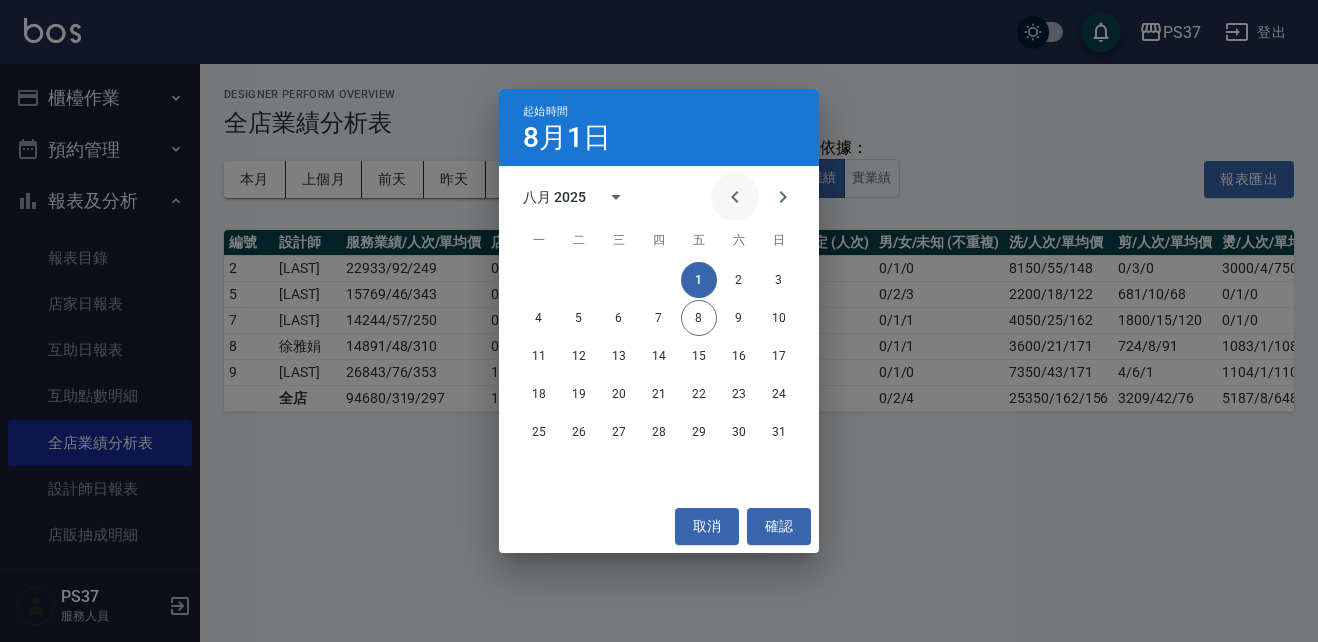 click 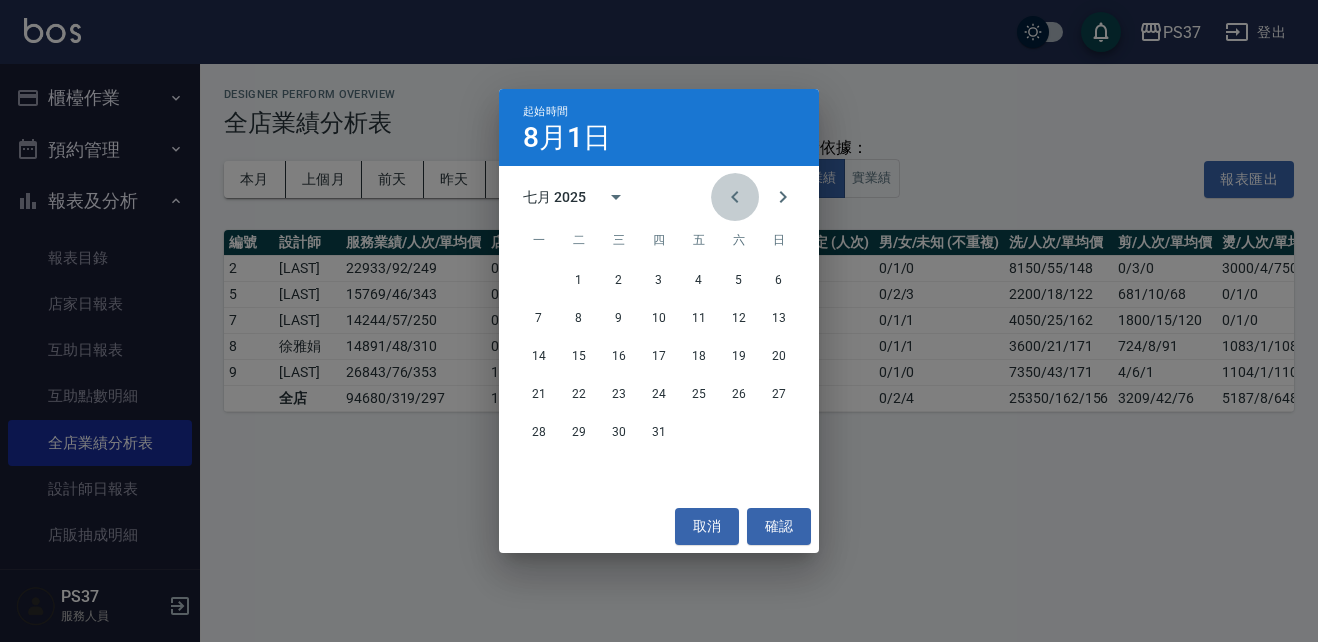 click 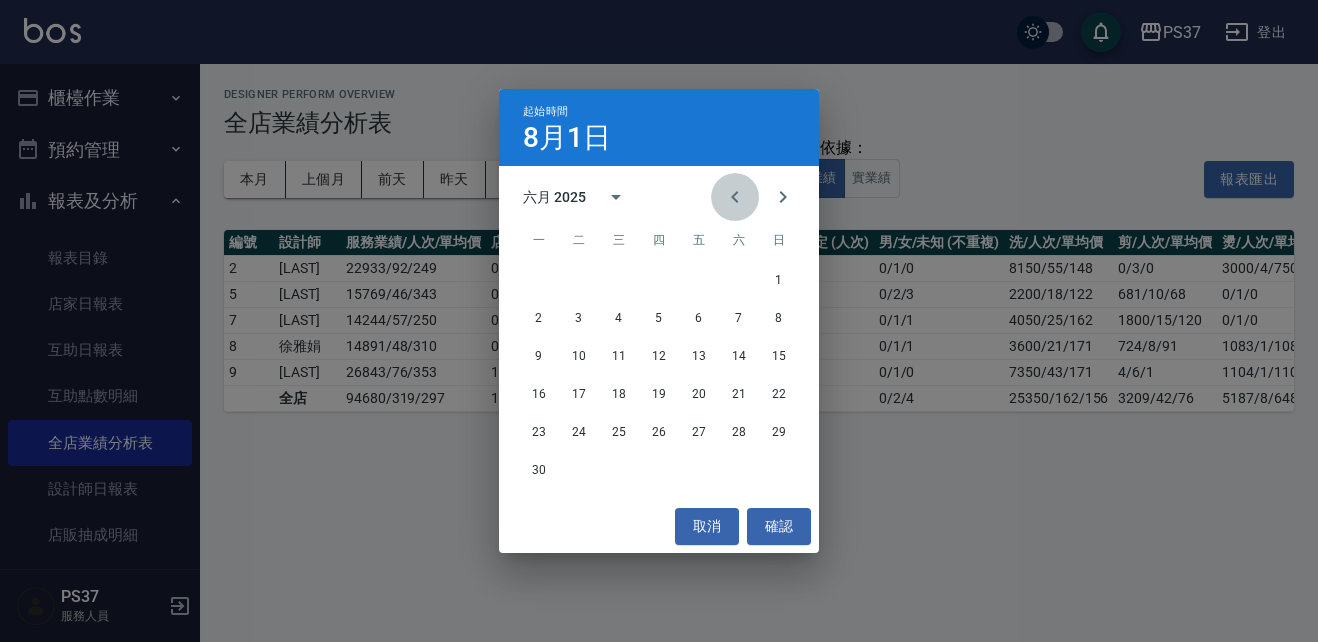 click 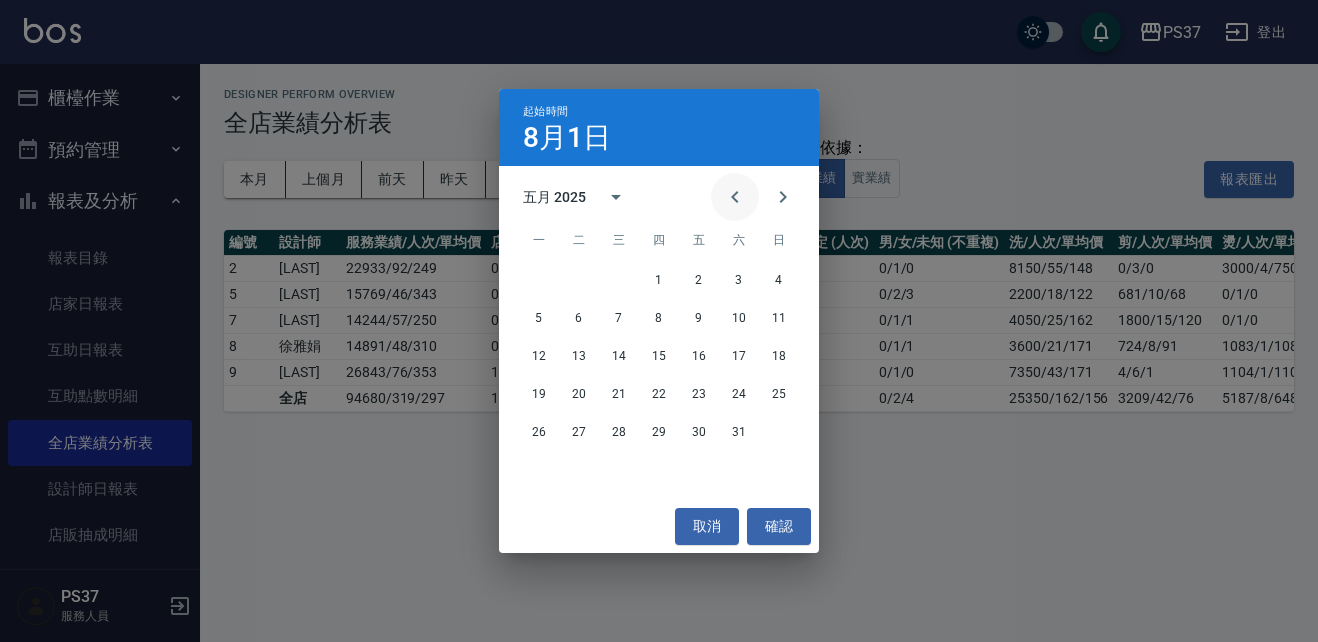 click 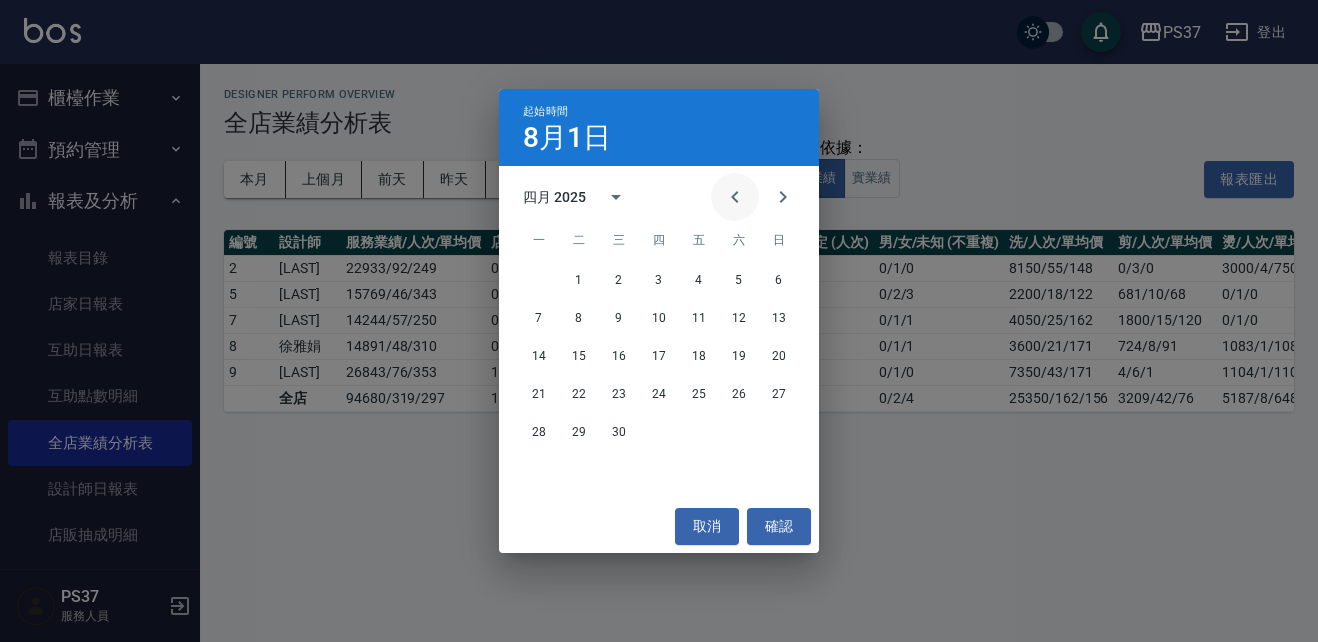 click 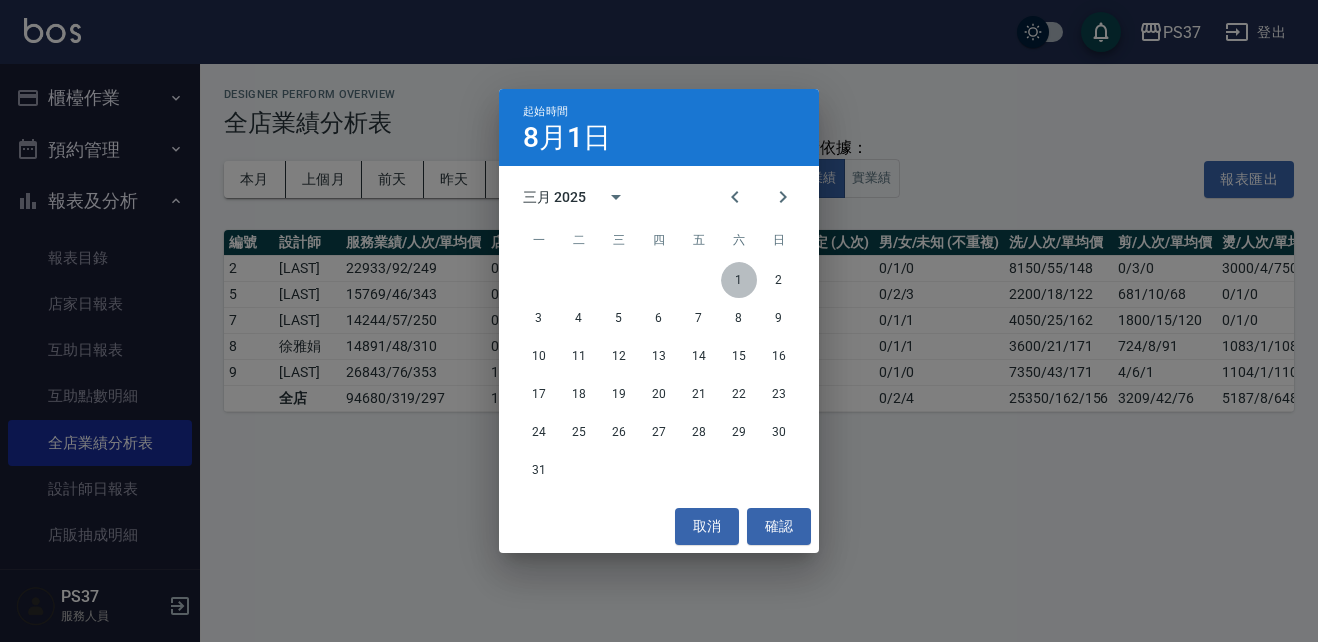 click on "1" at bounding box center [739, 280] 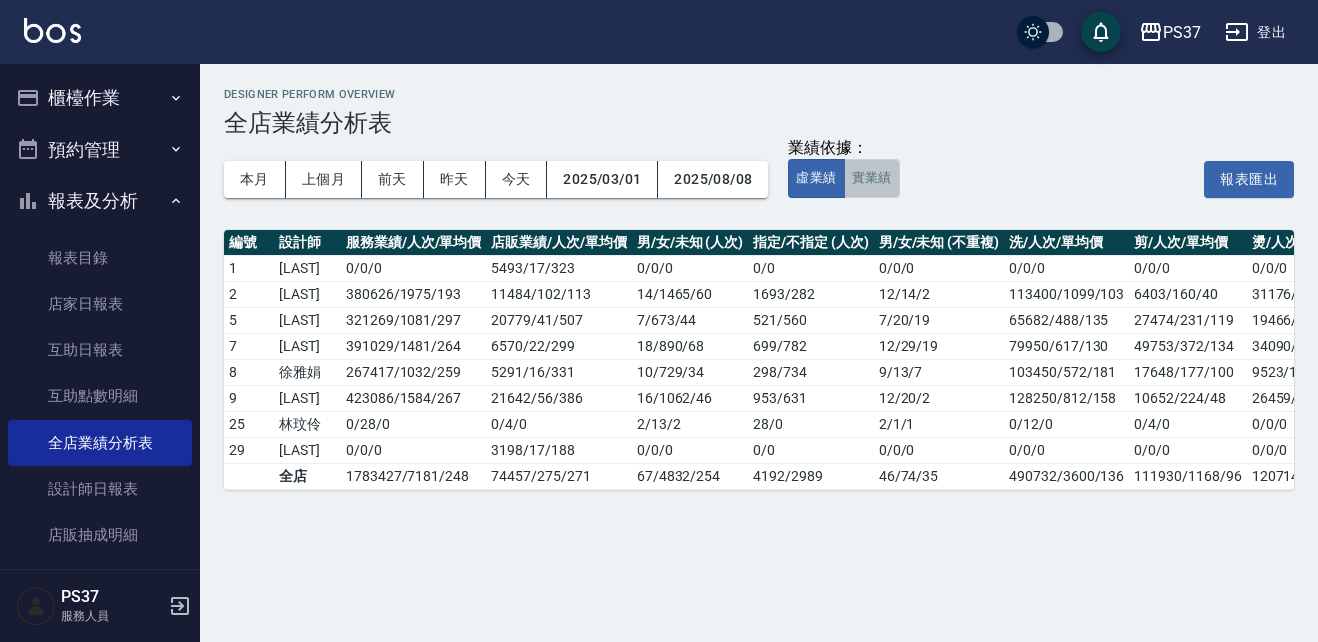 click on "實業績" at bounding box center (872, 178) 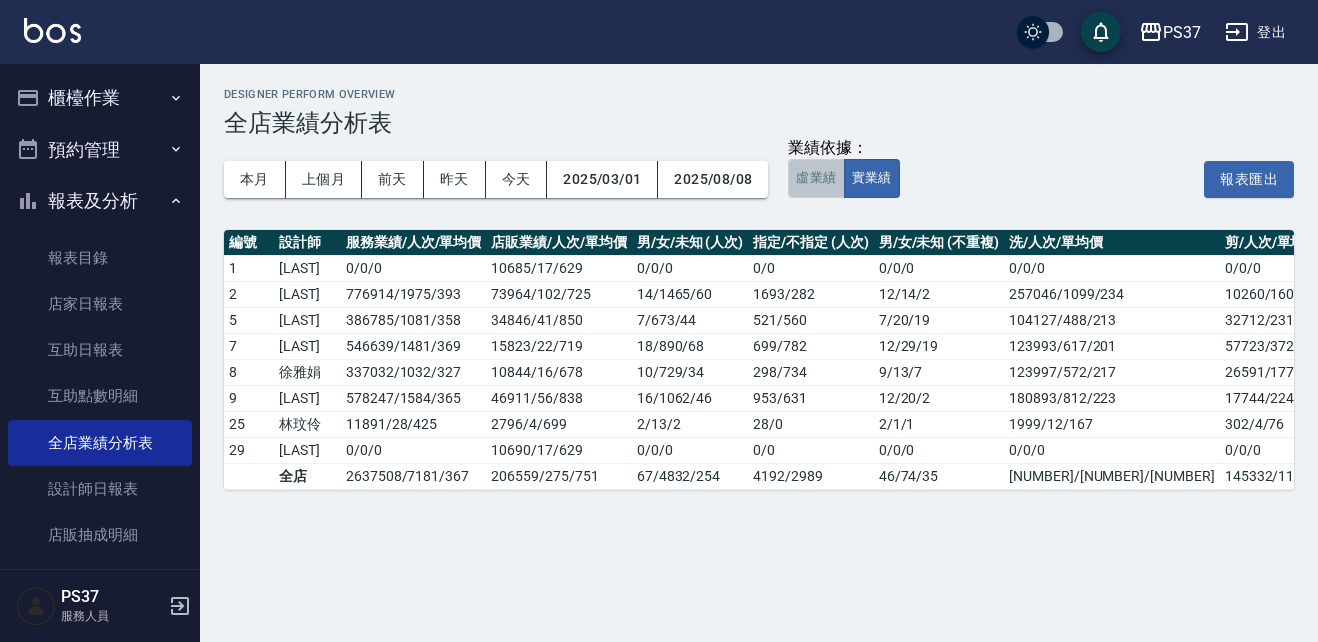 click on "虛業績" at bounding box center [816, 178] 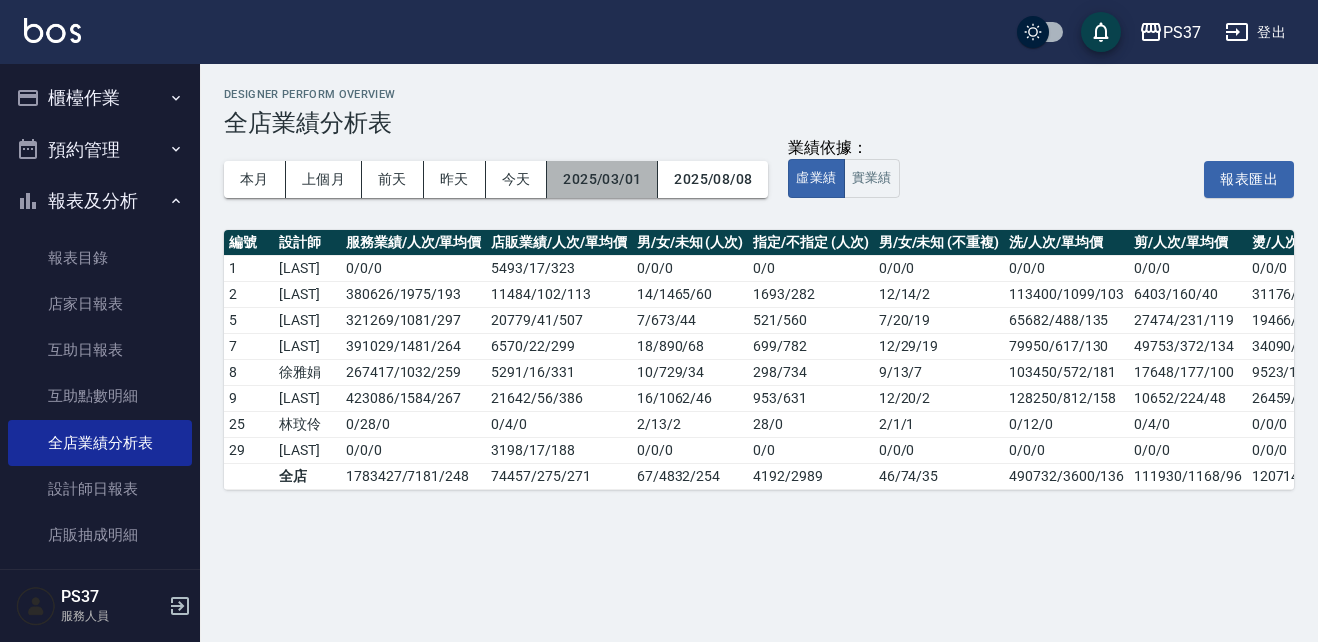 click on "2025/03/01" at bounding box center (602, 179) 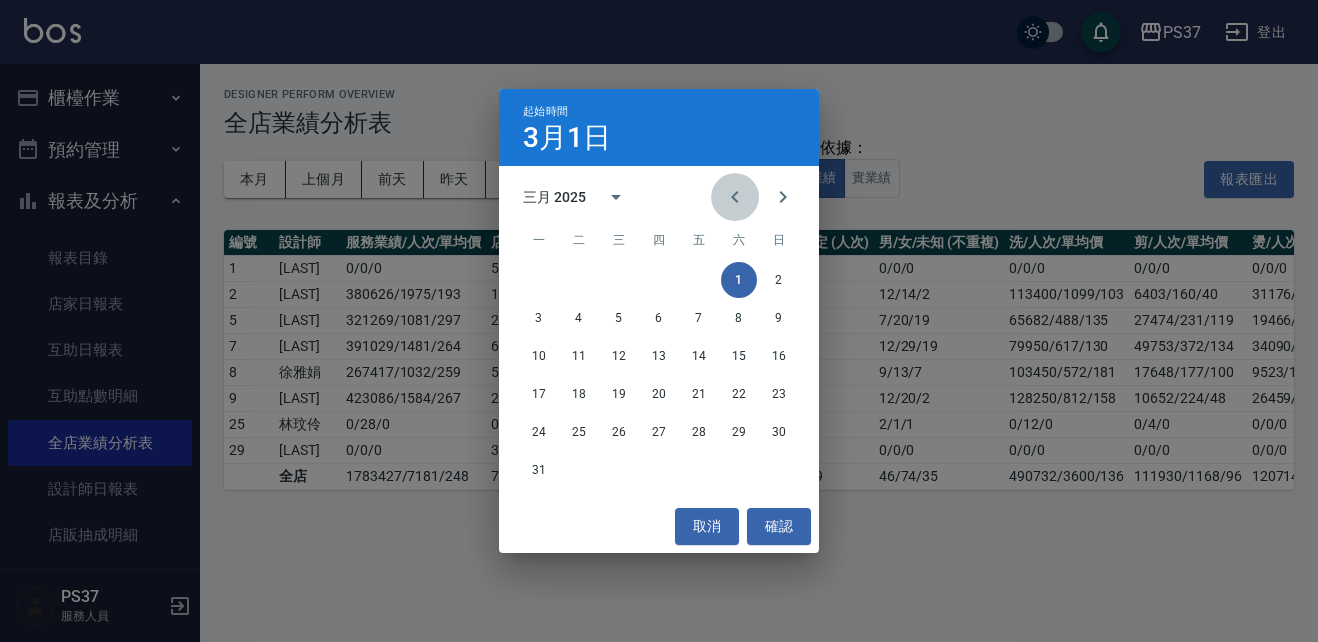click 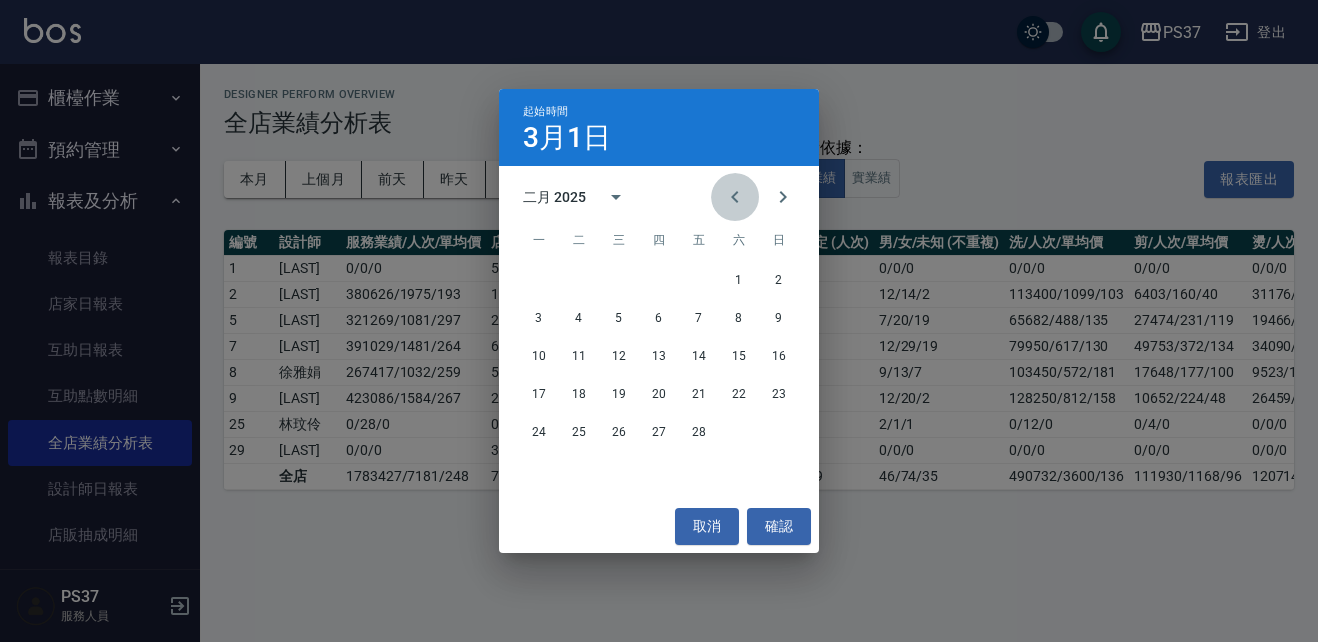click 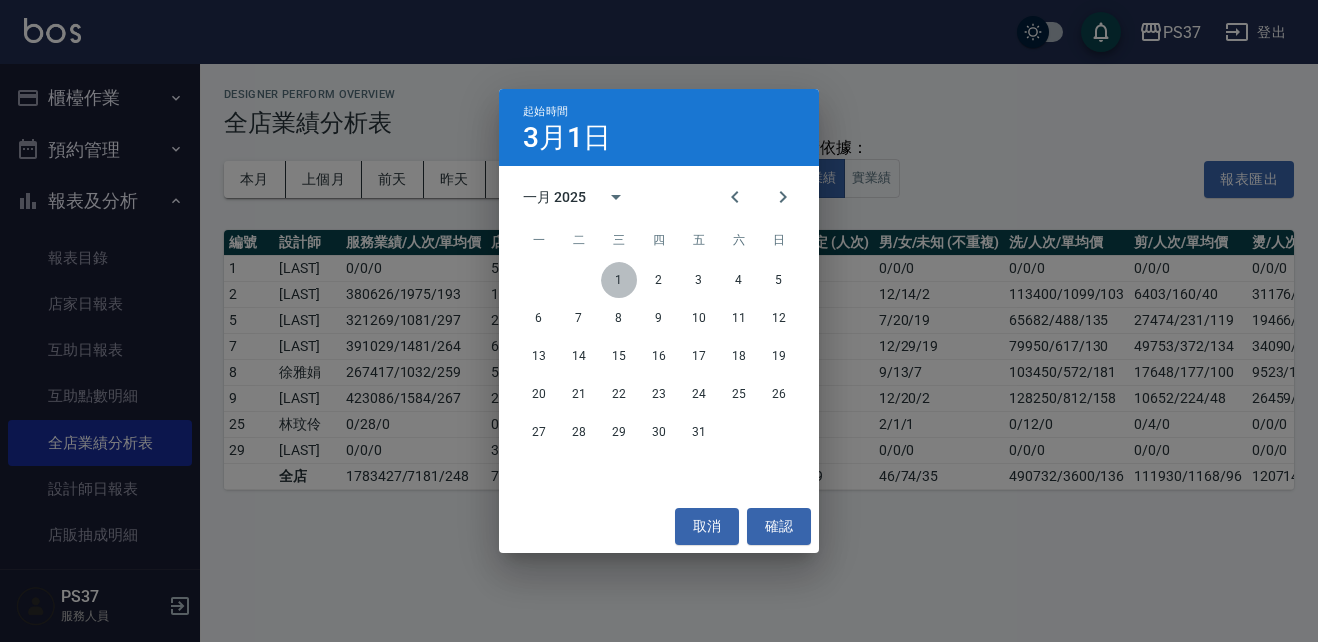 click on "1" at bounding box center [619, 280] 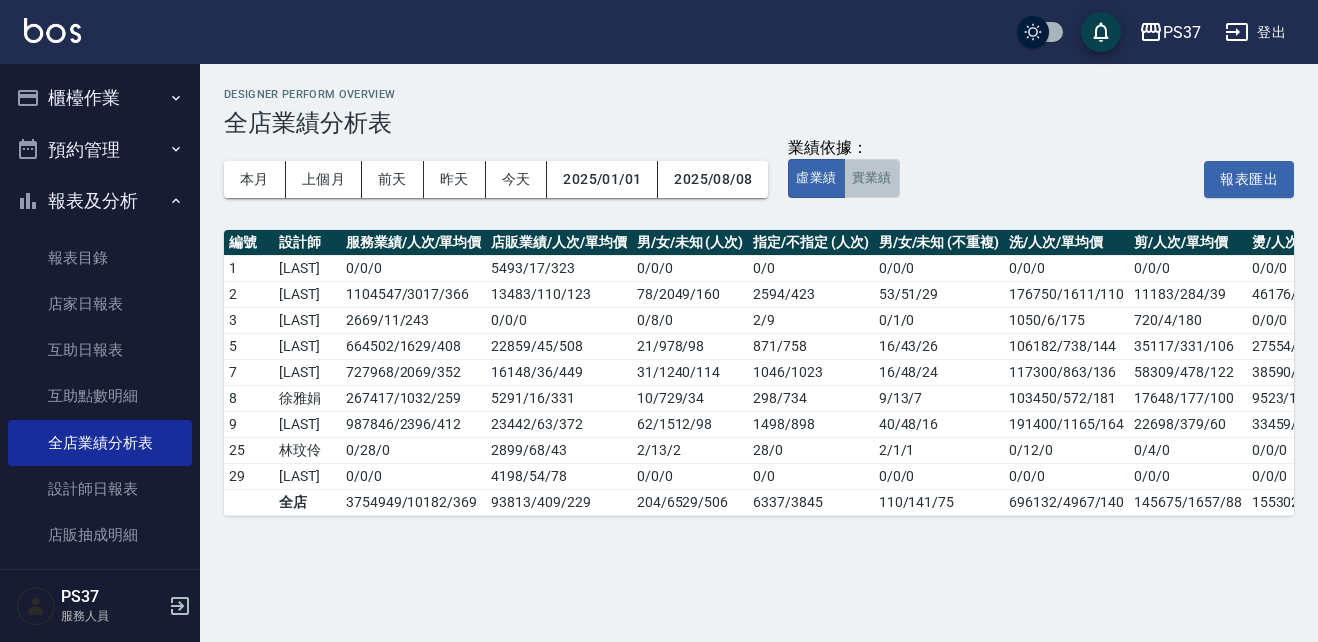 click on "實業績" at bounding box center (872, 178) 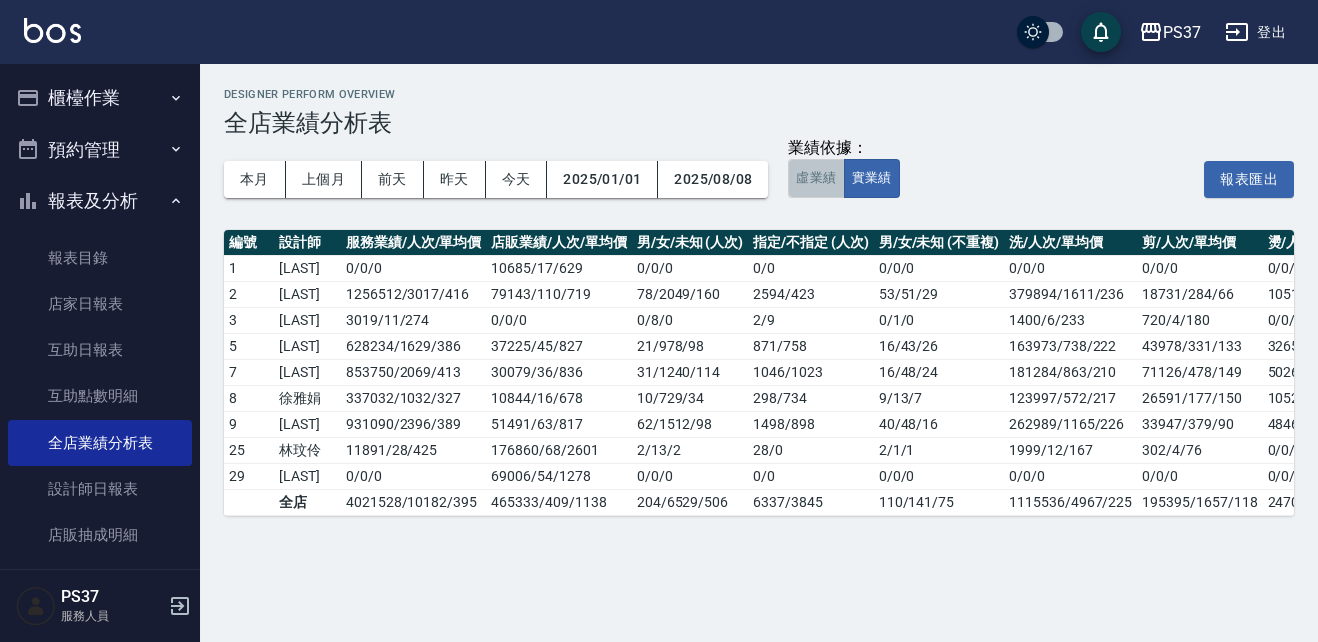 click on "虛業績" at bounding box center [816, 178] 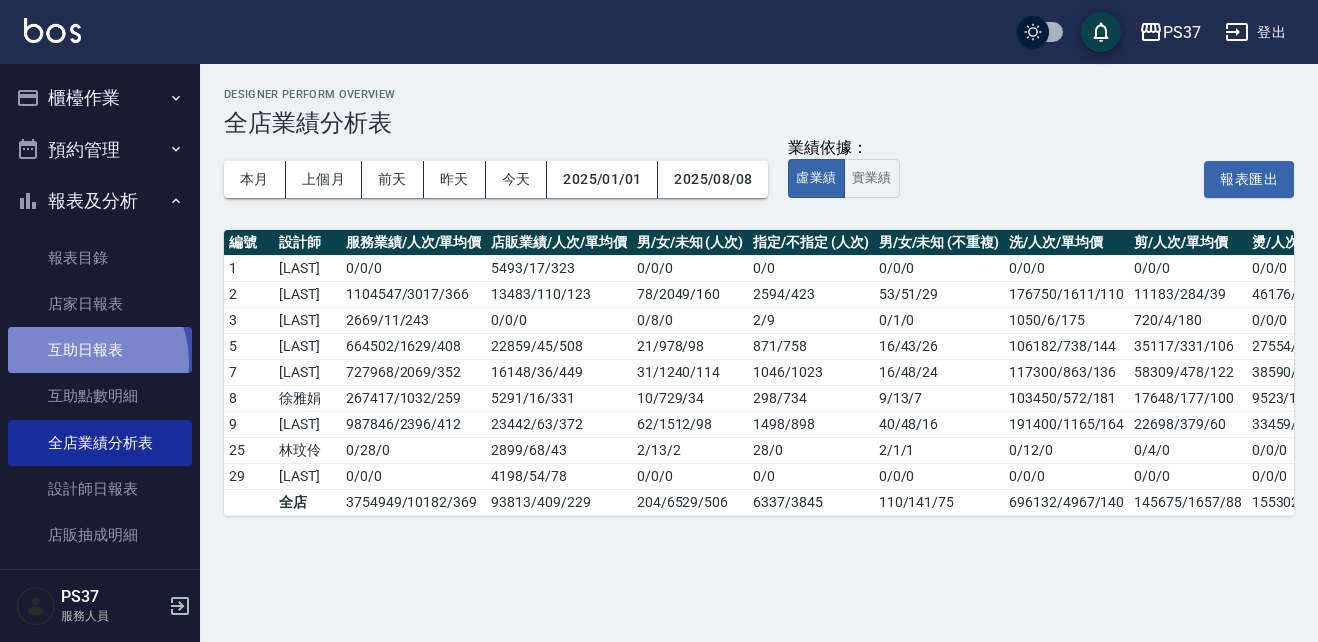 click on "互助日報表" at bounding box center [100, 350] 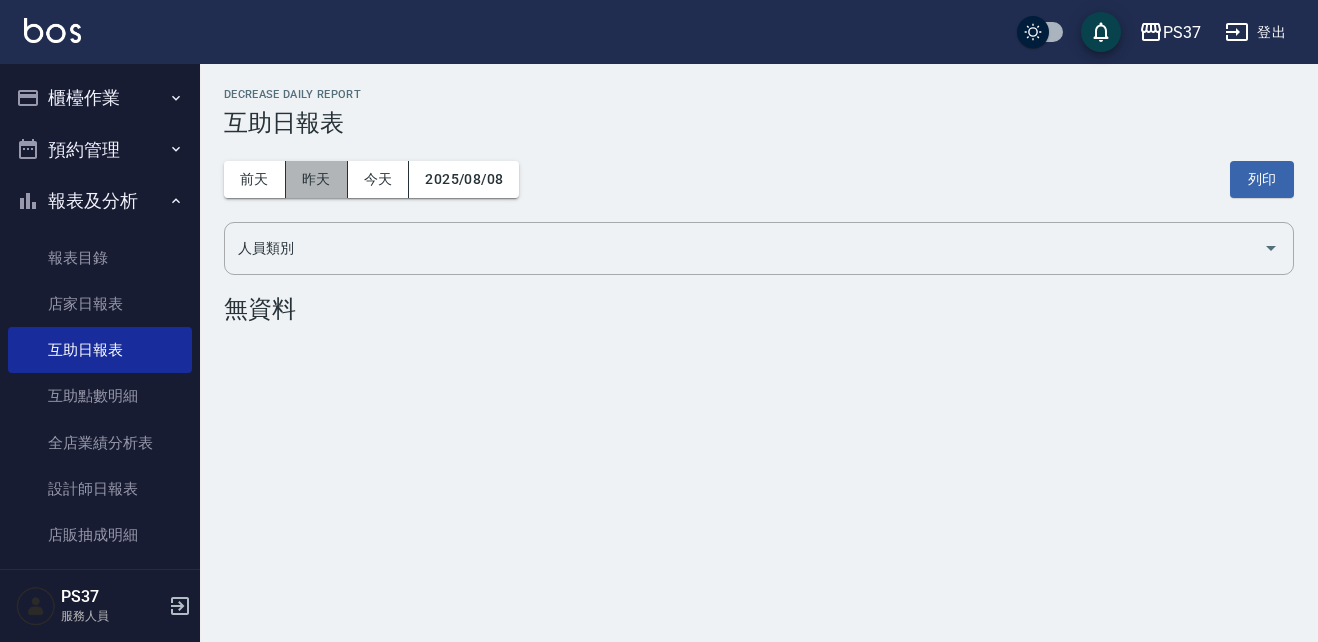 click on "昨天" at bounding box center [317, 179] 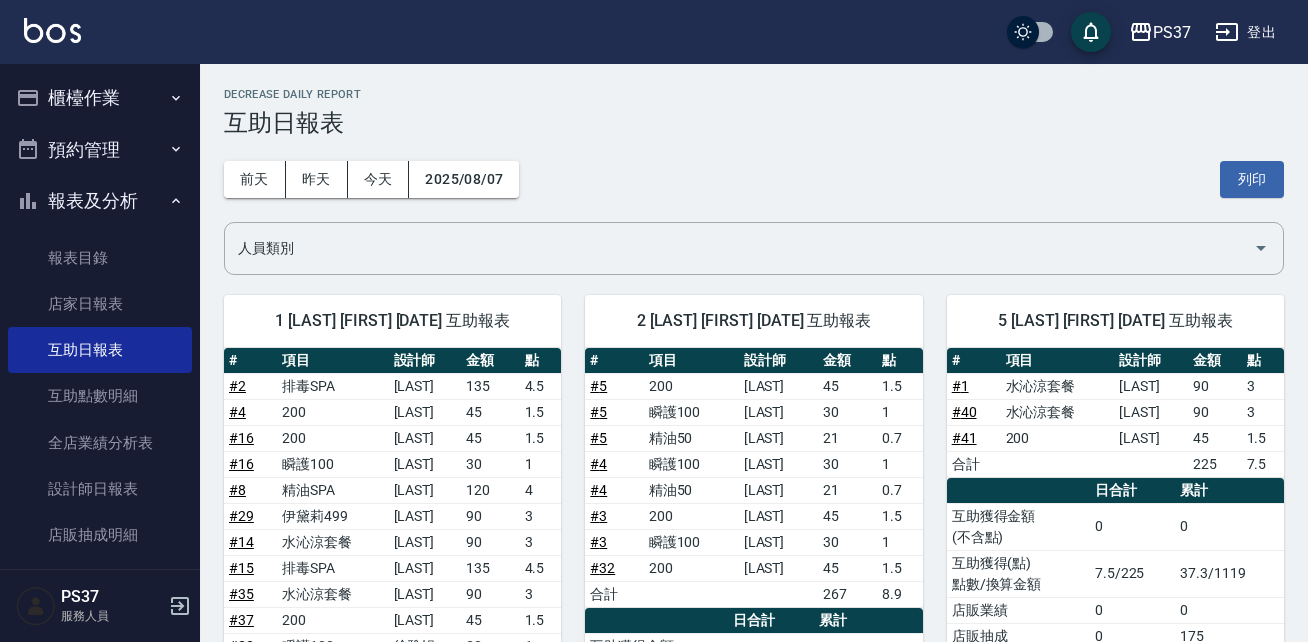 click on "1  [LAST] [FIRST] [DATE] 互助報表 # 項目 設計師 金額 點 # 2 排毒SPA [LAST] [NUMBER] [NUMBER] # 4 [NUMBER] [LAST] [NUMBER] [NUMBER] # 16 [NUMBER] [LAST] [NUMBER] [NUMBER] # 16 瞬護100 [LAST] [NUMBER] [NUMBER] # 8 精油SPA [LAST] [NUMBER] [NUMBER] # 29 伊黛莉499 [LAST] [NUMBER] [NUMBER] # 14 水沁涼套餐 [LAST] [NUMBER] [NUMBER] # 15 排毒SPA [LAST] [NUMBER] [NUMBER] # 35 水沁涼套餐 [LAST] [NUMBER] [NUMBER] # 37 [NUMBER] [LAST] [NUMBER] [NUMBER] # 22 瞬護100 [LAST] [NUMBER] [NUMBER] # 22 伊黛莉499 [LAST] [NUMBER] [NUMBER] # 28 伊黛莉499 [LAST] [NUMBER] [NUMBER] # 28 瞬護100 [LAST] [NUMBER] [NUMBER] # 36 [NUMBER] [LAST] [NUMBER] 合計 [NUMBER] [NUMBER] 日合計 累計 互助獲得金額 (不含點) [NUMBER] [NUMBER] 互助獲得(點) 點數/換算金額 [NUMBER]/[NUMBER] [NUMBER]/[NUMBER] 店販業績 [NUMBER] [NUMBER] 店販抽成 [NUMBER] [NUMBER]" at bounding box center [380, 628] 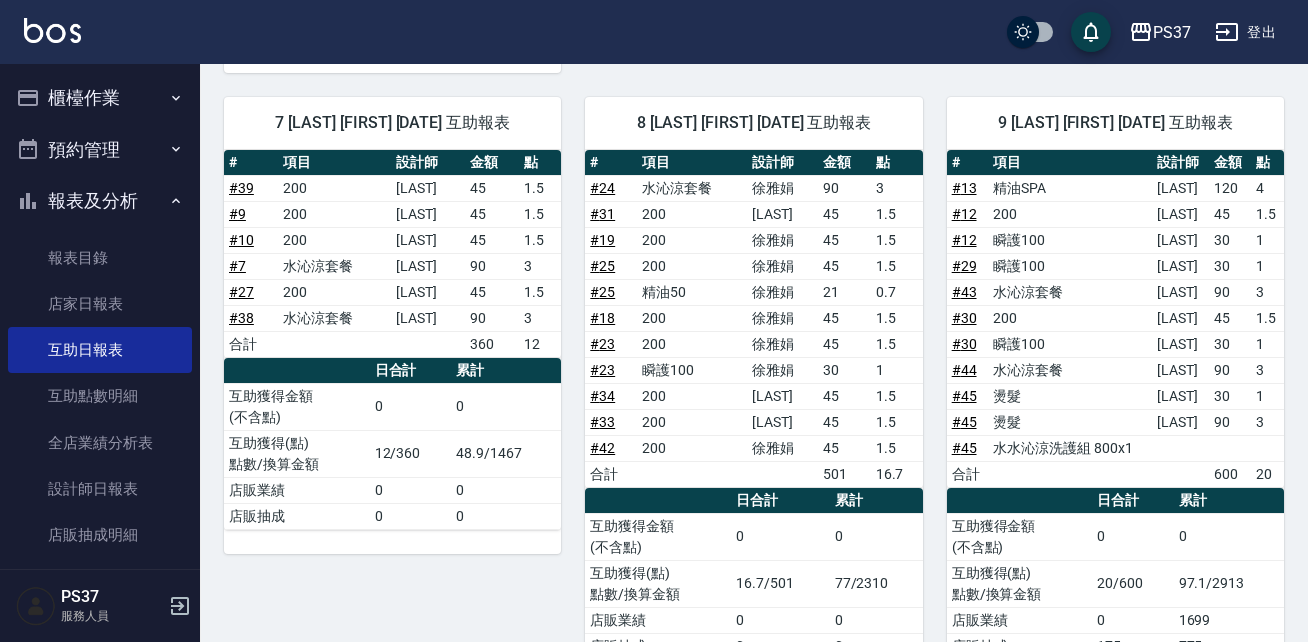 scroll, scrollTop: 920, scrollLeft: 0, axis: vertical 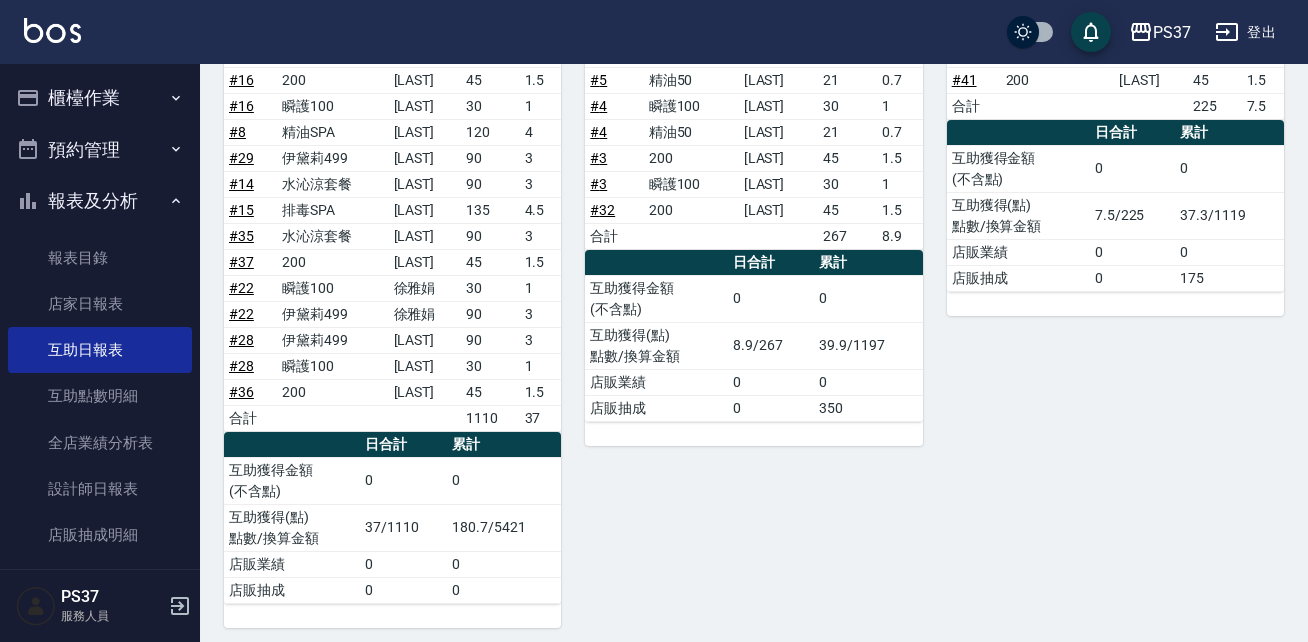 click on "登出" at bounding box center [1245, 32] 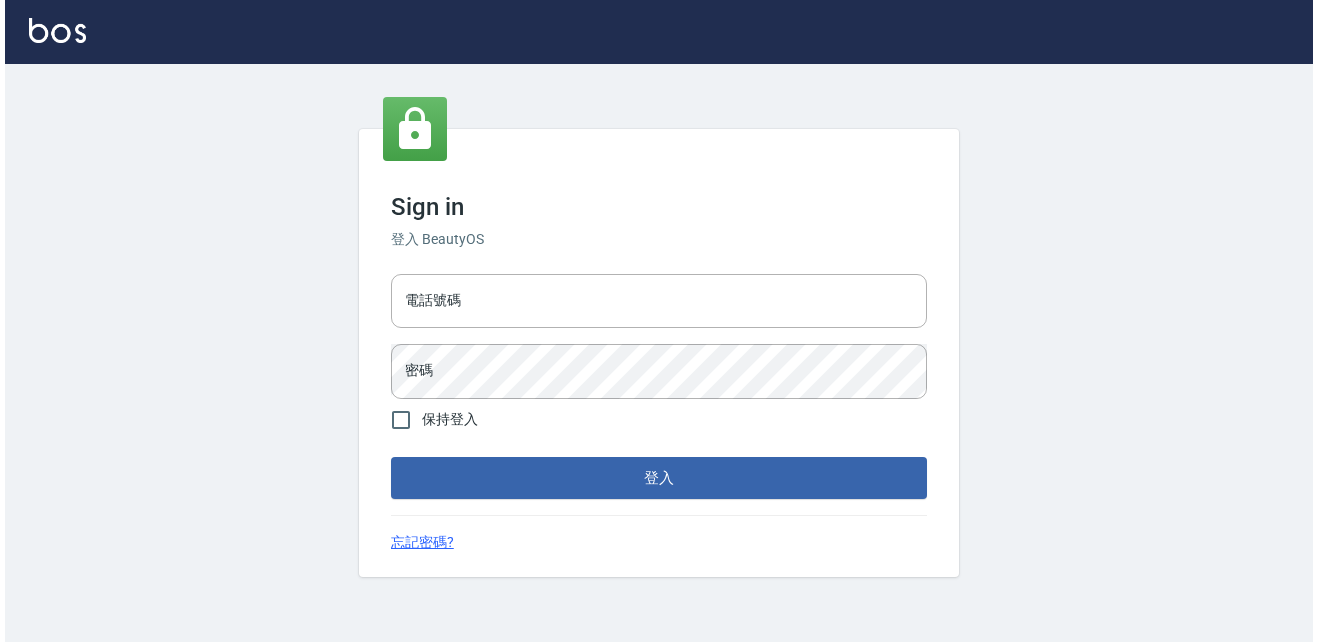 scroll, scrollTop: 0, scrollLeft: 0, axis: both 